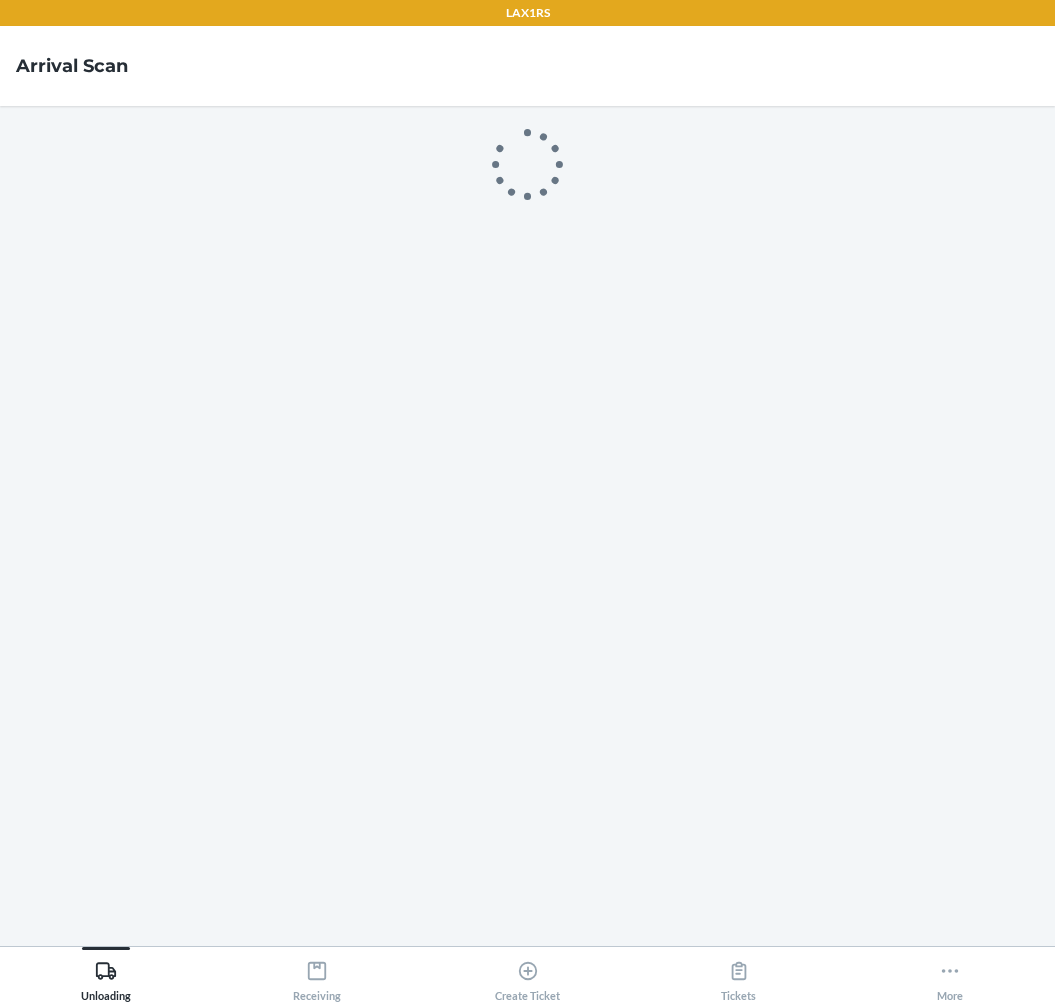 scroll, scrollTop: 0, scrollLeft: 0, axis: both 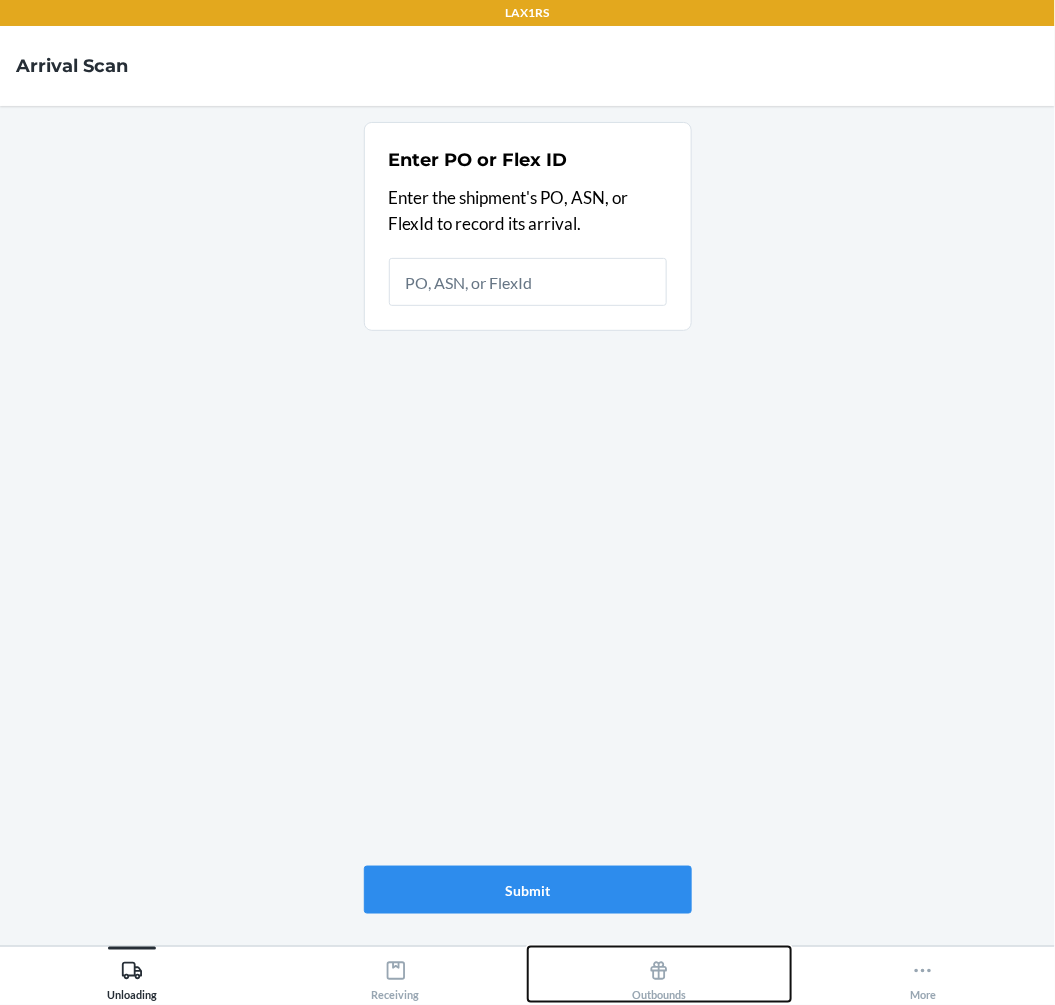 click on "Outbounds" at bounding box center (659, 977) 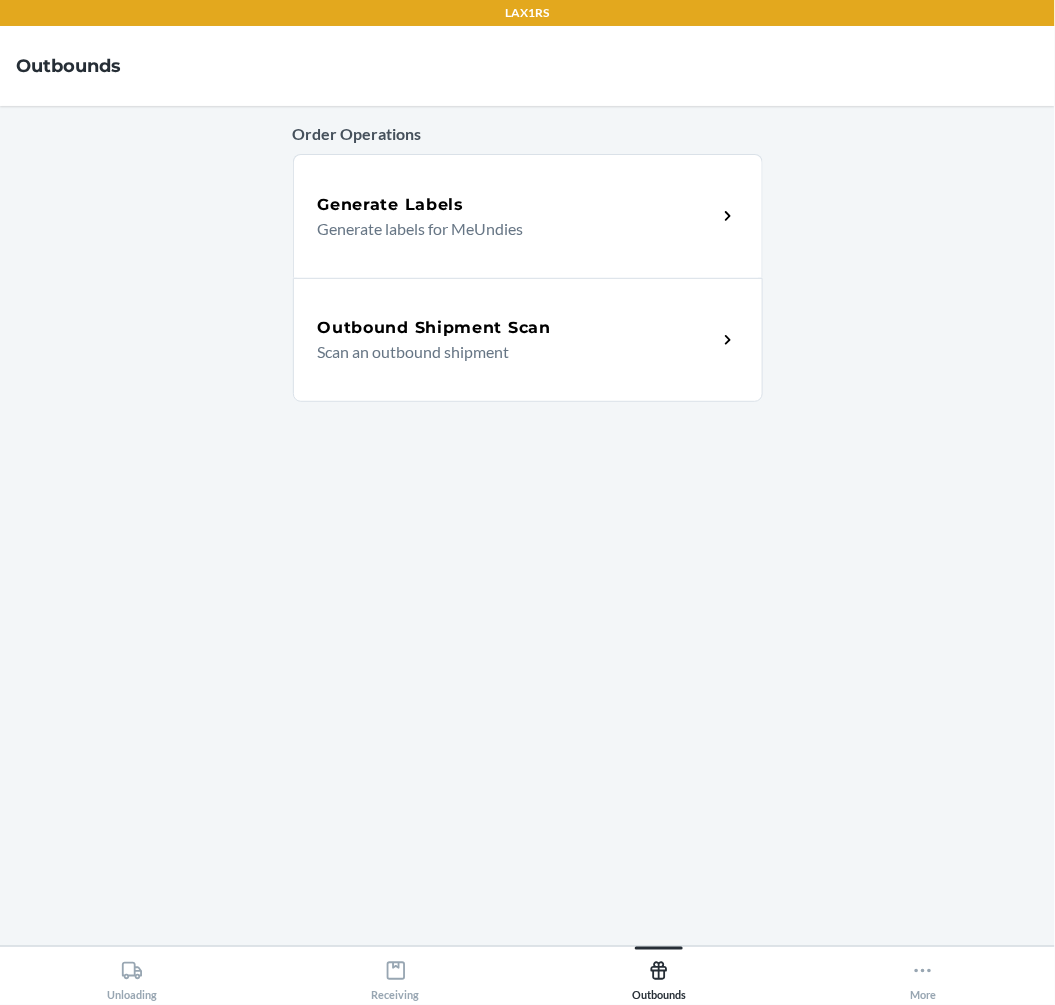 click on "Outbound Shipment Scan Scan an outbound shipment" at bounding box center [528, 340] 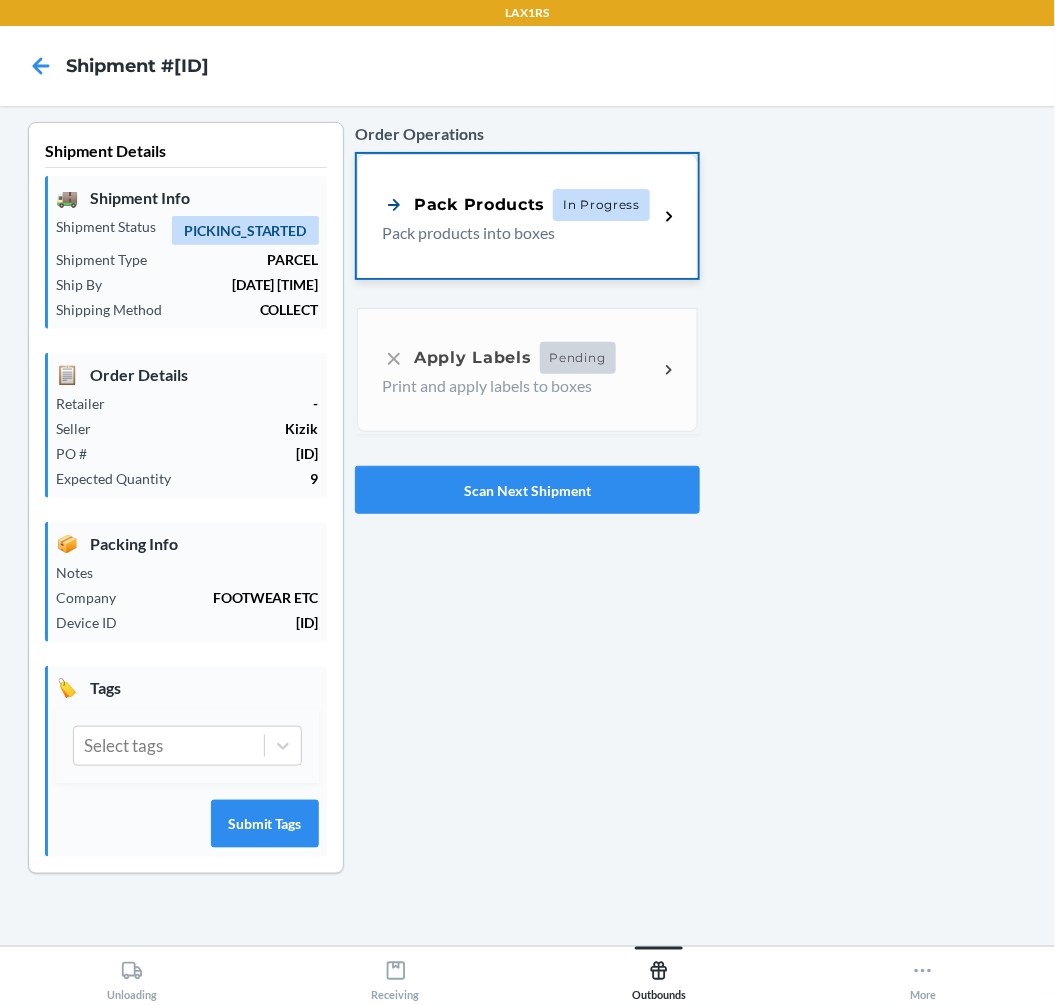 click on "Pack products into boxes" at bounding box center (512, 233) 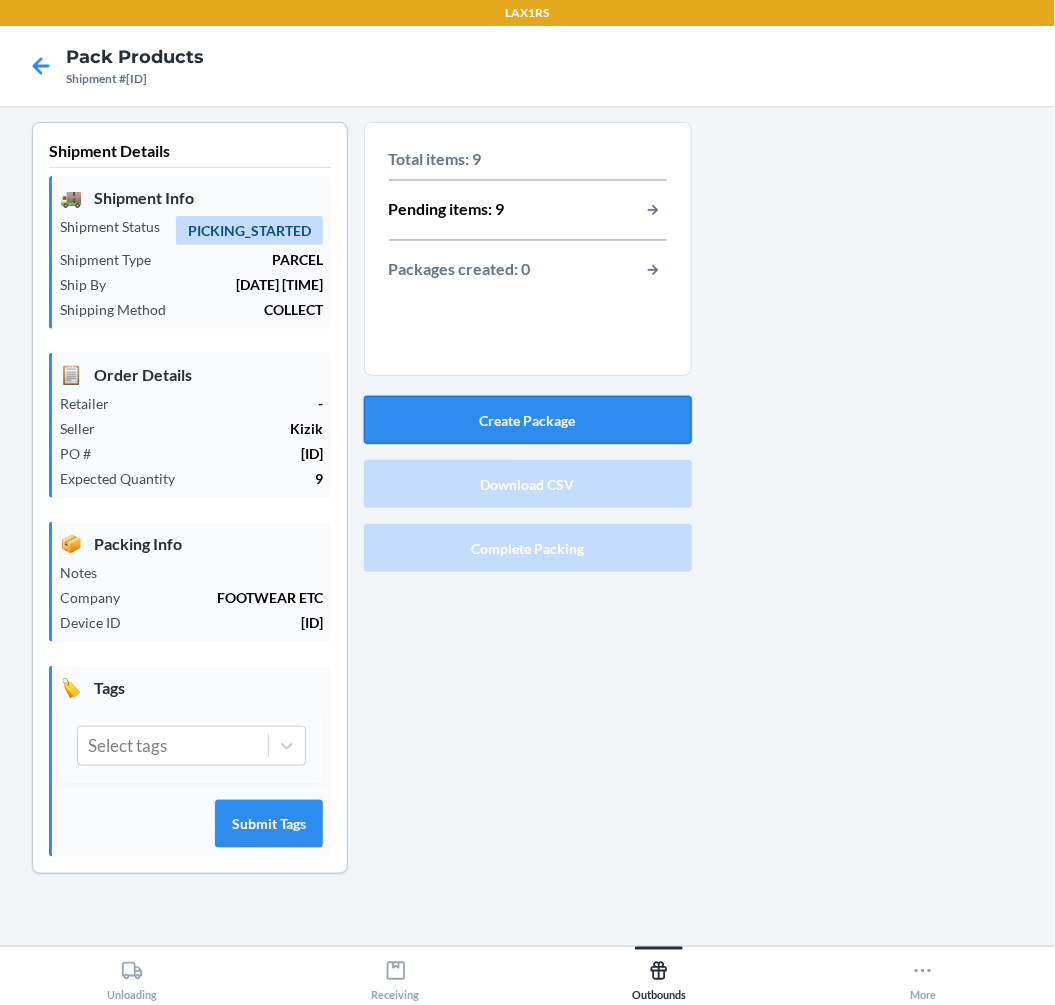 click on "Create Package" at bounding box center (528, 420) 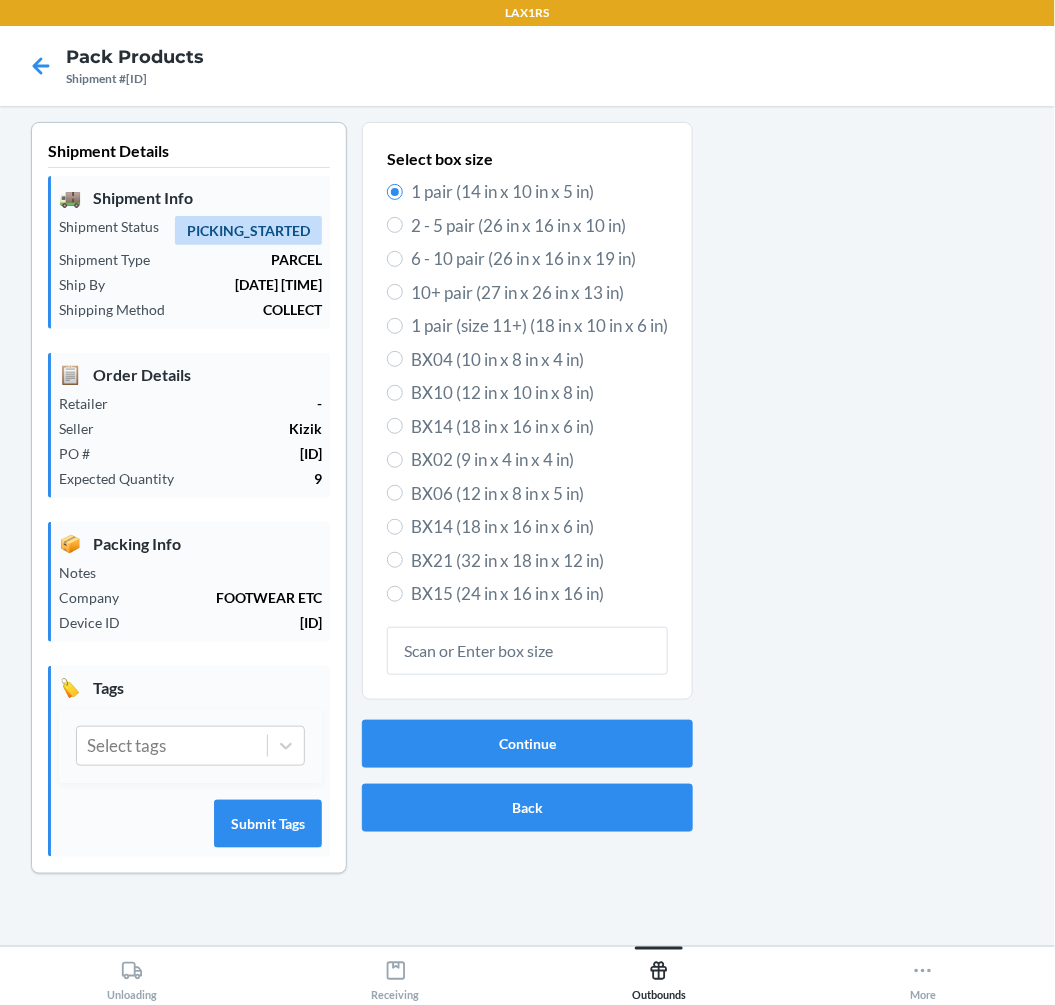 click on "2 - 5 pair (26 in x 16 in x 10 in)" at bounding box center (539, 226) 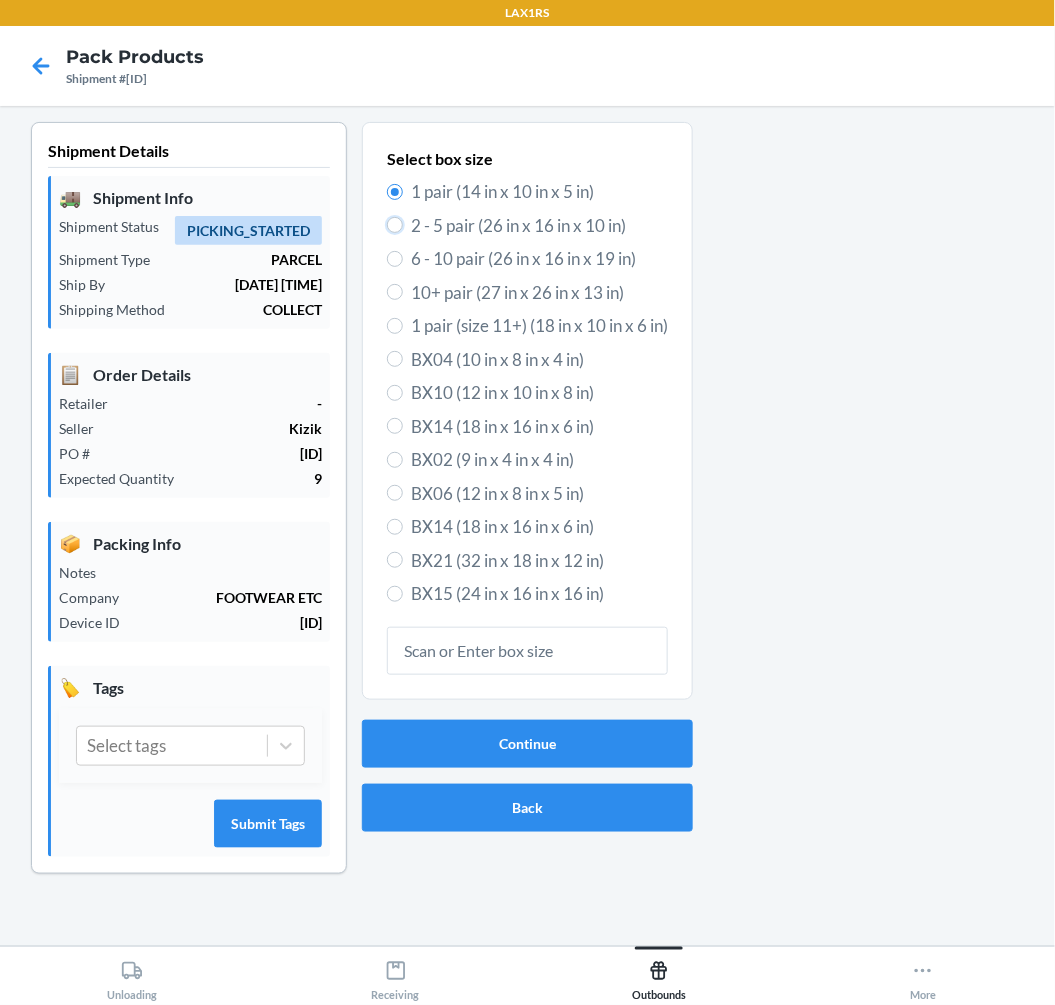 click on "2 - 5 pair (26 in x 16 in x 10 in)" at bounding box center [395, 225] 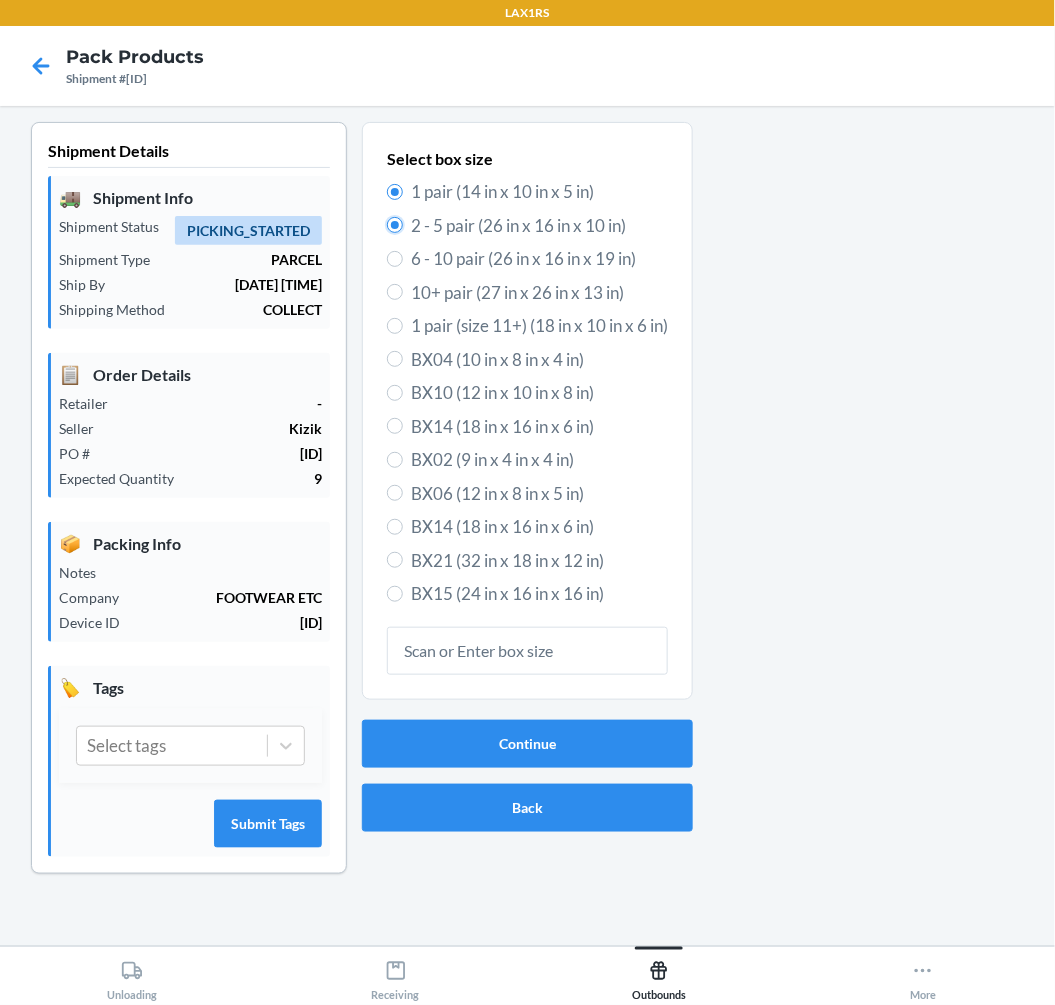 radio on "false" 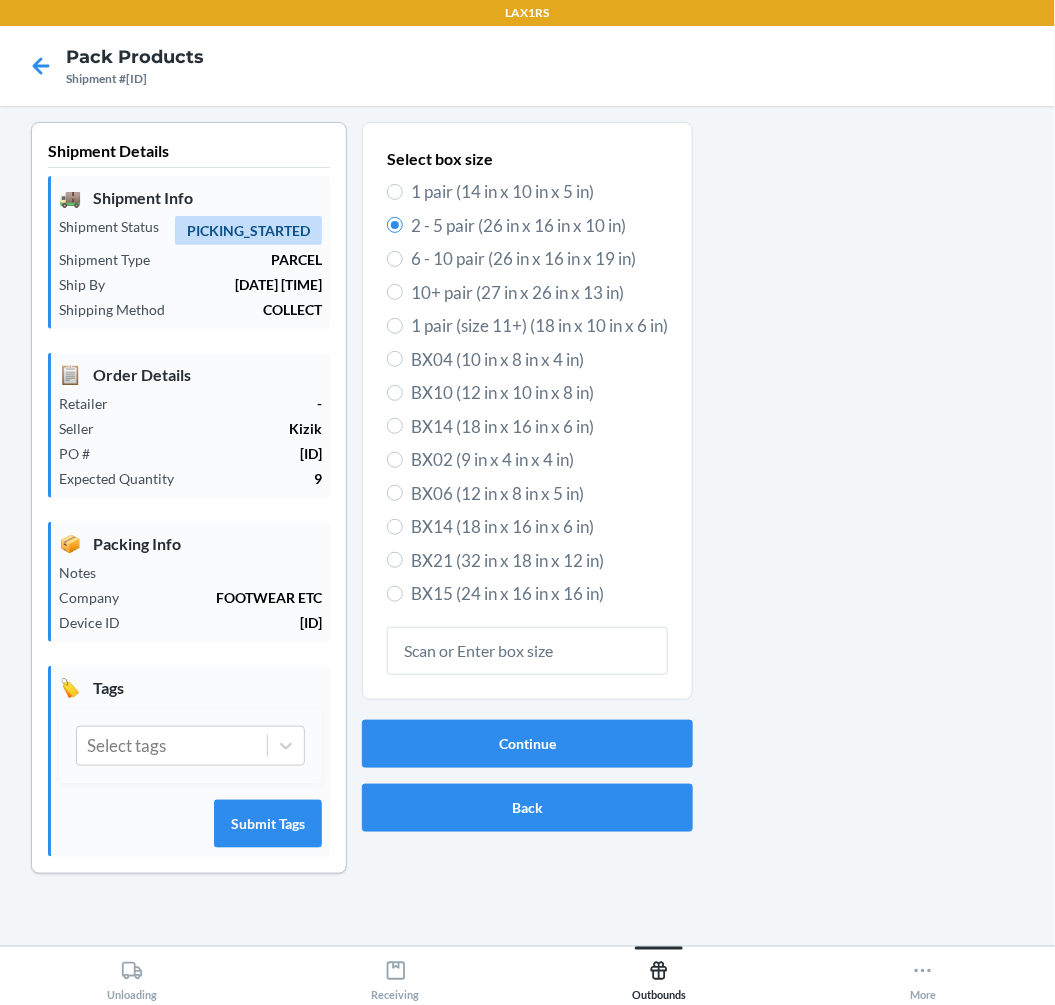 click on "6 - 10 pair (26 in x 16 in x 19 in)" at bounding box center (539, 259) 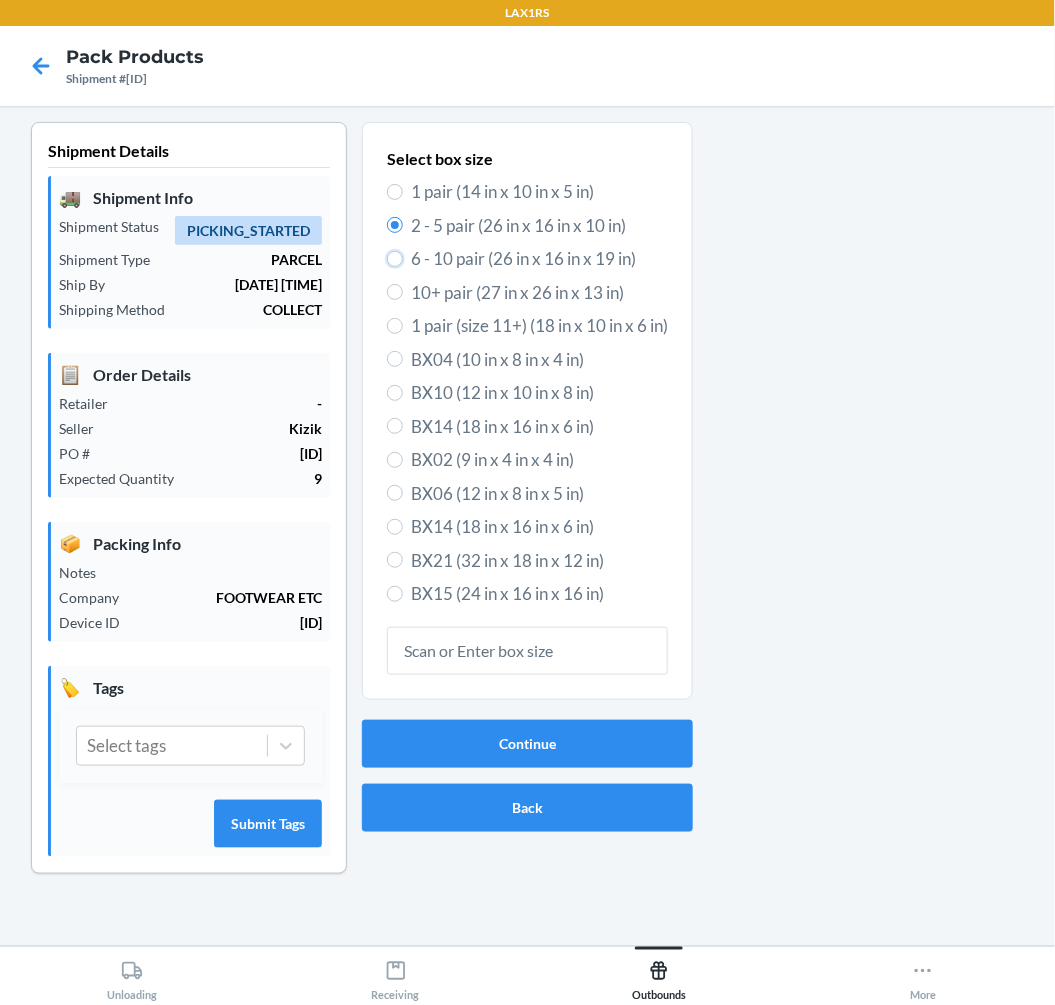 click on "6 - 10 pair (26 in x 16 in x 19 in)" at bounding box center [395, 259] 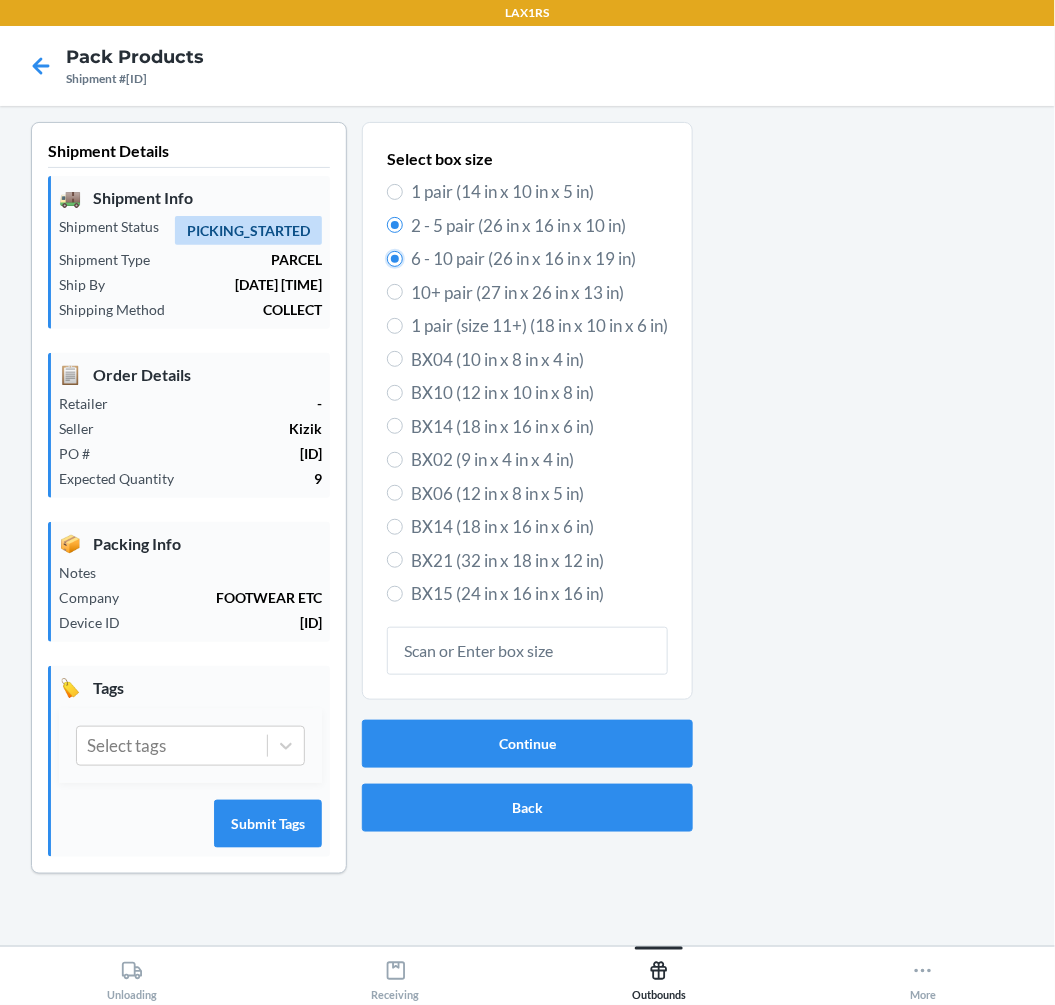 radio on "true" 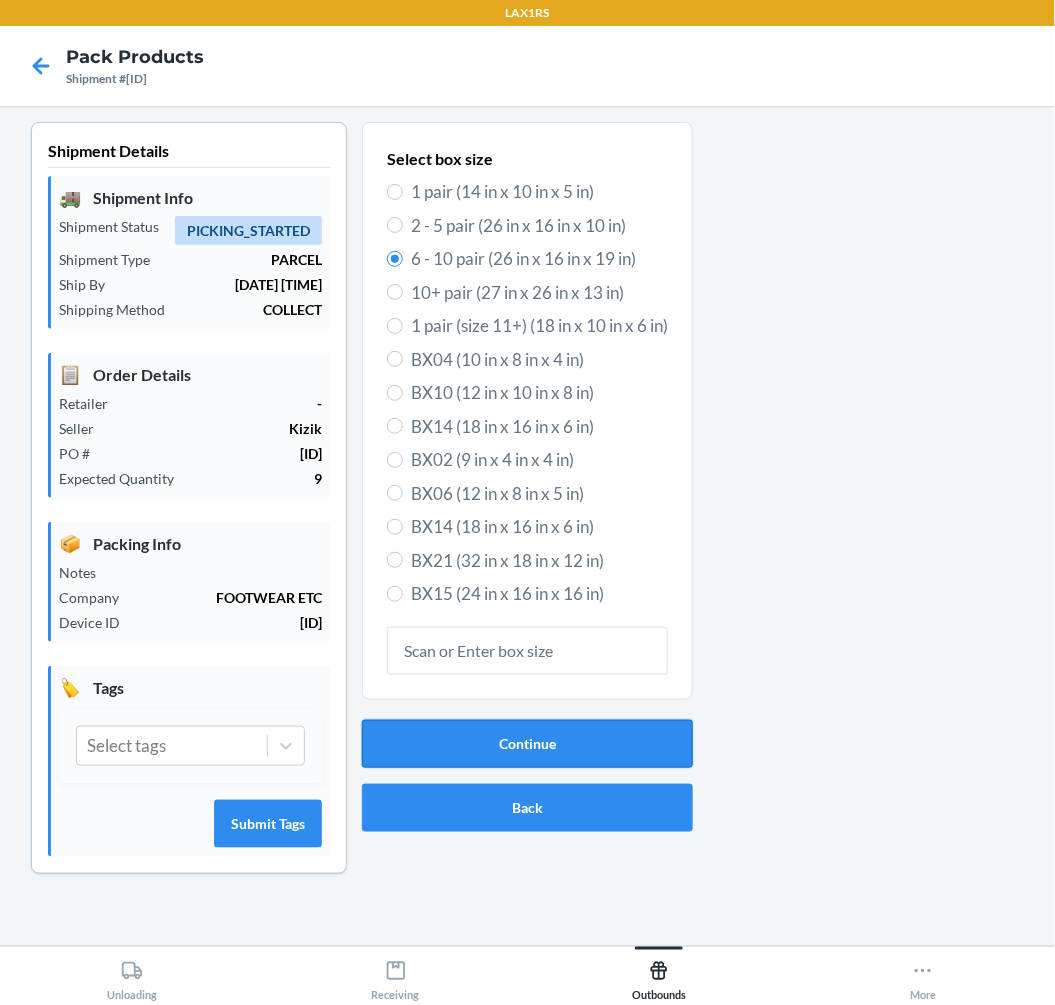 click on "Continue" at bounding box center (527, 744) 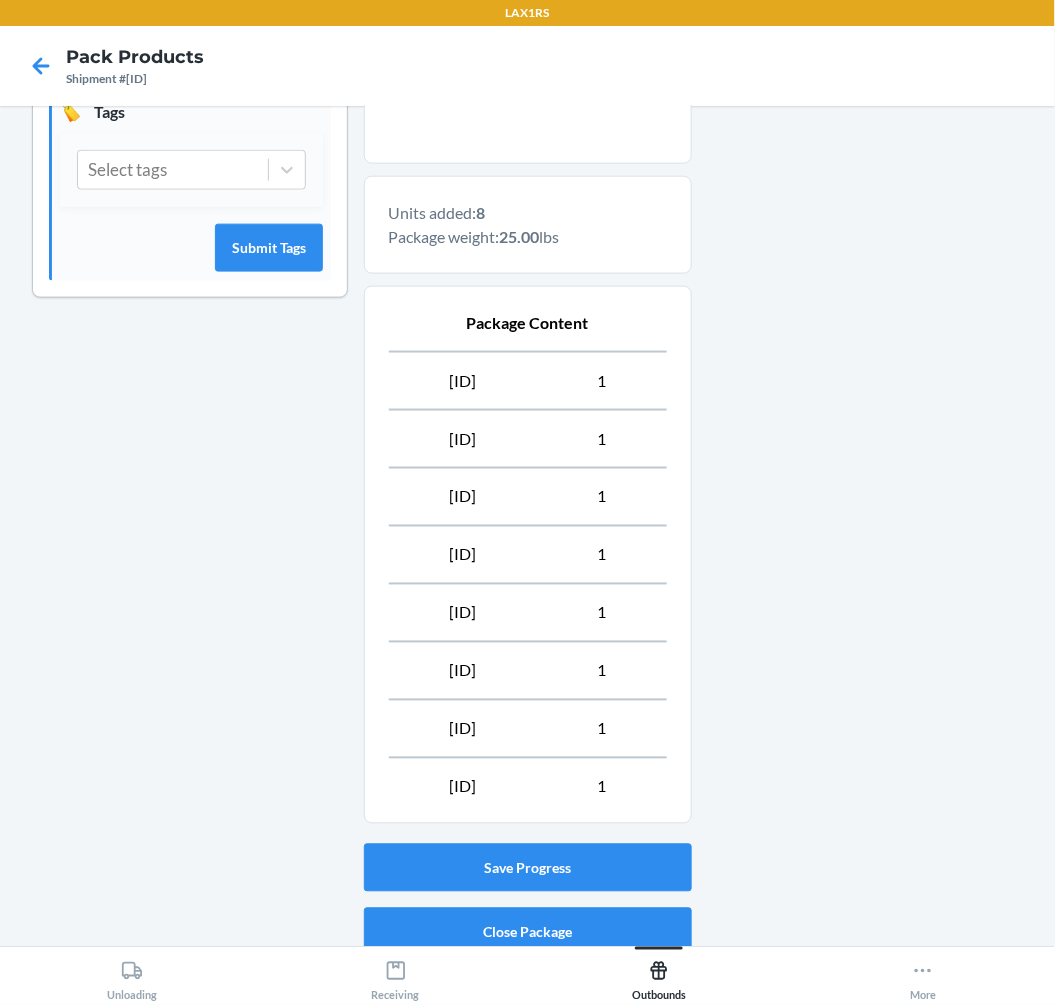 scroll, scrollTop: 658, scrollLeft: 0, axis: vertical 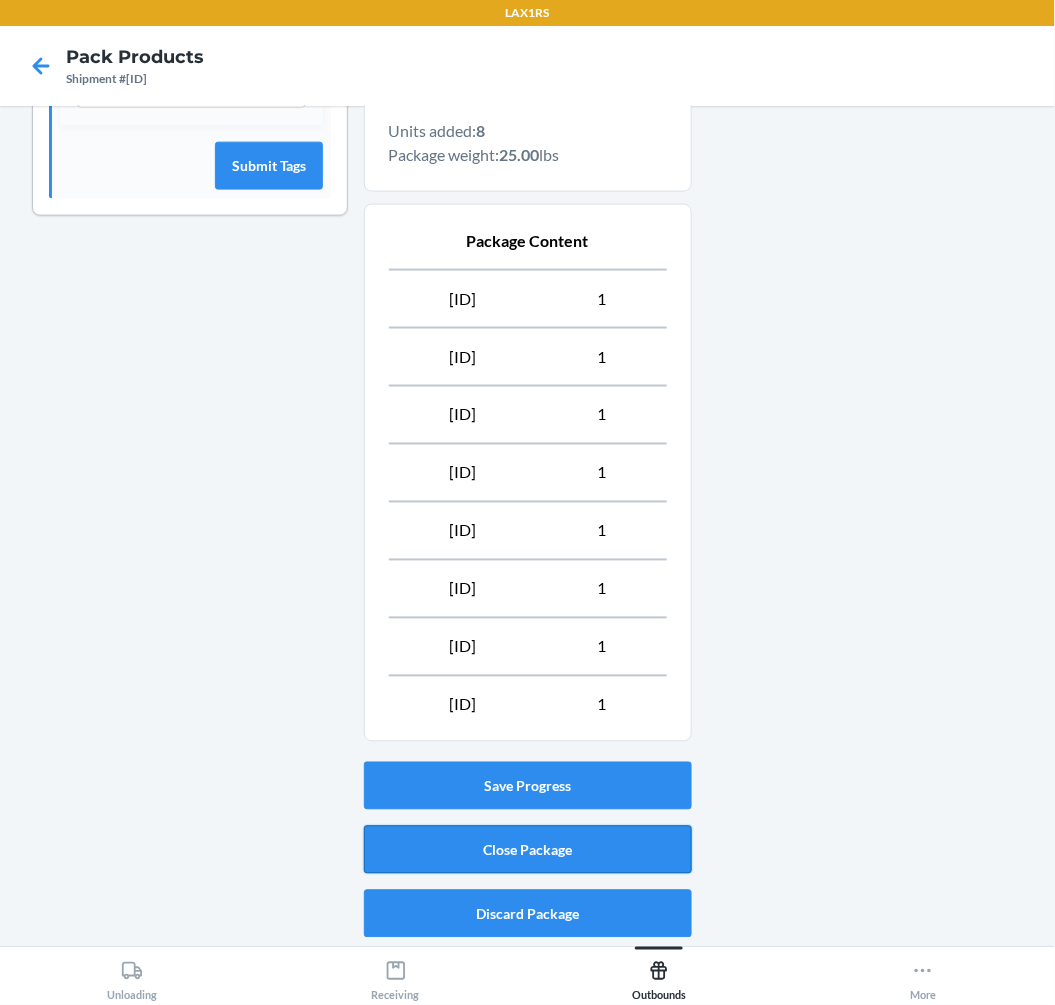 click on "Close Package" at bounding box center (528, 850) 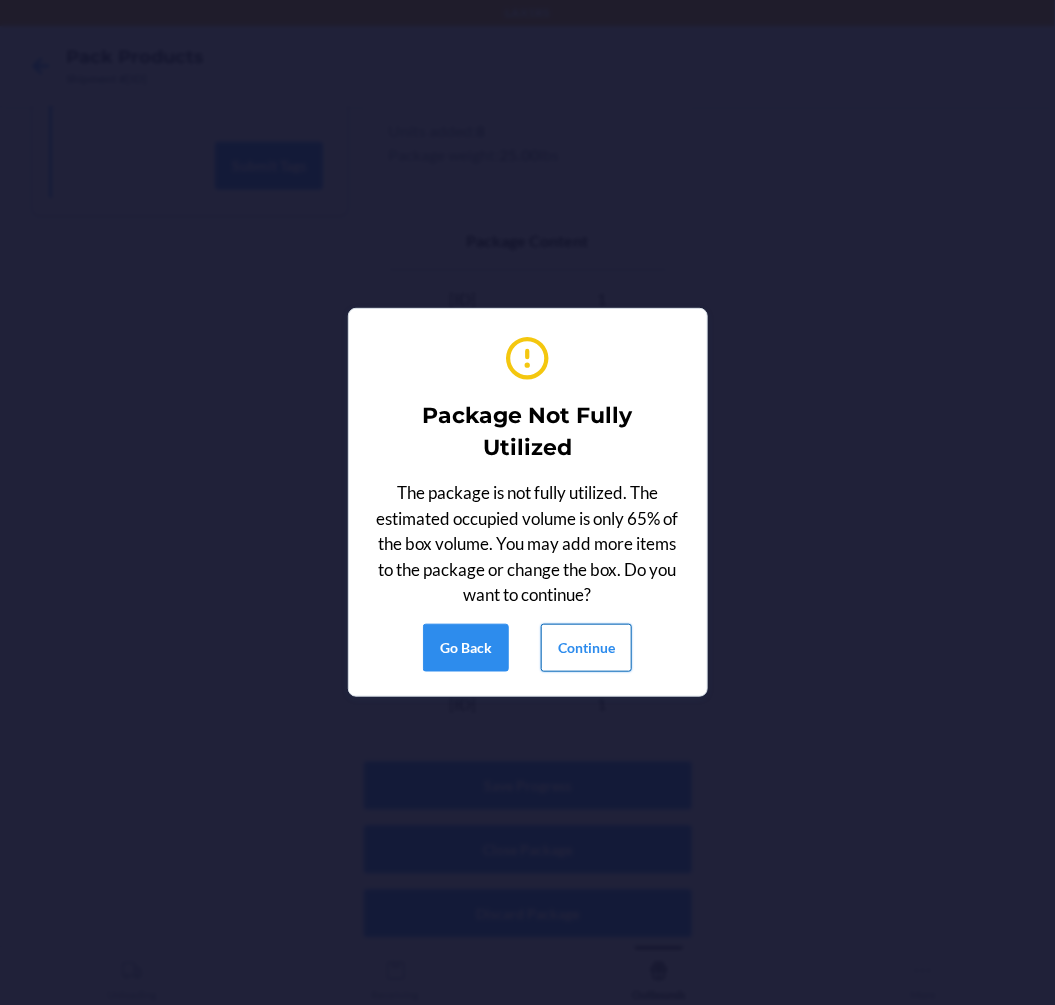 click on "Continue" at bounding box center [586, 648] 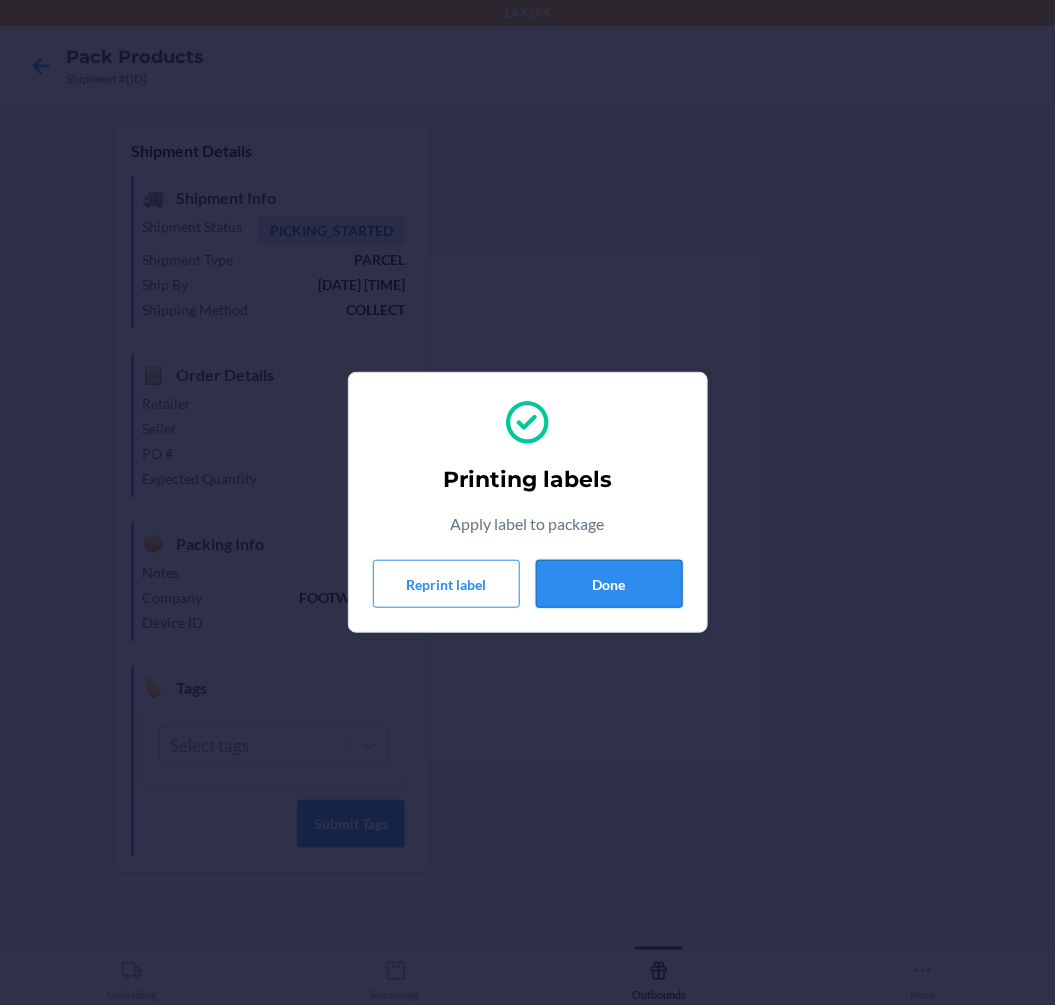 click on "Done" at bounding box center [609, 584] 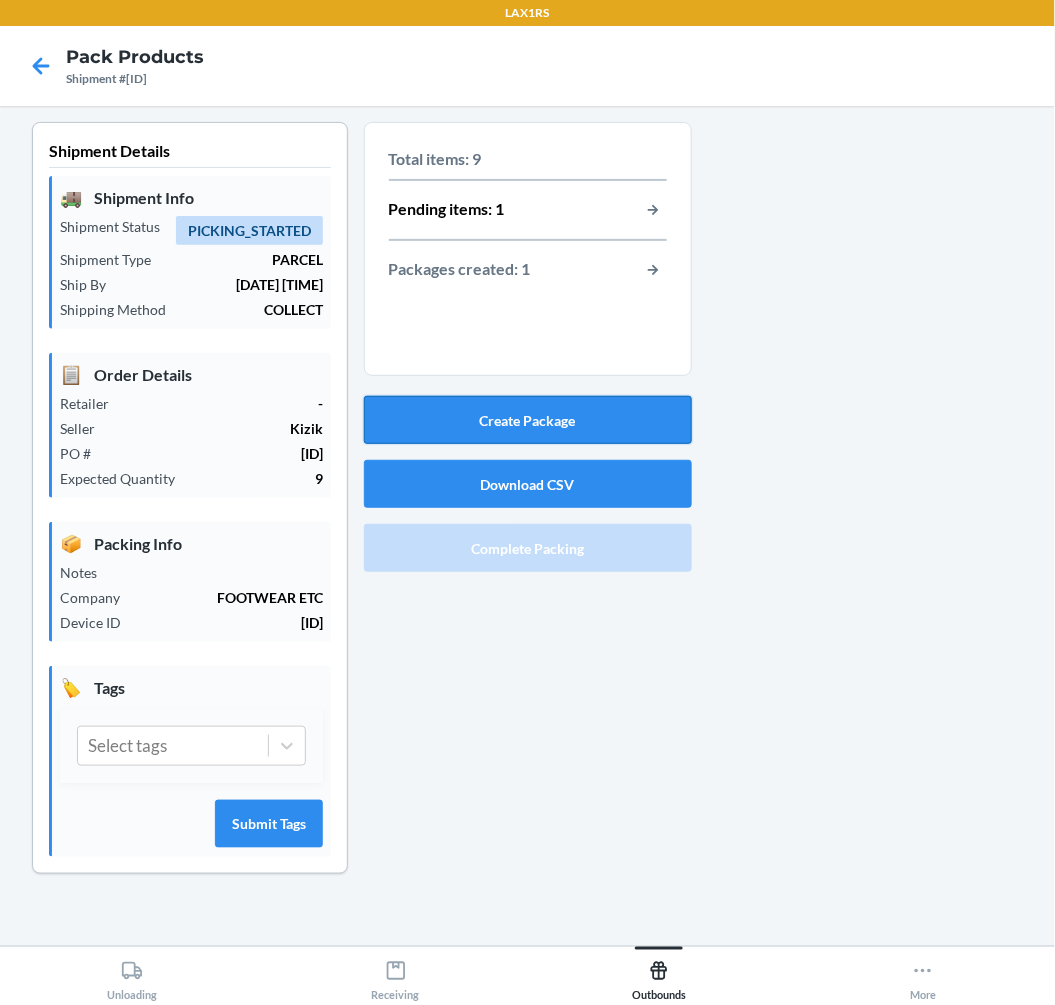 click on "Create Package" at bounding box center (528, 420) 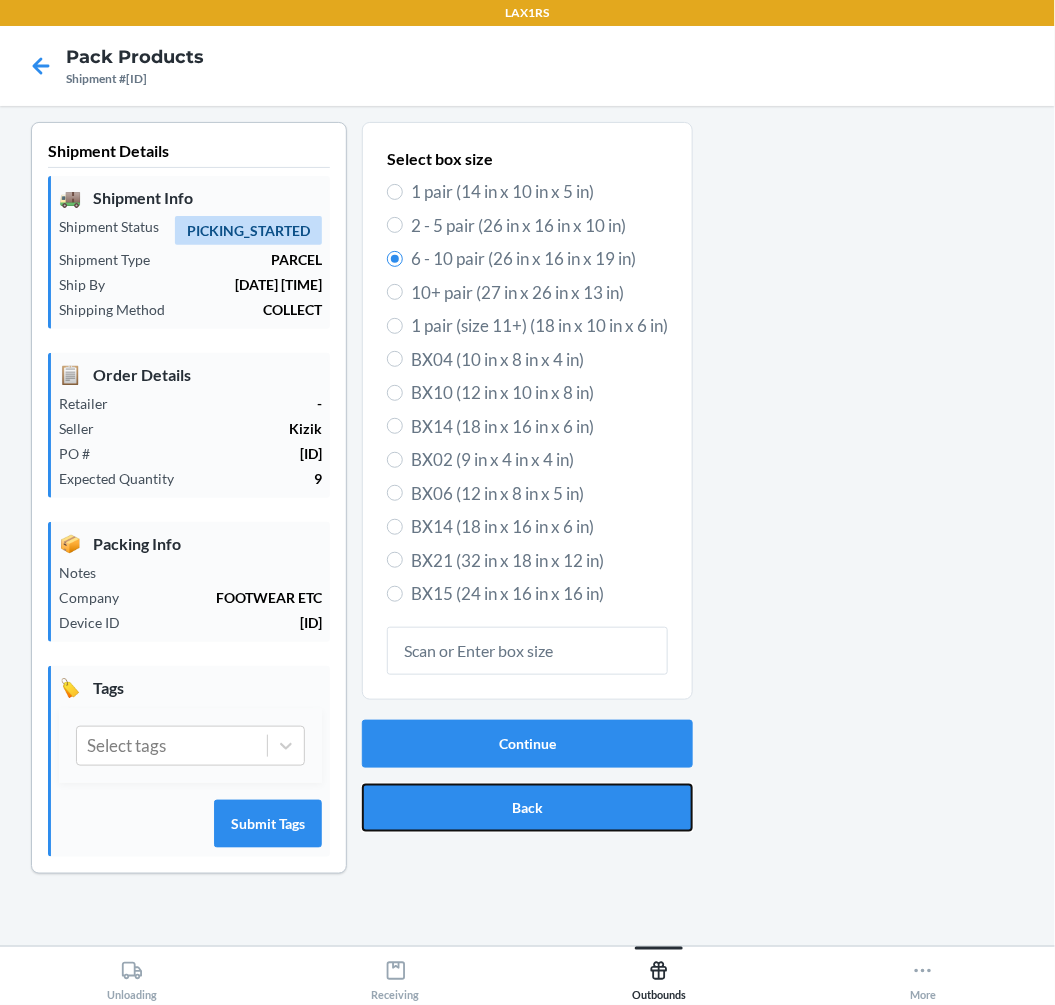 click on "Back" at bounding box center (527, 808) 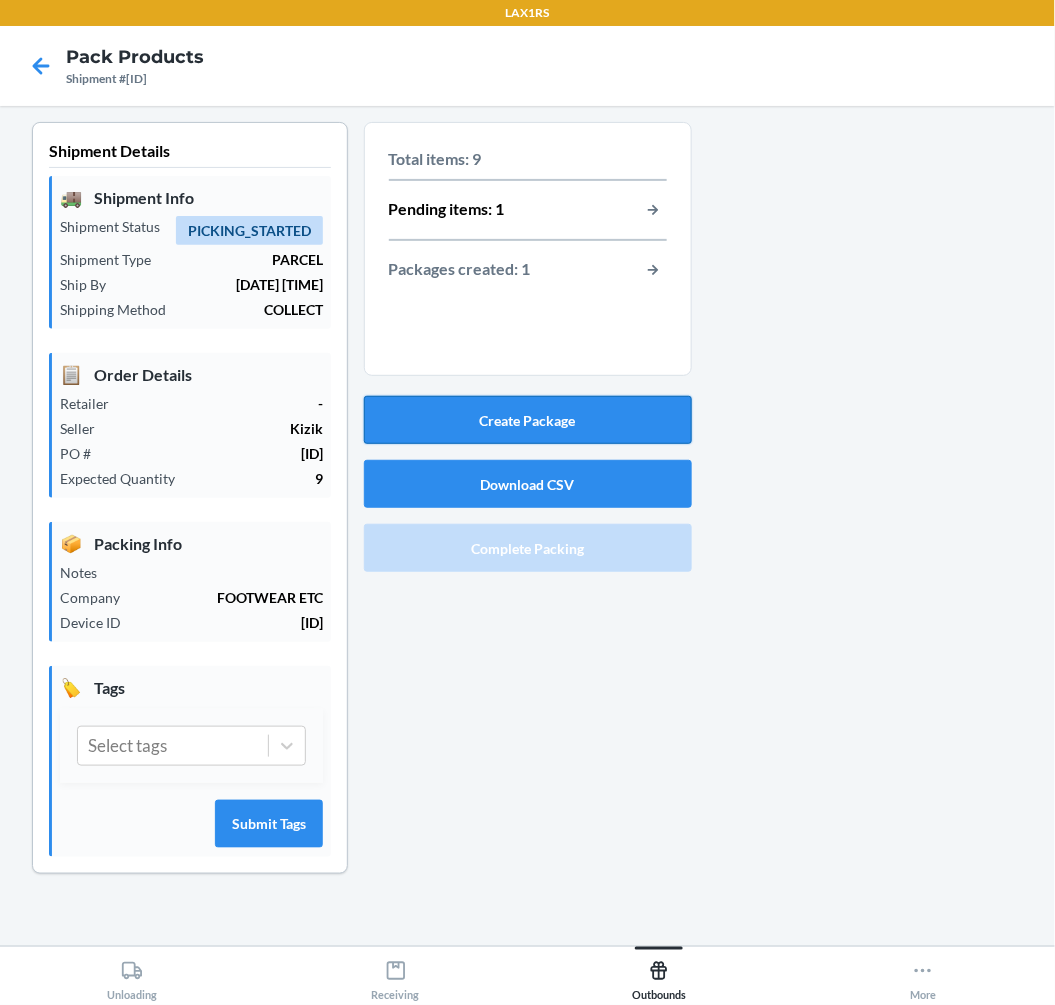 click on "Create Package" at bounding box center [528, 420] 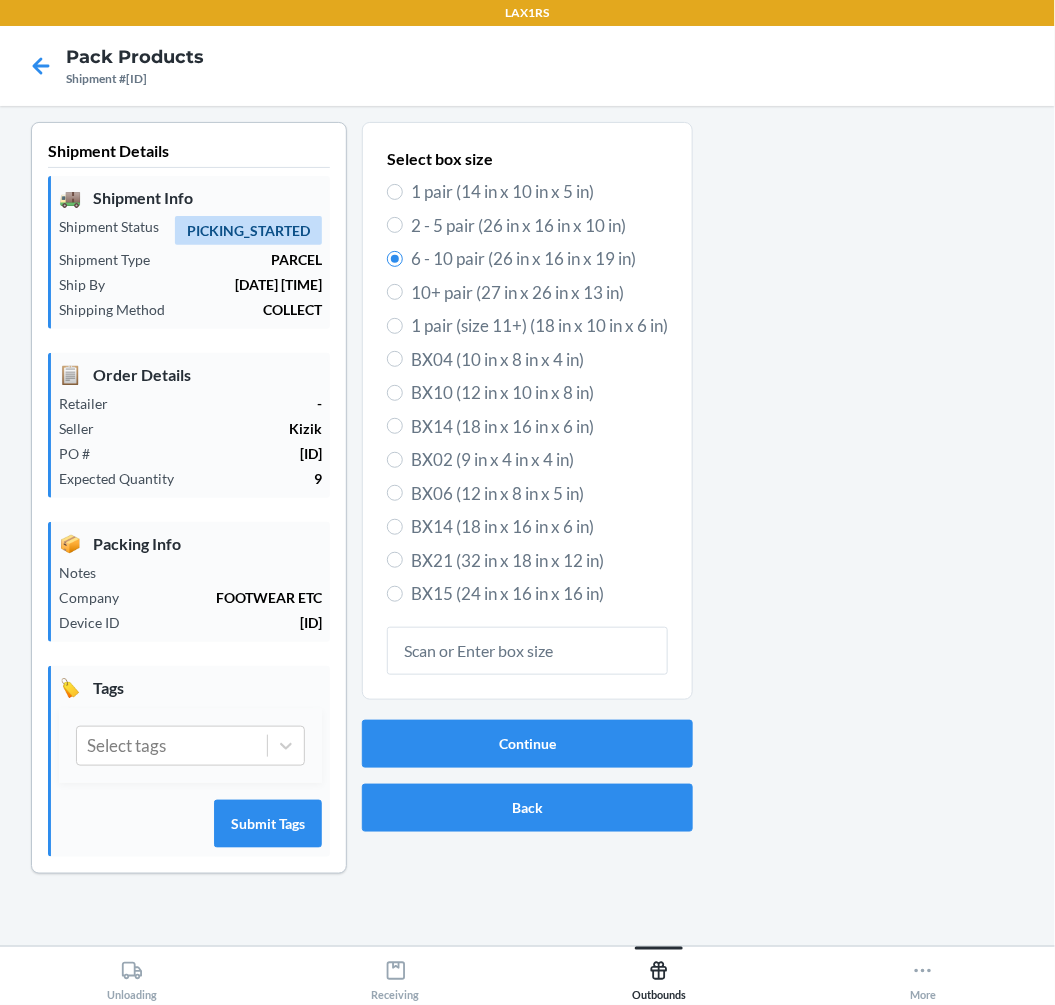 click on "1 pair (14 in x 10 in x 5 in)" at bounding box center (539, 192) 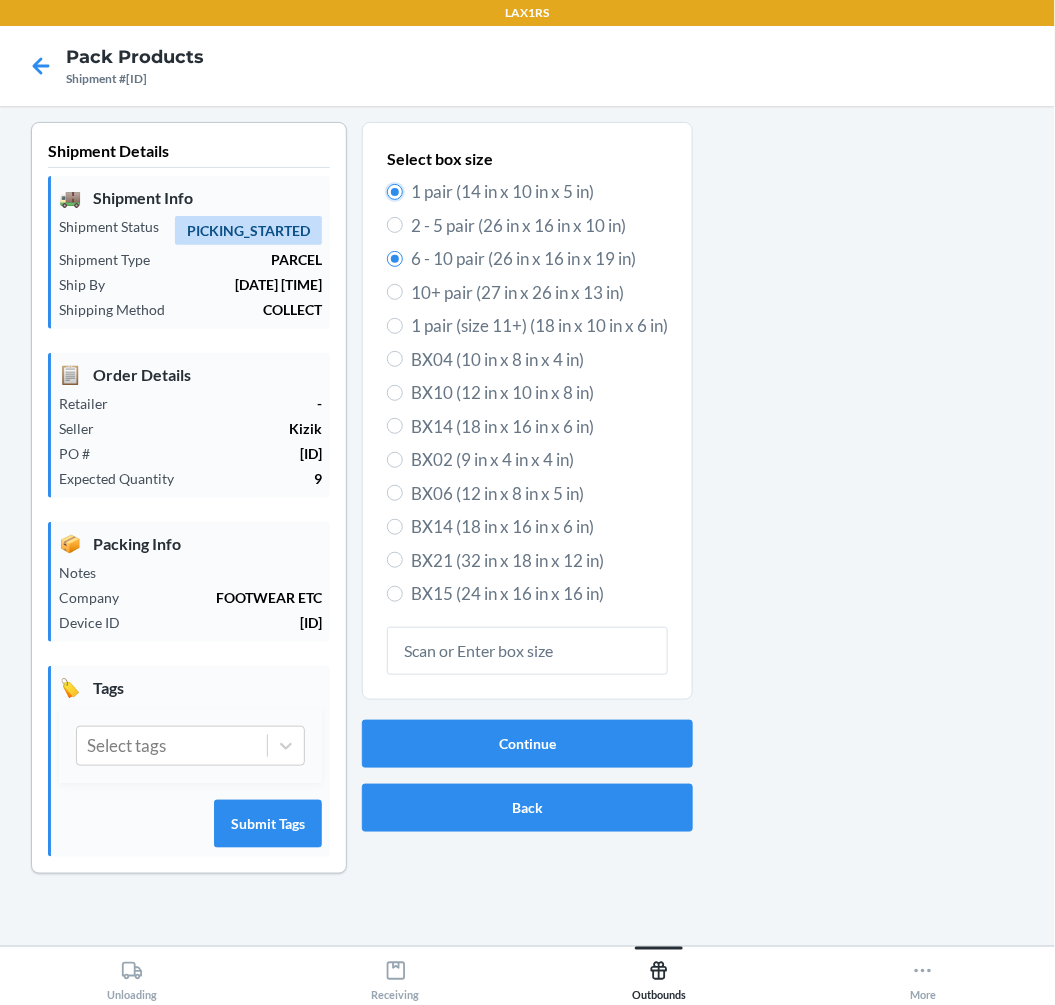 radio on "true" 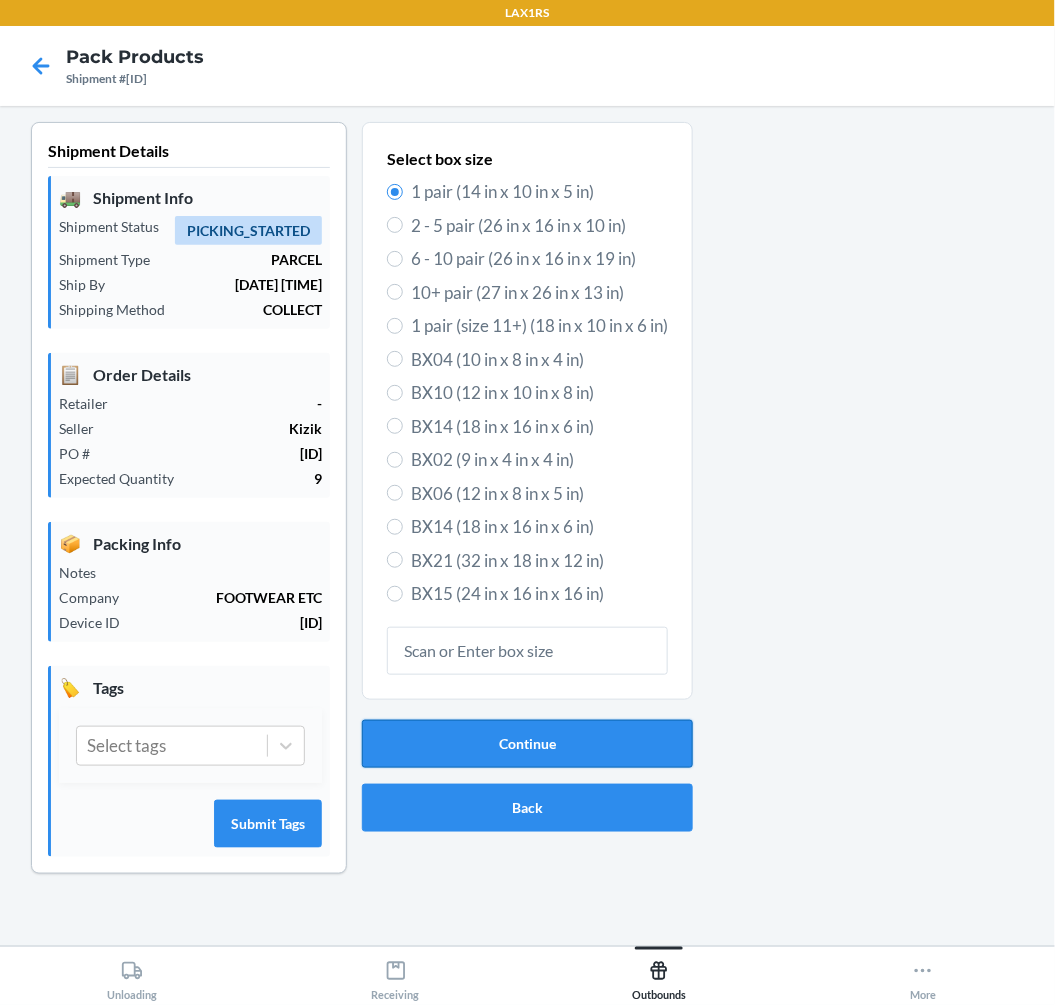click on "Continue" at bounding box center (527, 744) 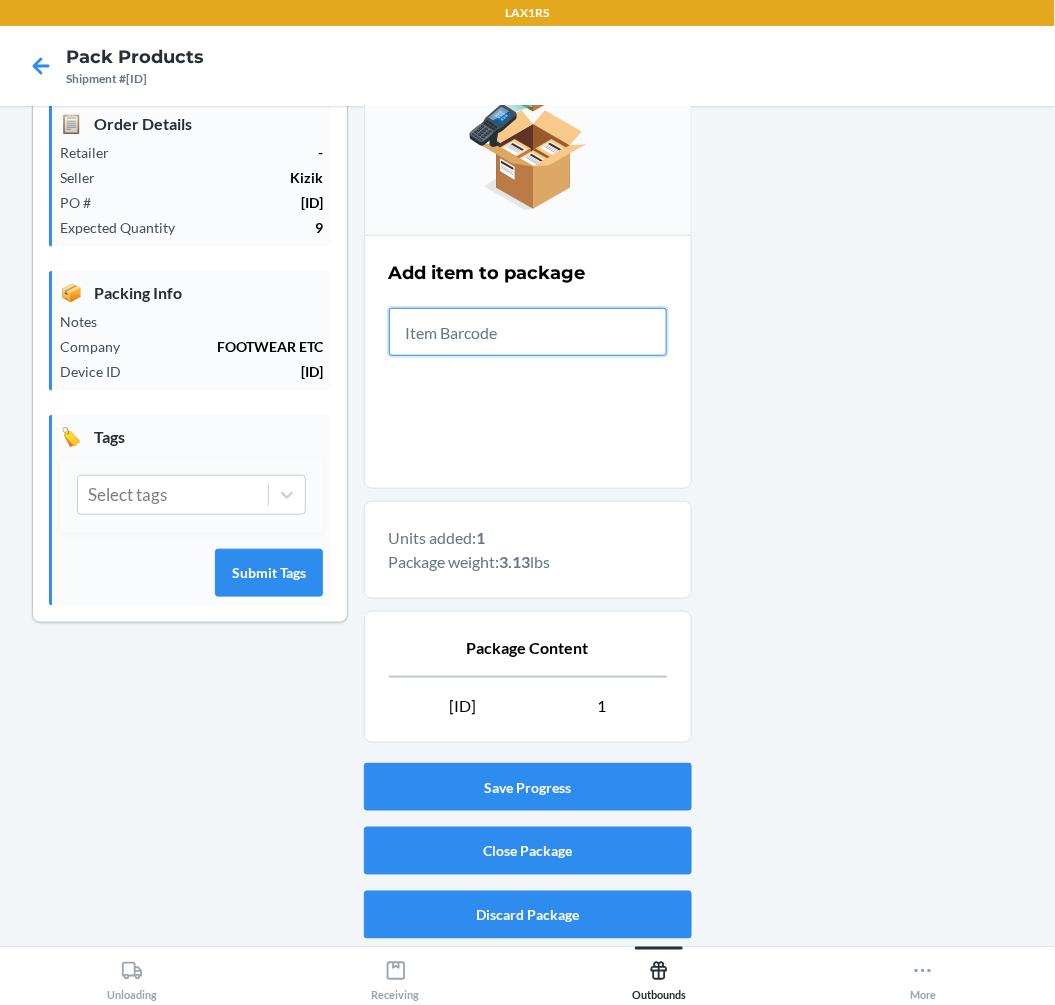 scroll, scrollTop: 252, scrollLeft: 0, axis: vertical 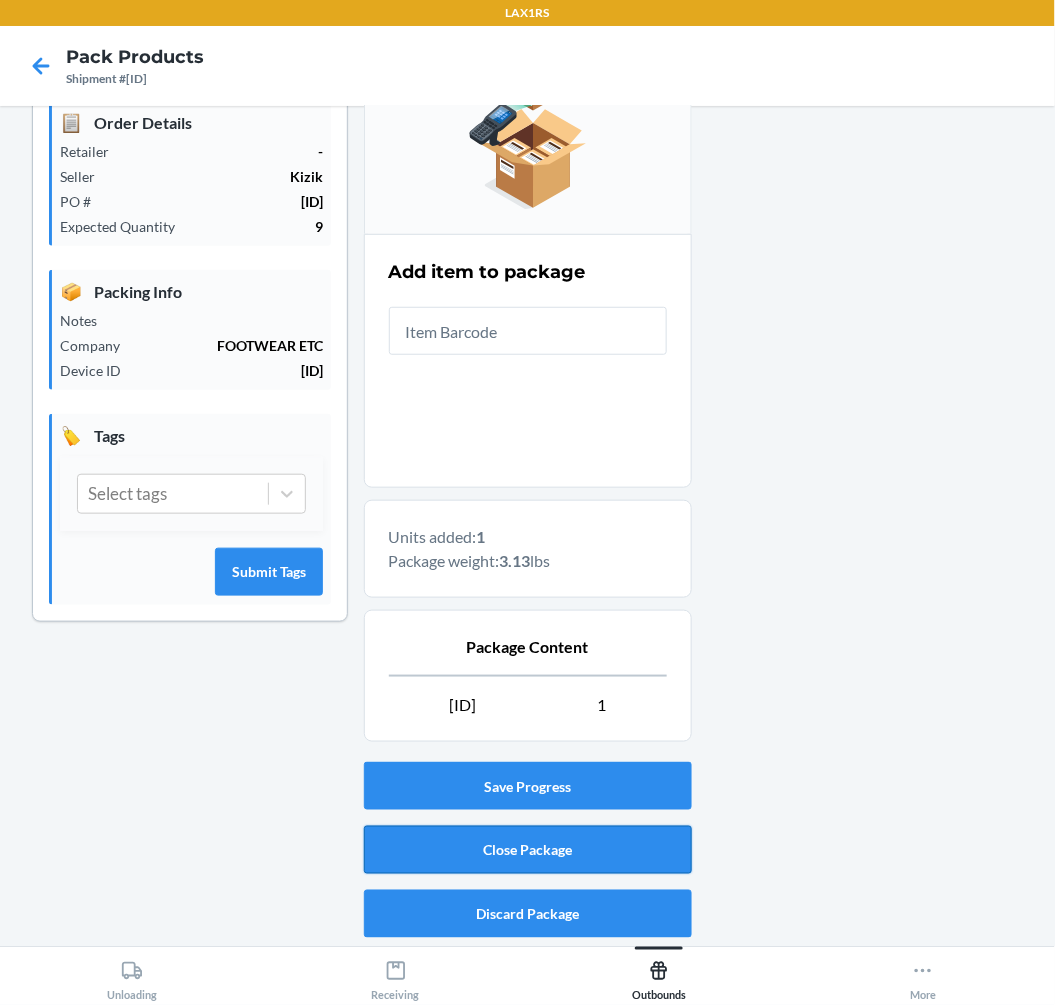 drag, startPoint x: 608, startPoint y: 842, endPoint x: 607, endPoint y: 857, distance: 15.033297 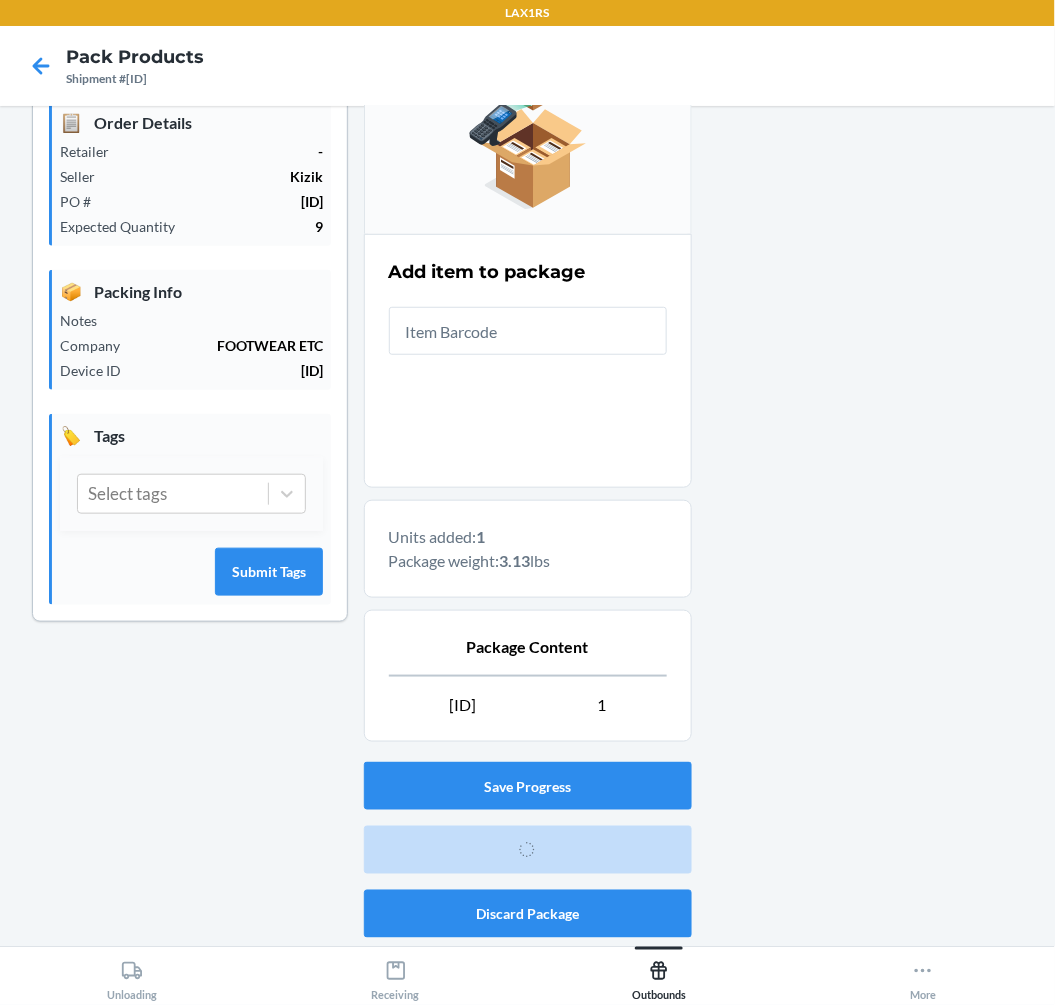 scroll, scrollTop: 0, scrollLeft: 0, axis: both 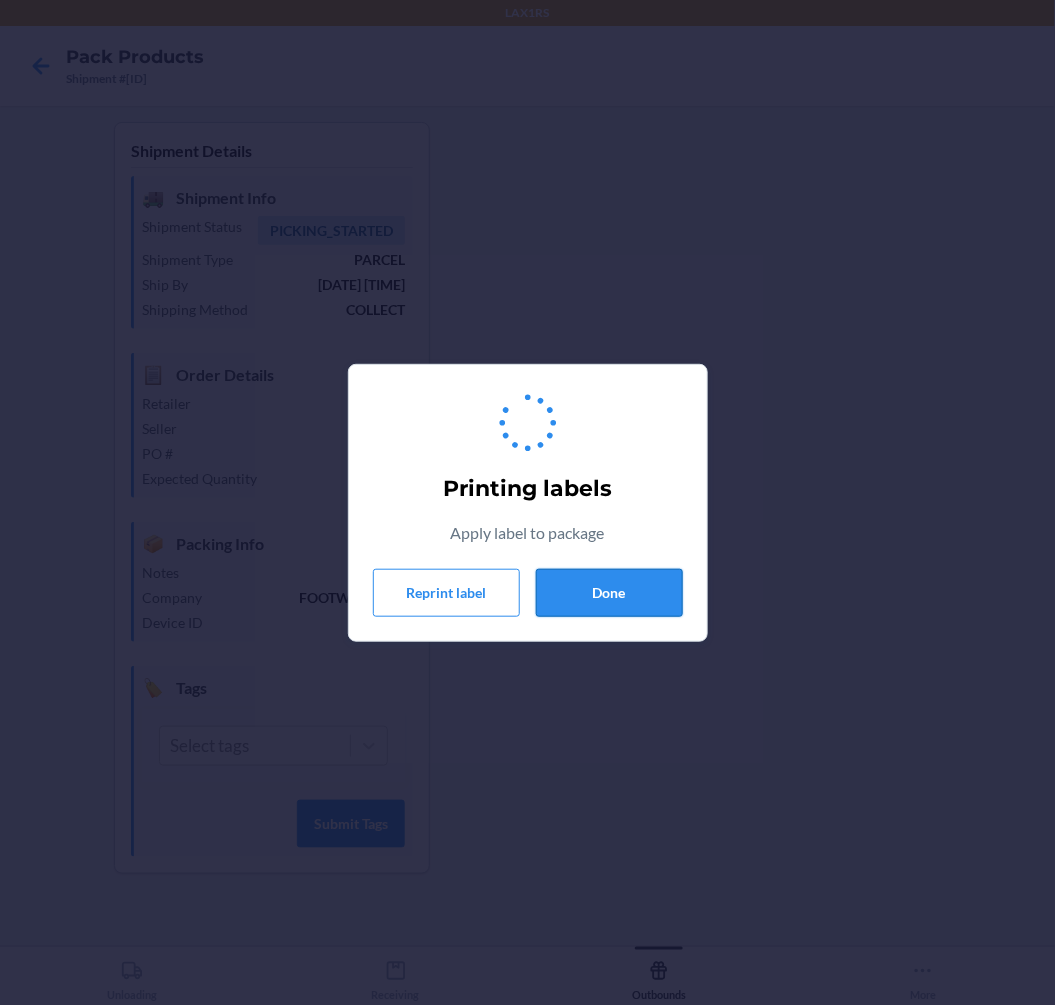 click on "Done" at bounding box center (609, 593) 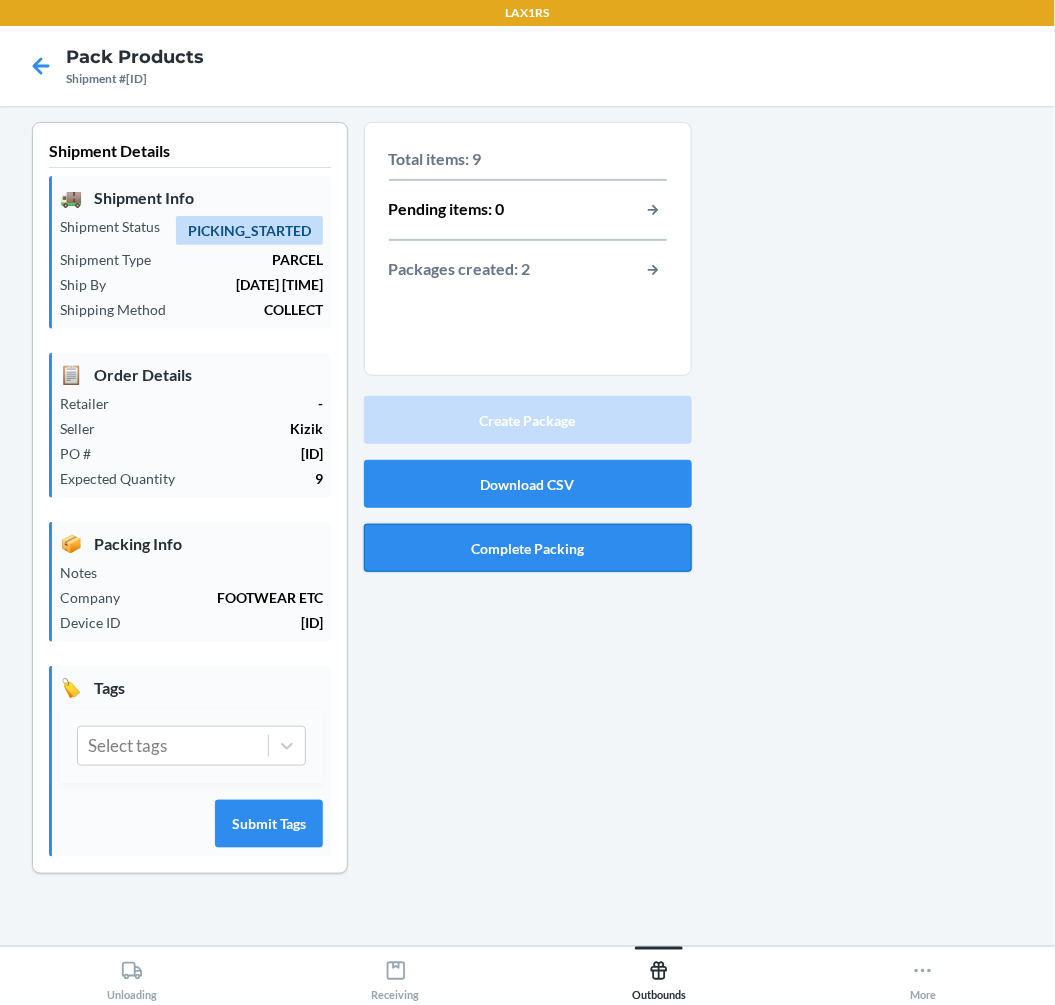 click on "Complete Packing" at bounding box center (528, 548) 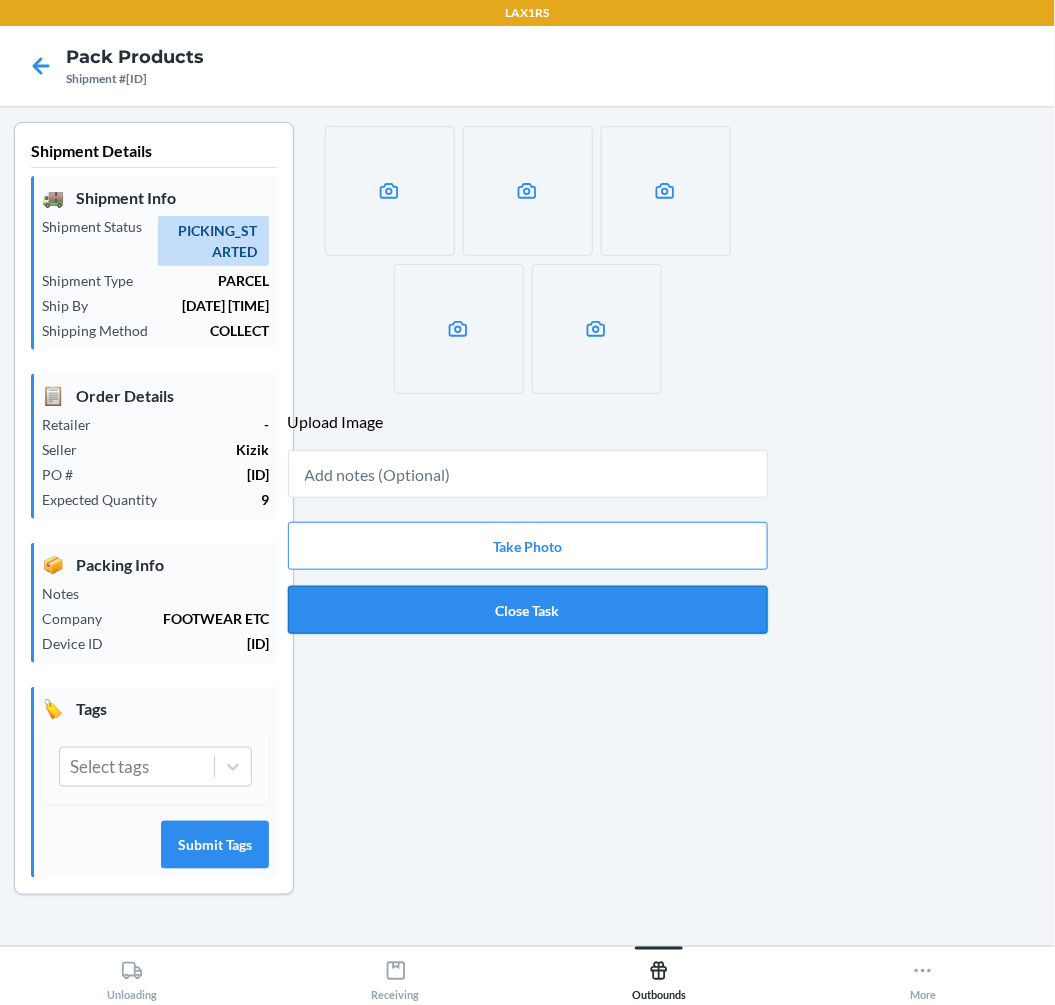 click on "Close Task" at bounding box center (528, 610) 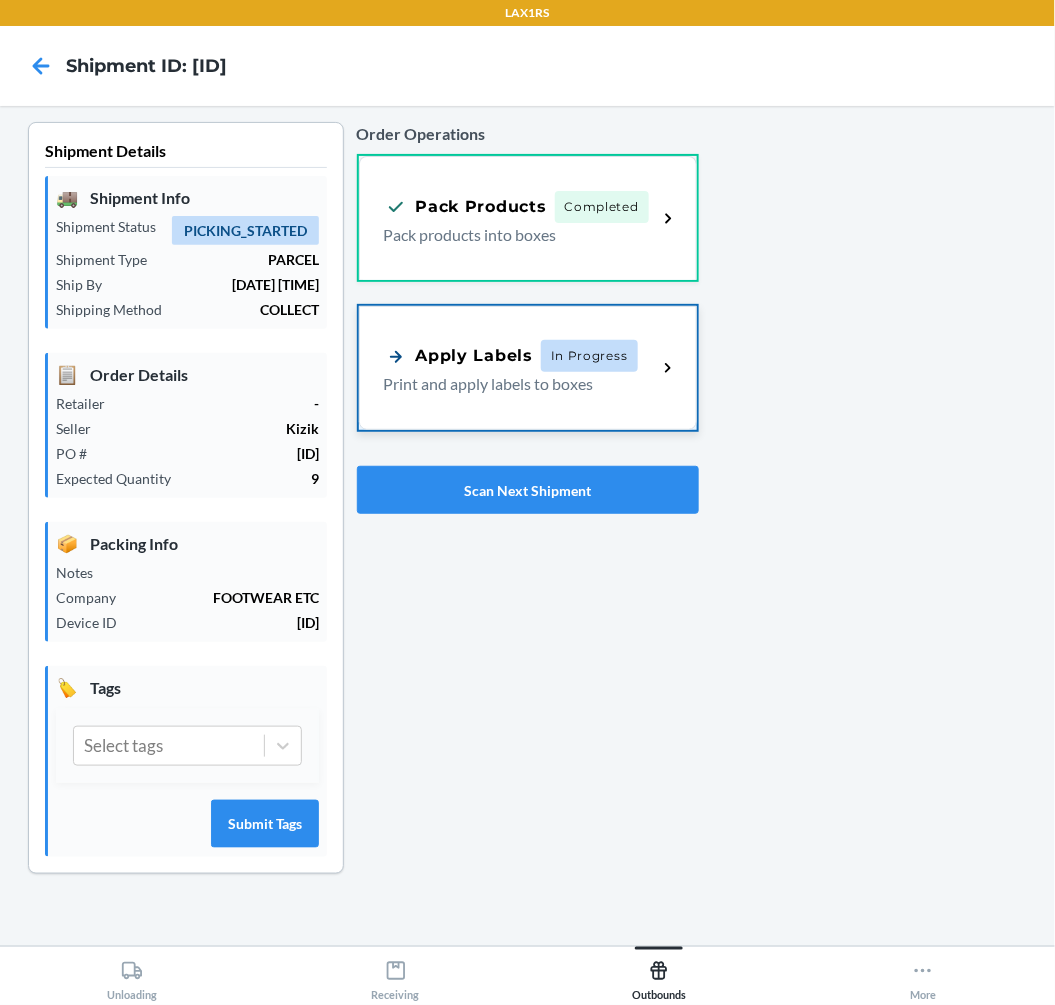click on "Apply Labels In Progress Print and apply labels to boxes" at bounding box center [521, 368] 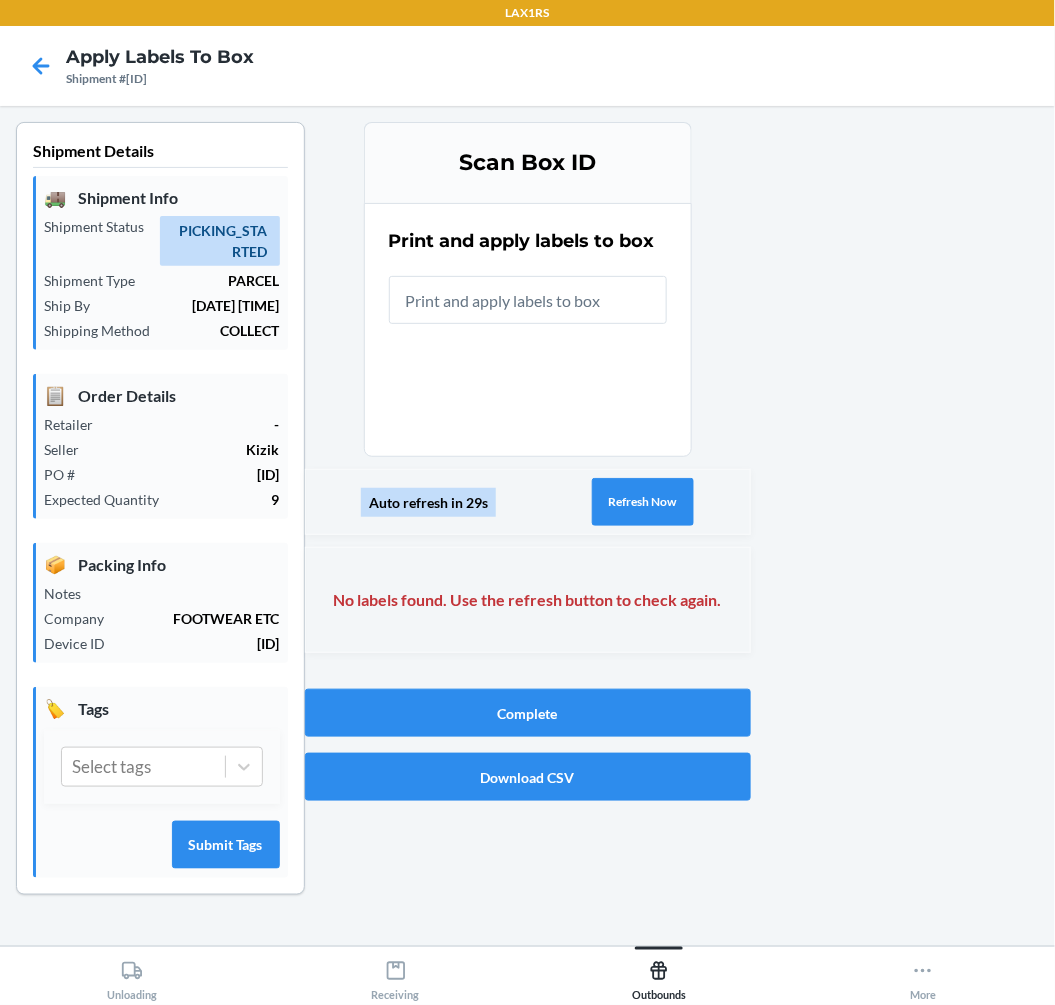 click at bounding box center [528, 300] 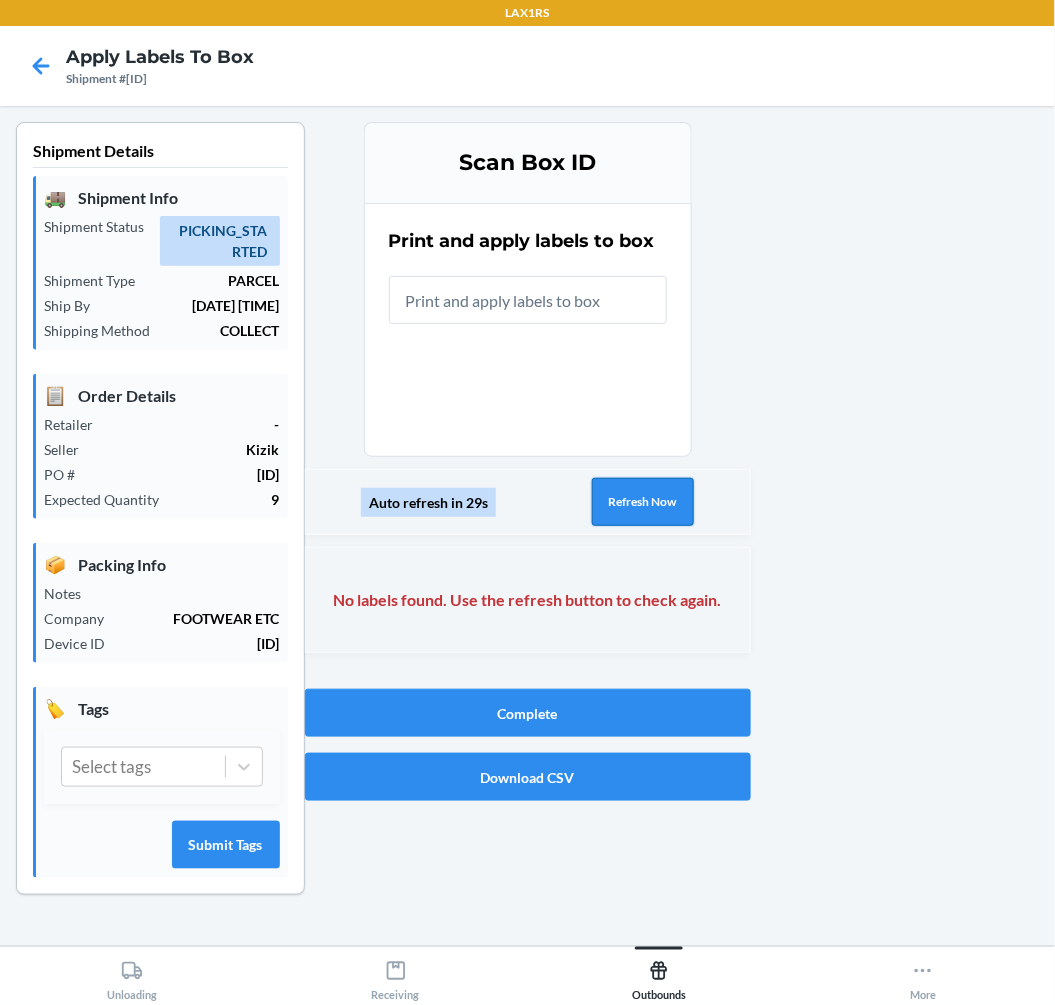 click on "Refresh Now" at bounding box center (643, 502) 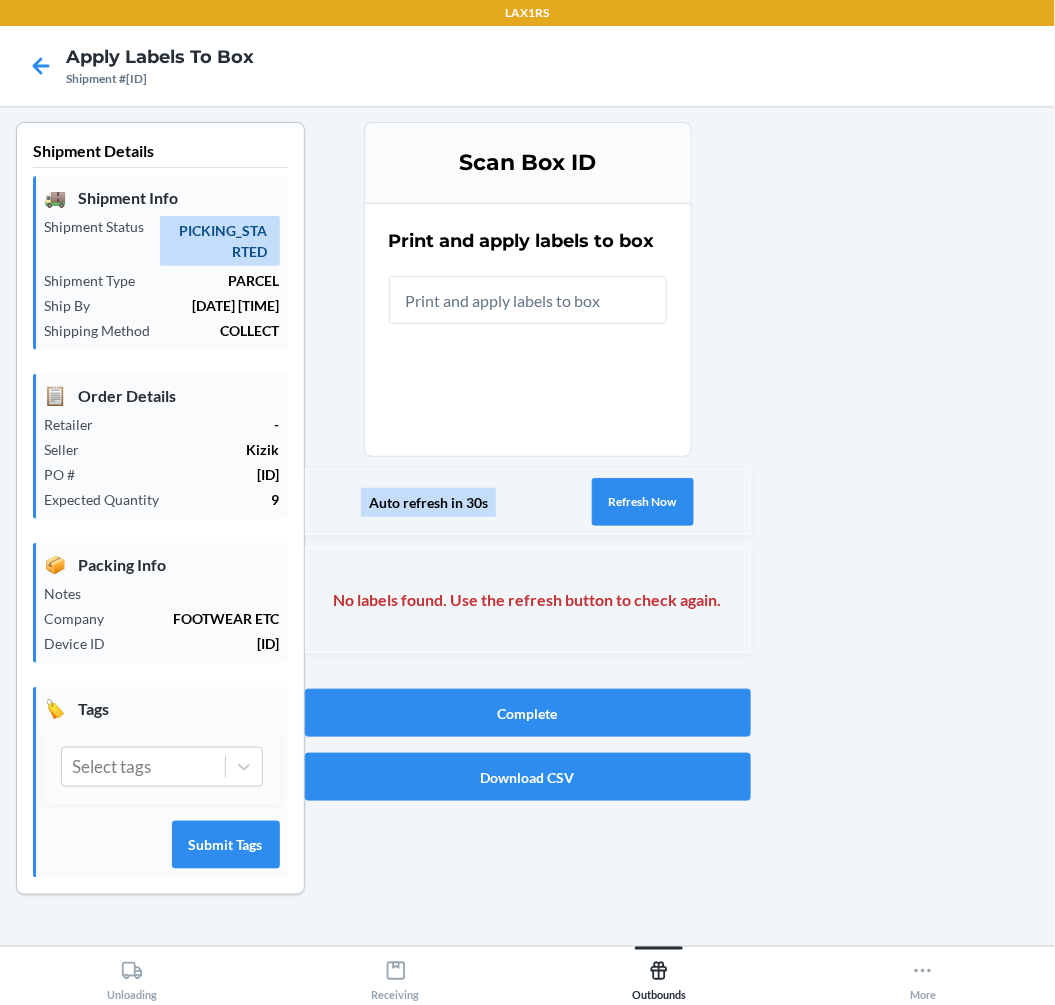click on "Auto refresh in 30s Refresh Now" at bounding box center (528, 502) 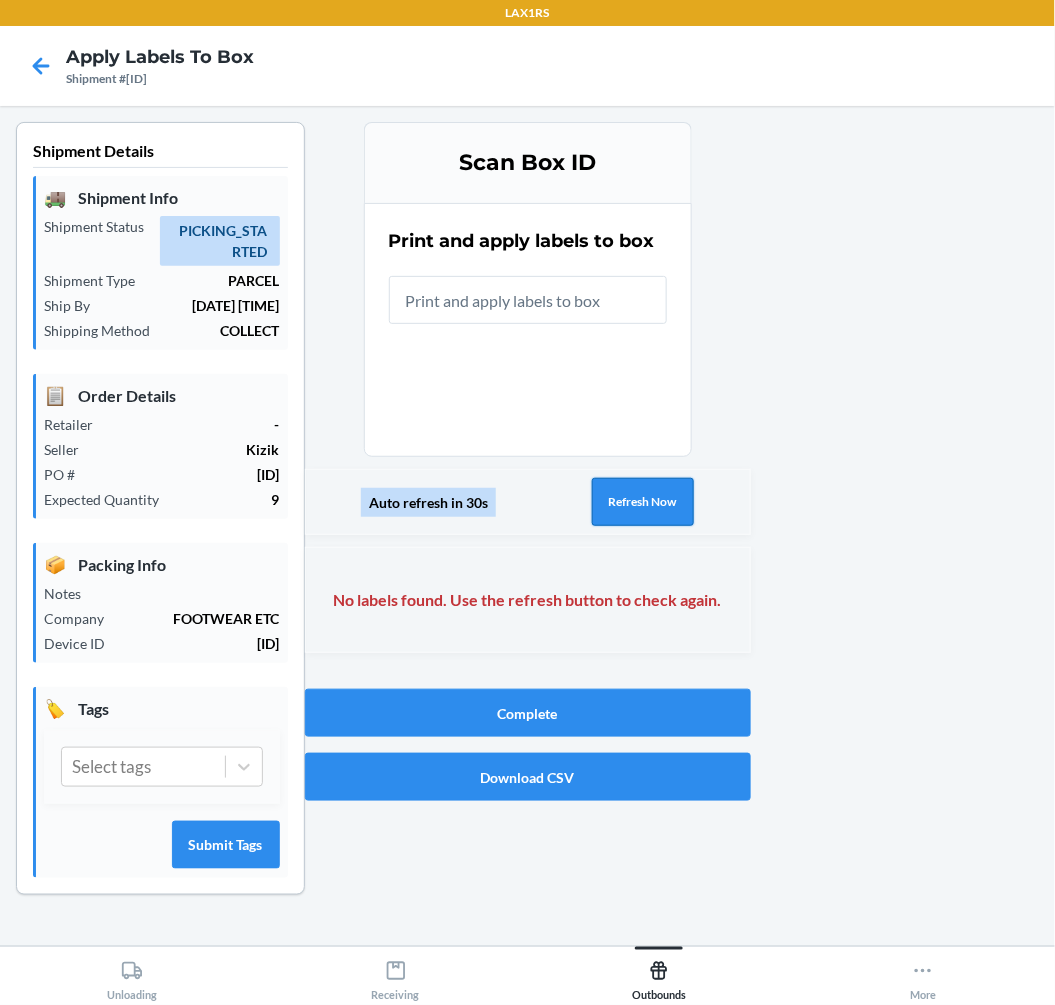 click on "Refresh Now" at bounding box center (643, 502) 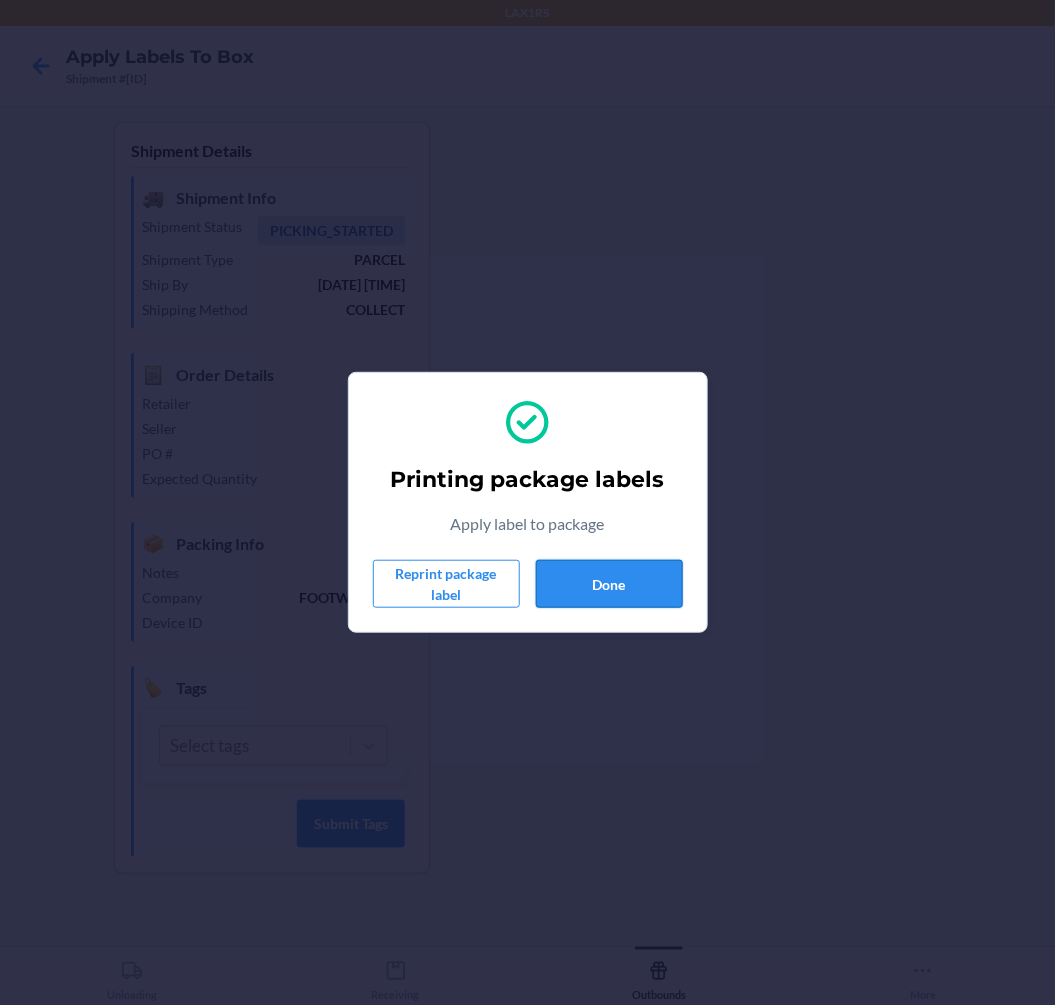 click on "Done" at bounding box center (609, 584) 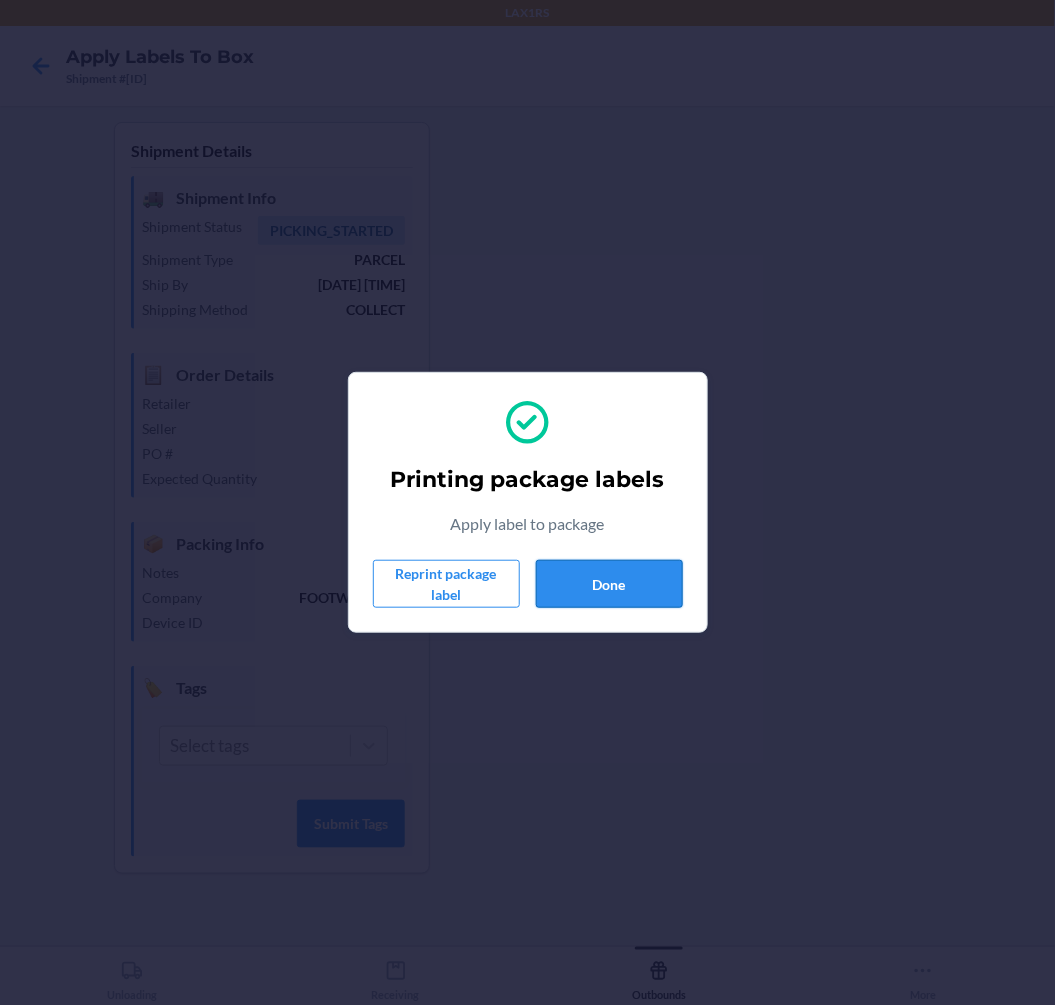 click on "Done" at bounding box center (609, 584) 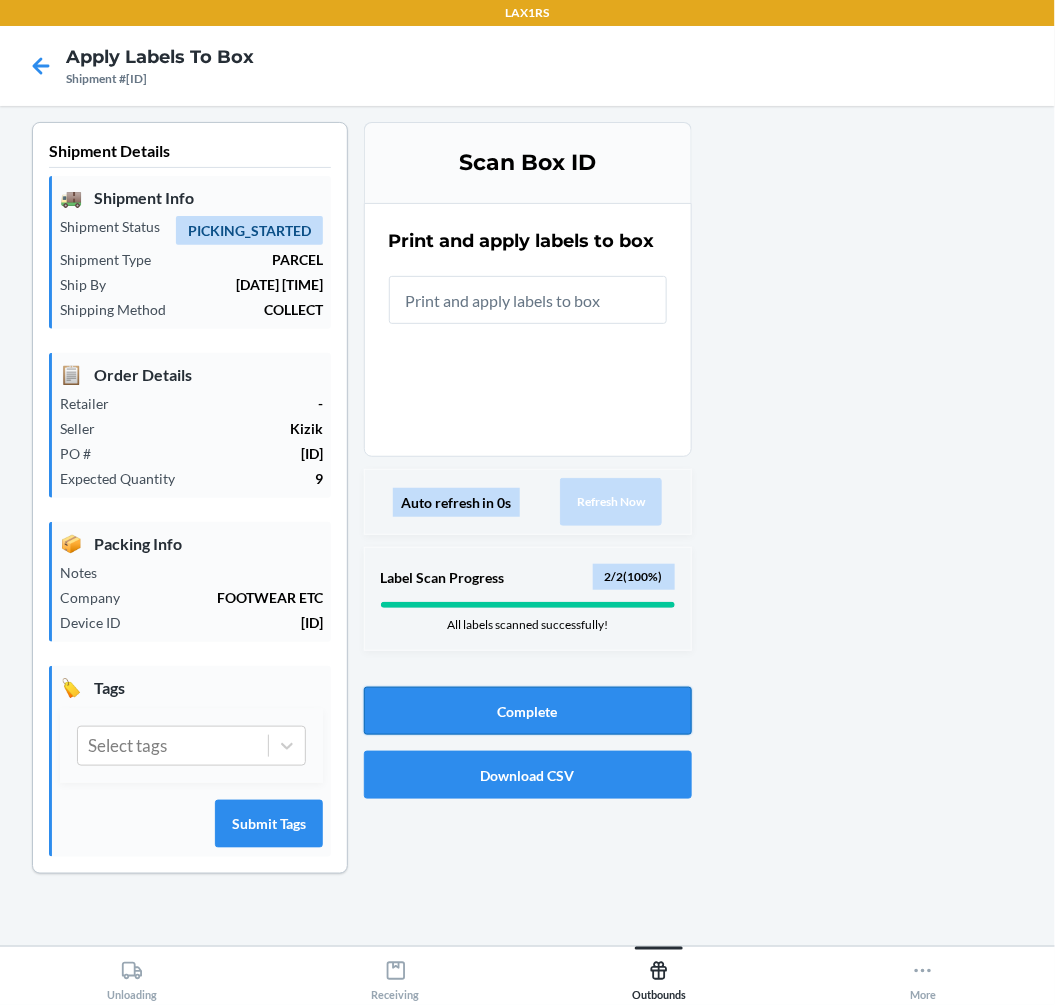 click on "Complete" at bounding box center [528, 711] 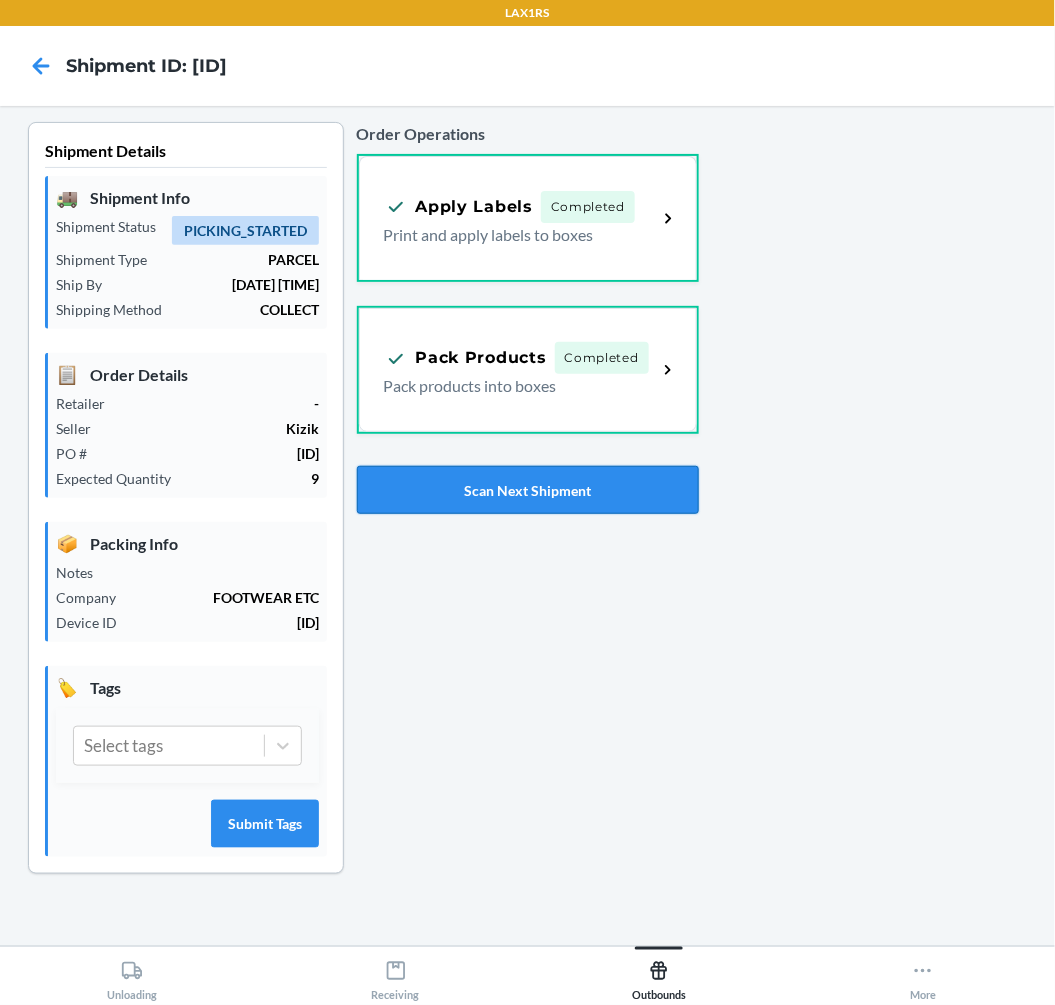 click on "Scan Next Shipment" at bounding box center (528, 490) 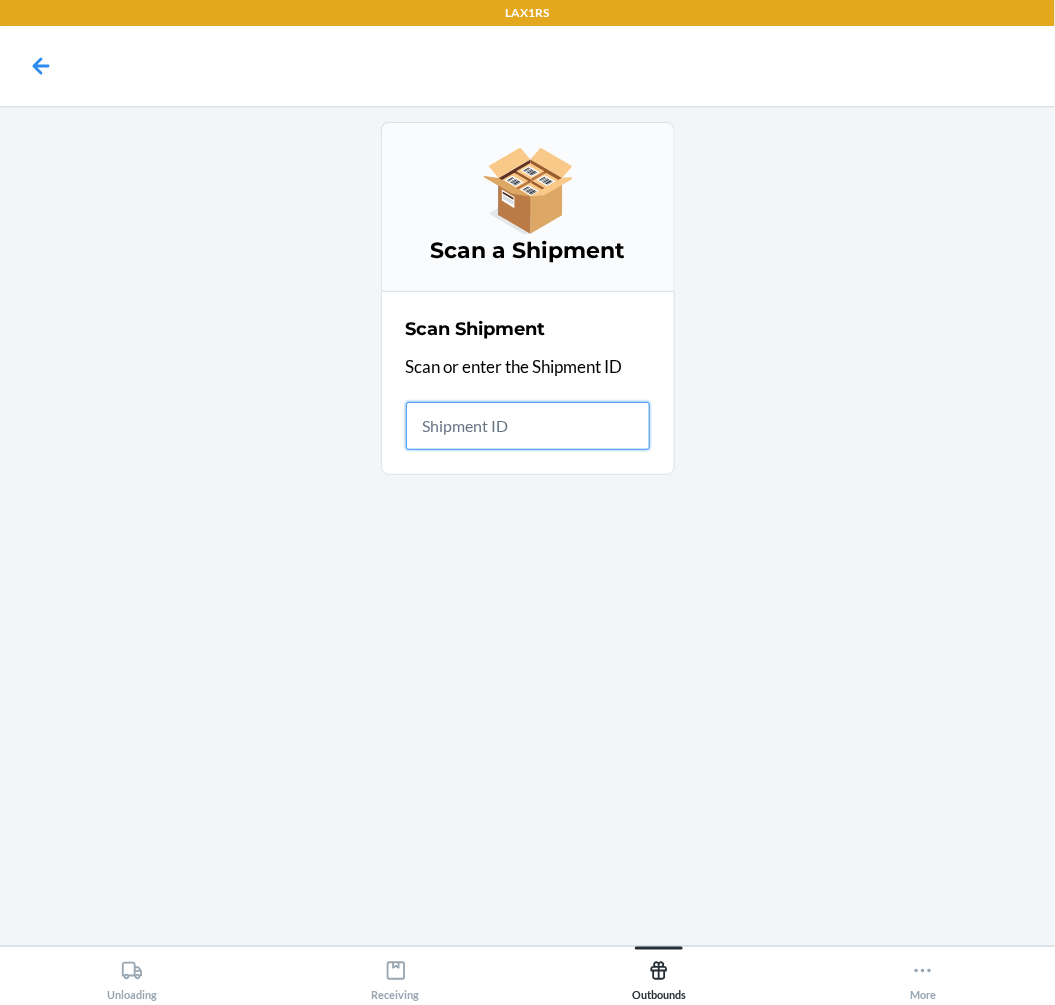 click at bounding box center [528, 426] 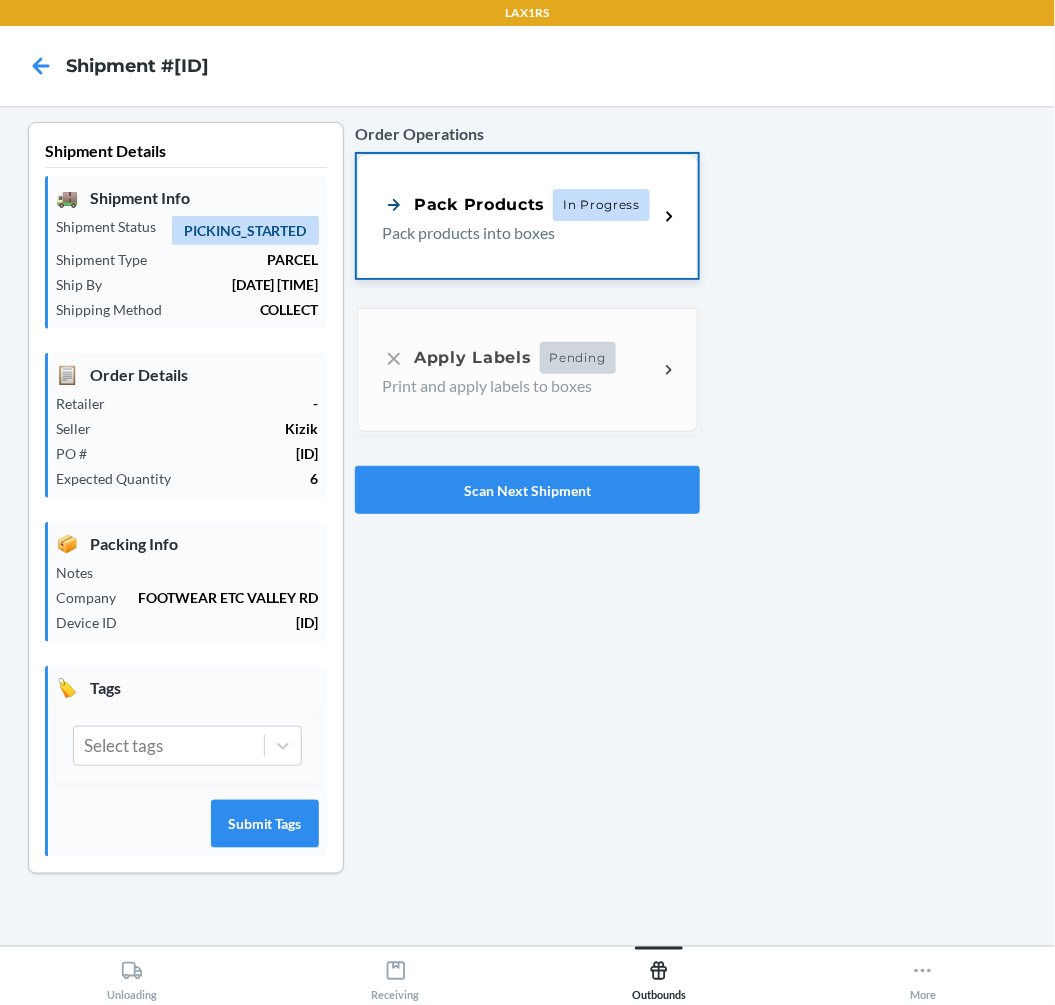 click on "Pack Products In Progress Pack products into boxes" at bounding box center (527, 216) 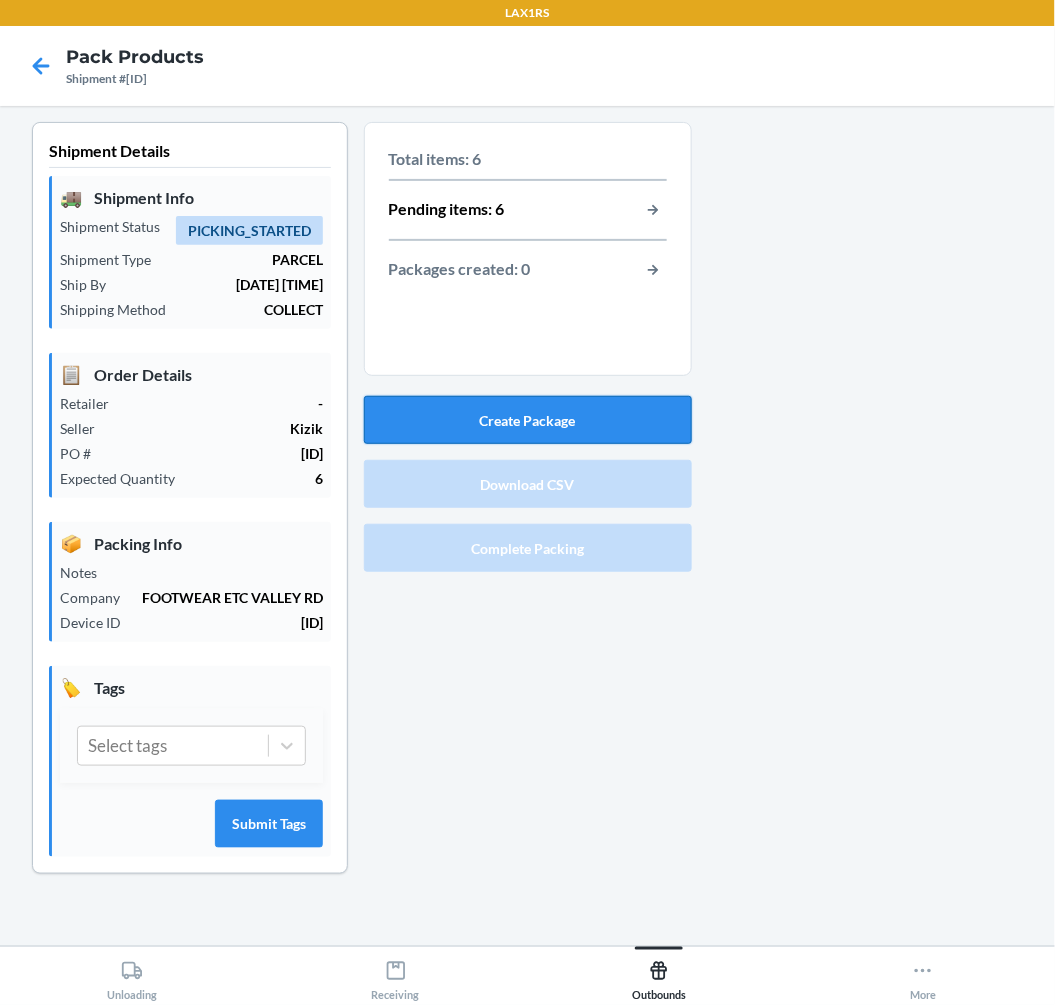 click on "Create Package" at bounding box center [528, 420] 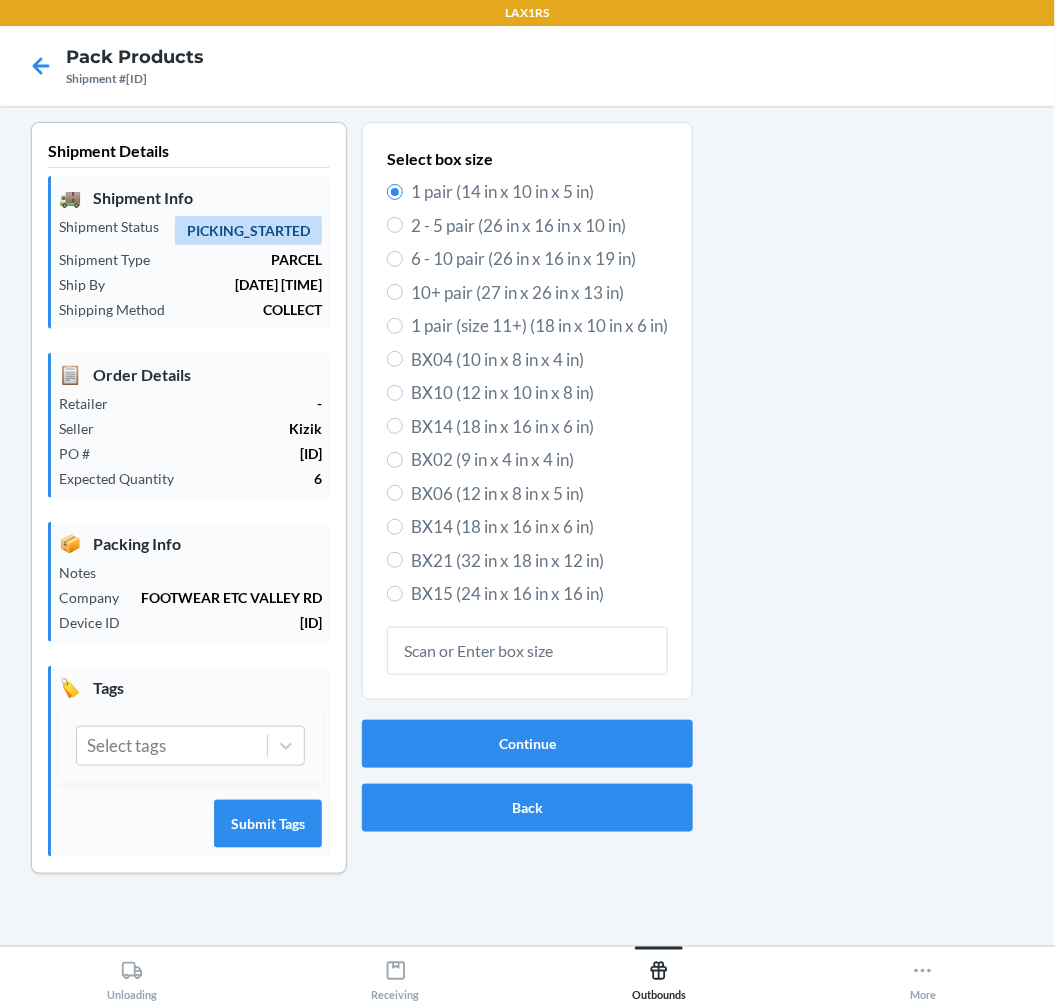 click on "6 - 10 pair (26 in x 16 in x 19 in)" at bounding box center (539, 259) 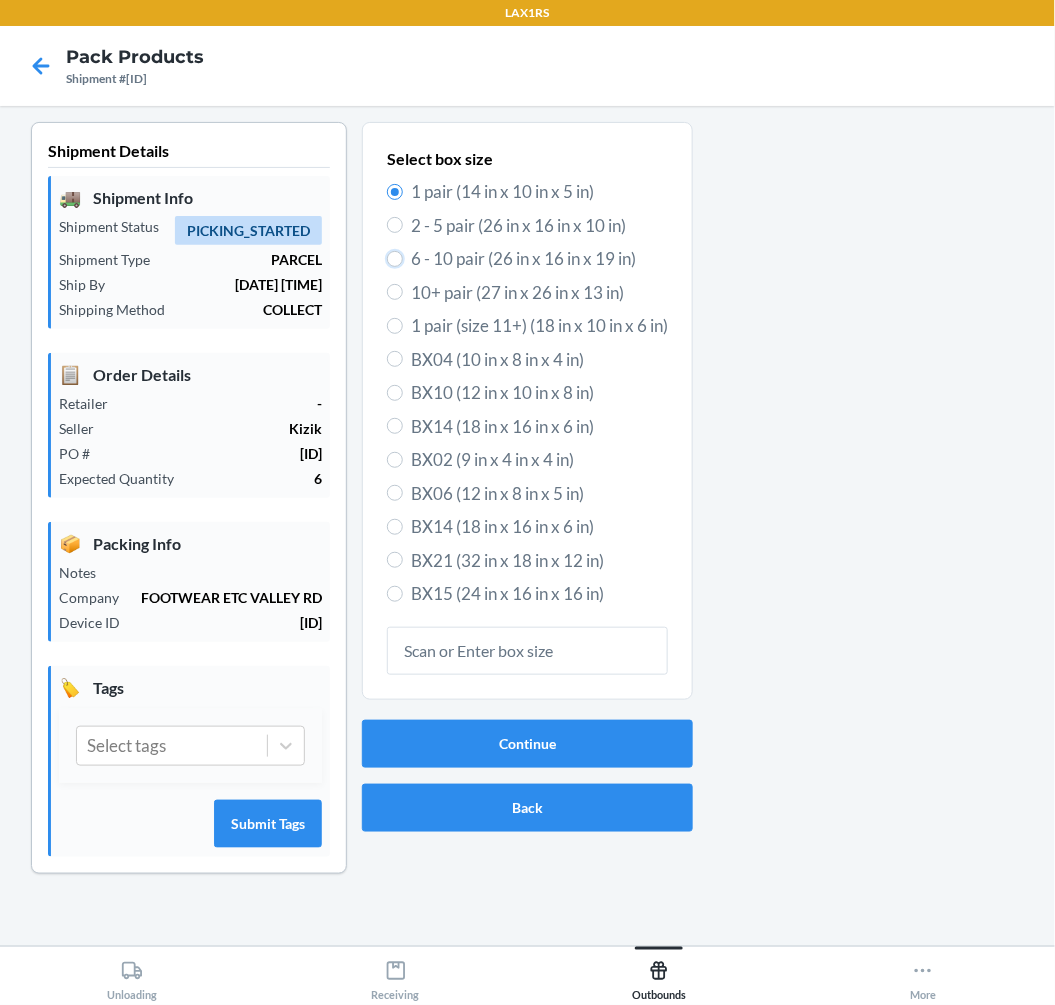 click on "6 - 10 pair (26 in x 16 in x 19 in)" at bounding box center [395, 259] 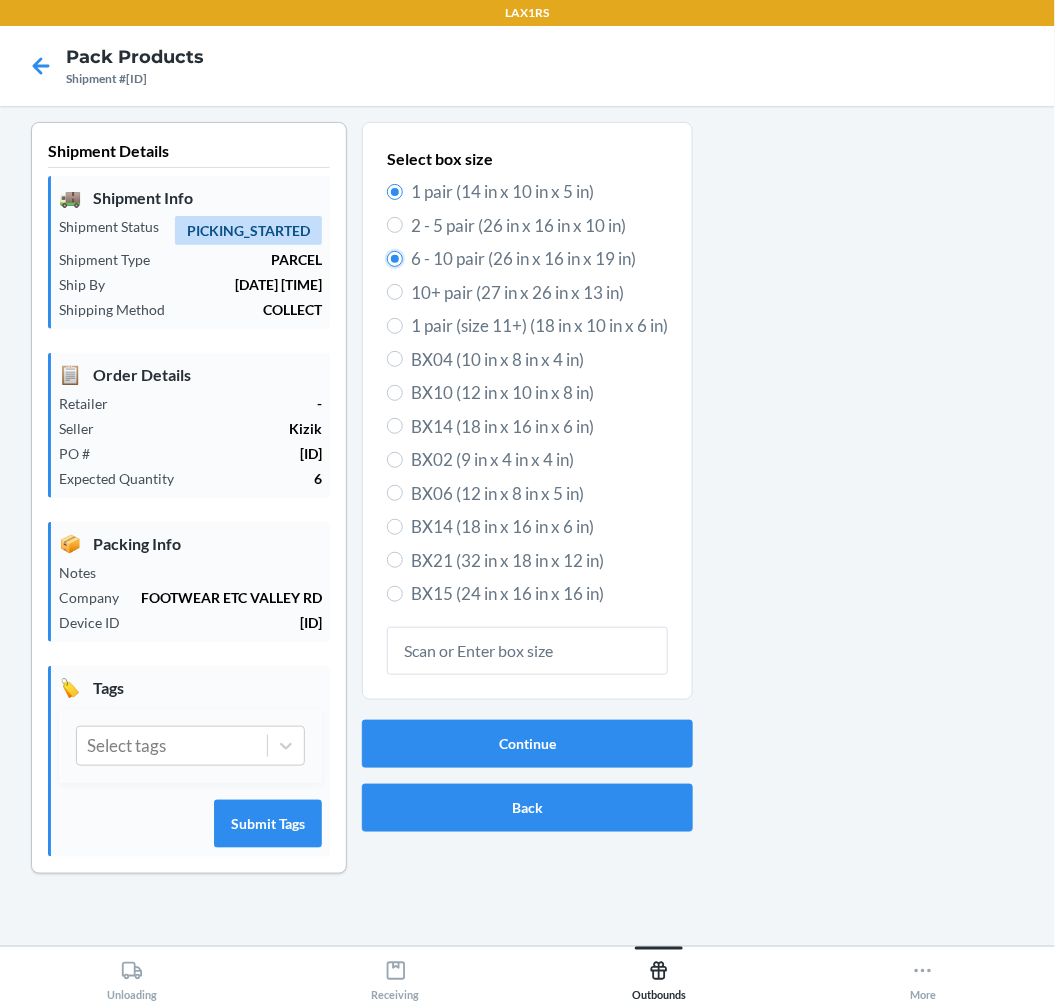 radio on "true" 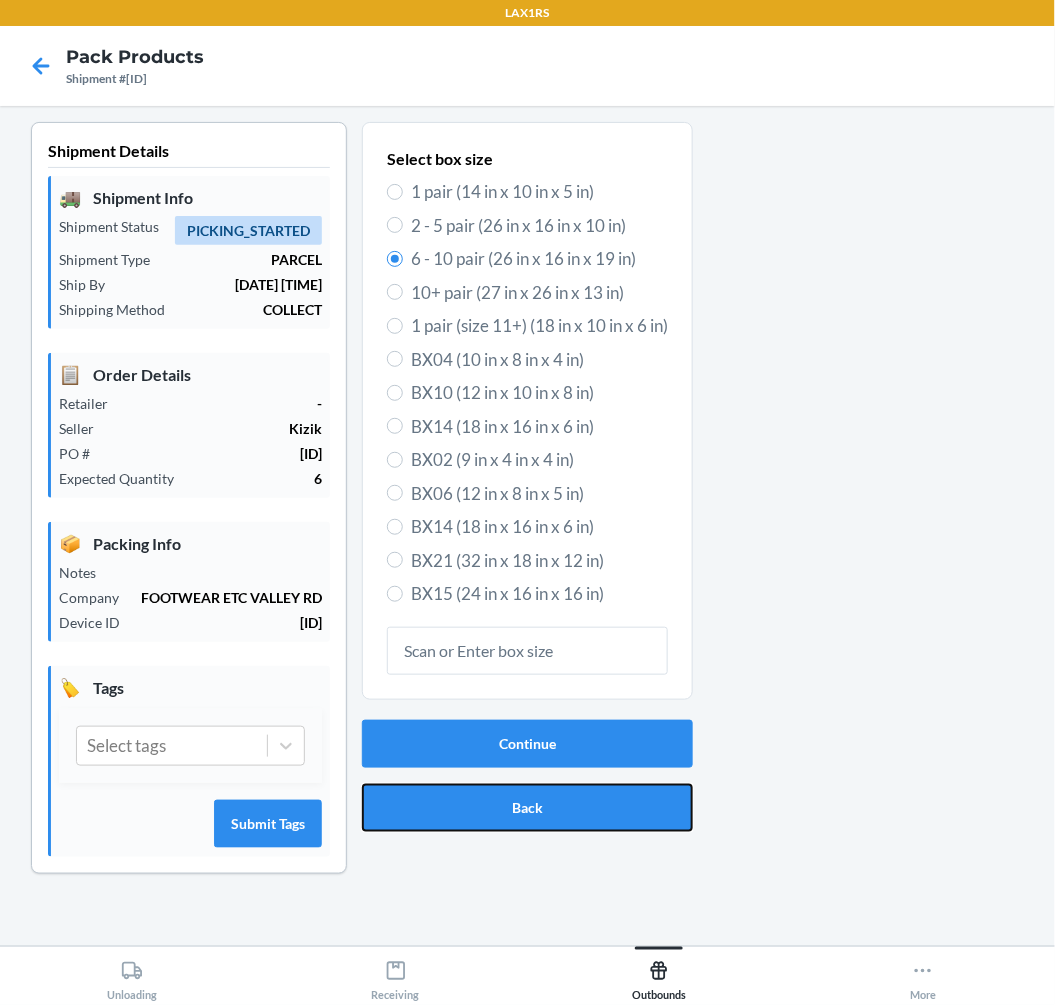 drag, startPoint x: 524, startPoint y: 822, endPoint x: 523, endPoint y: 797, distance: 25.019993 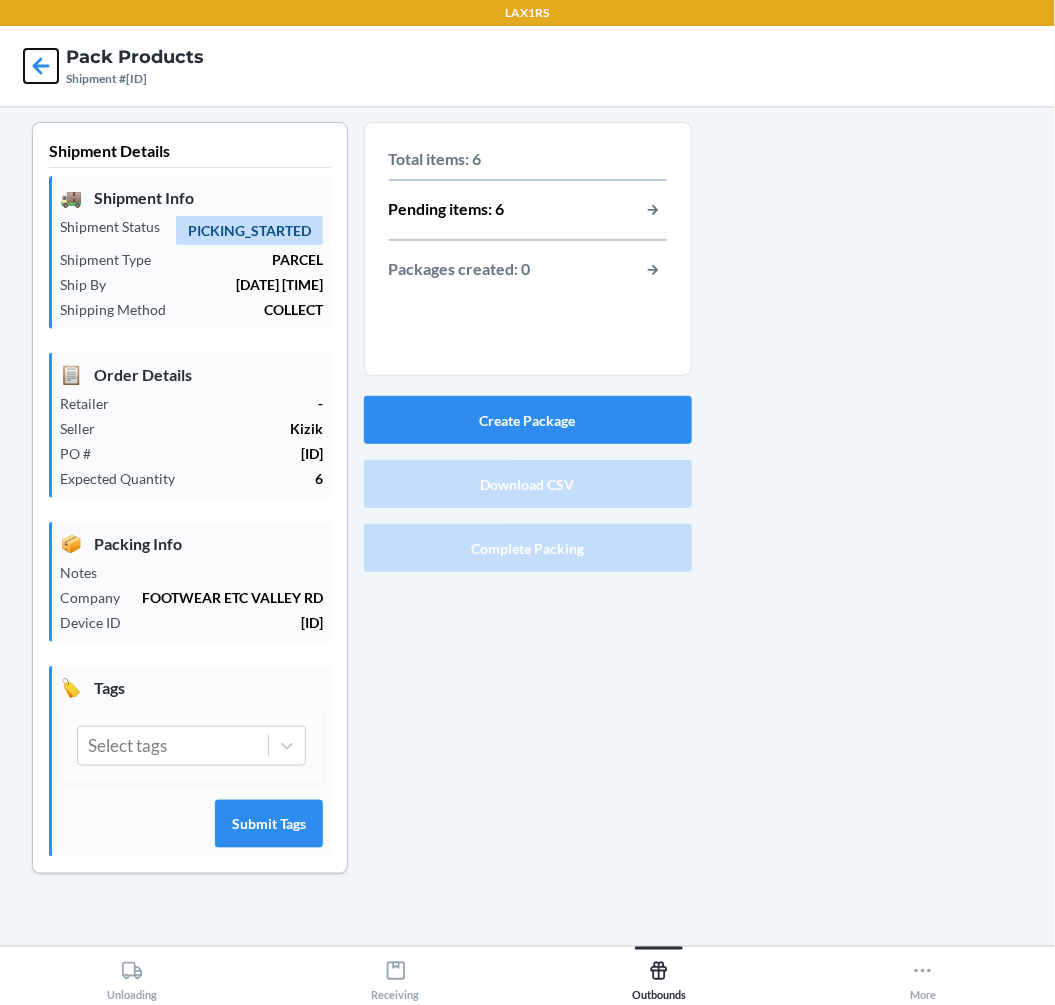 click 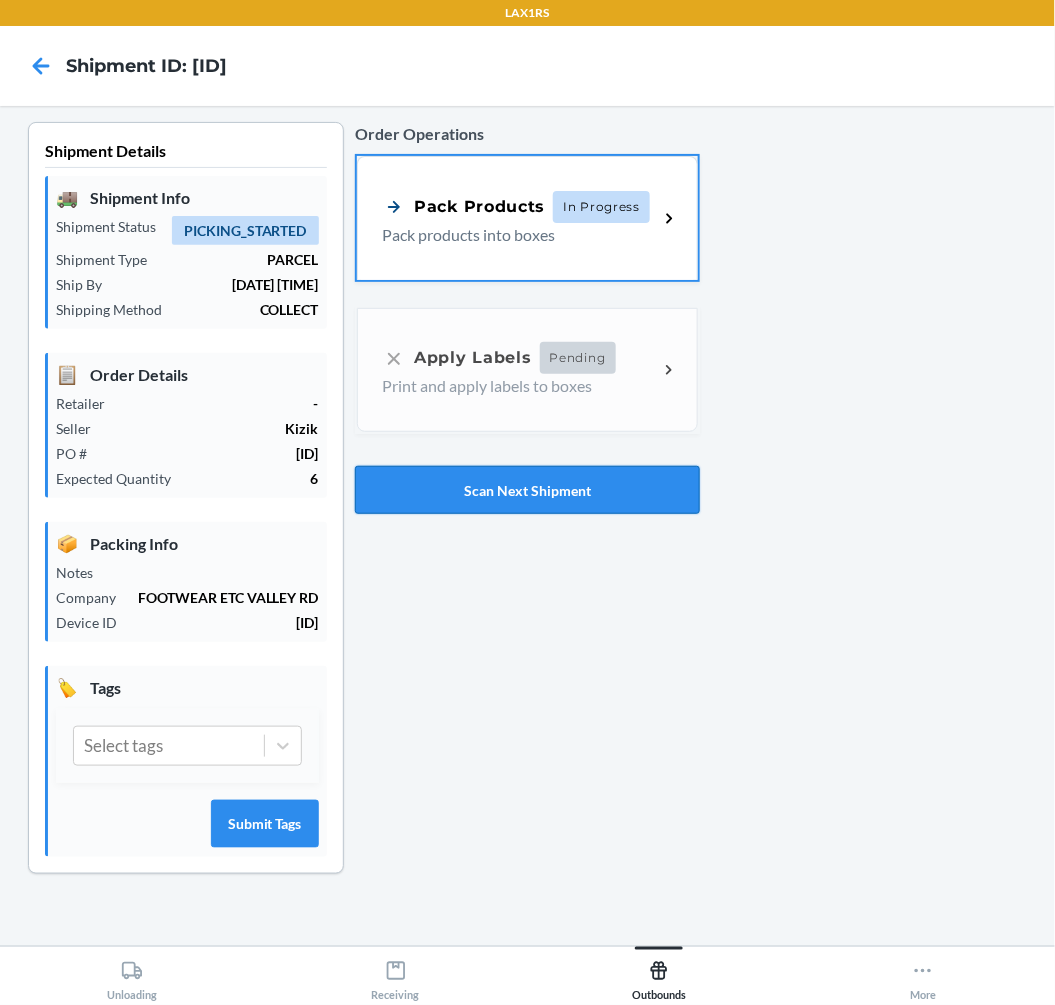 click on "Scan Next Shipment" at bounding box center [527, 490] 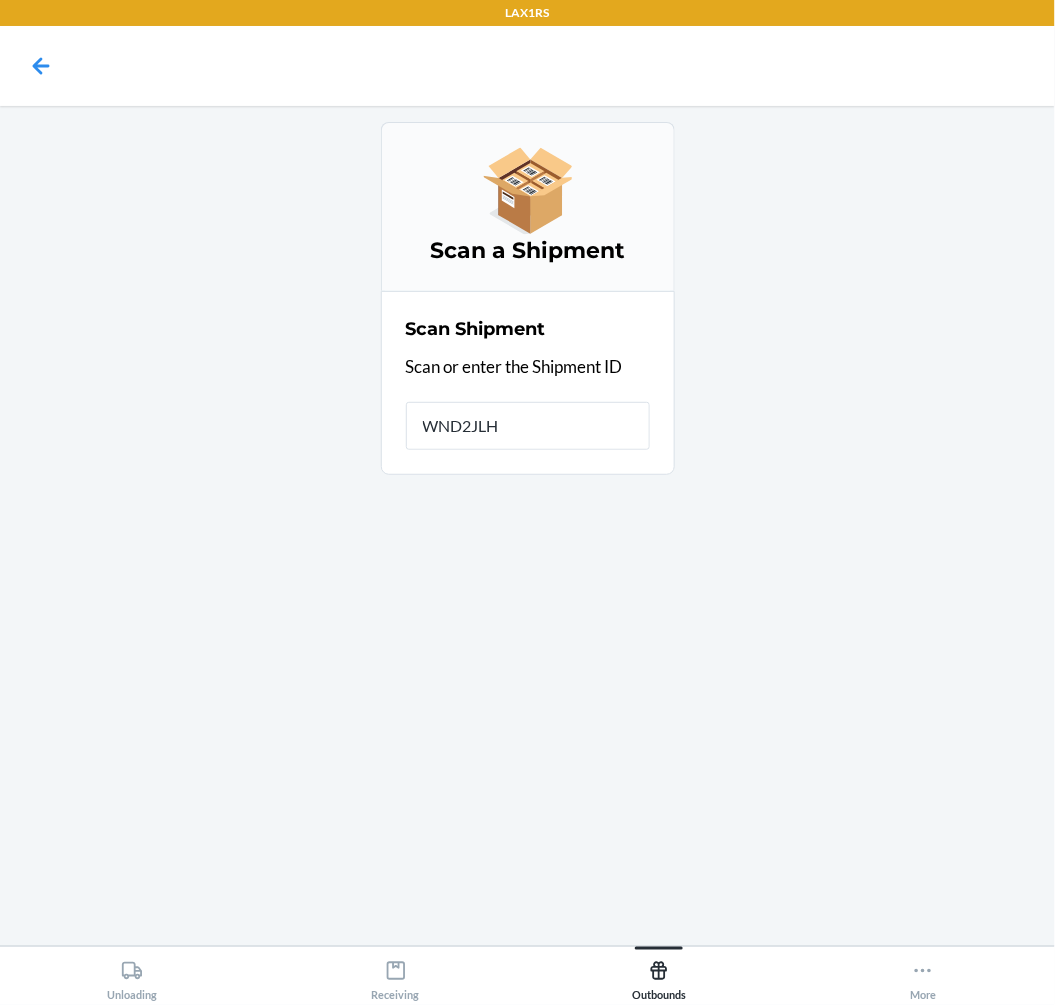 type on "WND2JLHX" 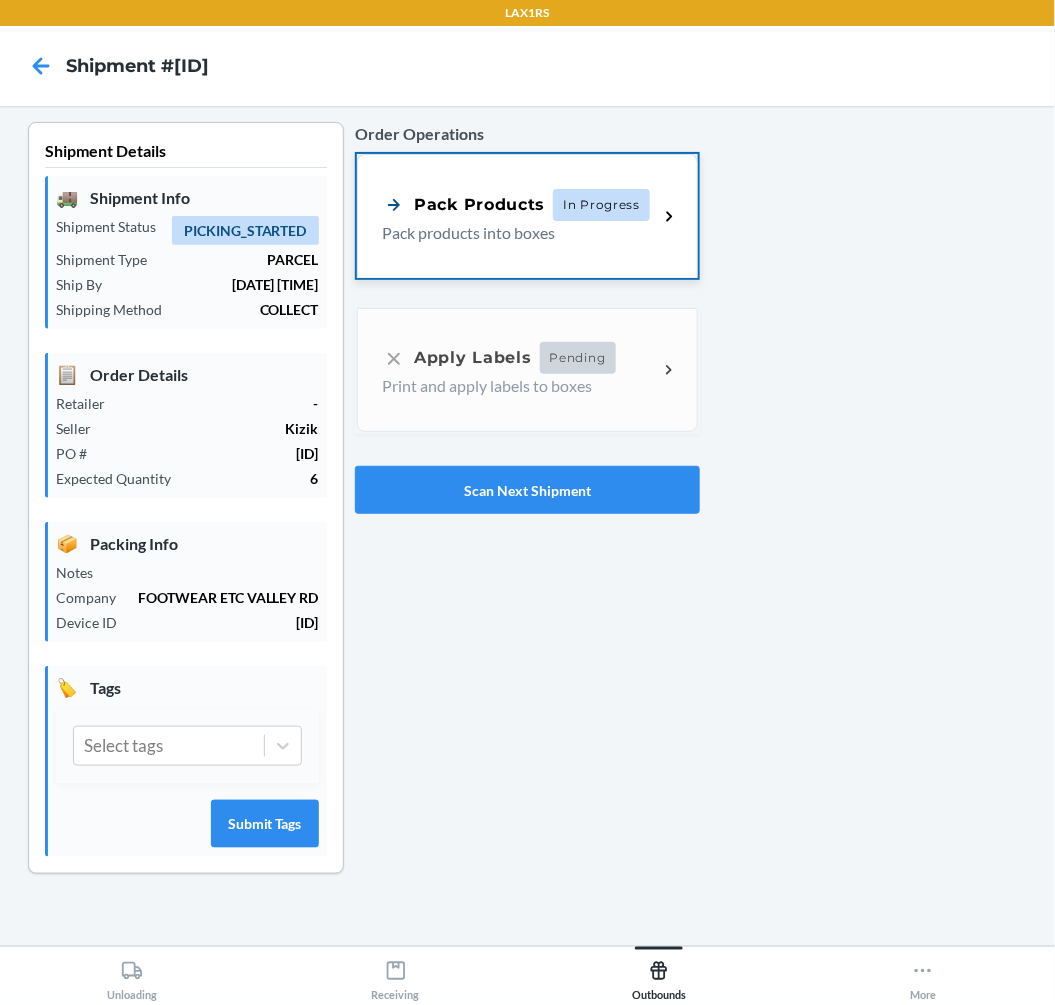 click on "In Progress" at bounding box center (601, 205) 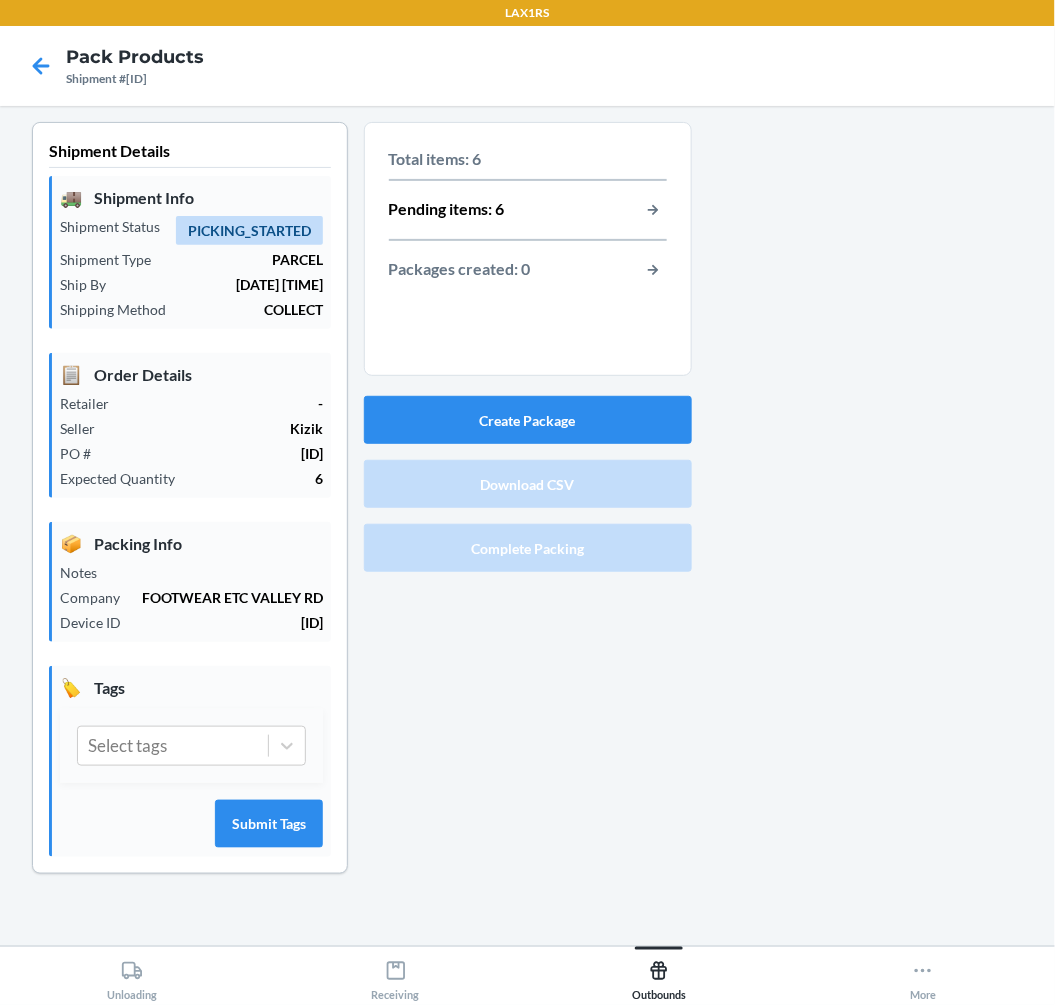 click on "Create Package Download CSV Complete Packing" at bounding box center [528, 484] 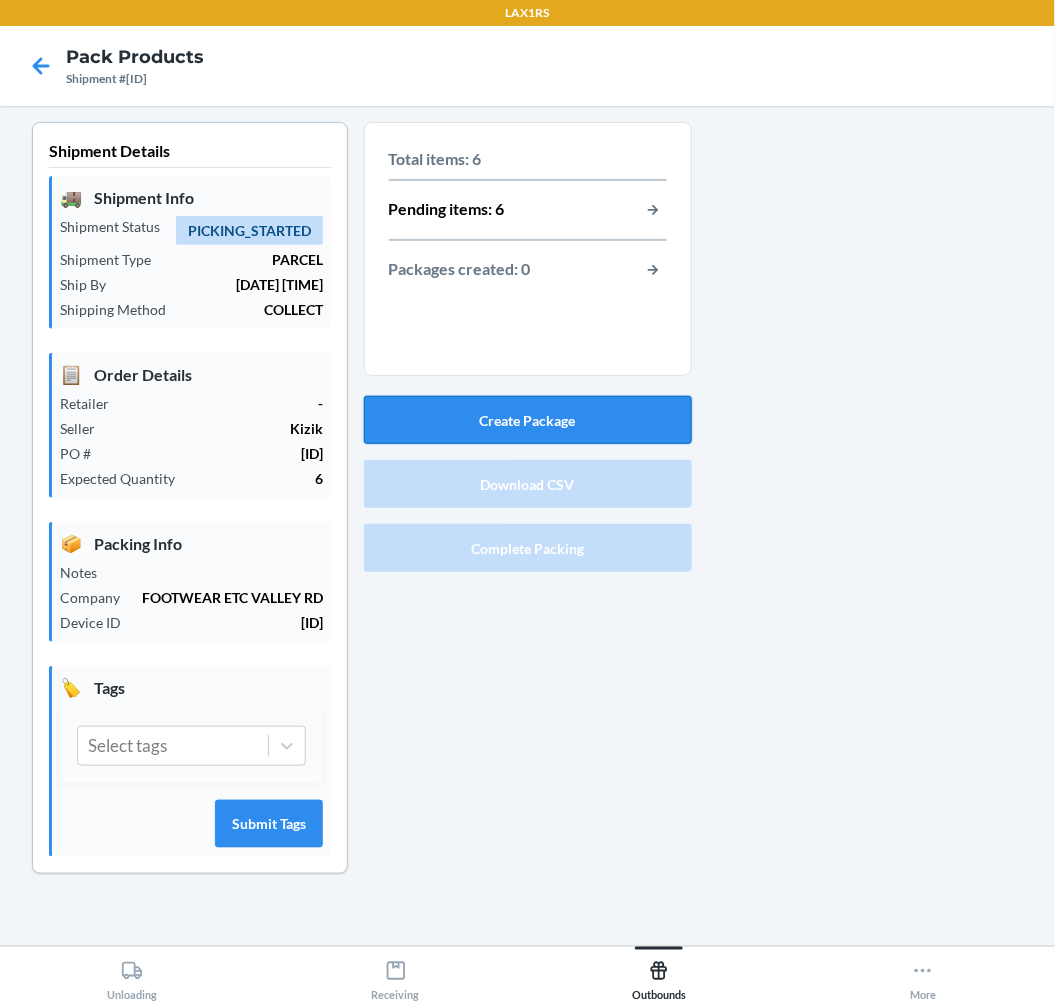 click on "Create Package" at bounding box center (528, 420) 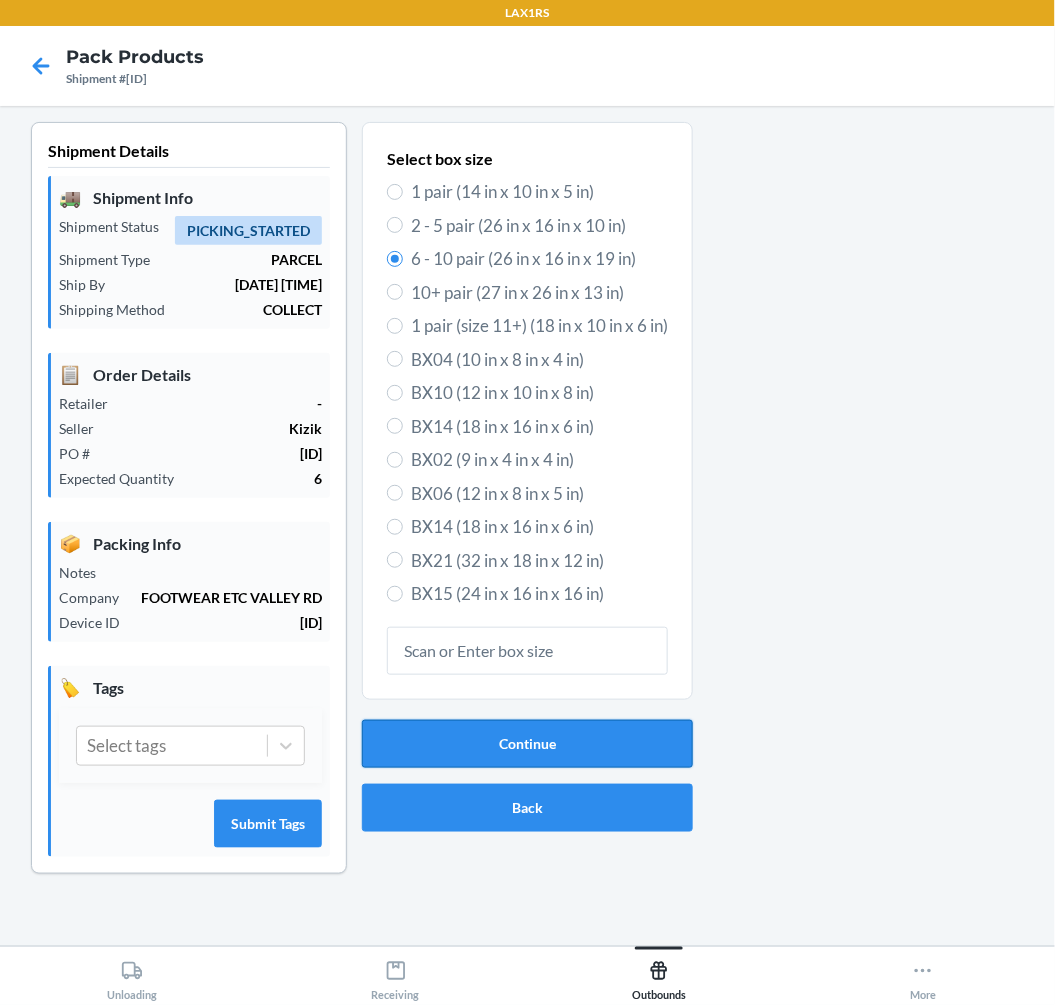 click on "Continue" at bounding box center (527, 744) 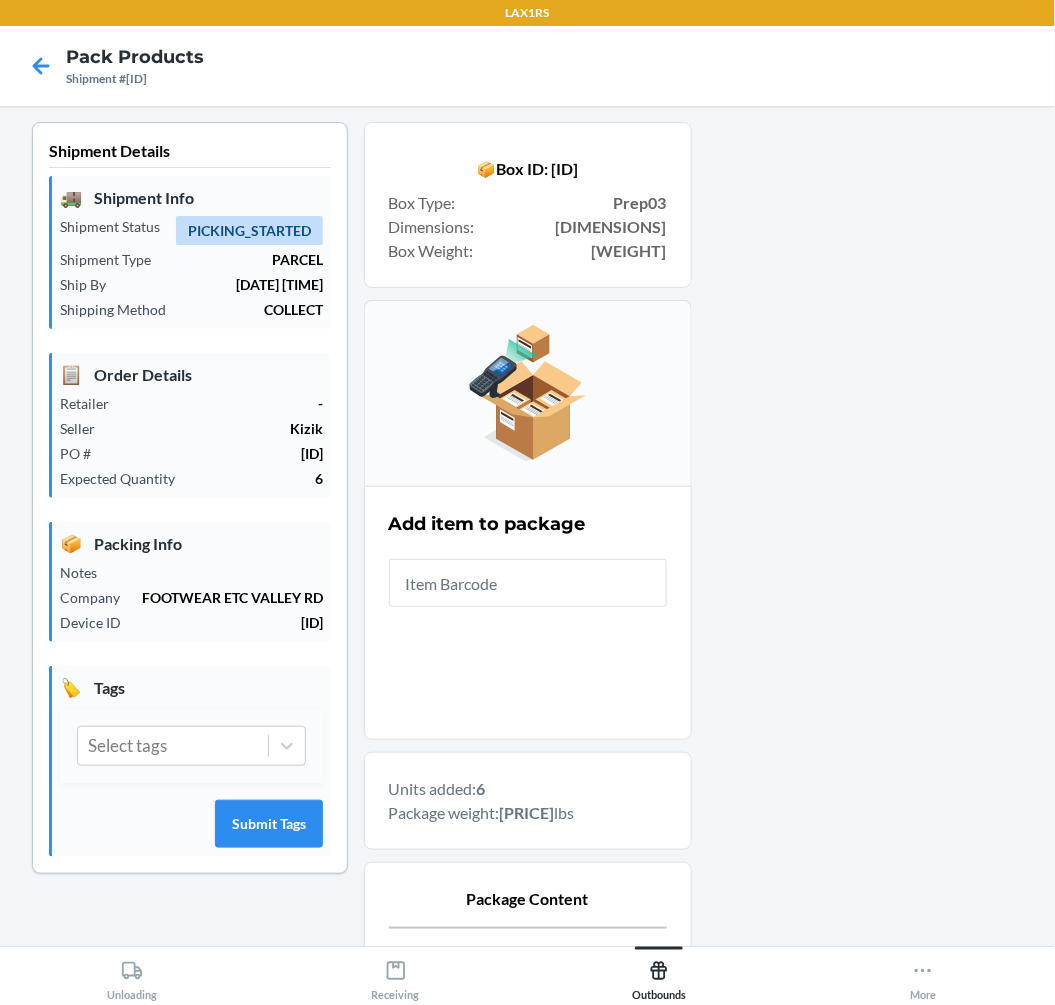 click at bounding box center [866, 747] 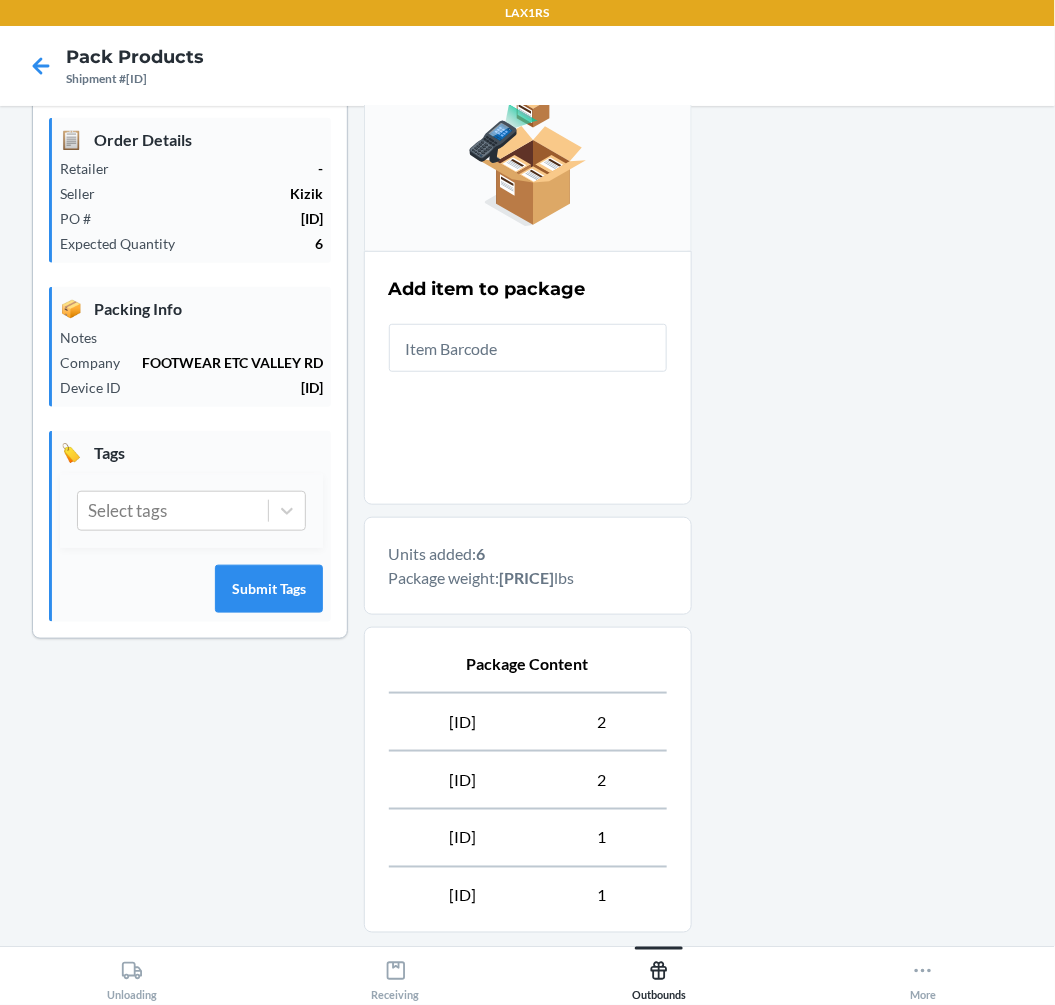 scroll, scrollTop: 426, scrollLeft: 0, axis: vertical 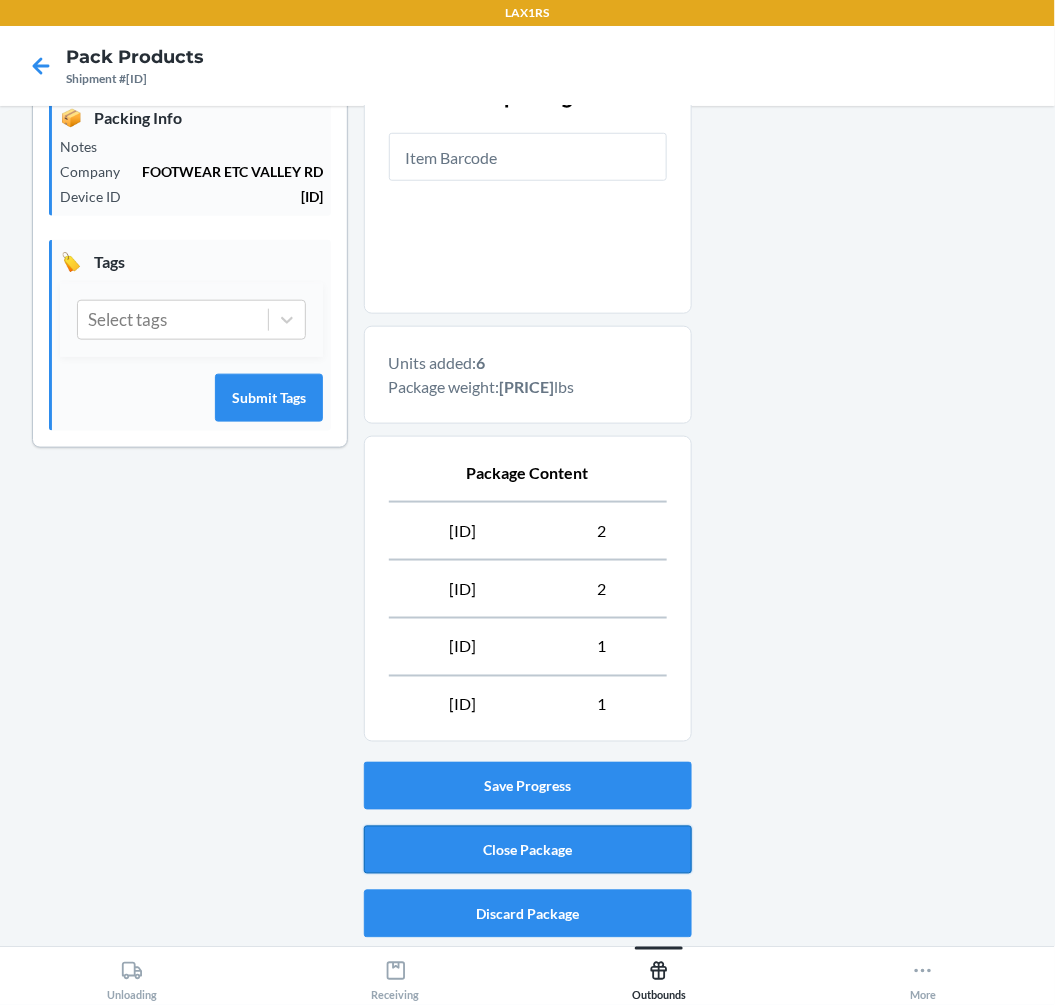click on "Close Package" at bounding box center [528, 850] 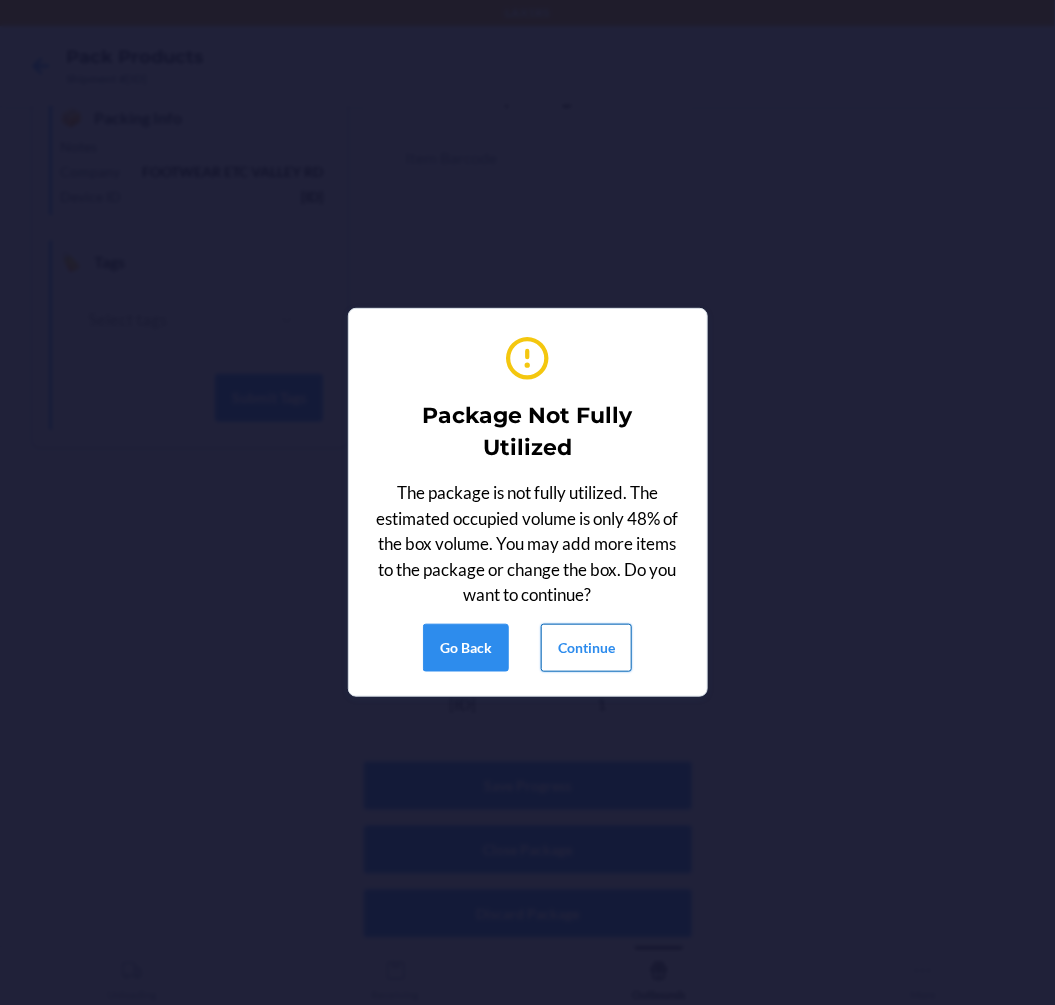 click on "Continue" at bounding box center [586, 648] 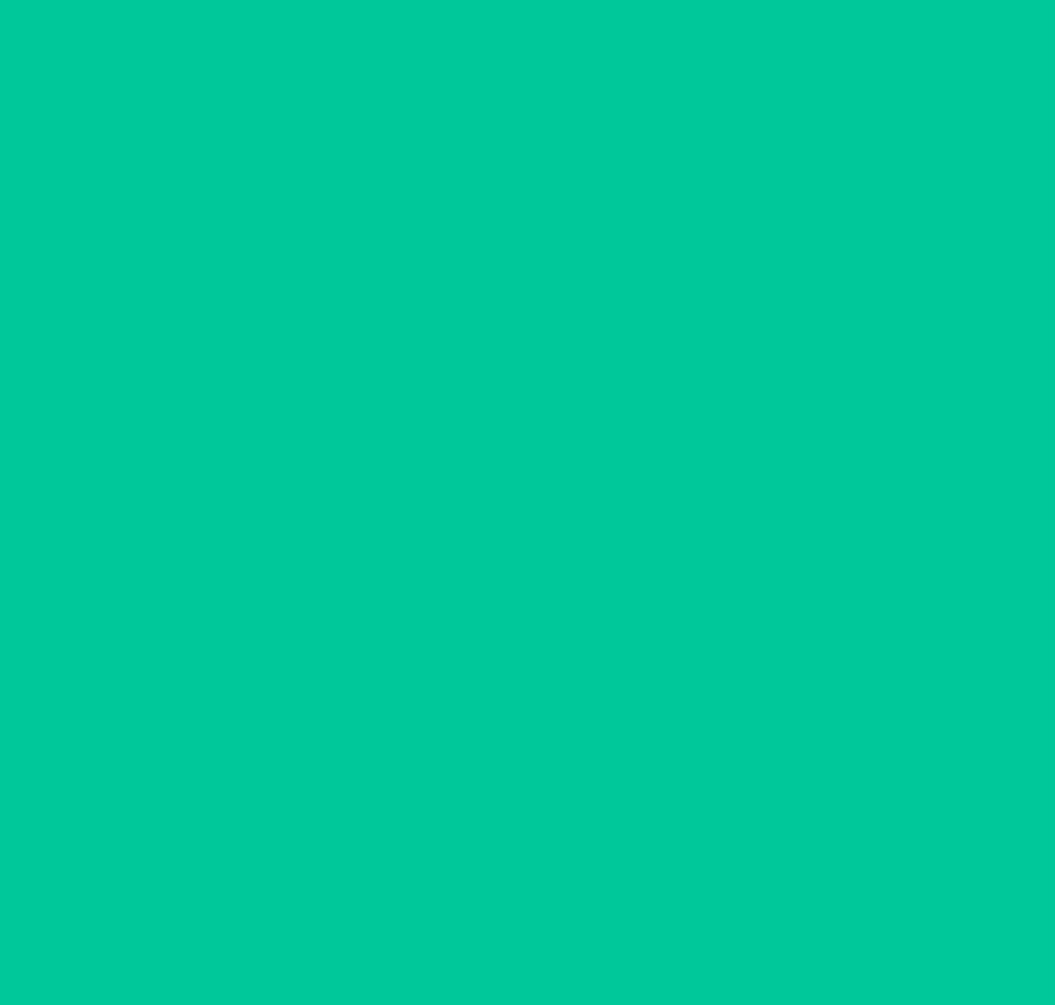 scroll, scrollTop: 0, scrollLeft: 0, axis: both 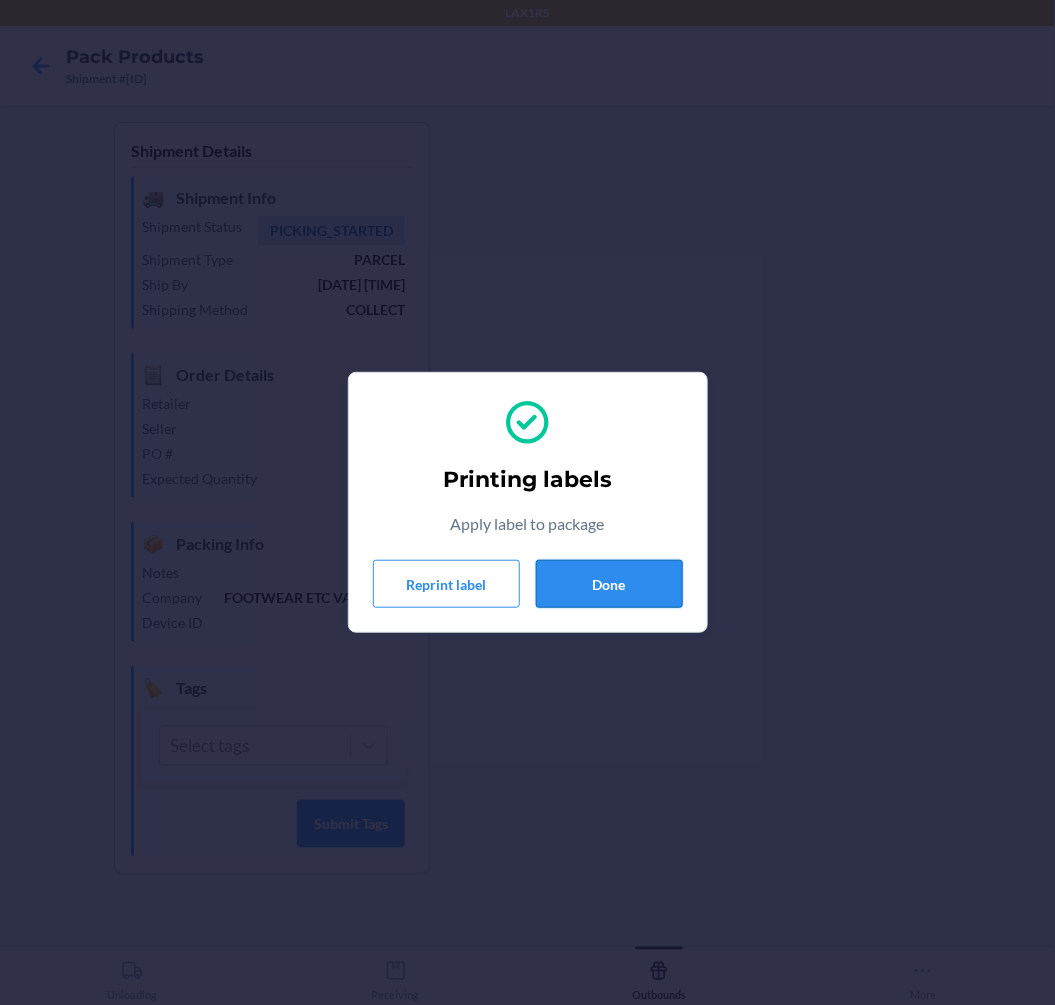 click on "Done" at bounding box center [609, 584] 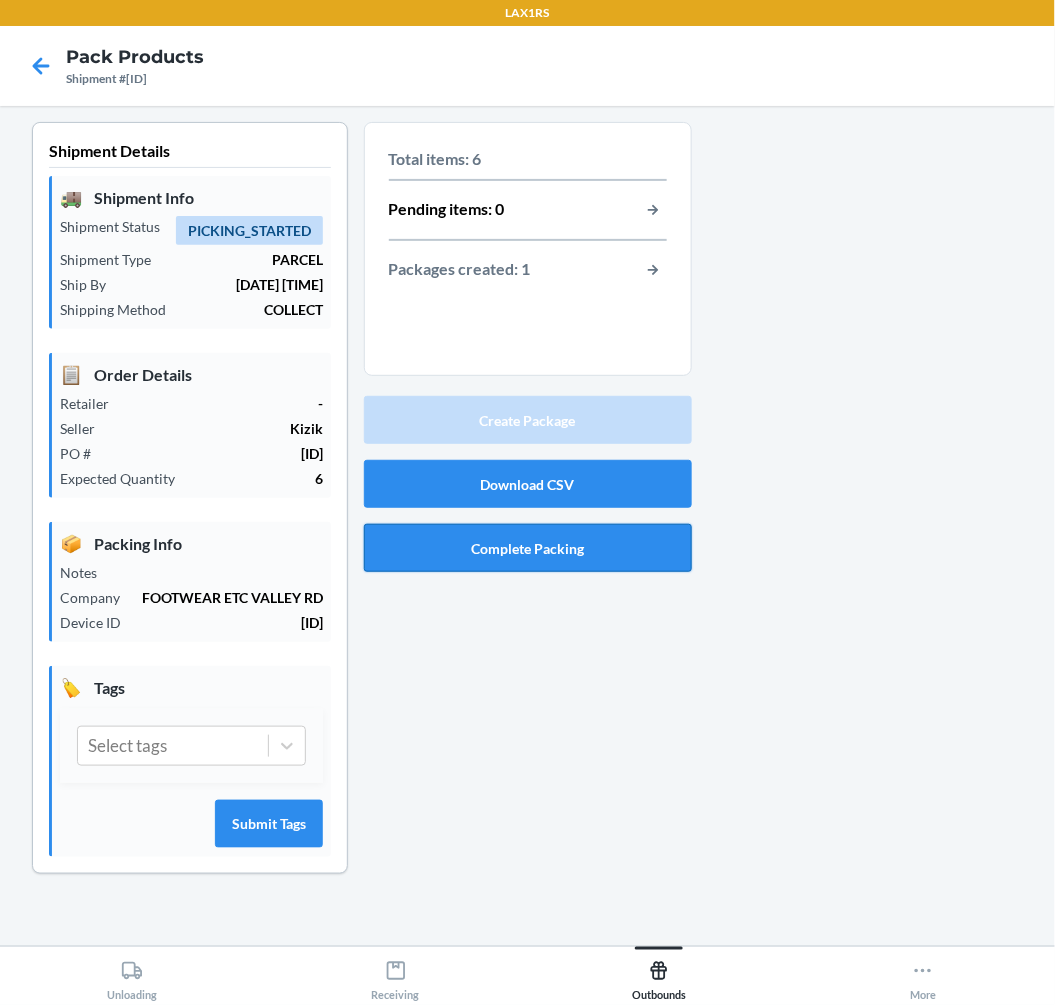 click on "Complete Packing" at bounding box center (528, 548) 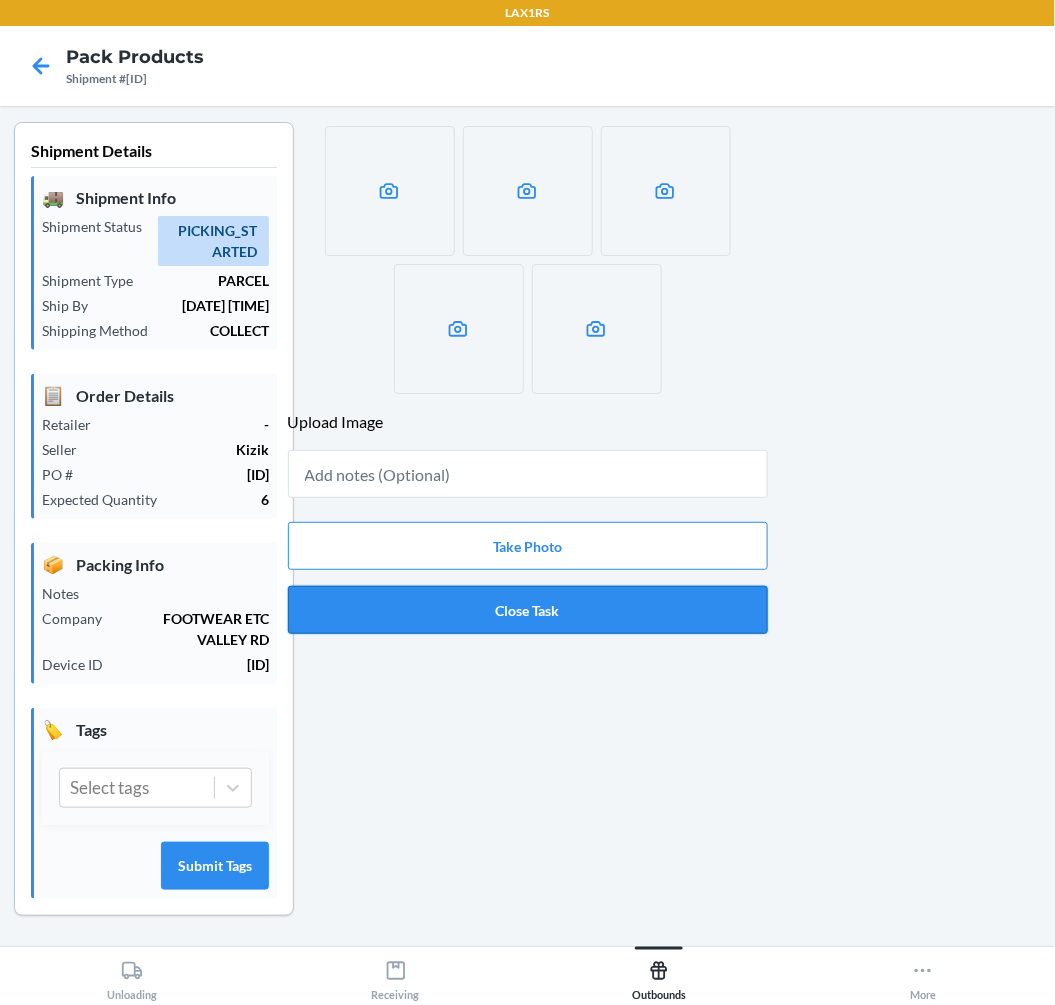 click on "Close Task" at bounding box center (528, 610) 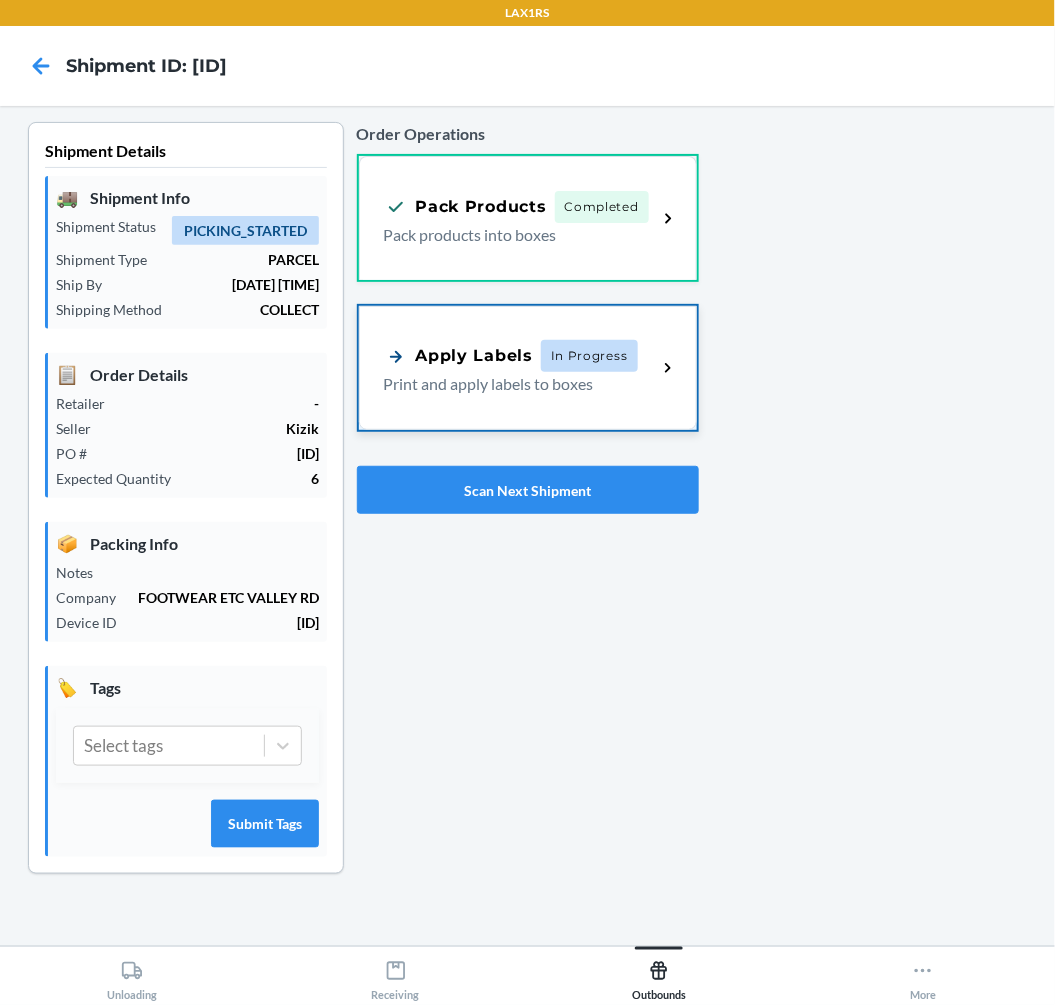 click on "Print and apply labels to boxes" at bounding box center [513, 384] 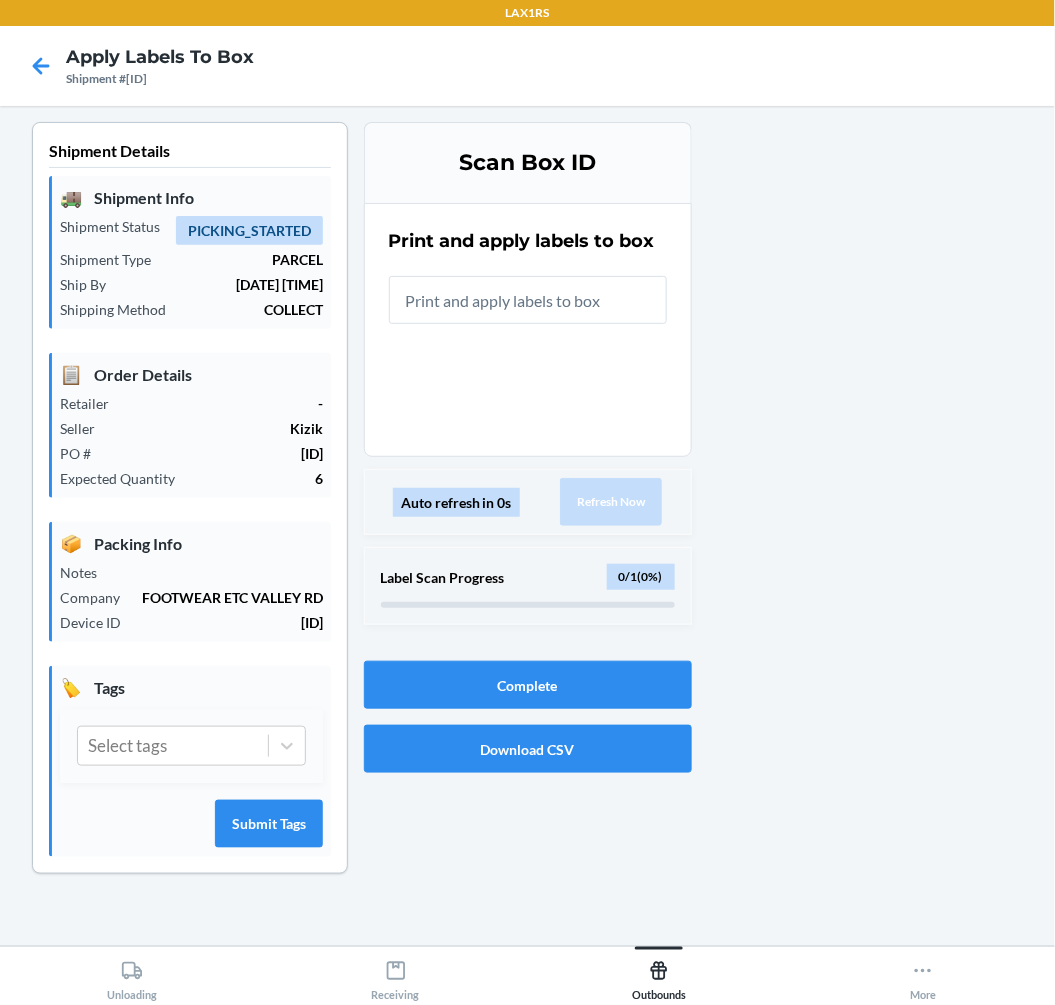 click at bounding box center [528, 300] 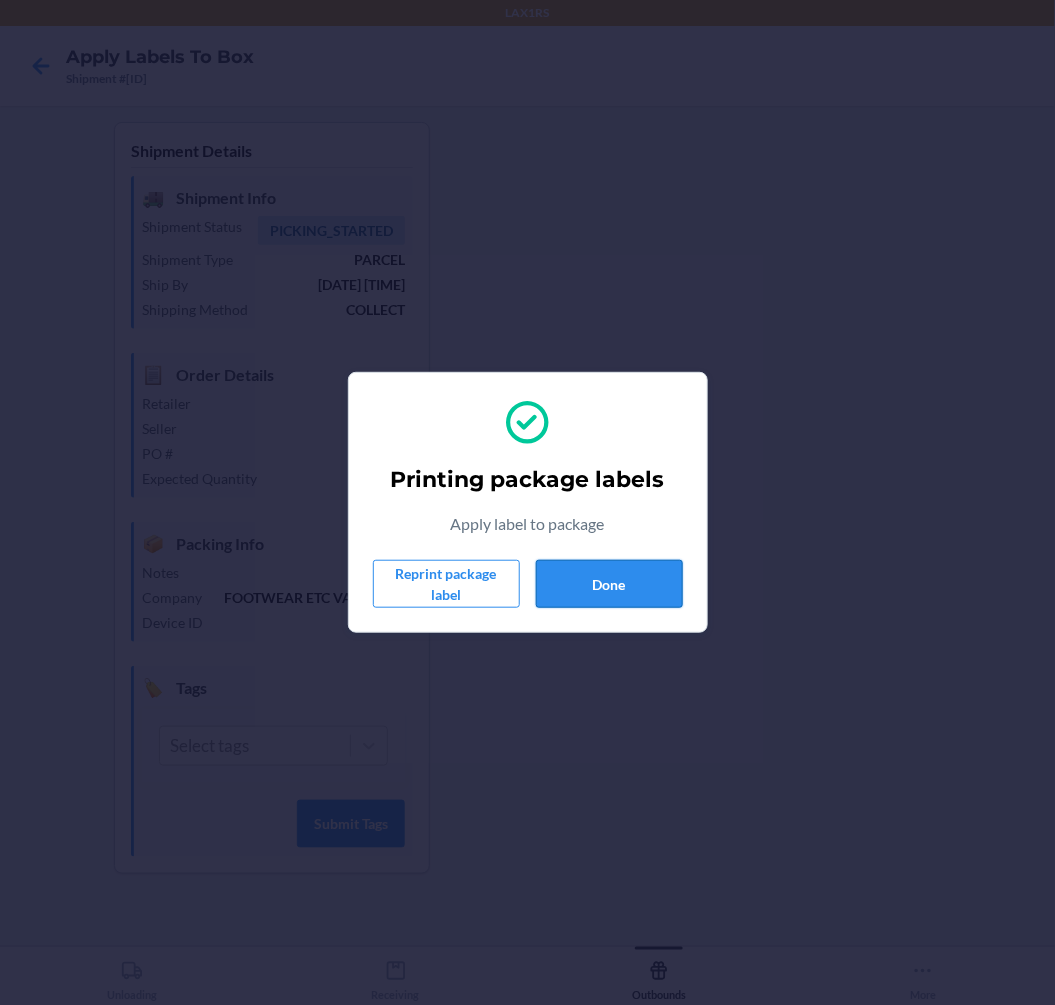 click on "Done" at bounding box center [609, 584] 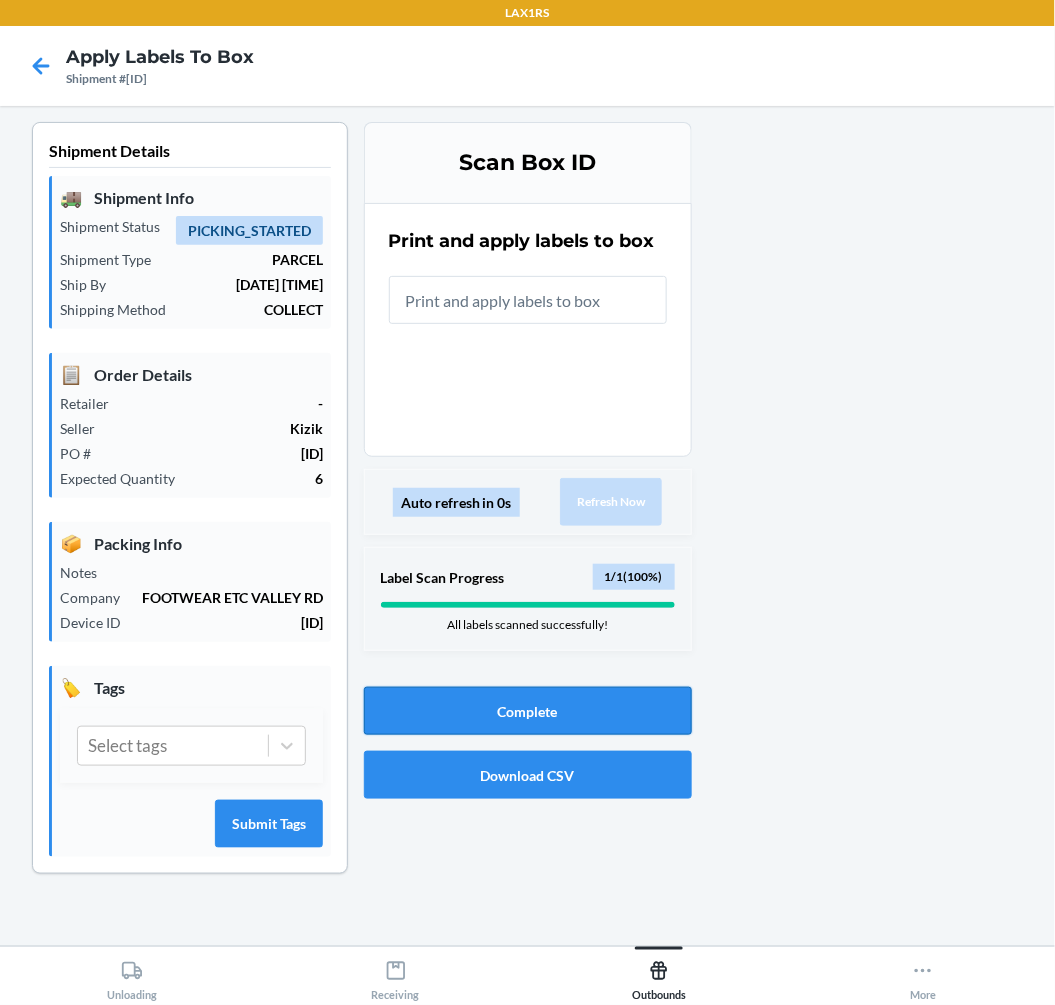 click on "Complete" at bounding box center (528, 711) 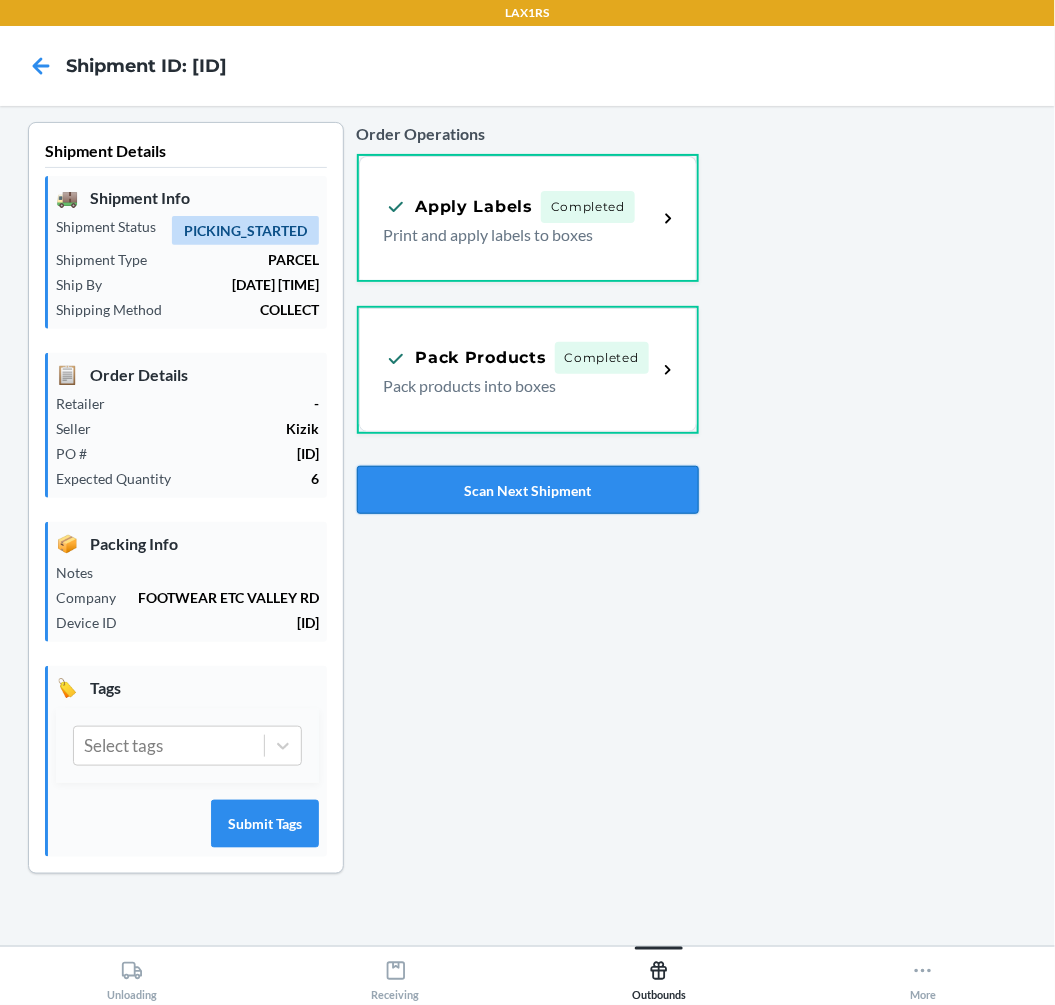 click on "Scan Next Shipment" at bounding box center [528, 490] 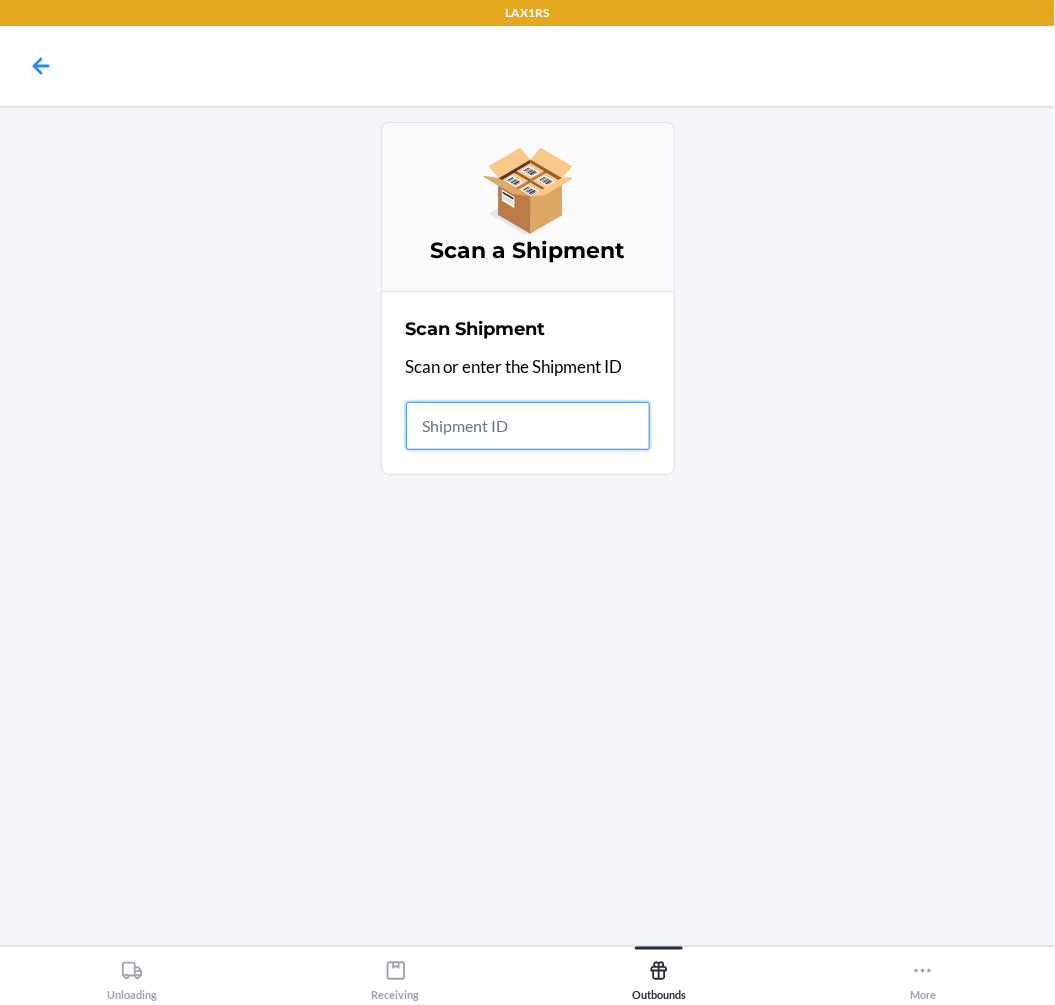 click at bounding box center (528, 426) 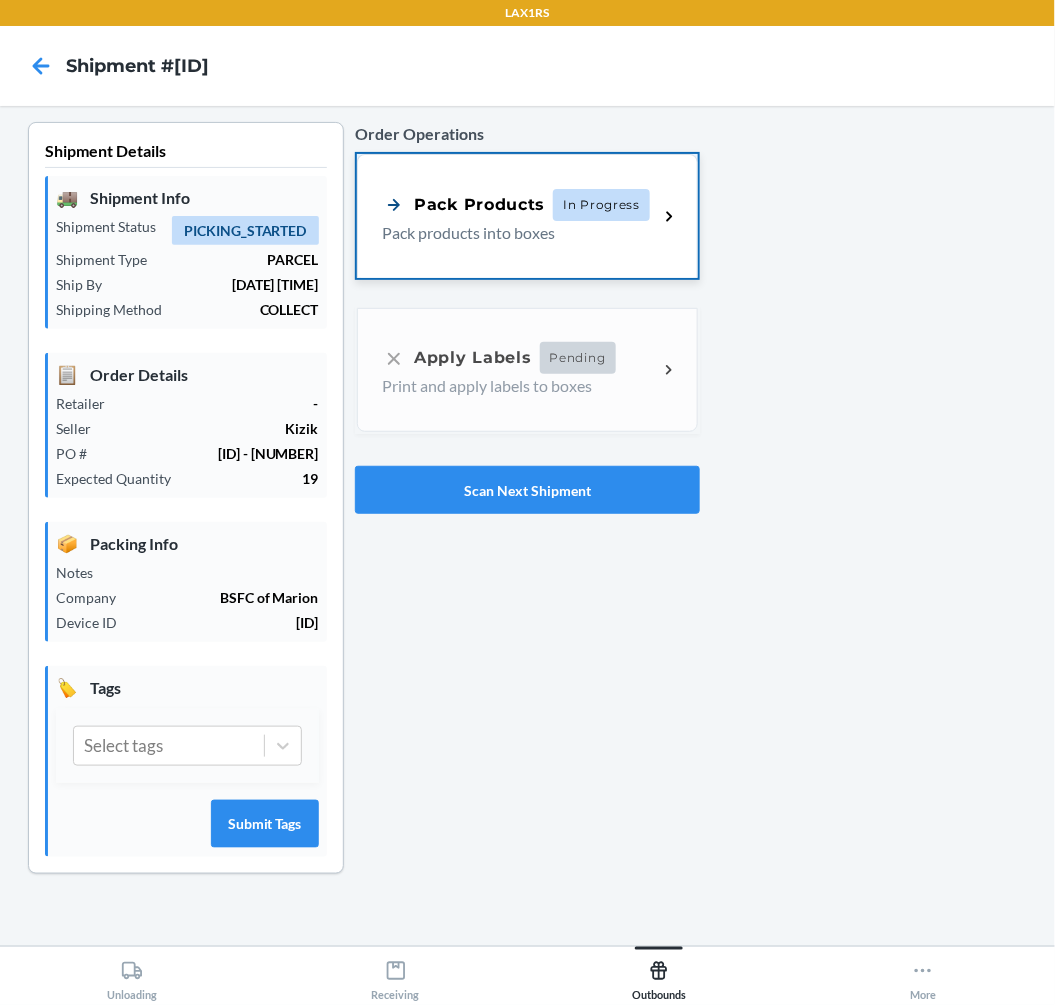 click on "In Progress" at bounding box center (601, 205) 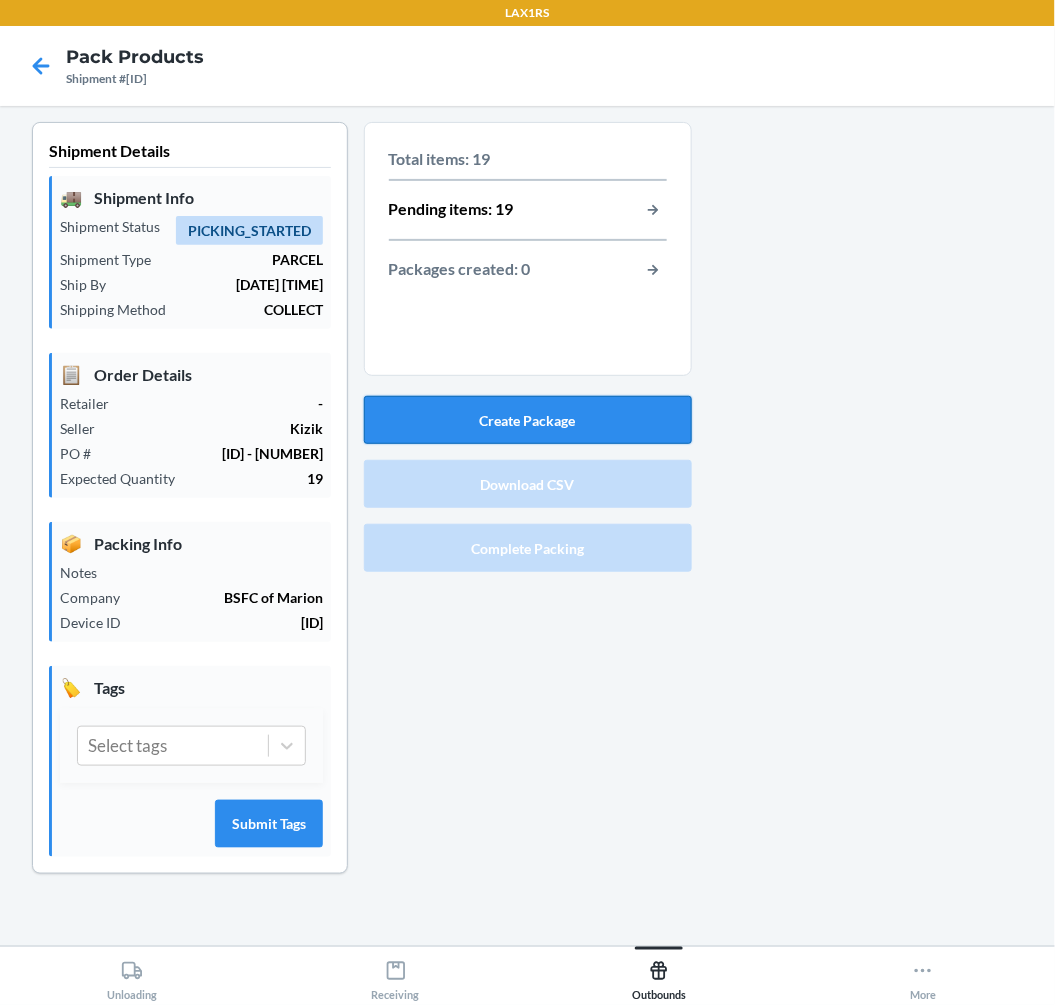 click on "Create Package" at bounding box center [528, 420] 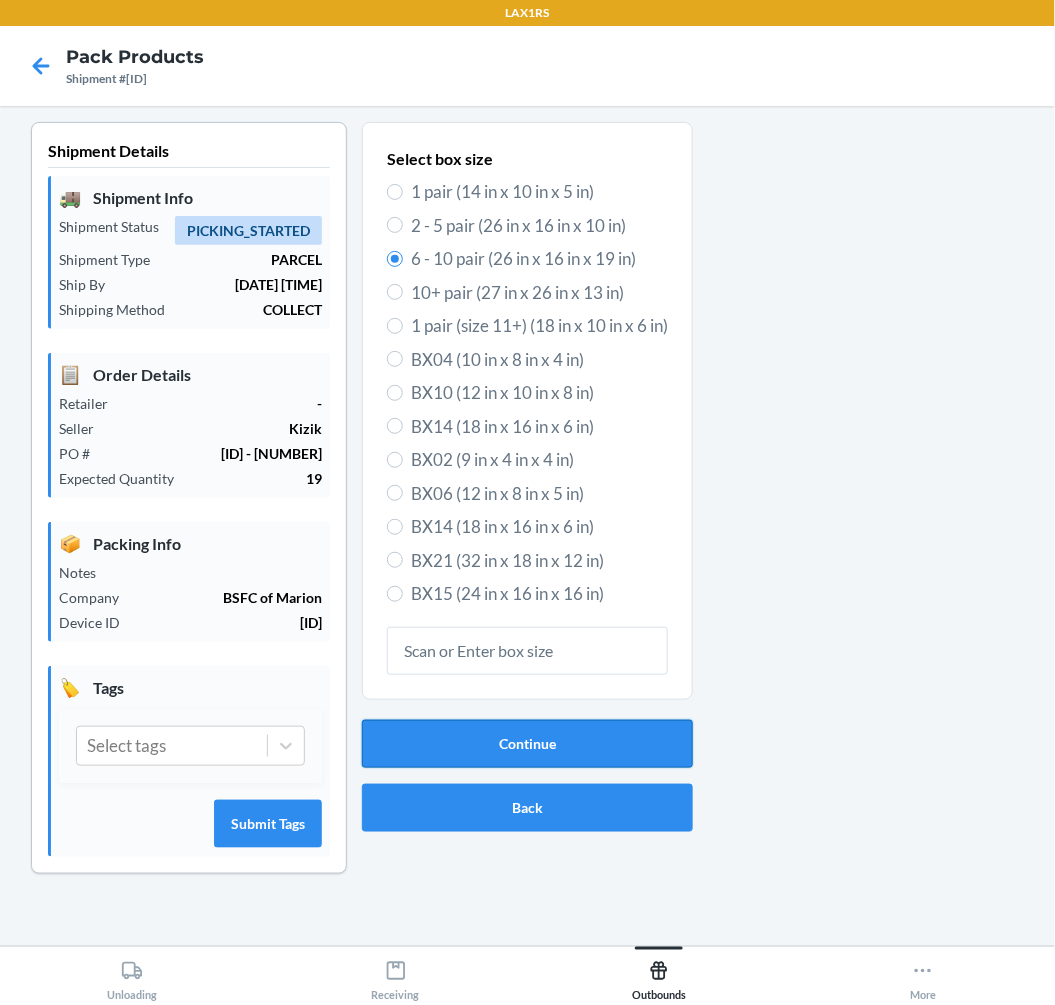 click on "Continue" at bounding box center (527, 744) 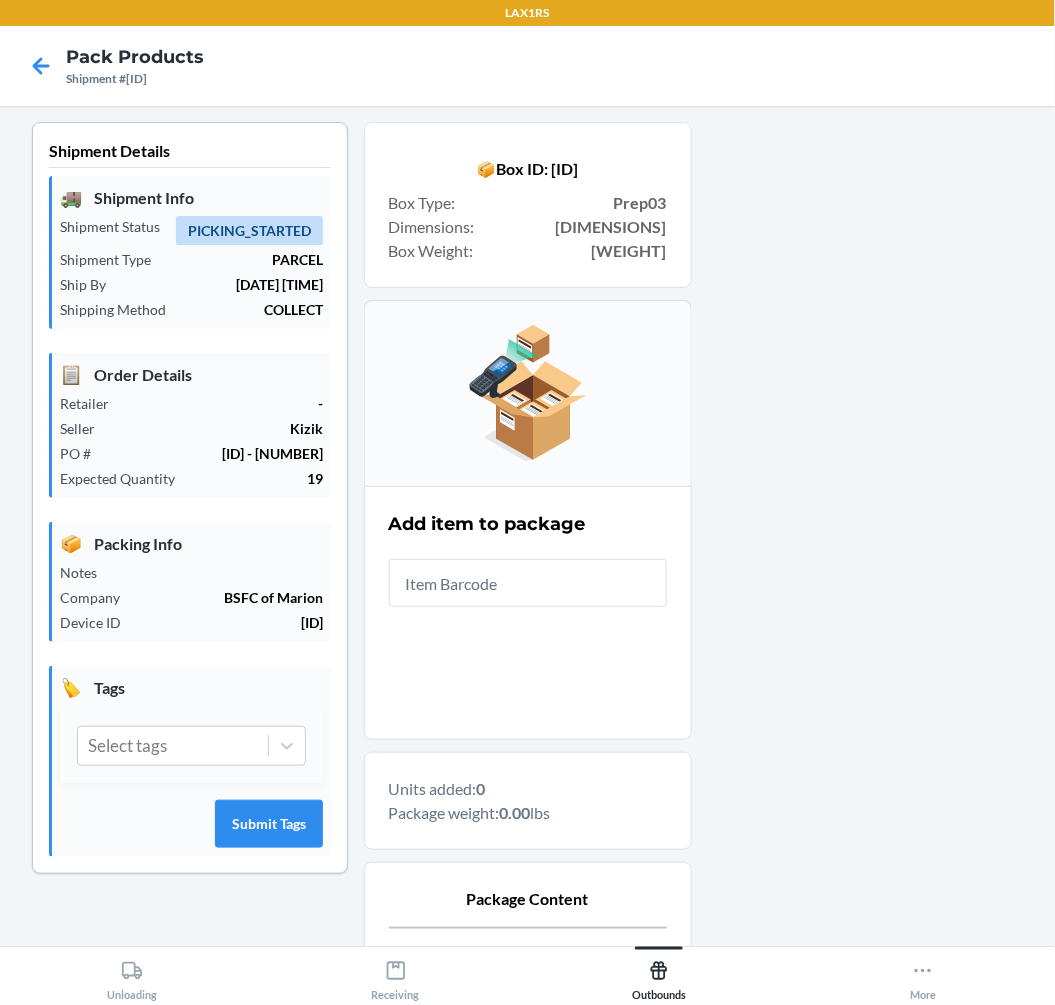 click at bounding box center [528, 583] 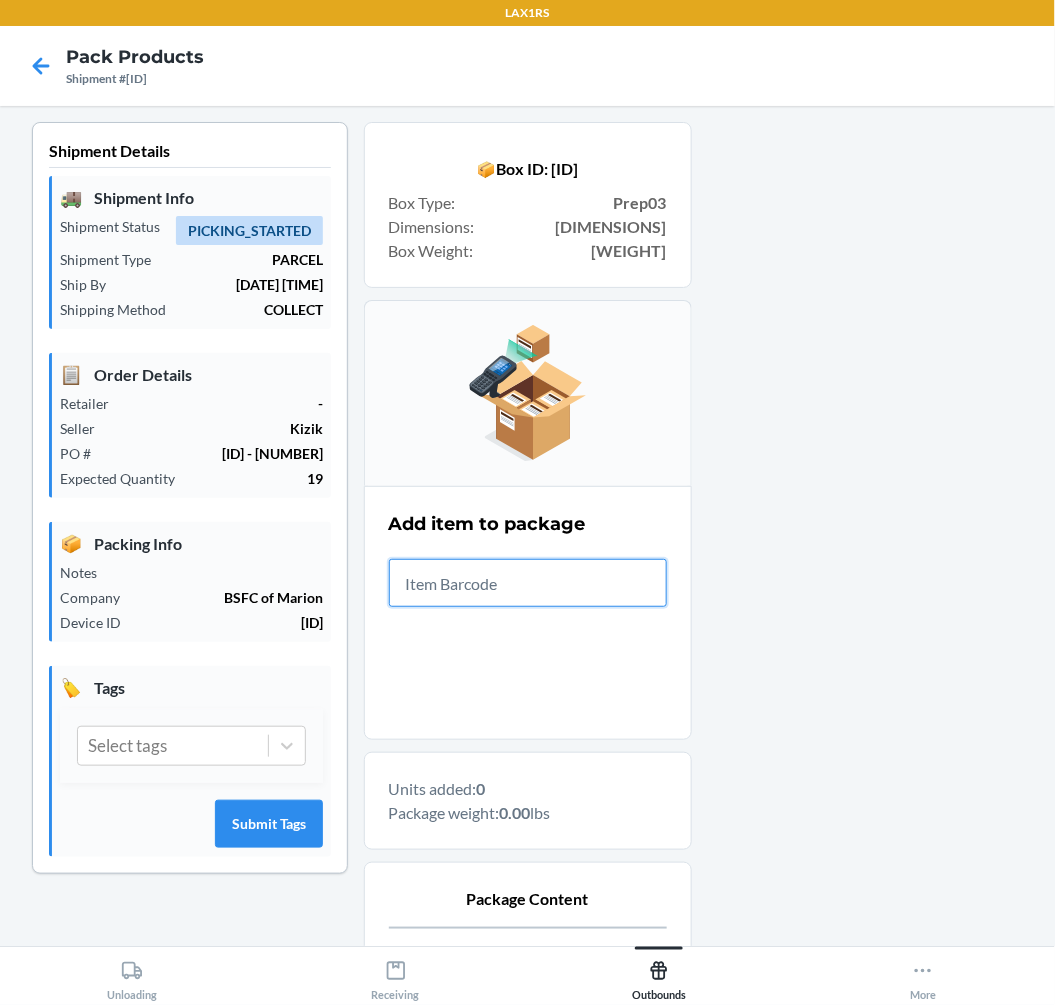 click at bounding box center [528, 583] 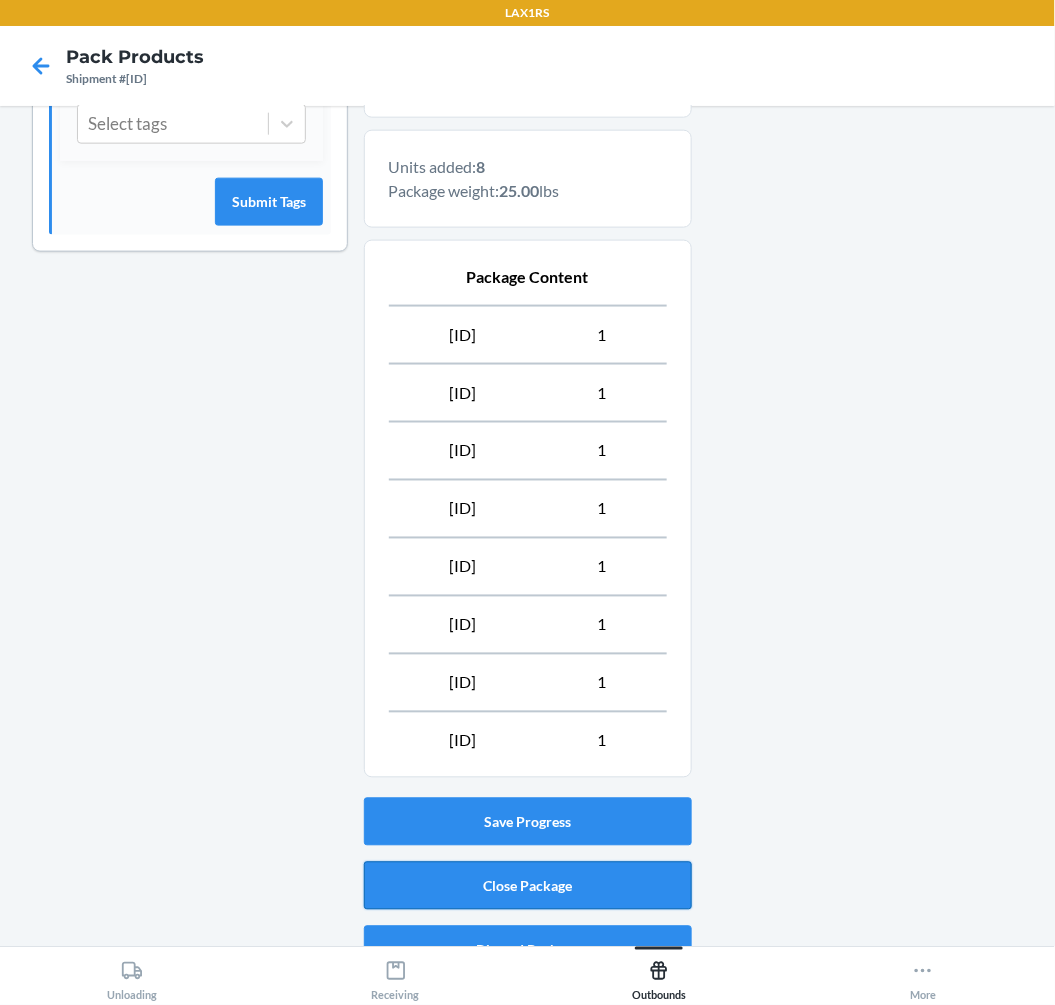 scroll, scrollTop: 658, scrollLeft: 0, axis: vertical 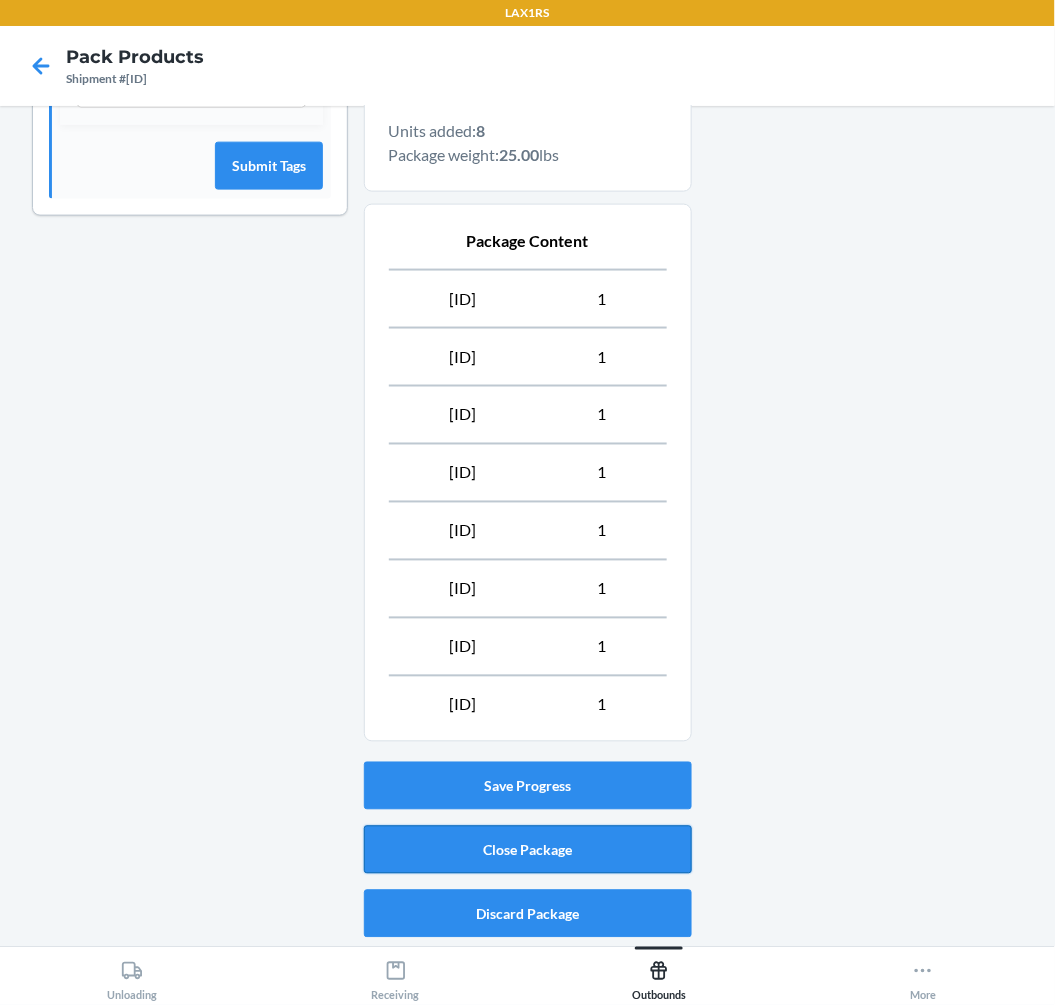 click on "Close Package" at bounding box center (528, 850) 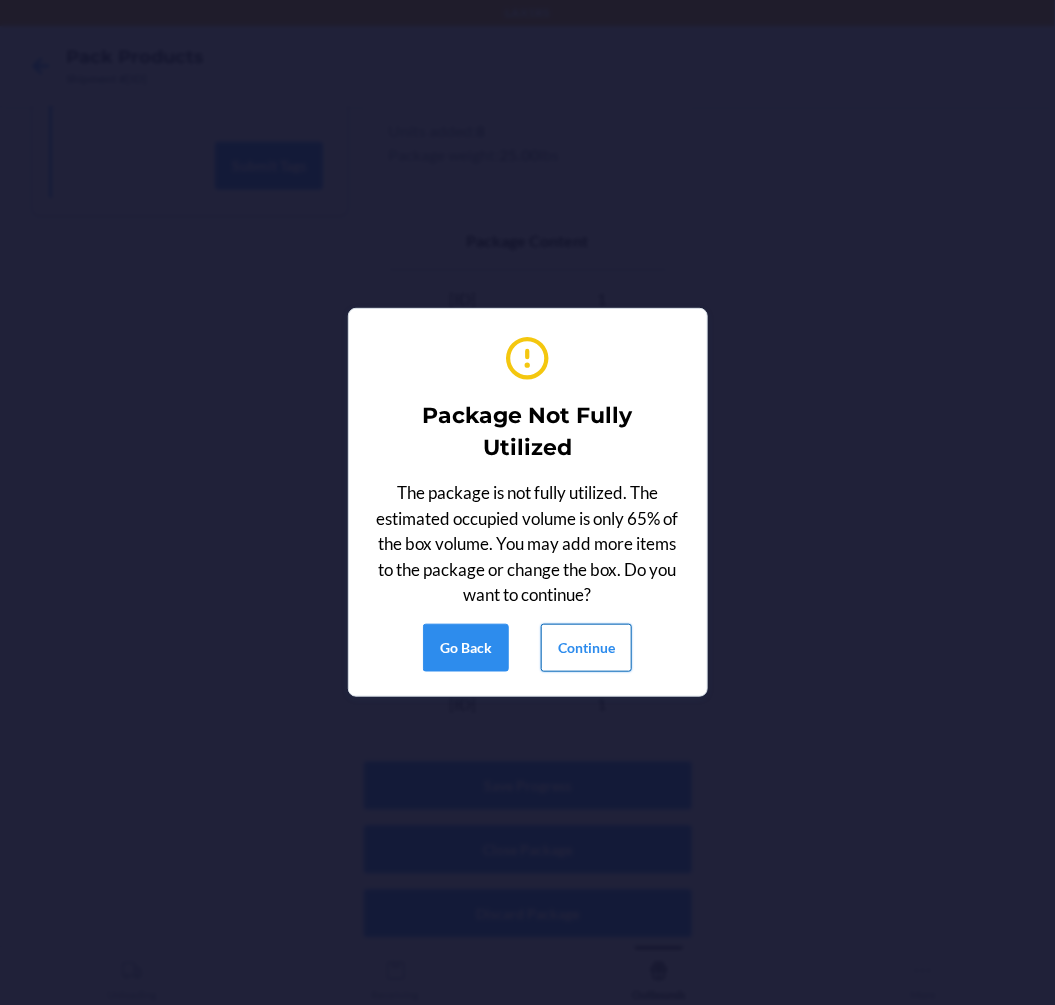 click on "Continue" at bounding box center [586, 648] 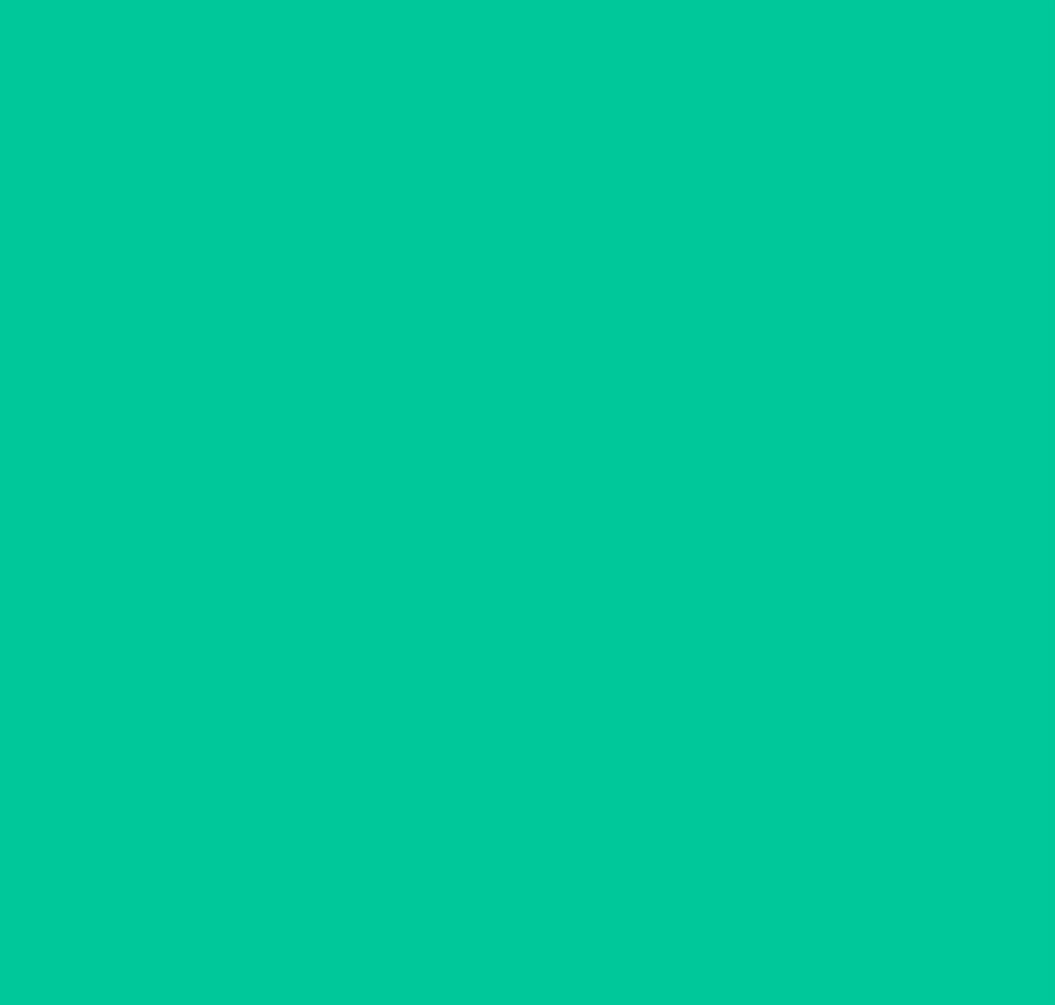 scroll, scrollTop: 0, scrollLeft: 0, axis: both 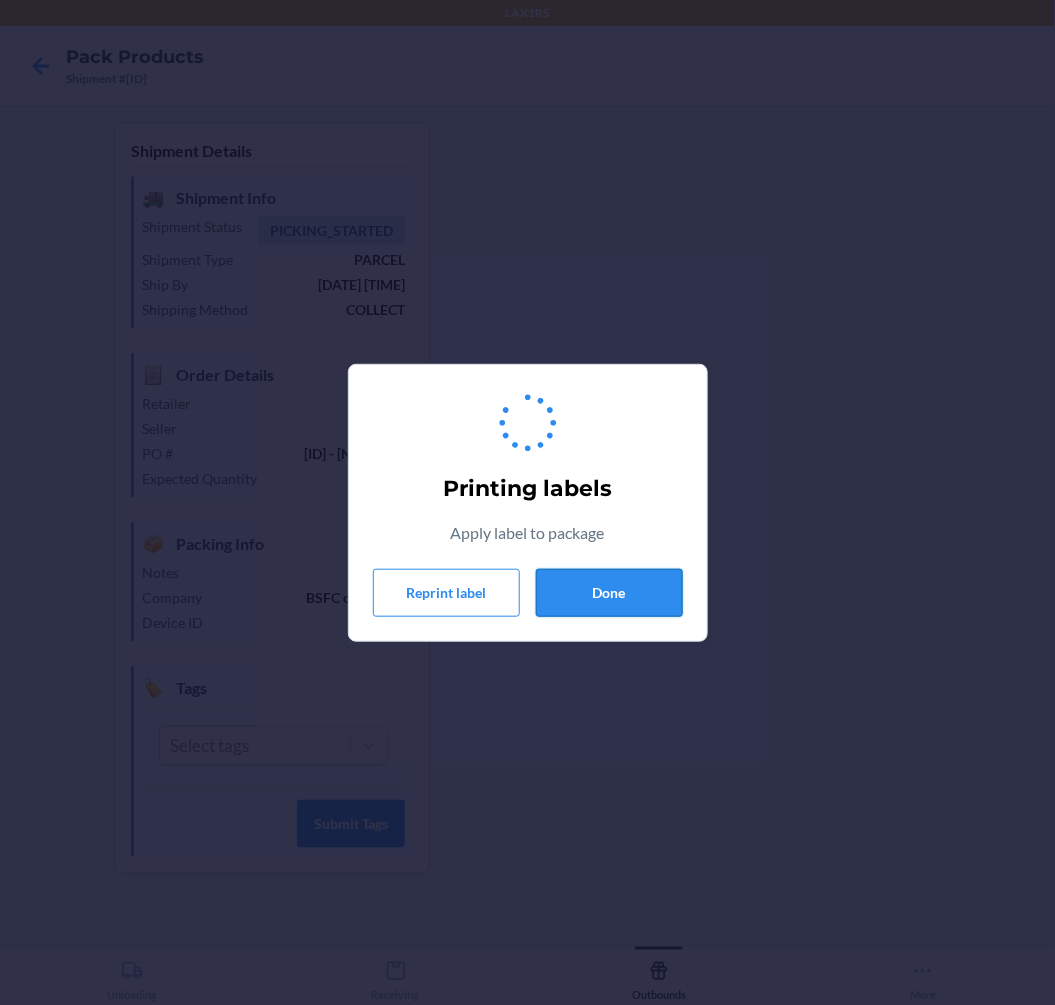 click on "Done" at bounding box center (609, 593) 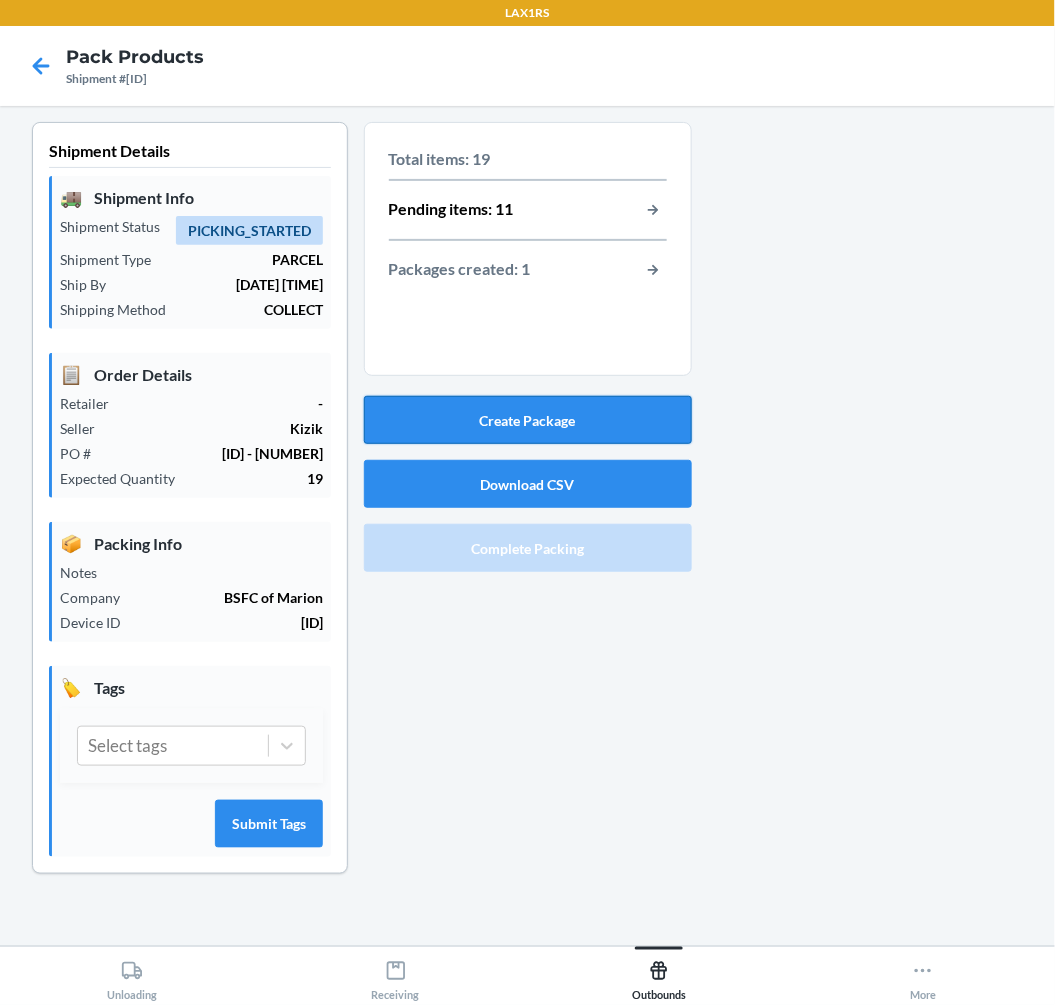 click on "Create Package" at bounding box center (528, 420) 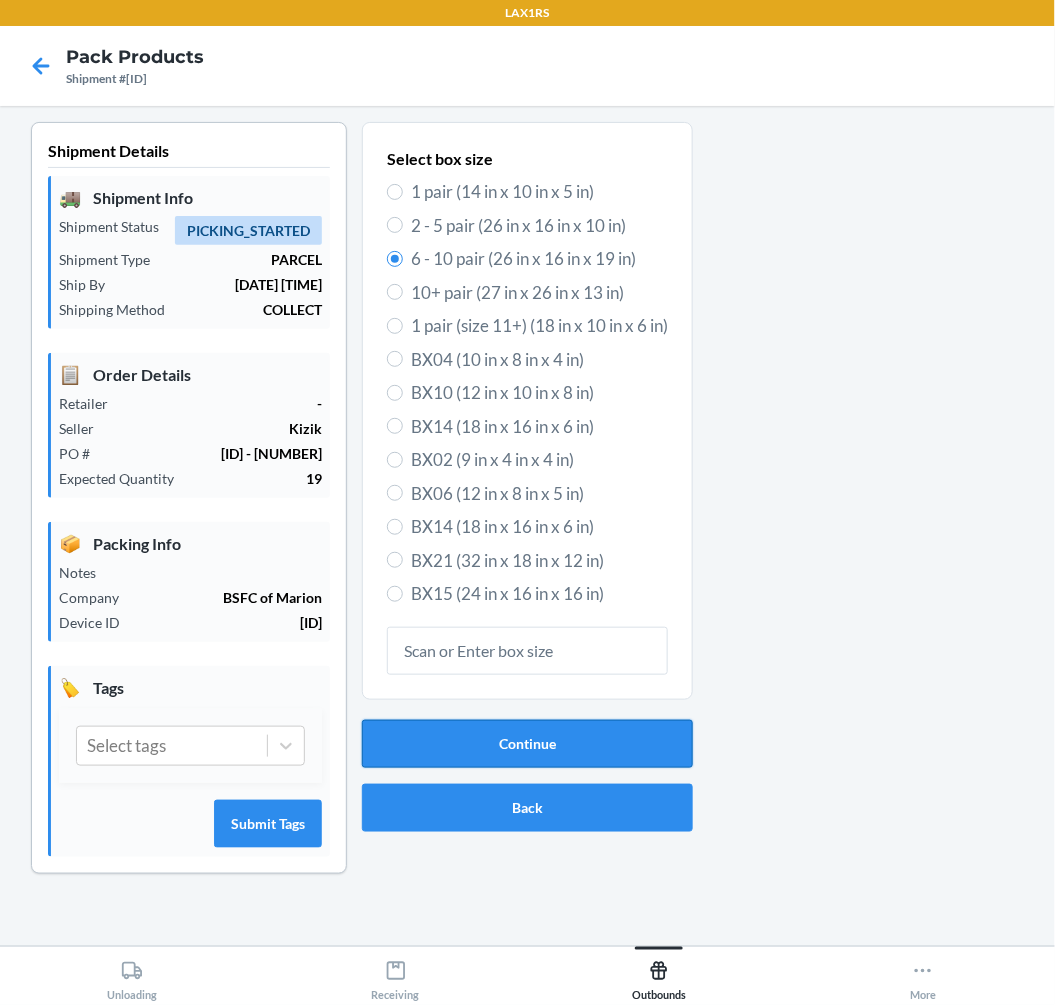 click on "Continue" at bounding box center [527, 744] 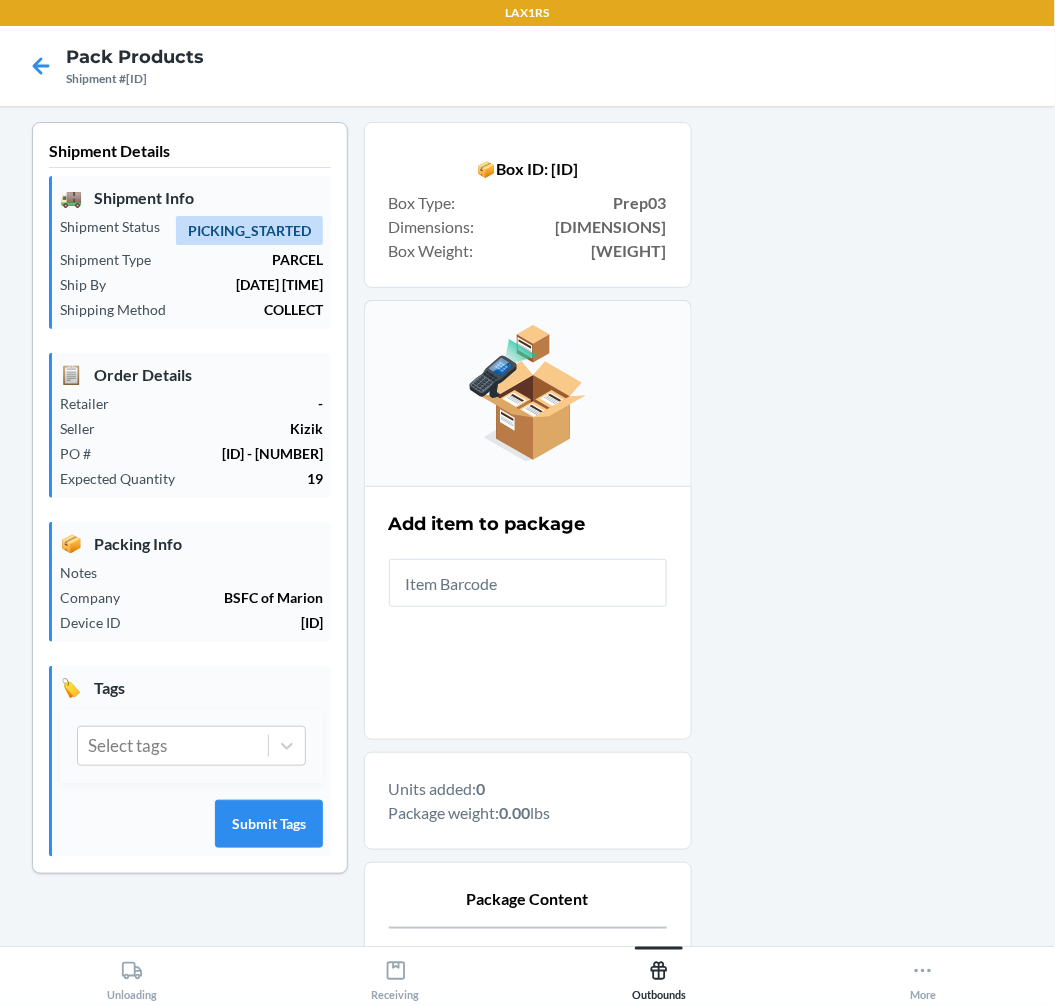 click at bounding box center (528, 583) 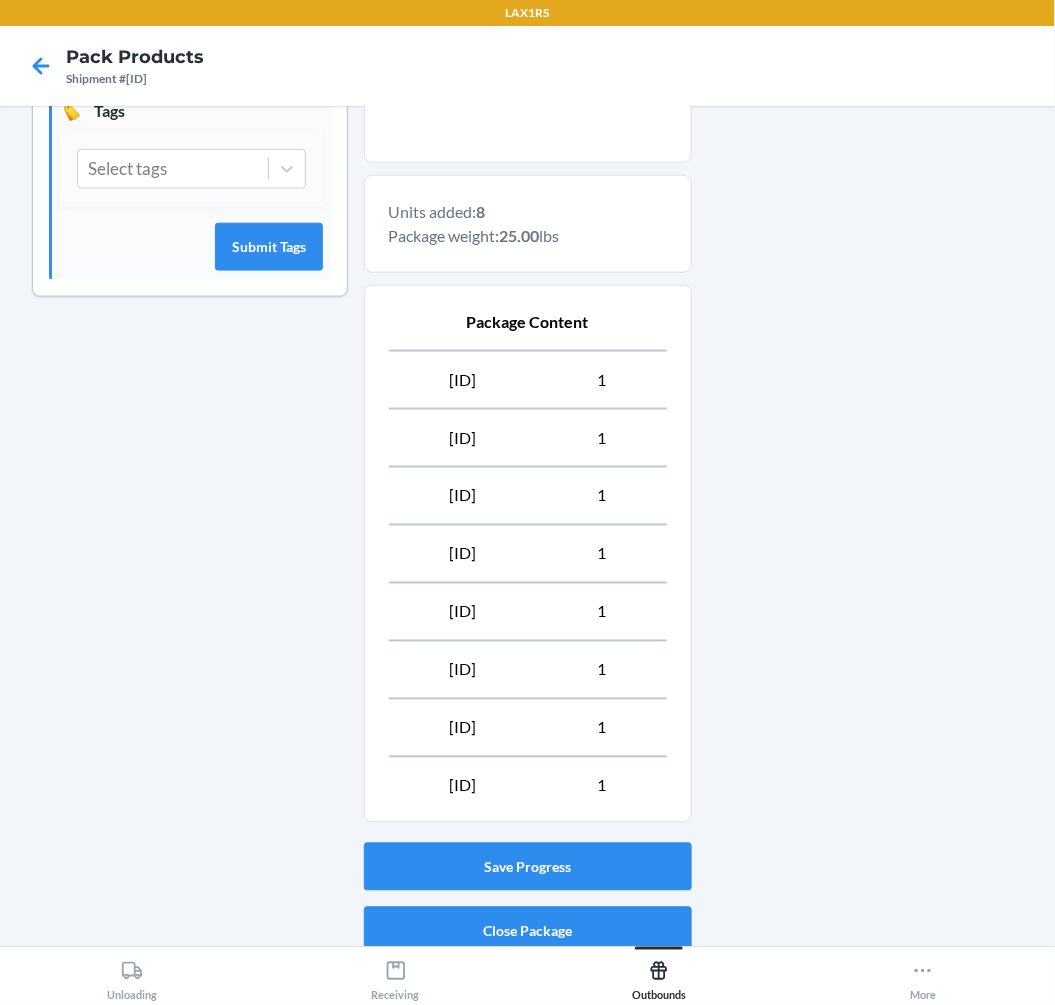 scroll, scrollTop: 658, scrollLeft: 0, axis: vertical 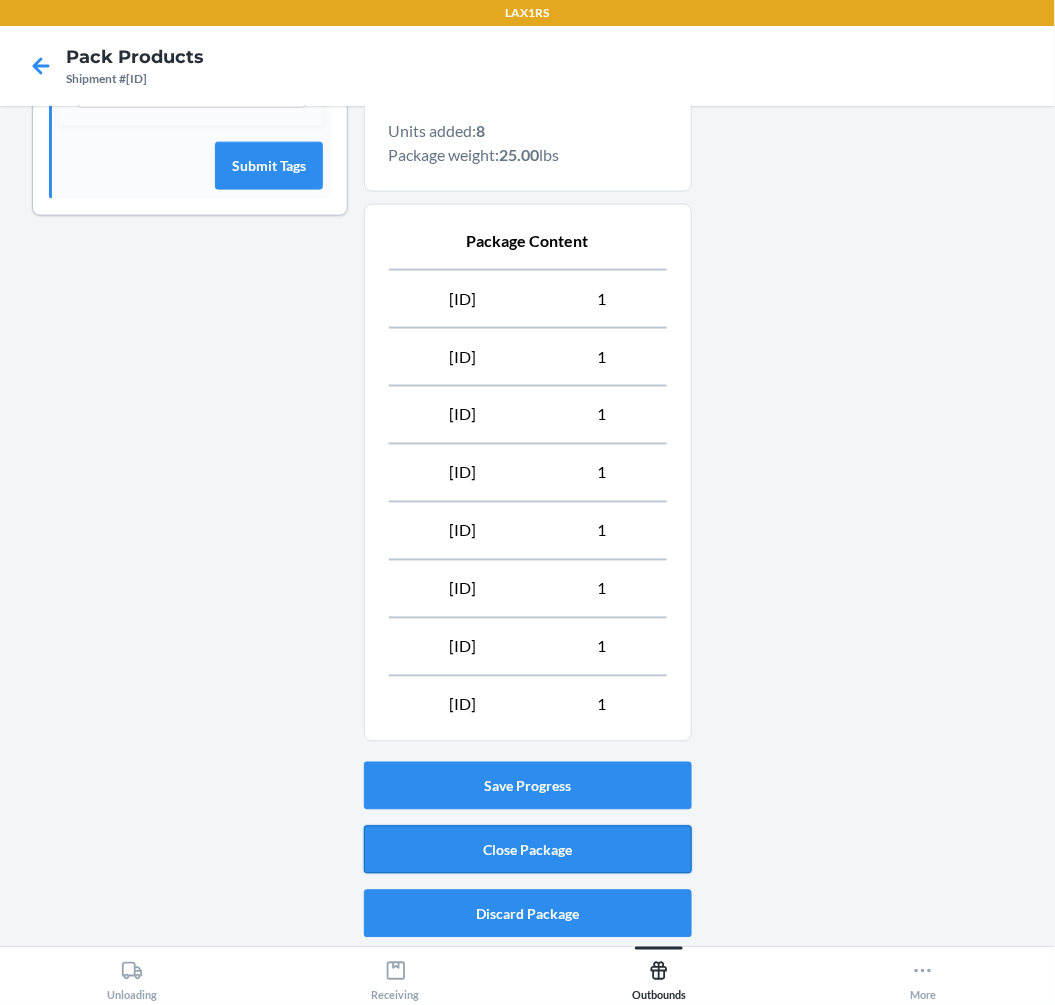 click on "Close Package" at bounding box center [528, 850] 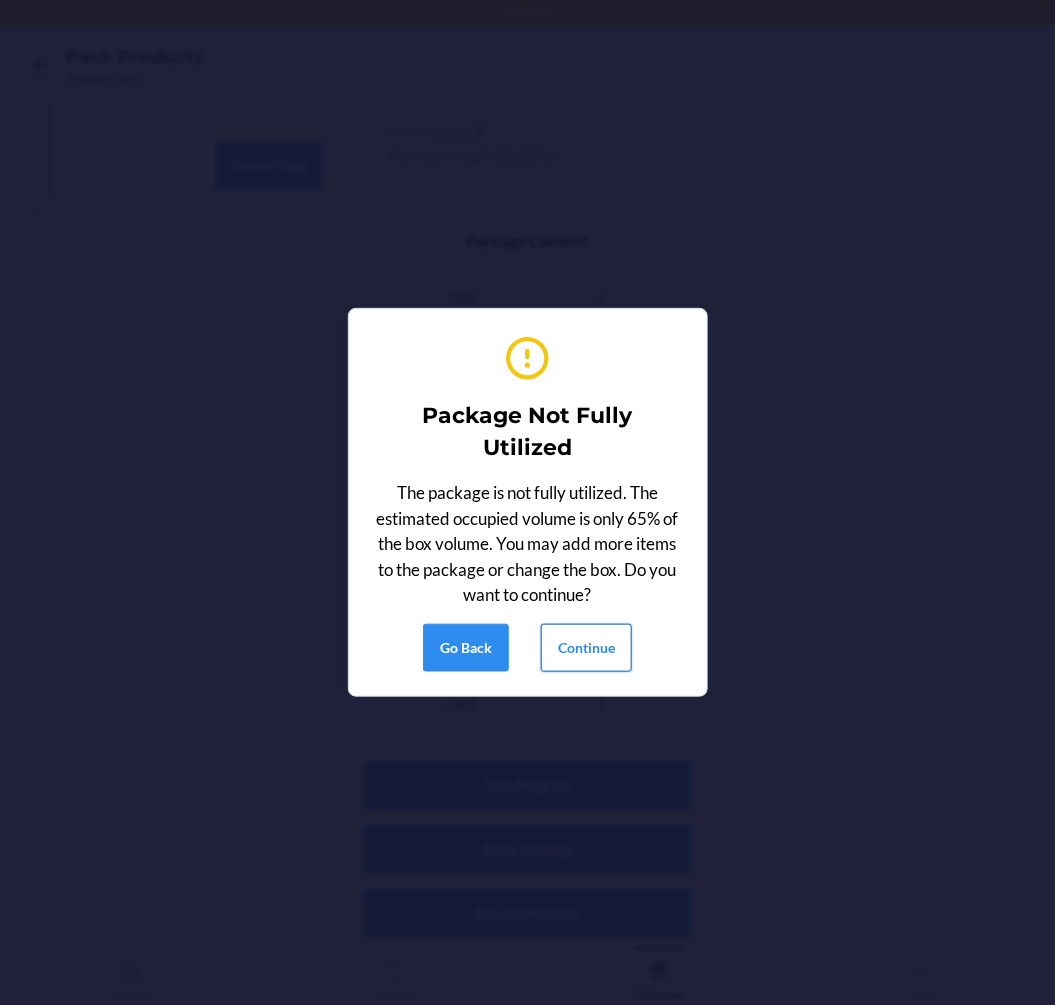 click on "Continue" at bounding box center [586, 648] 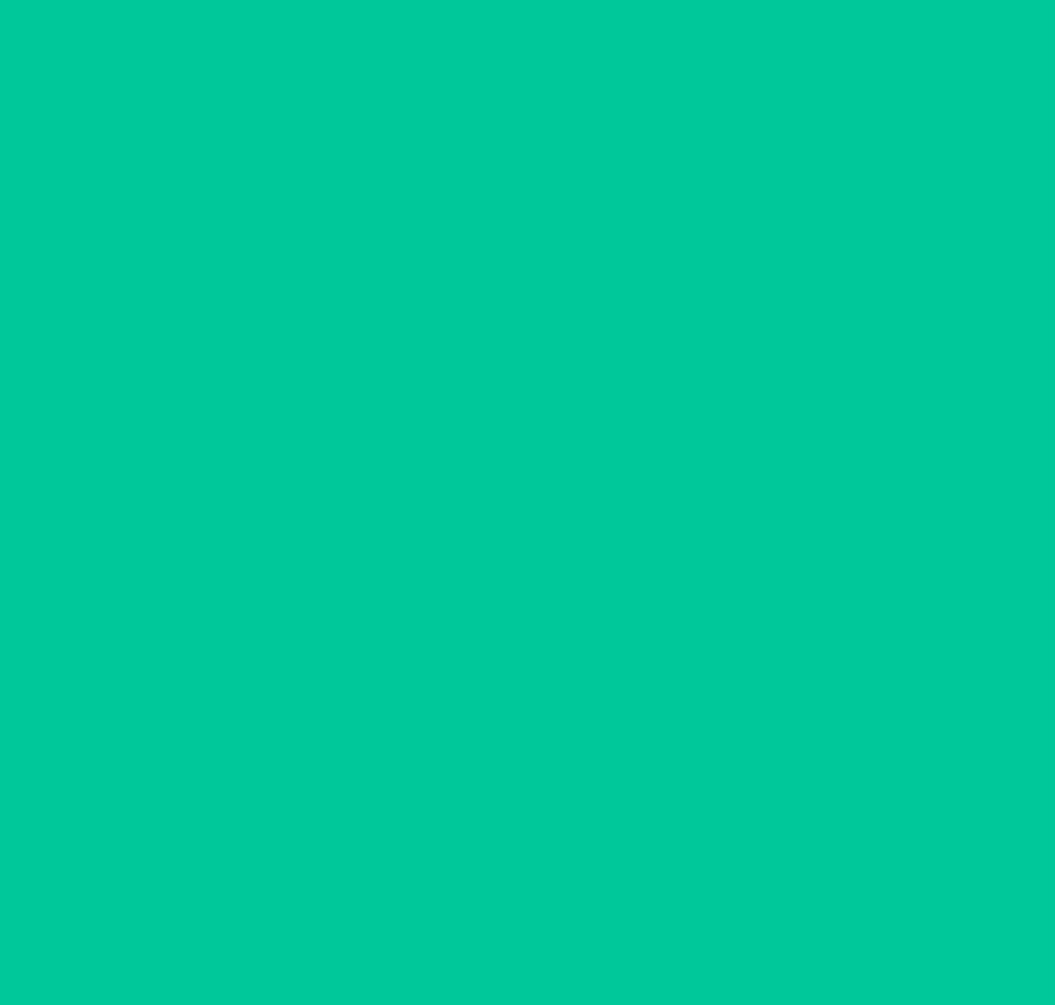 scroll, scrollTop: 0, scrollLeft: 0, axis: both 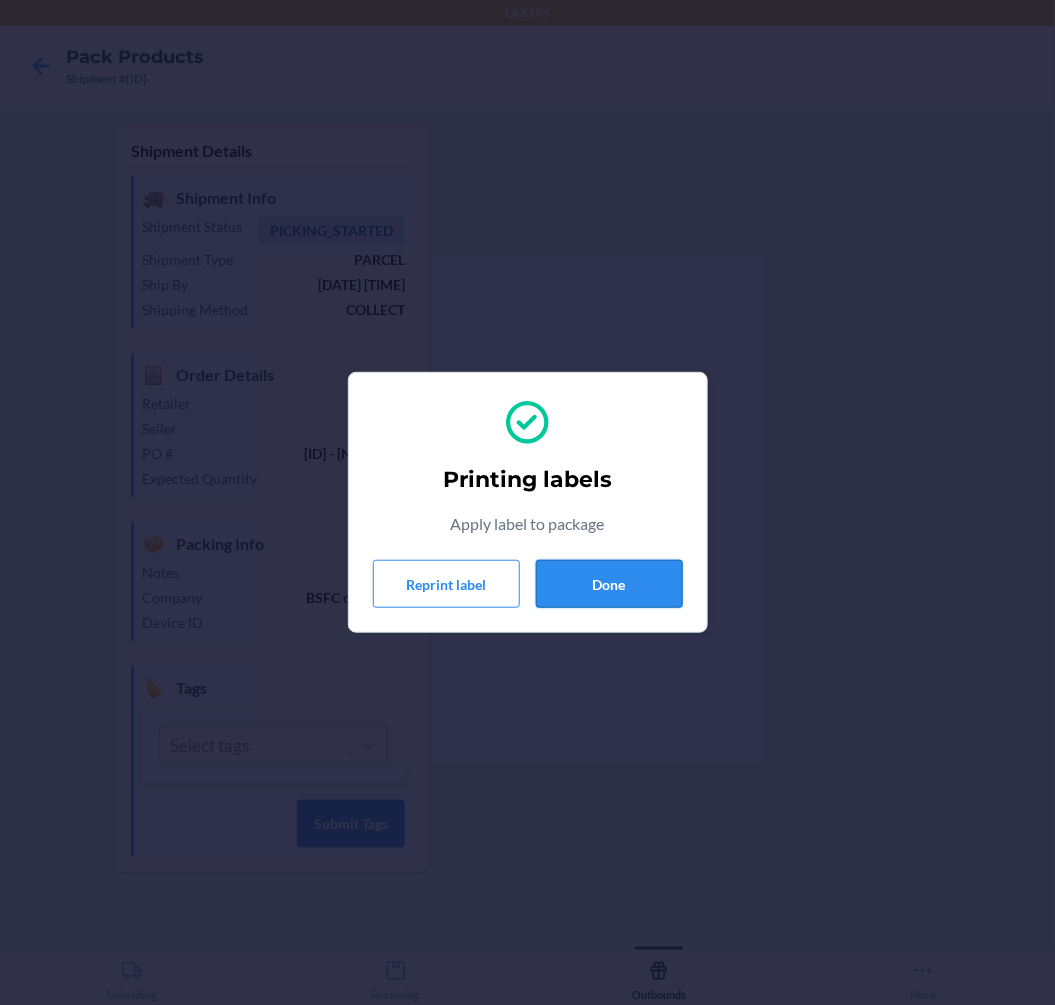 click on "Done" at bounding box center (609, 584) 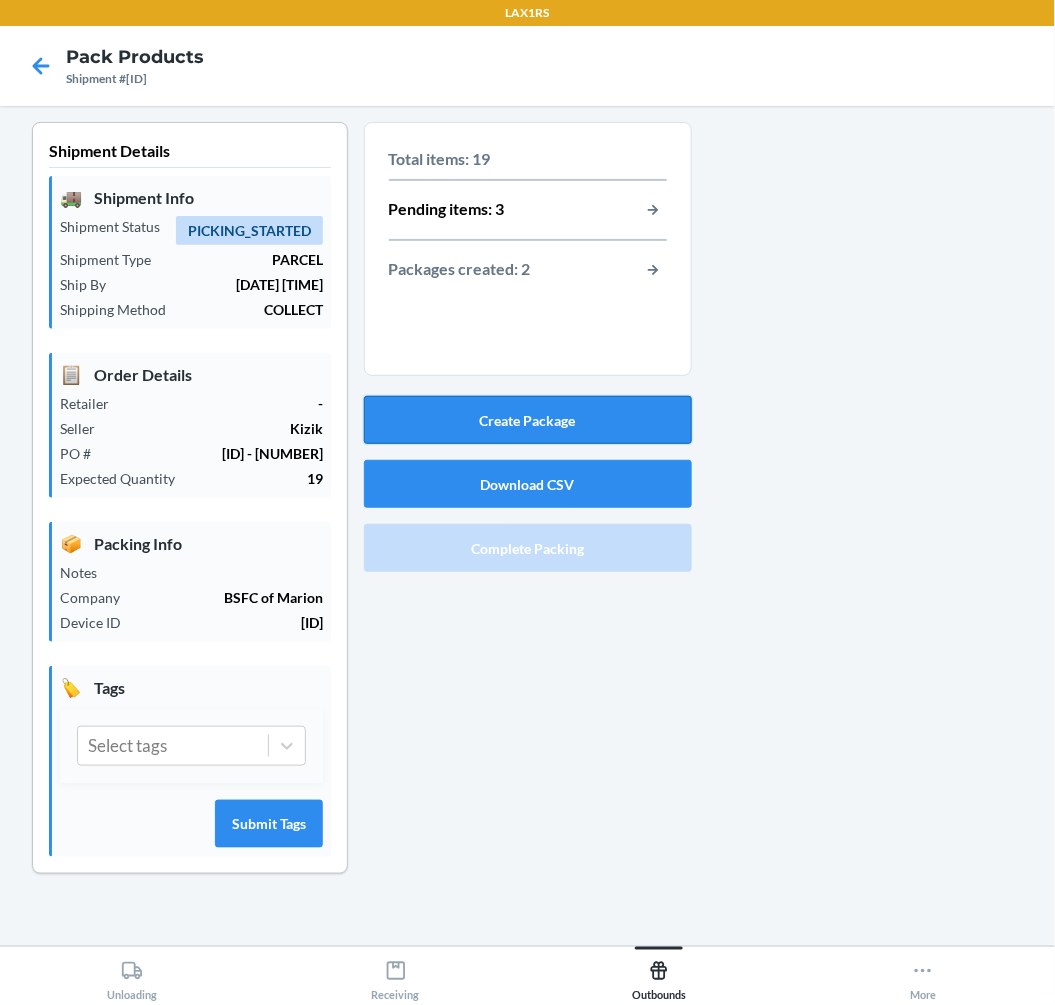 click on "Create Package" at bounding box center (528, 420) 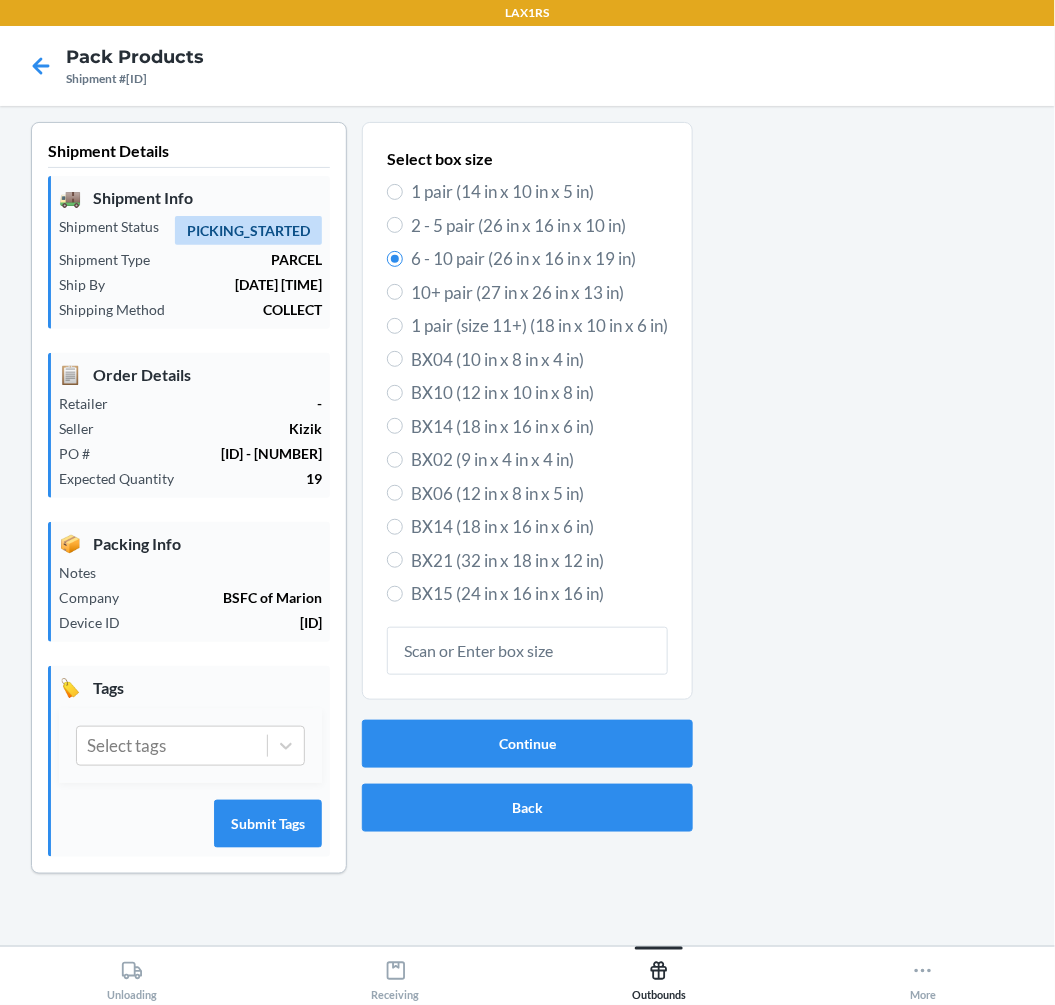 click on "2 - 5 pair (26 in x 16 in x 10 in)" at bounding box center (539, 226) 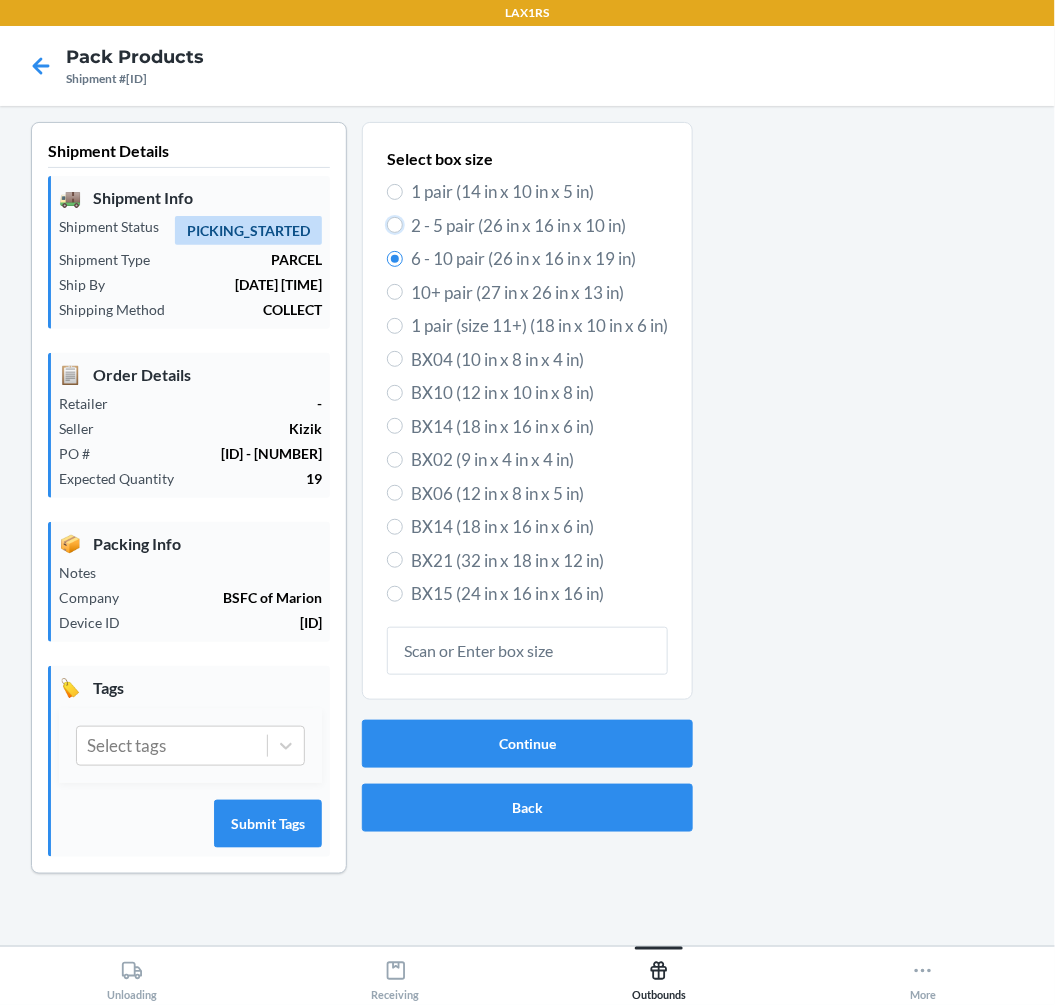 click on "2 - 5 pair (26 in x 16 in x 10 in)" at bounding box center [395, 225] 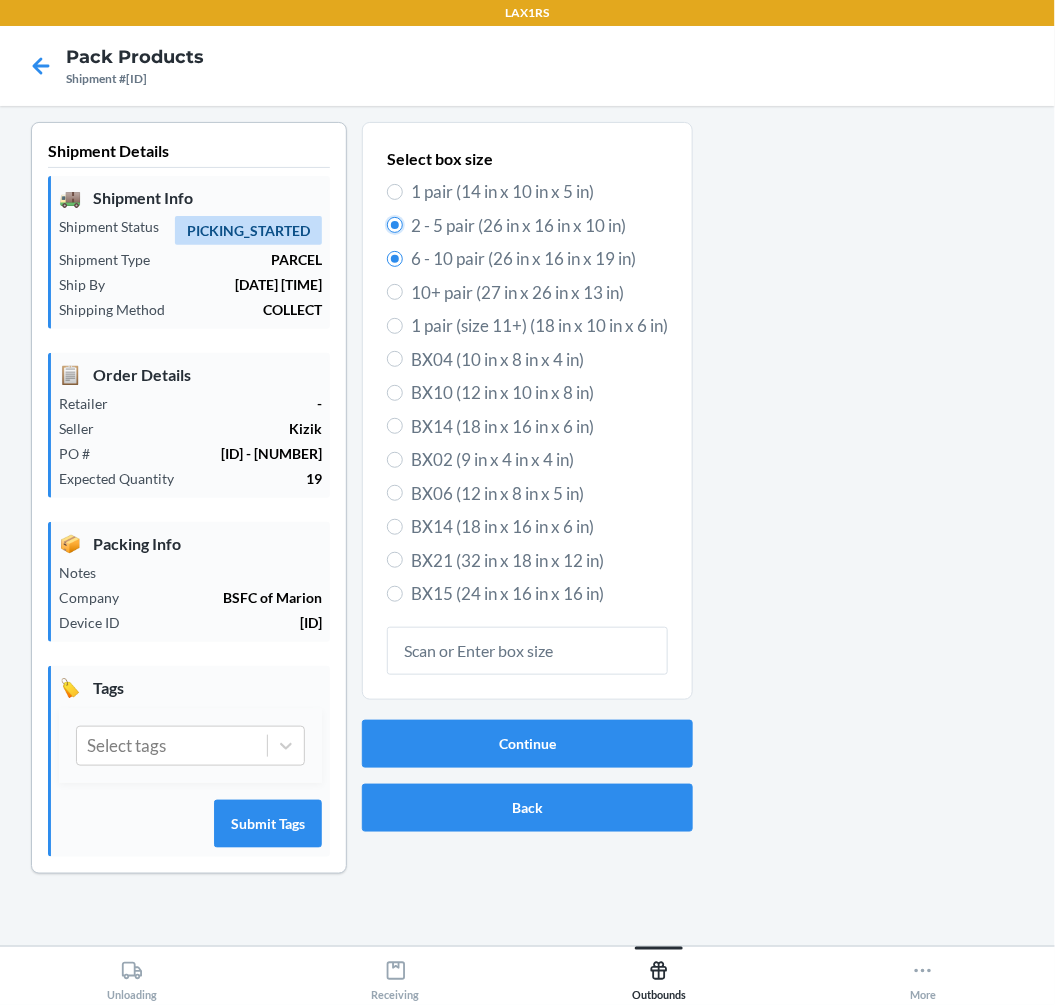 radio on "true" 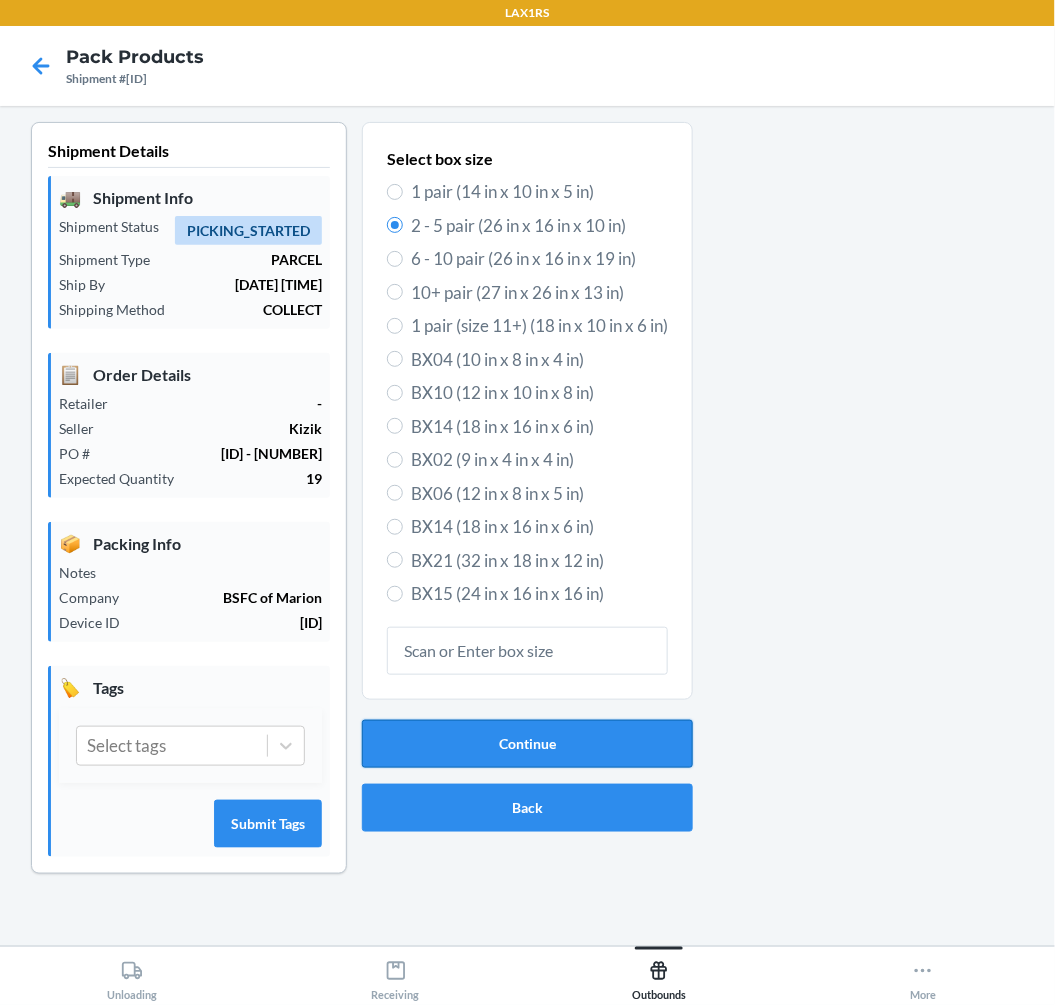 click on "Continue" at bounding box center (527, 744) 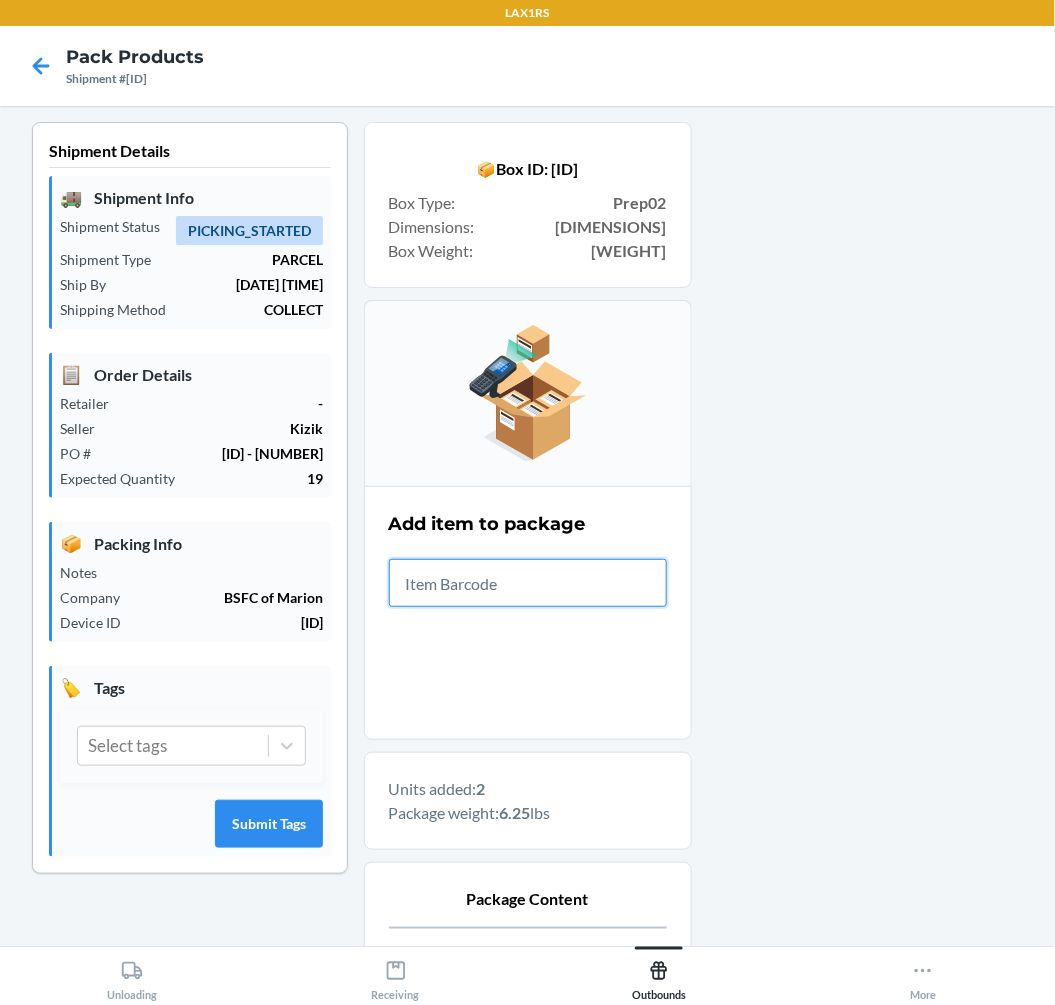 scroll, scrollTop: 310, scrollLeft: 0, axis: vertical 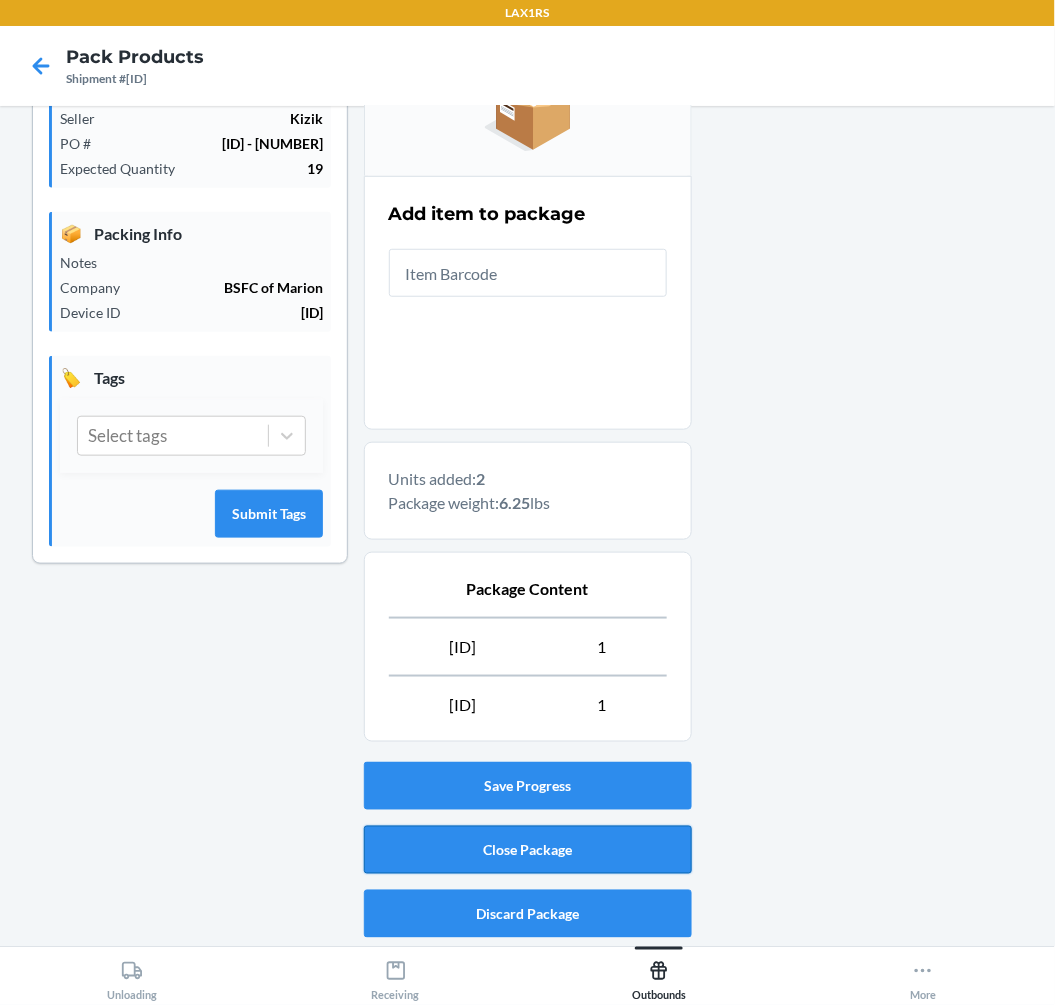 click on "Close Package" at bounding box center (528, 850) 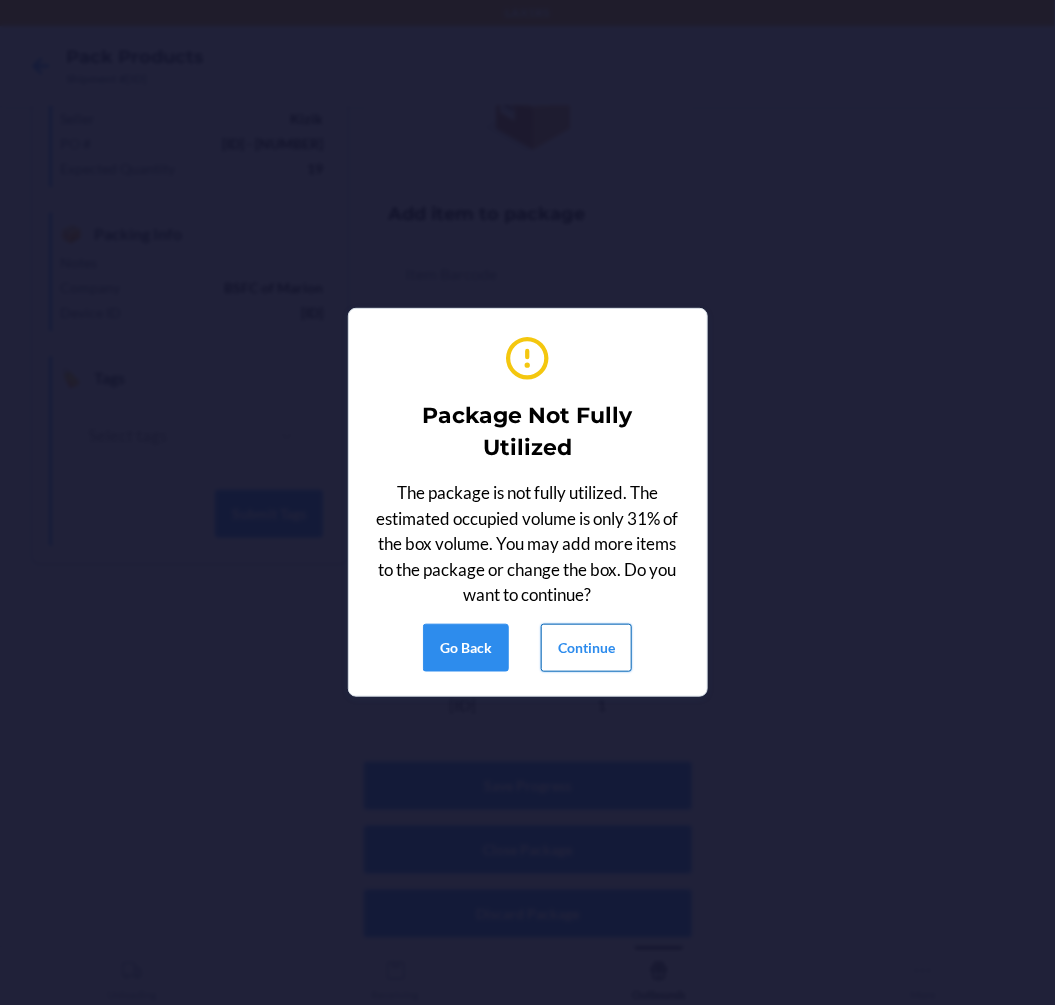 click on "Continue" at bounding box center (586, 648) 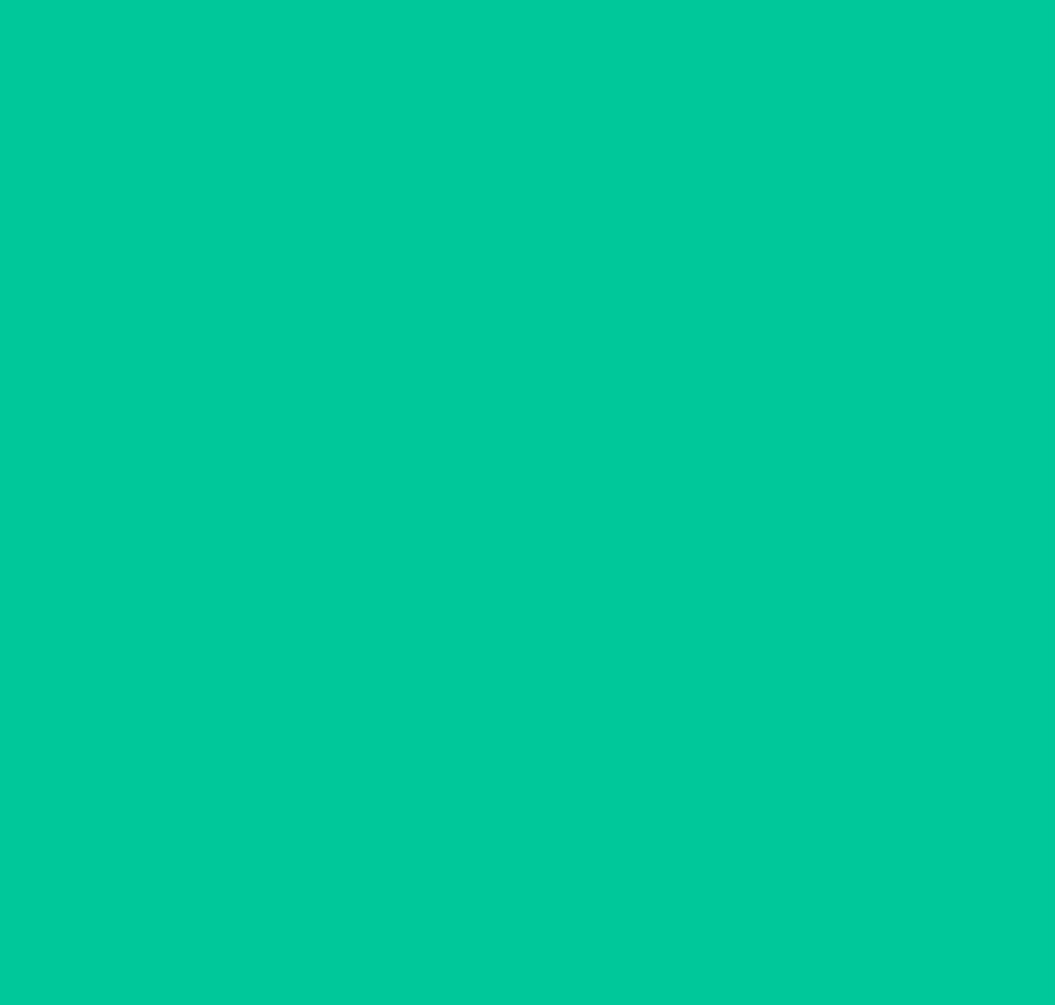 scroll, scrollTop: 0, scrollLeft: 0, axis: both 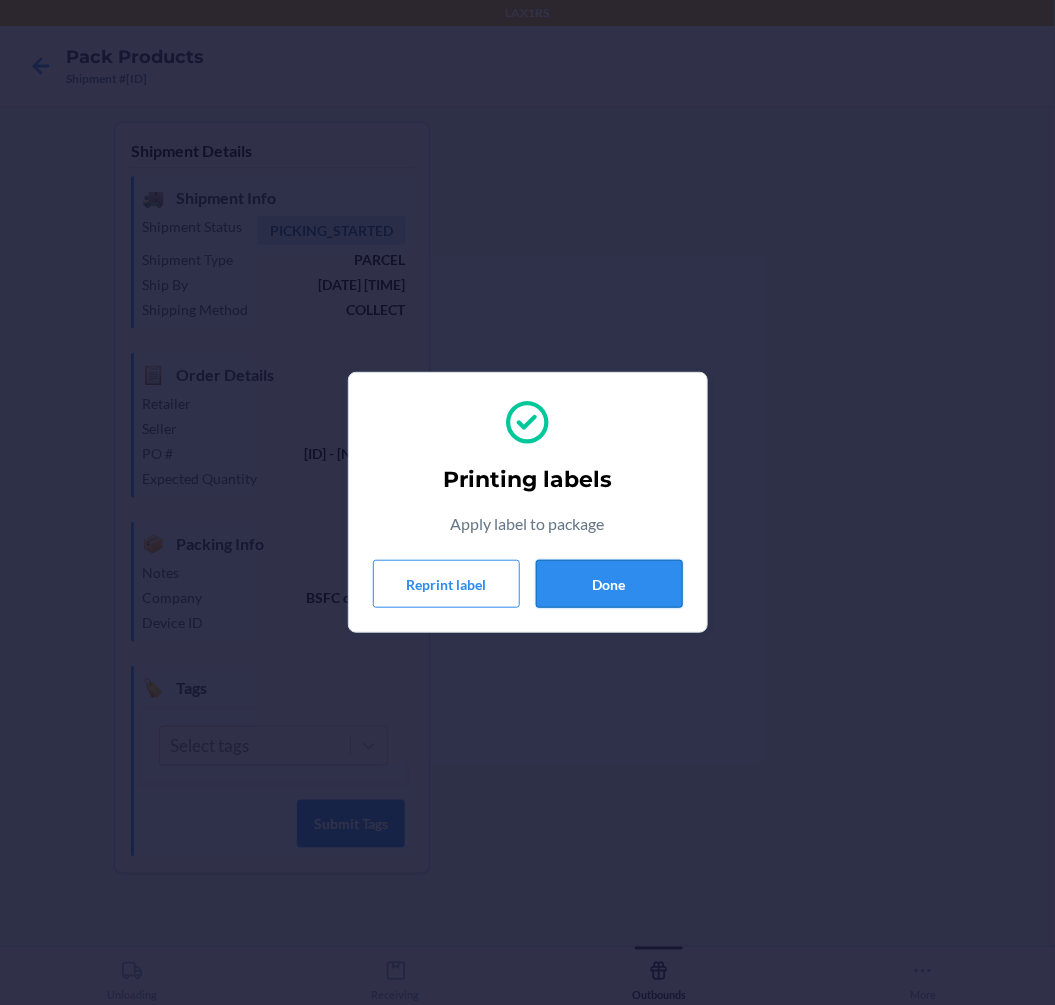 click on "Done" at bounding box center (609, 584) 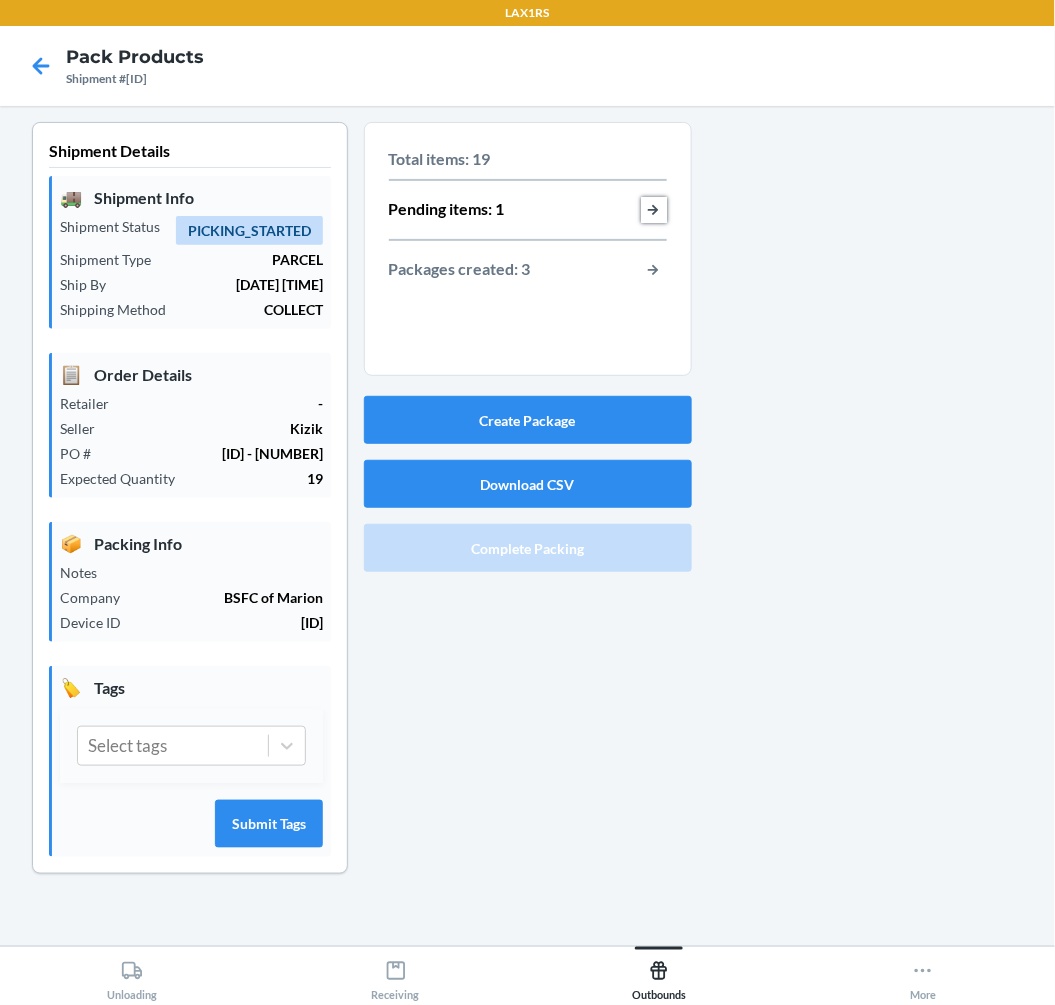 click at bounding box center [654, 210] 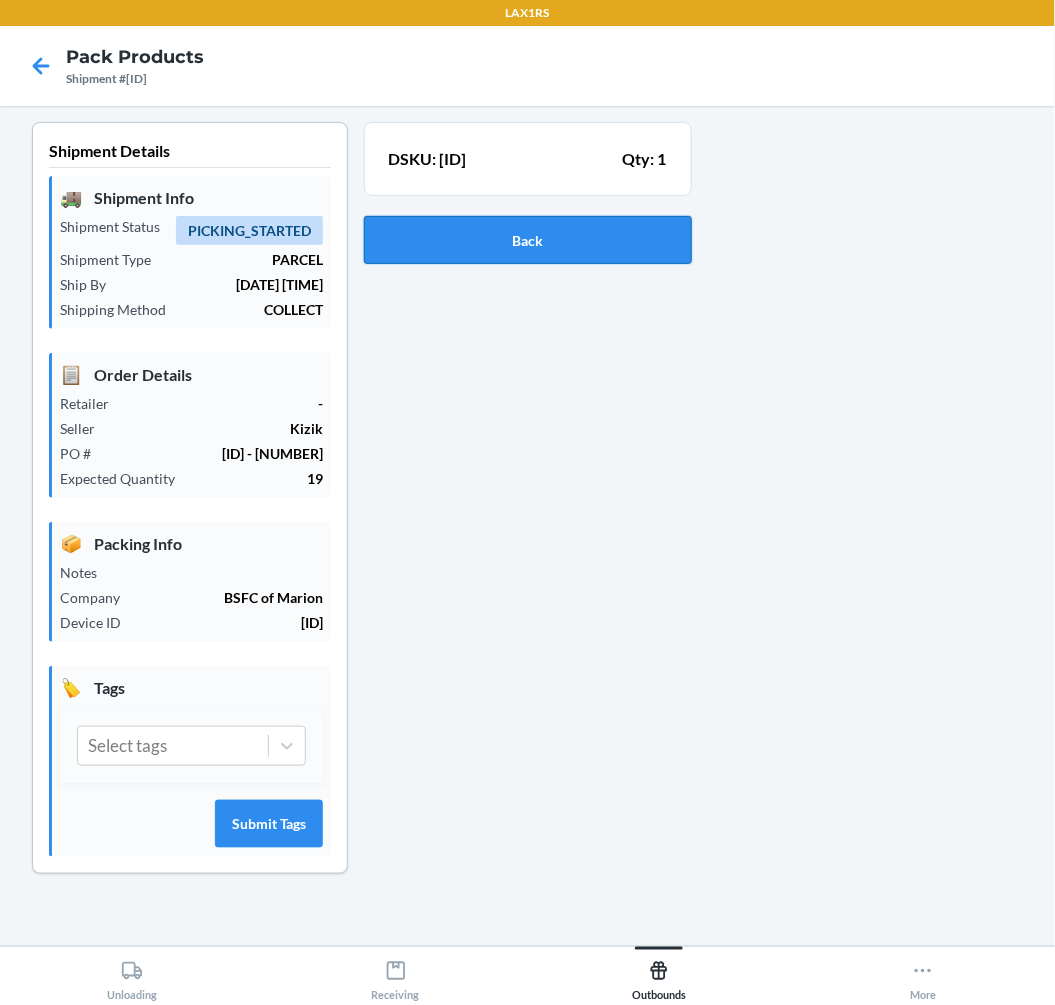 click on "Back" at bounding box center (528, 240) 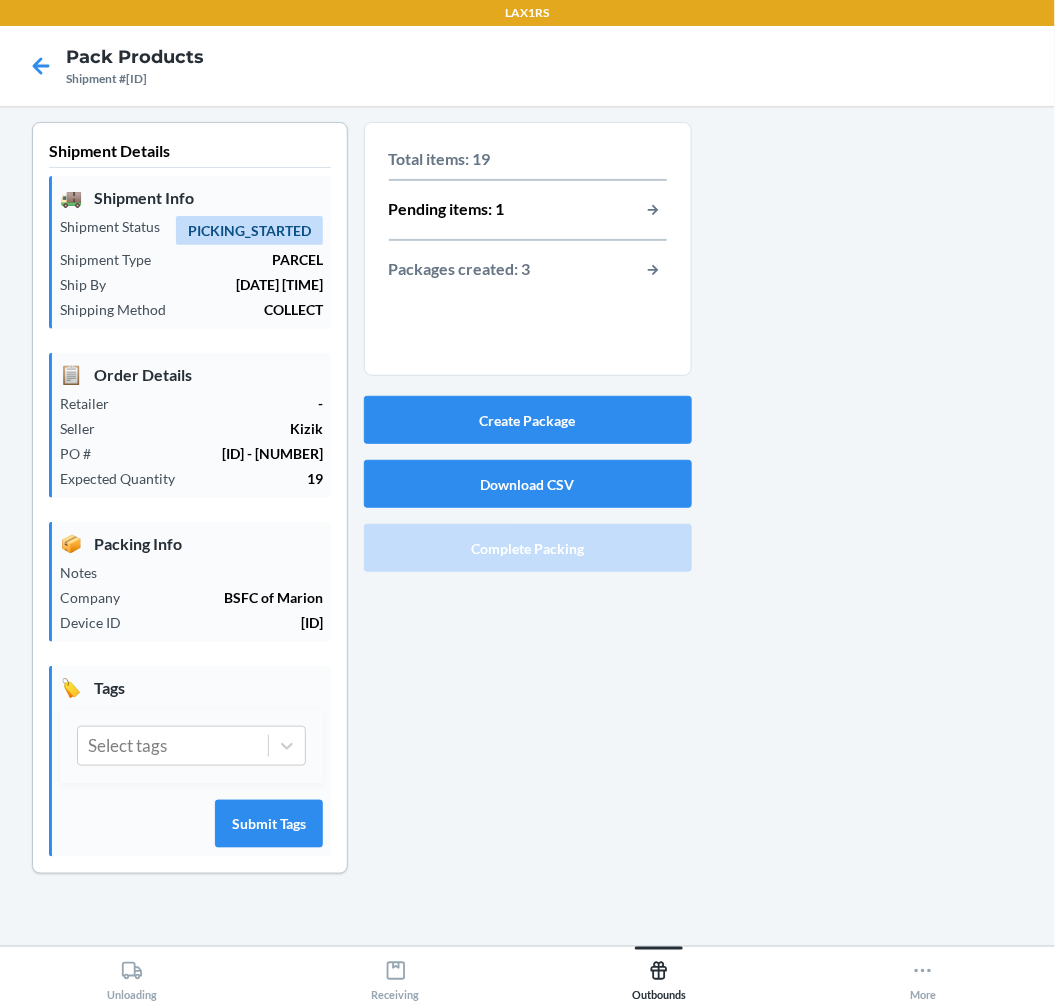 click on "Total items: 19 Pending items: 1 Packages created: 3" at bounding box center [528, 215] 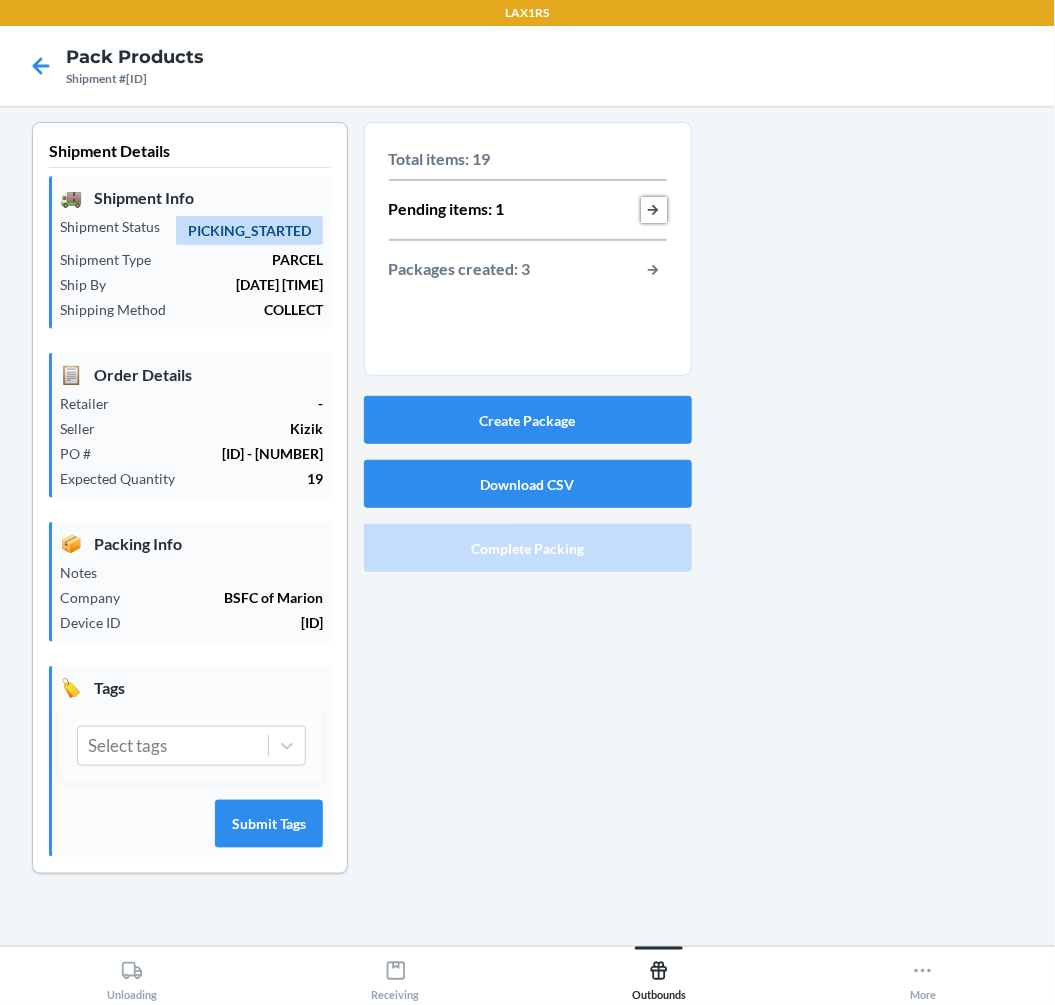 click at bounding box center (654, 210) 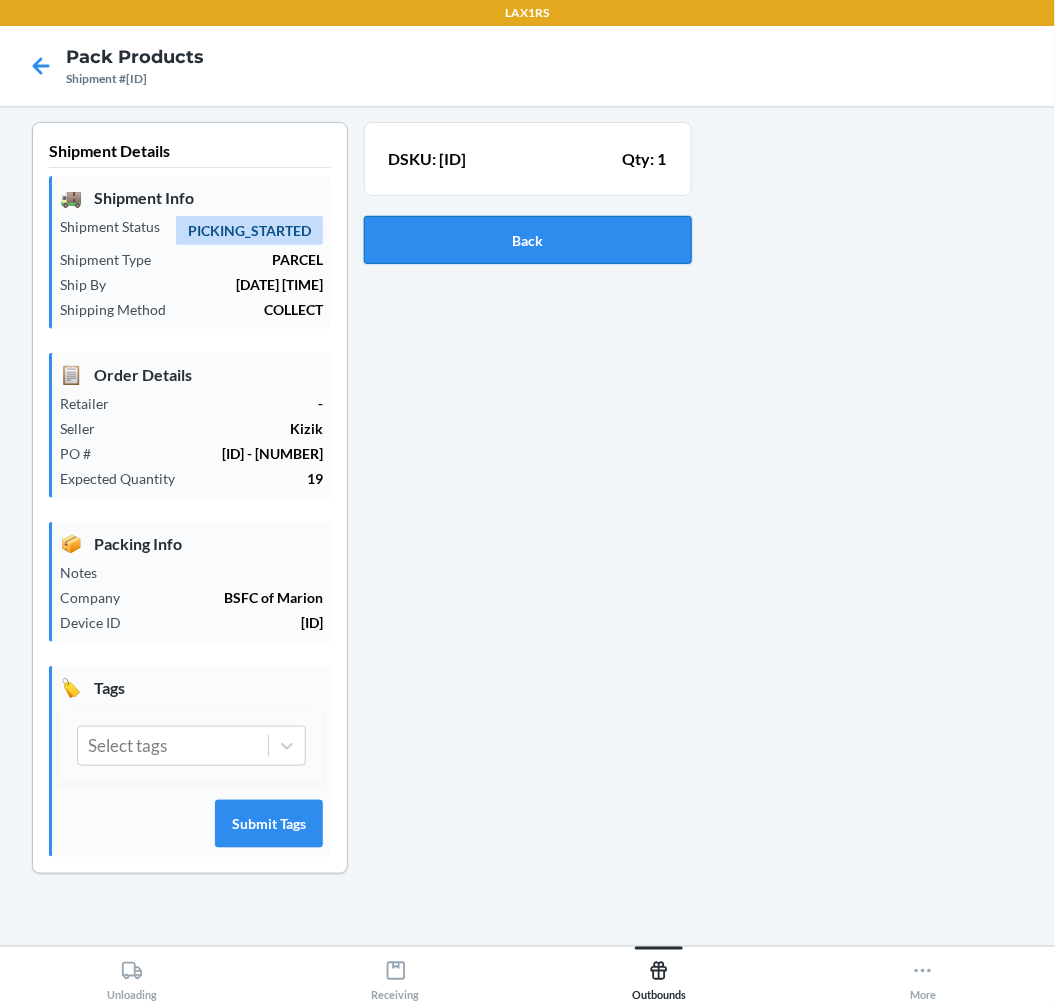click on "Back" at bounding box center [528, 240] 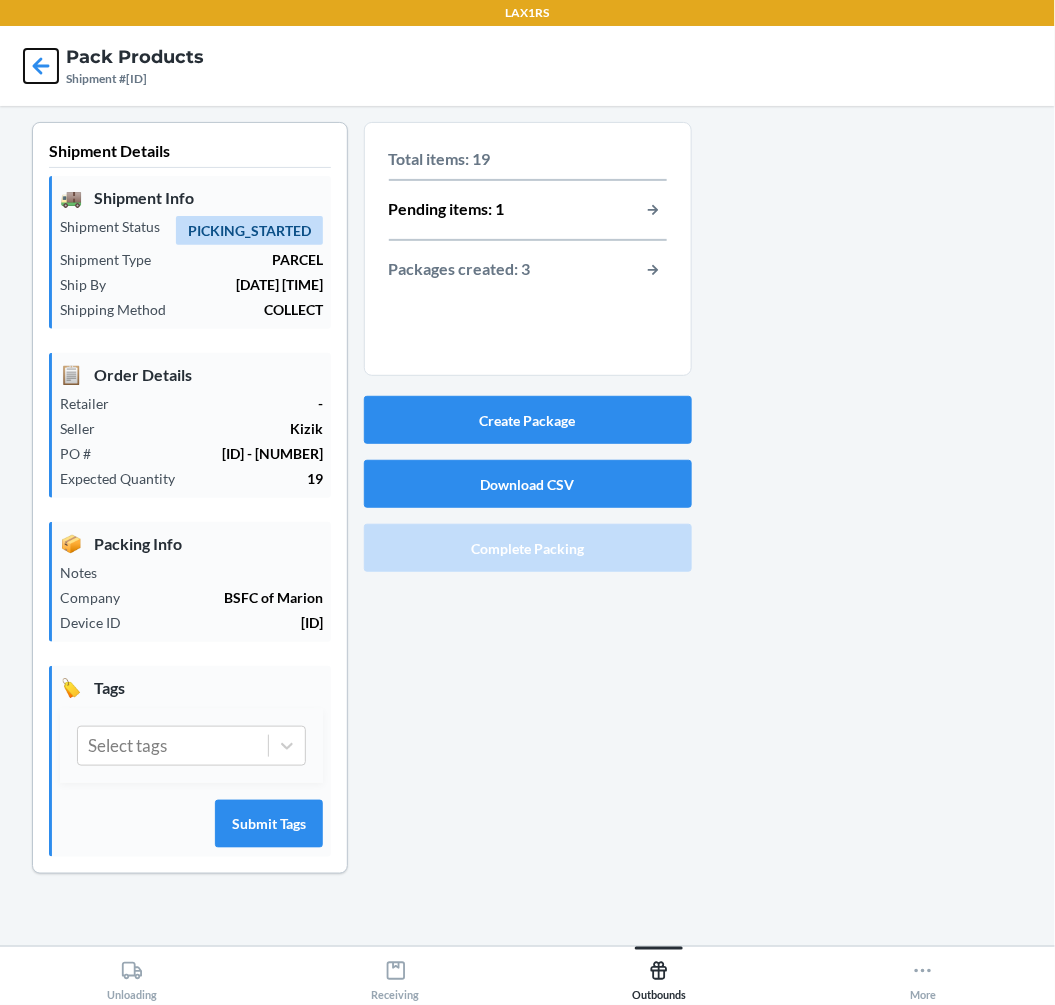 click 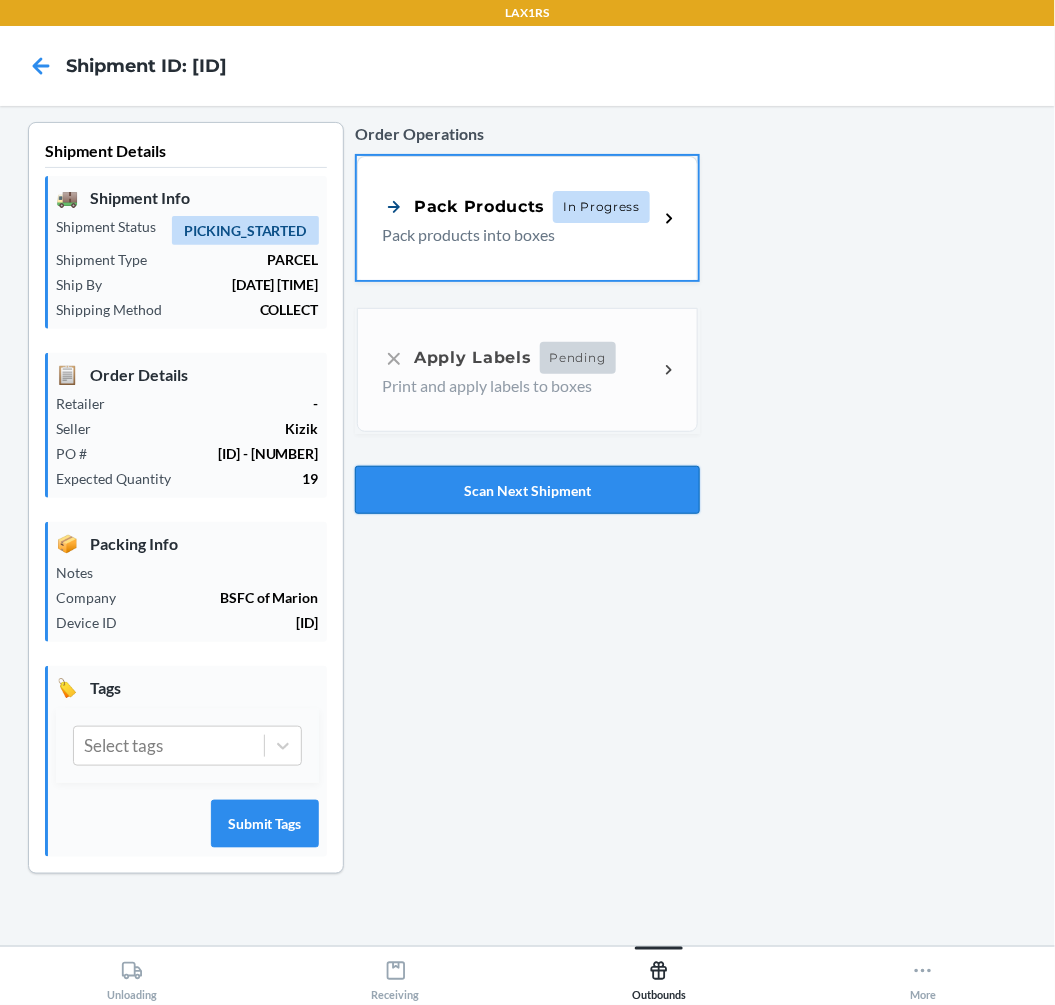 click on "Scan Next Shipment" at bounding box center (527, 490) 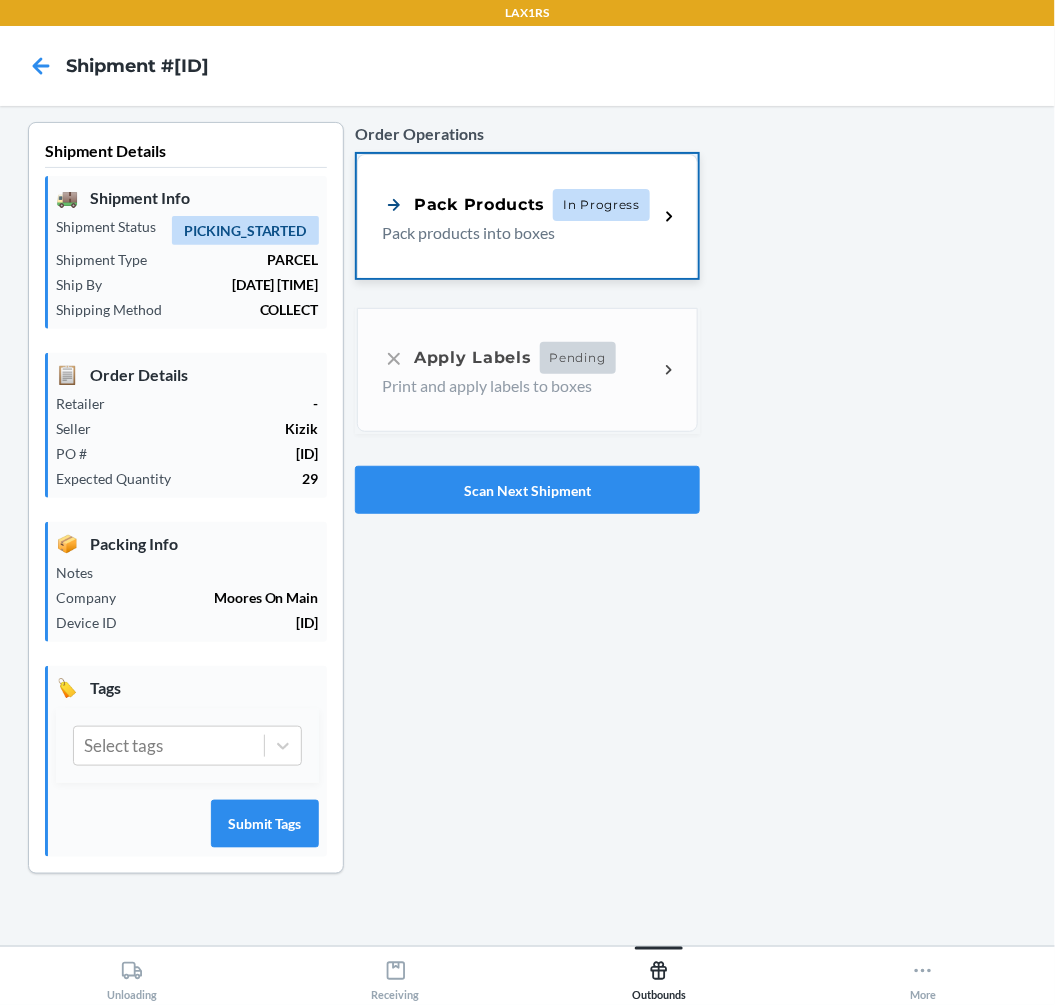 click on "Pack Products" at bounding box center [463, 204] 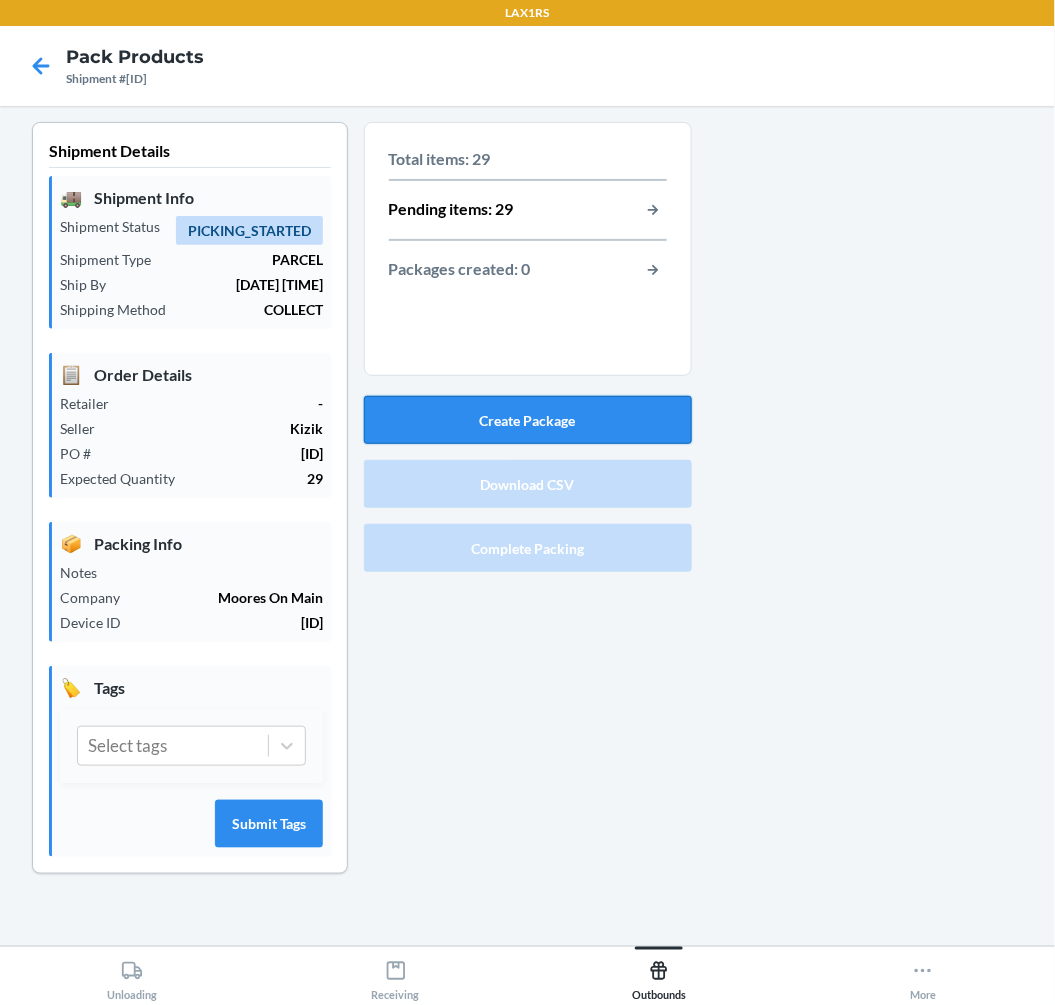 click on "Create Package" at bounding box center [528, 420] 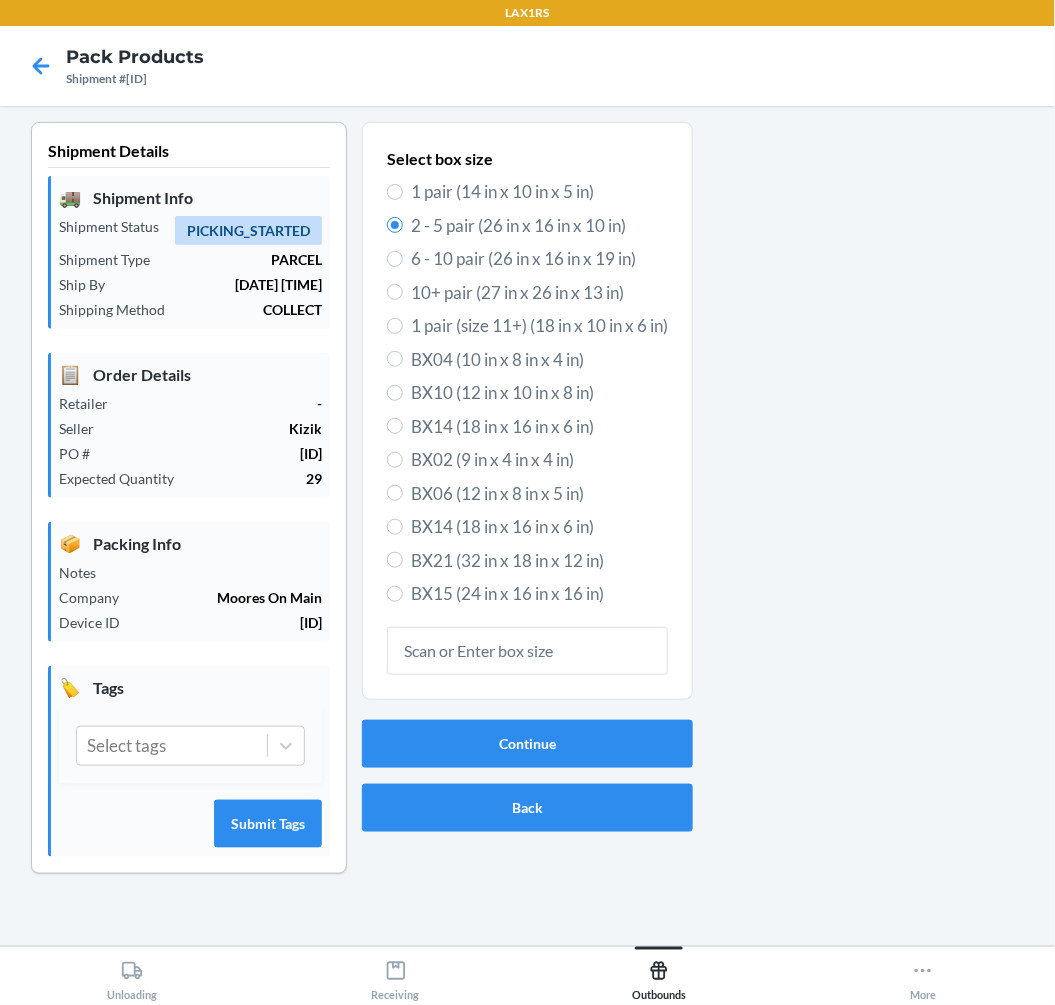 click on "6 - 10 pair (26 in x 16 in x 19 in)" at bounding box center (539, 259) 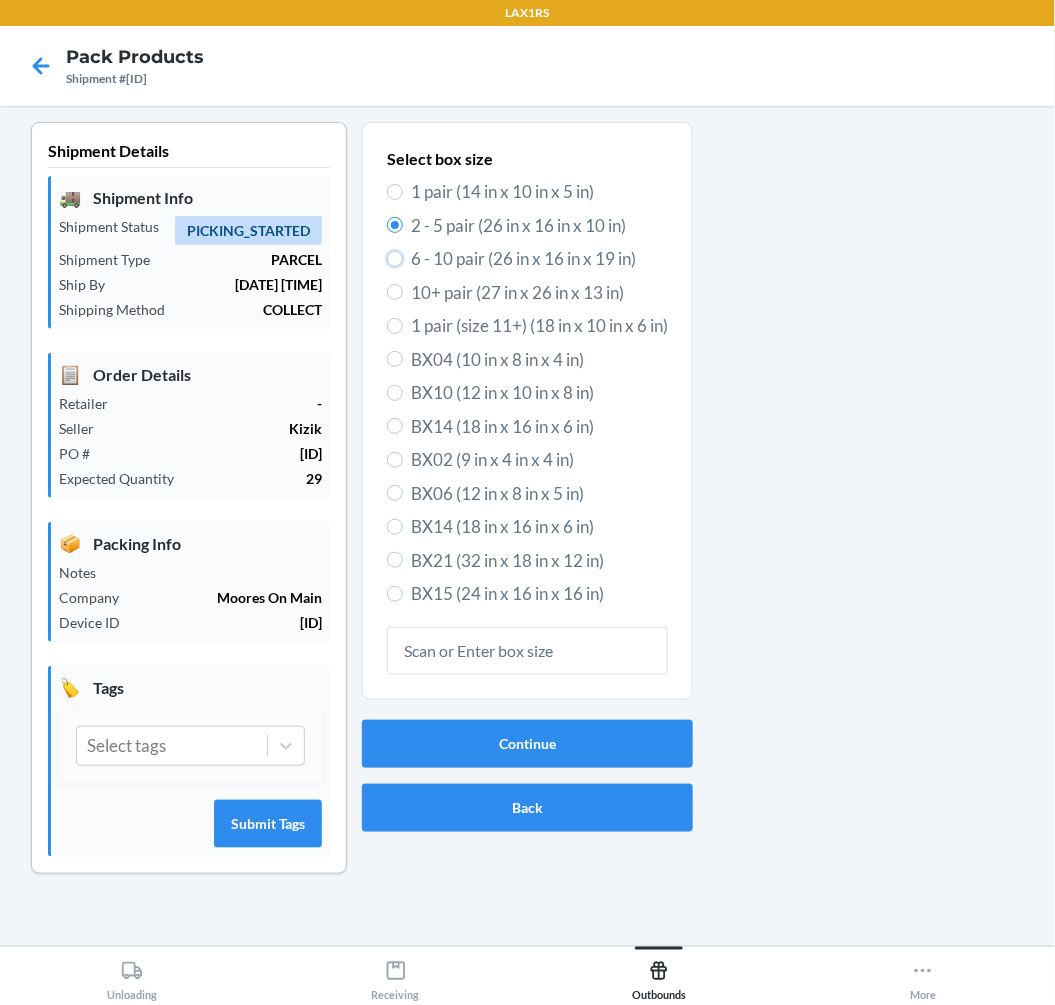 click on "6 - 10 pair (26 in x 16 in x 19 in)" at bounding box center [395, 259] 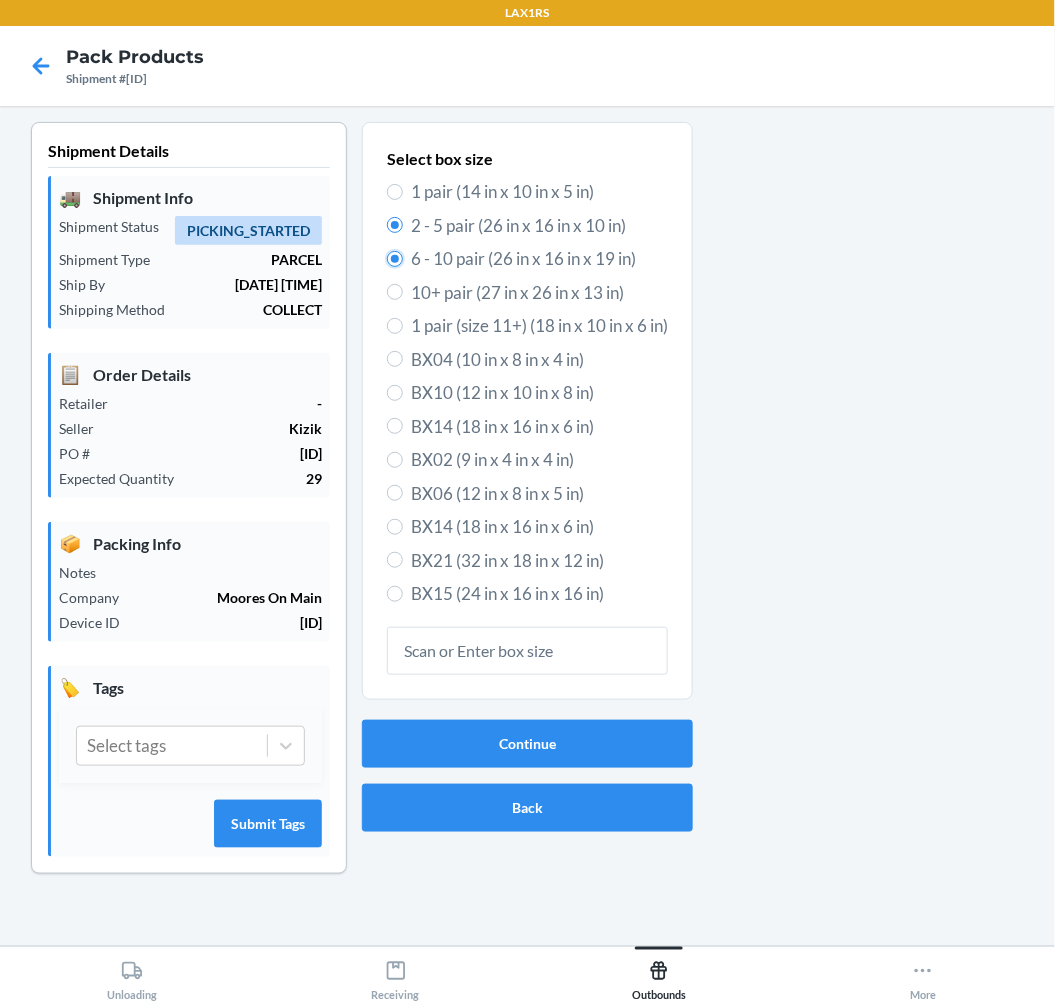 radio on "true" 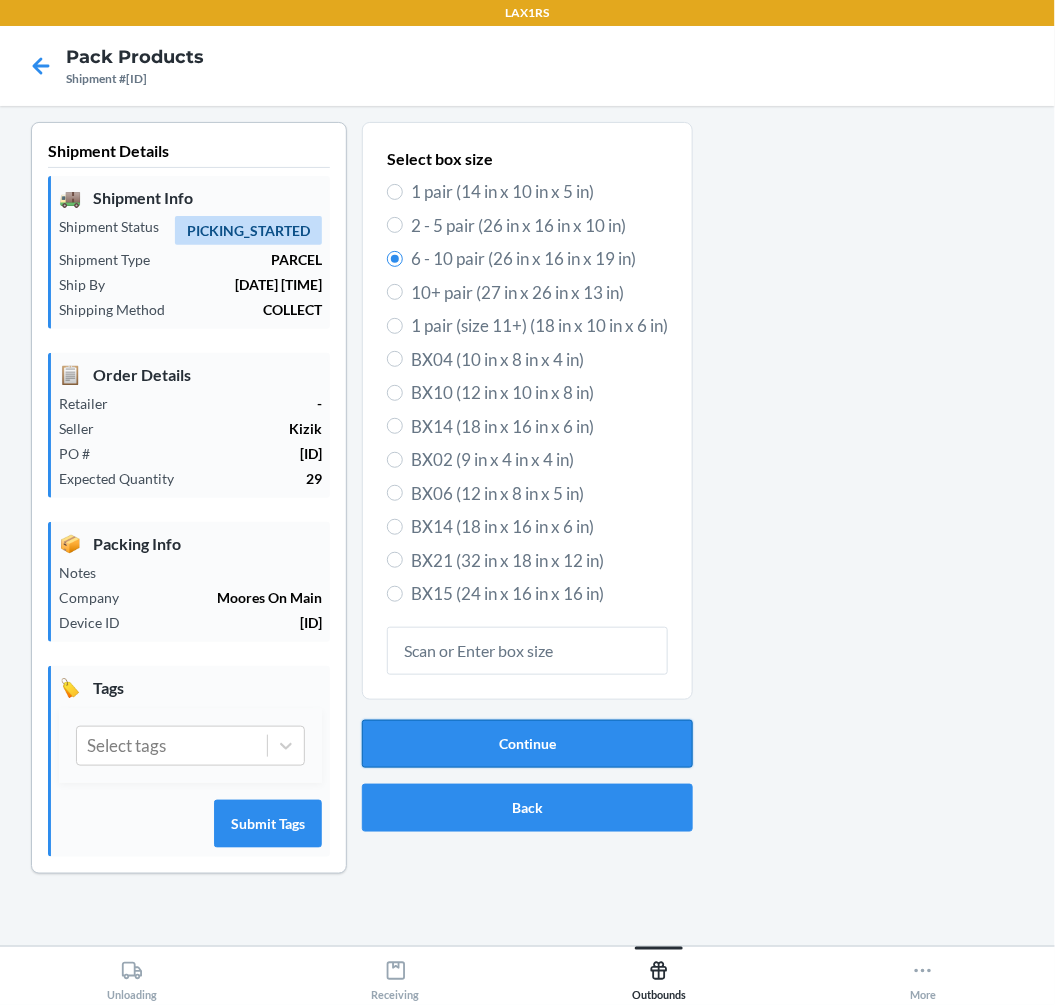 click on "Continue" at bounding box center [527, 744] 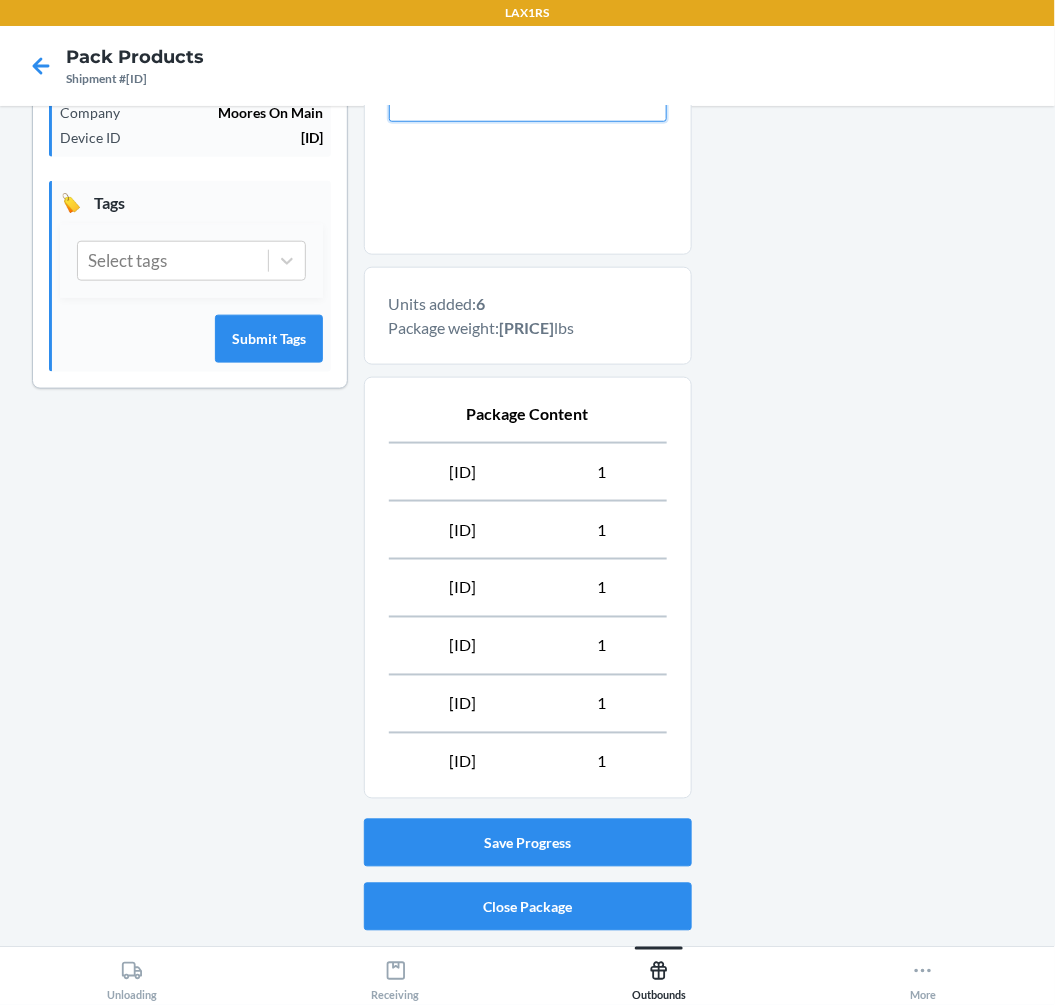 scroll, scrollTop: 542, scrollLeft: 0, axis: vertical 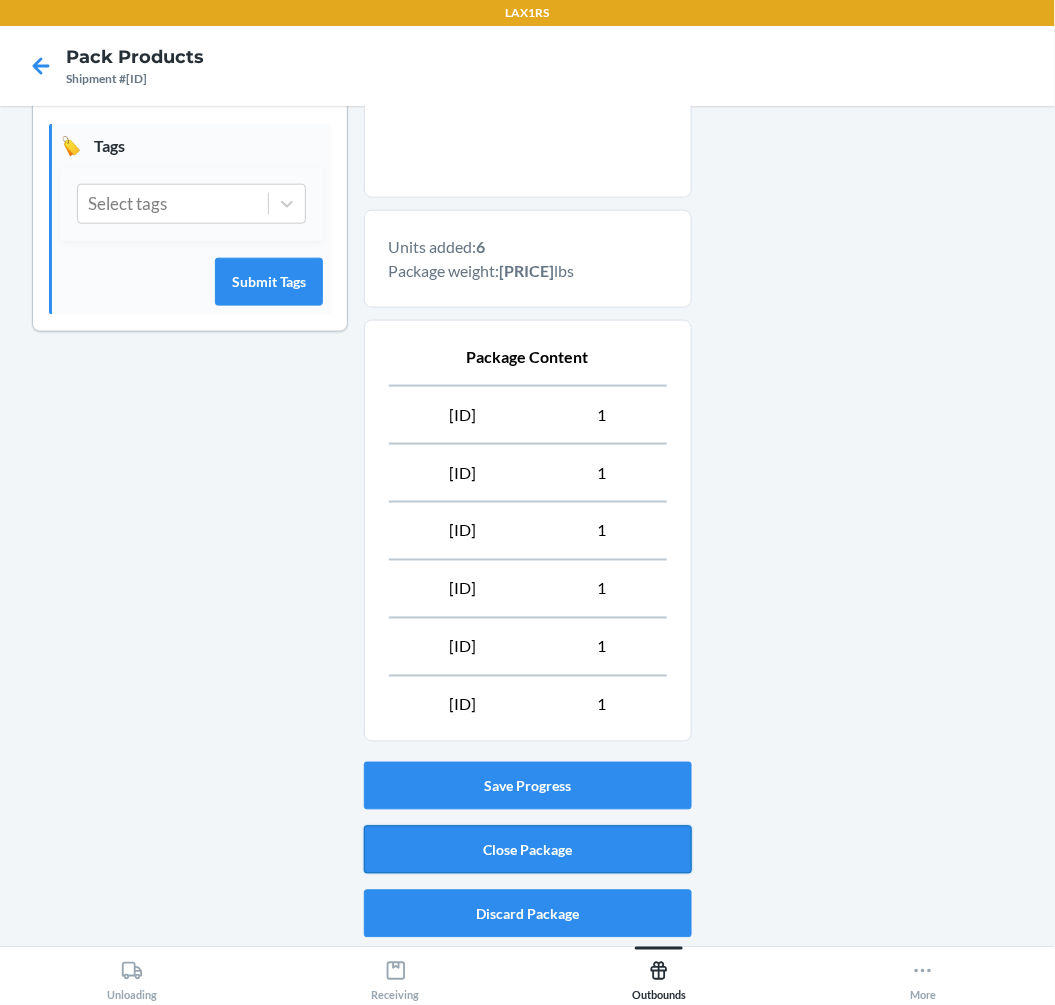 click on "Close Package" at bounding box center [528, 850] 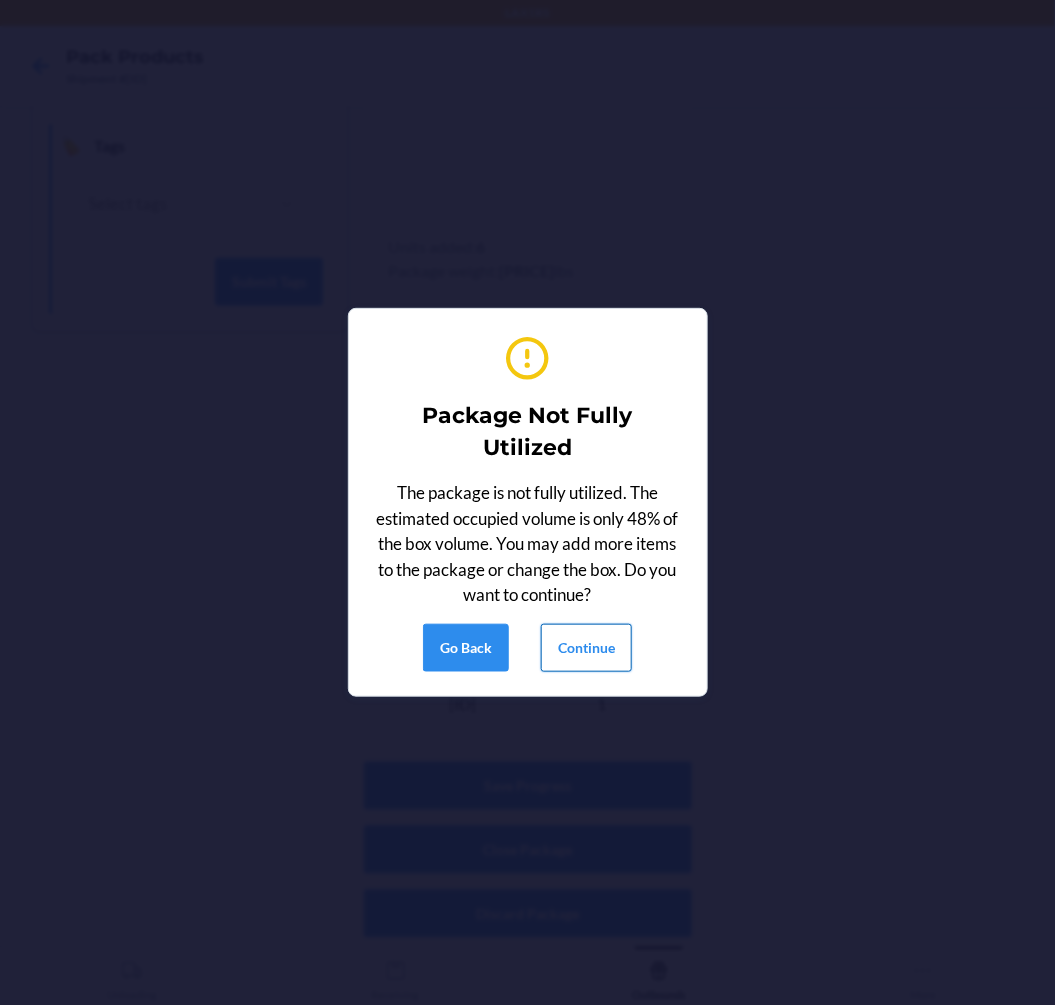 click on "Continue" at bounding box center (586, 648) 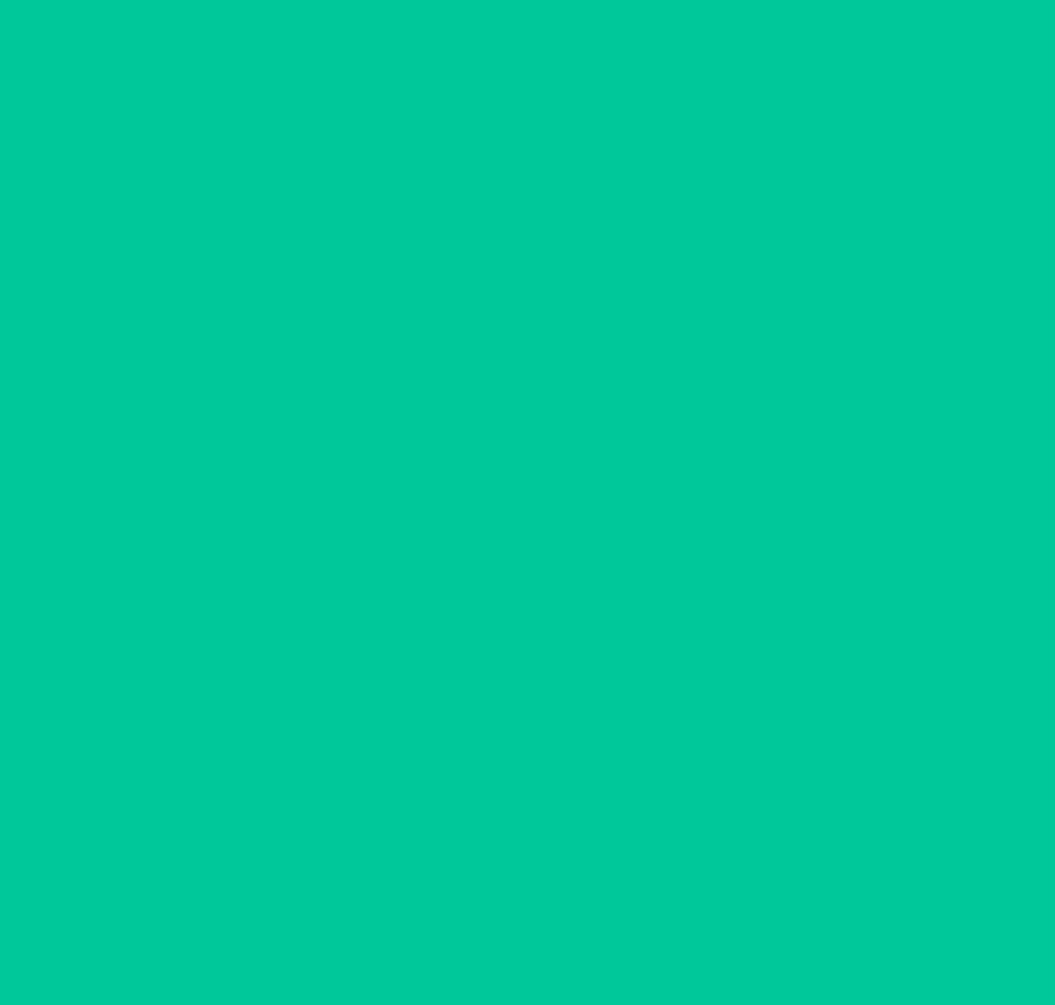 scroll, scrollTop: 0, scrollLeft: 0, axis: both 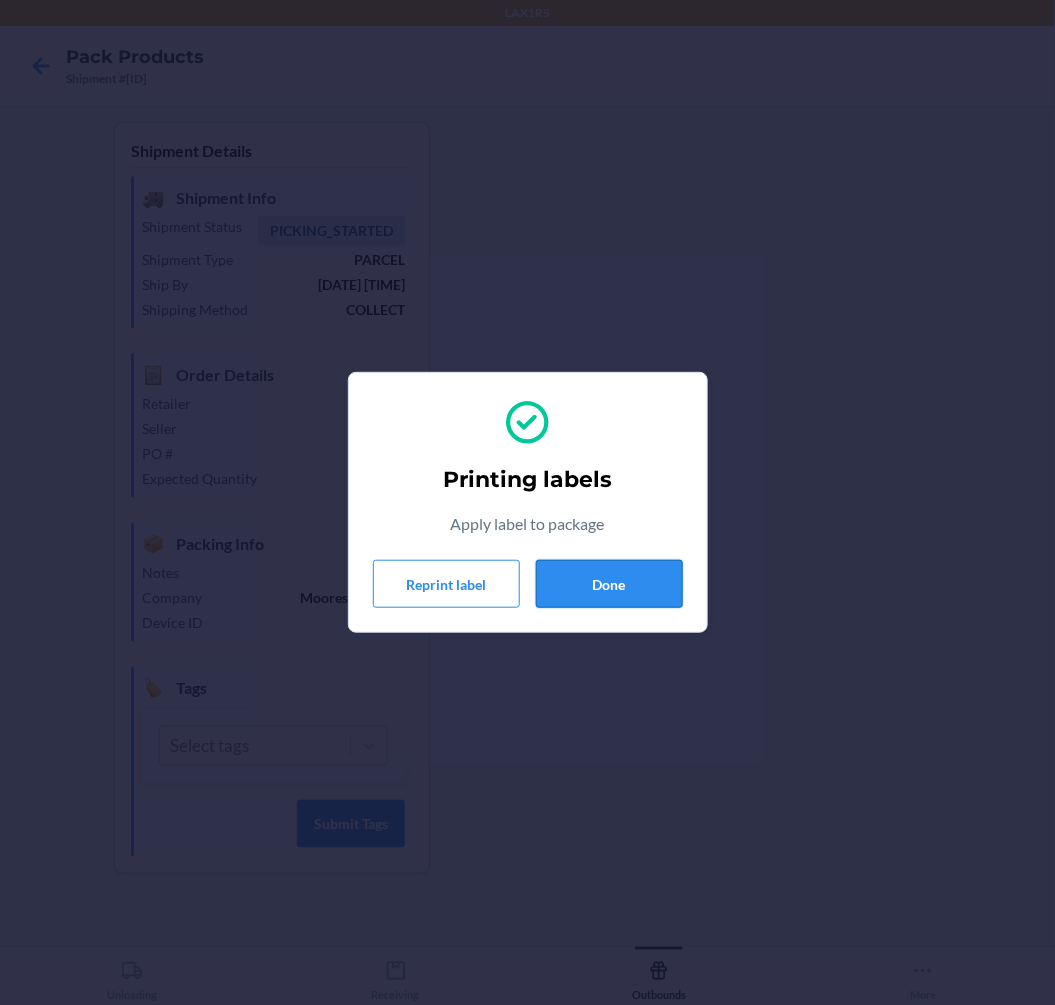 click on "Done" at bounding box center (609, 584) 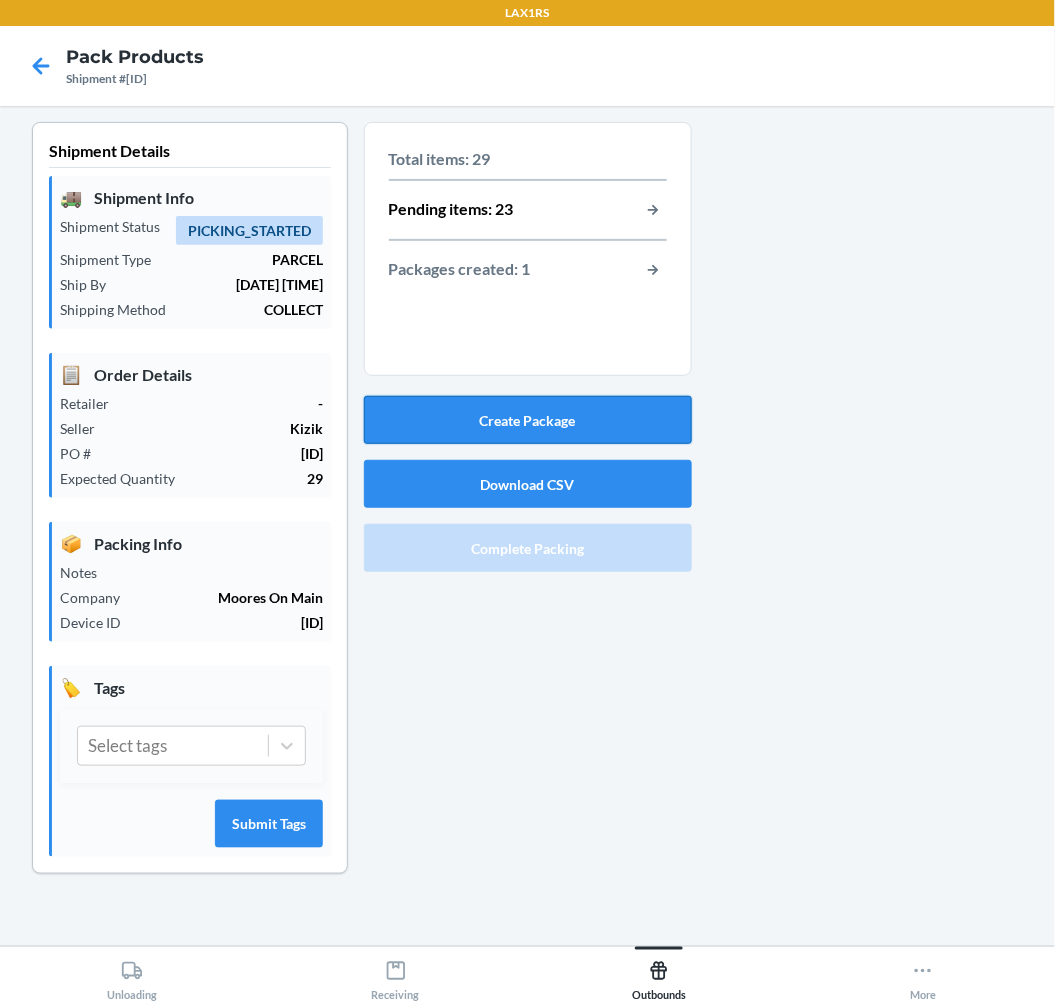 click on "Create Package" at bounding box center (528, 420) 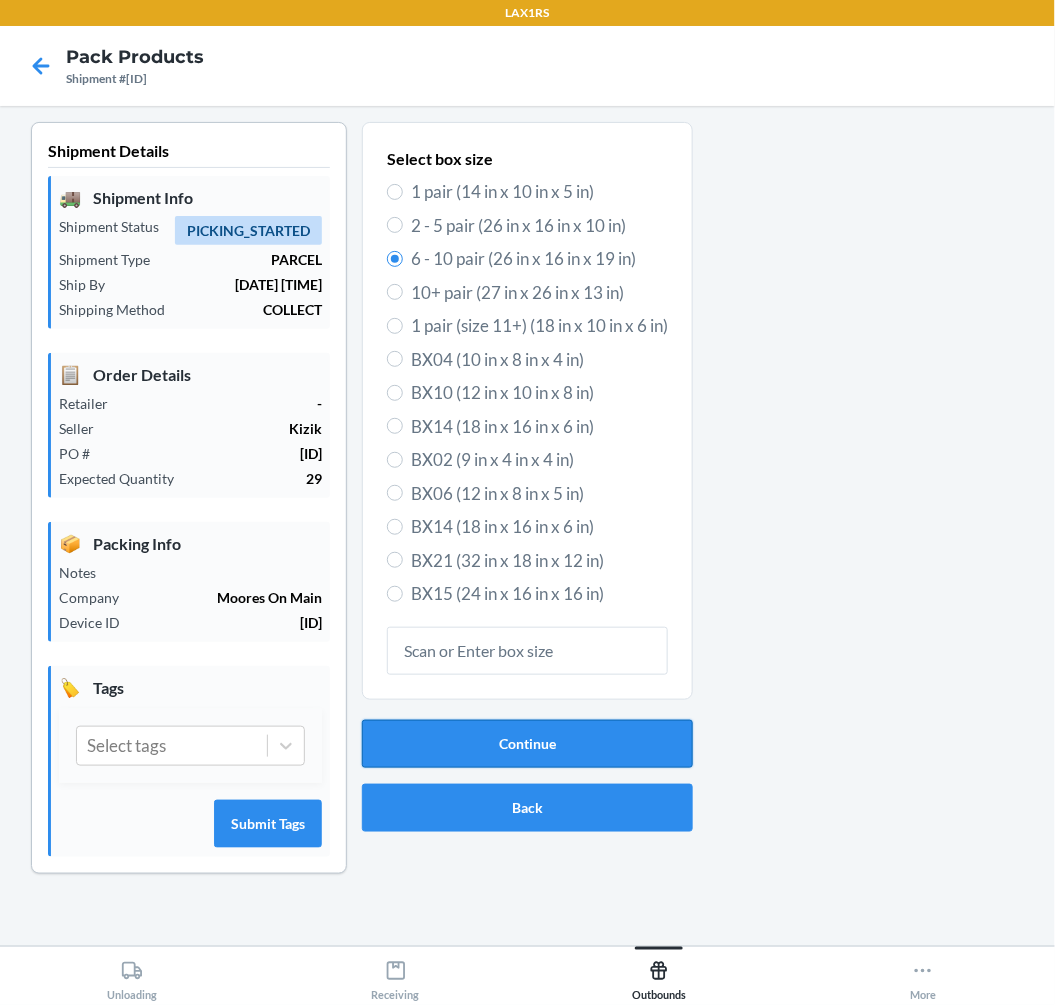 click on "Continue" at bounding box center [527, 744] 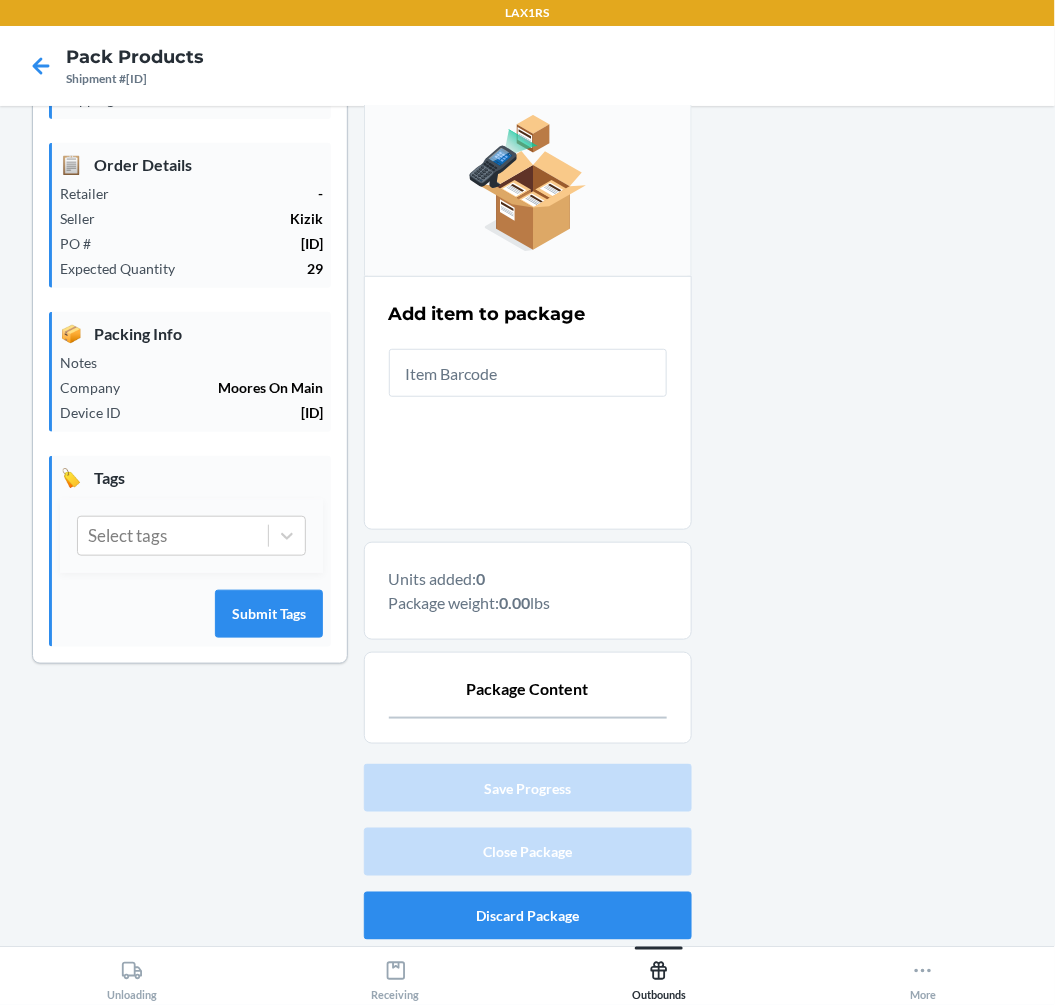scroll, scrollTop: 212, scrollLeft: 0, axis: vertical 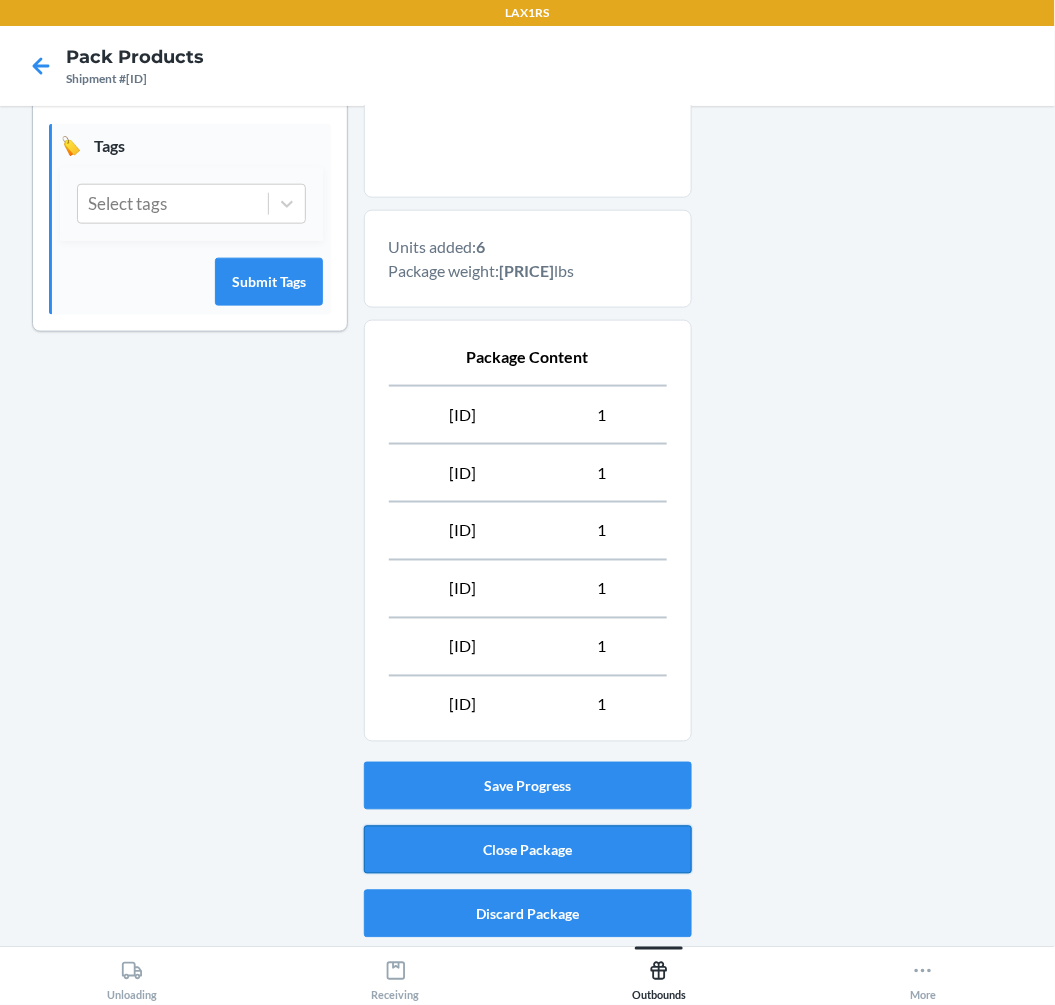 click on "Close Package" at bounding box center (528, 850) 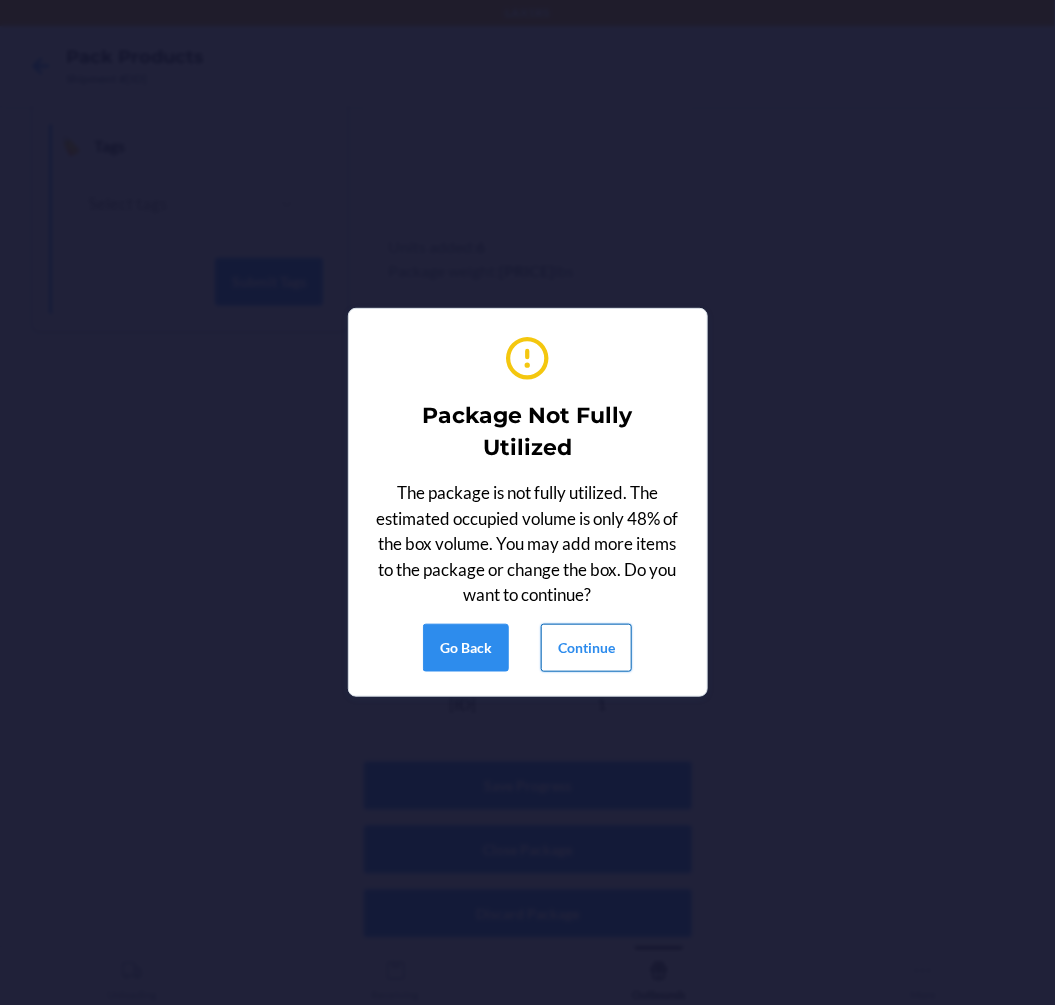 click on "Continue" at bounding box center (586, 648) 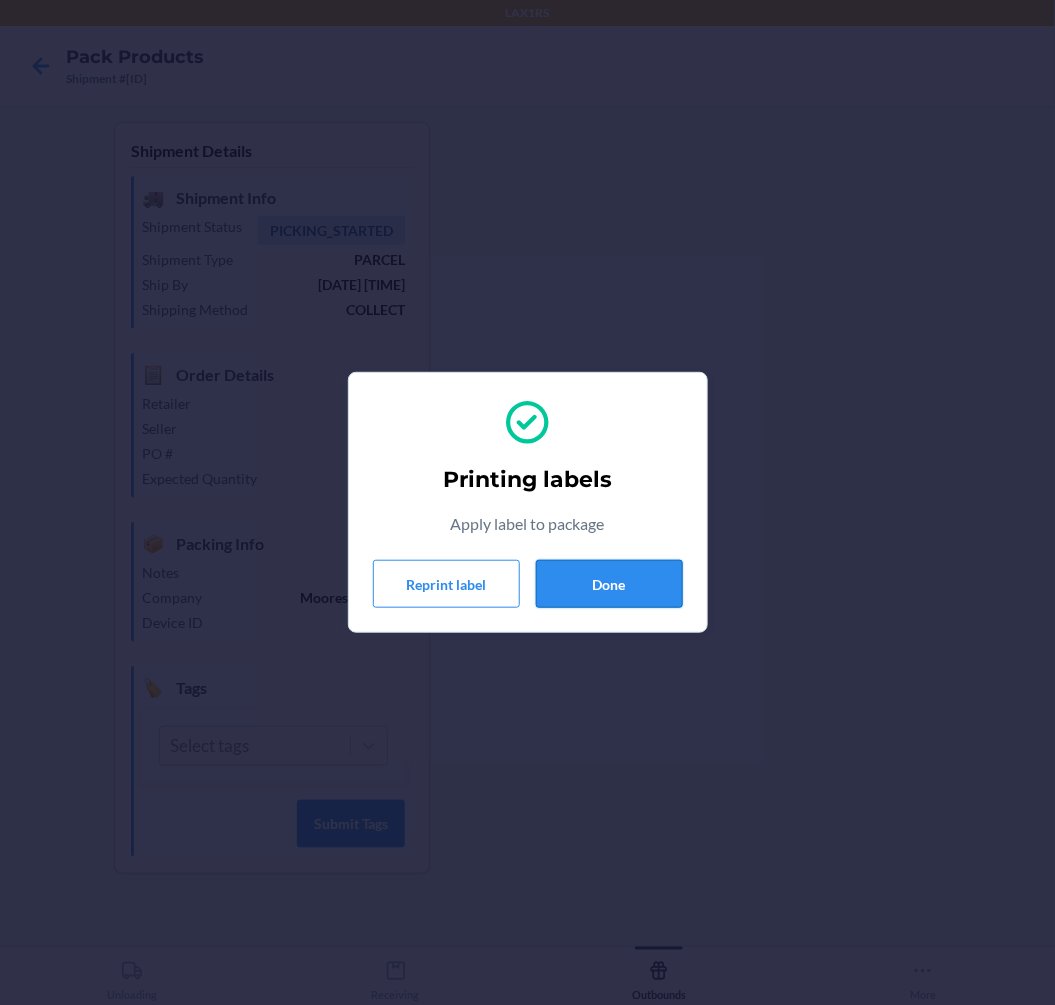 click on "Done" at bounding box center [609, 584] 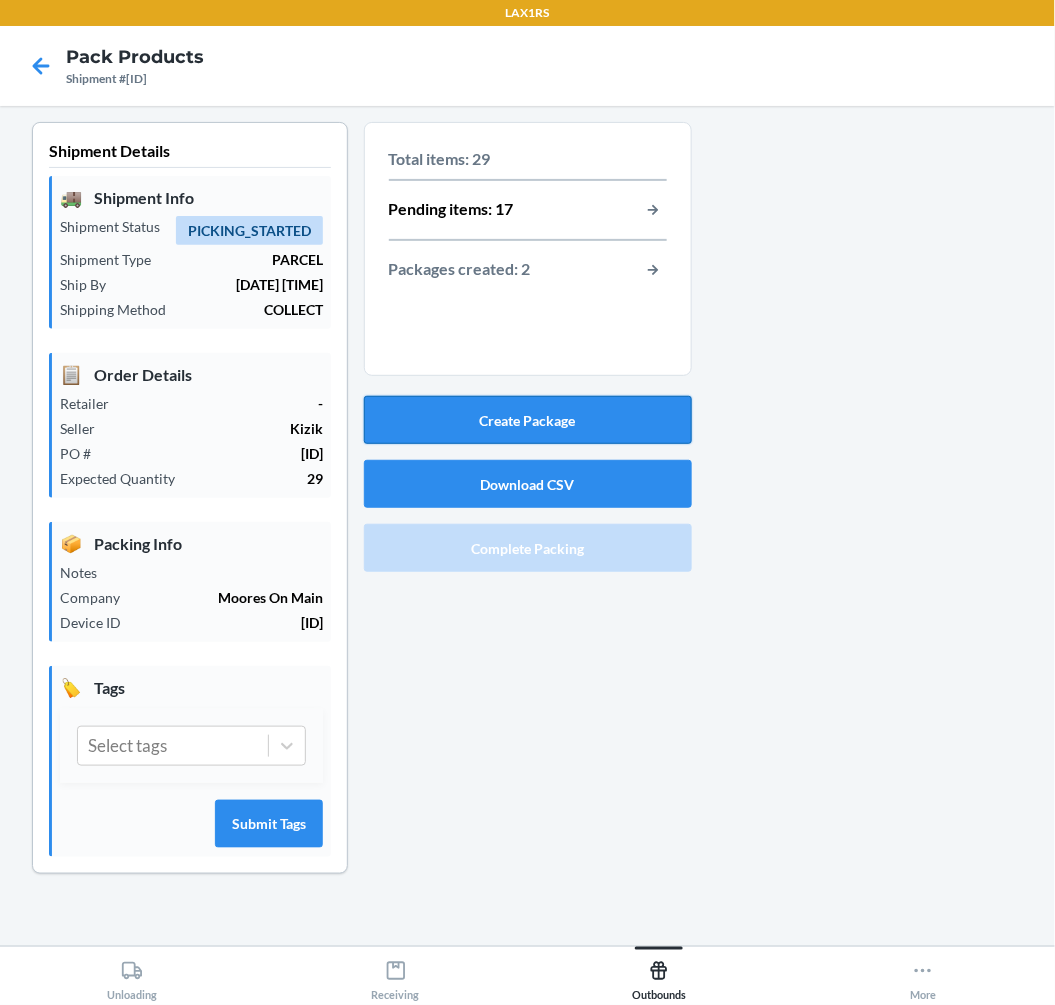 click on "Create Package" at bounding box center (528, 420) 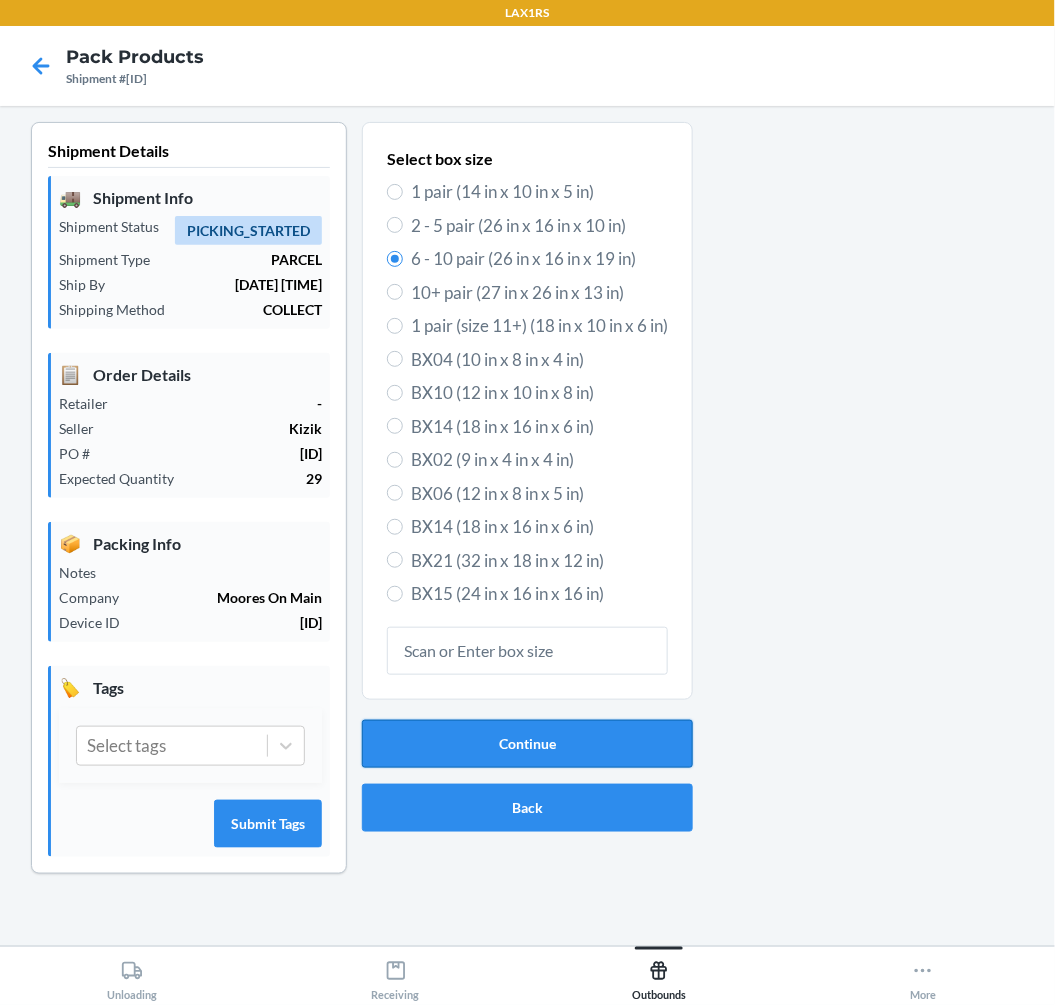 click on "Continue" at bounding box center (527, 744) 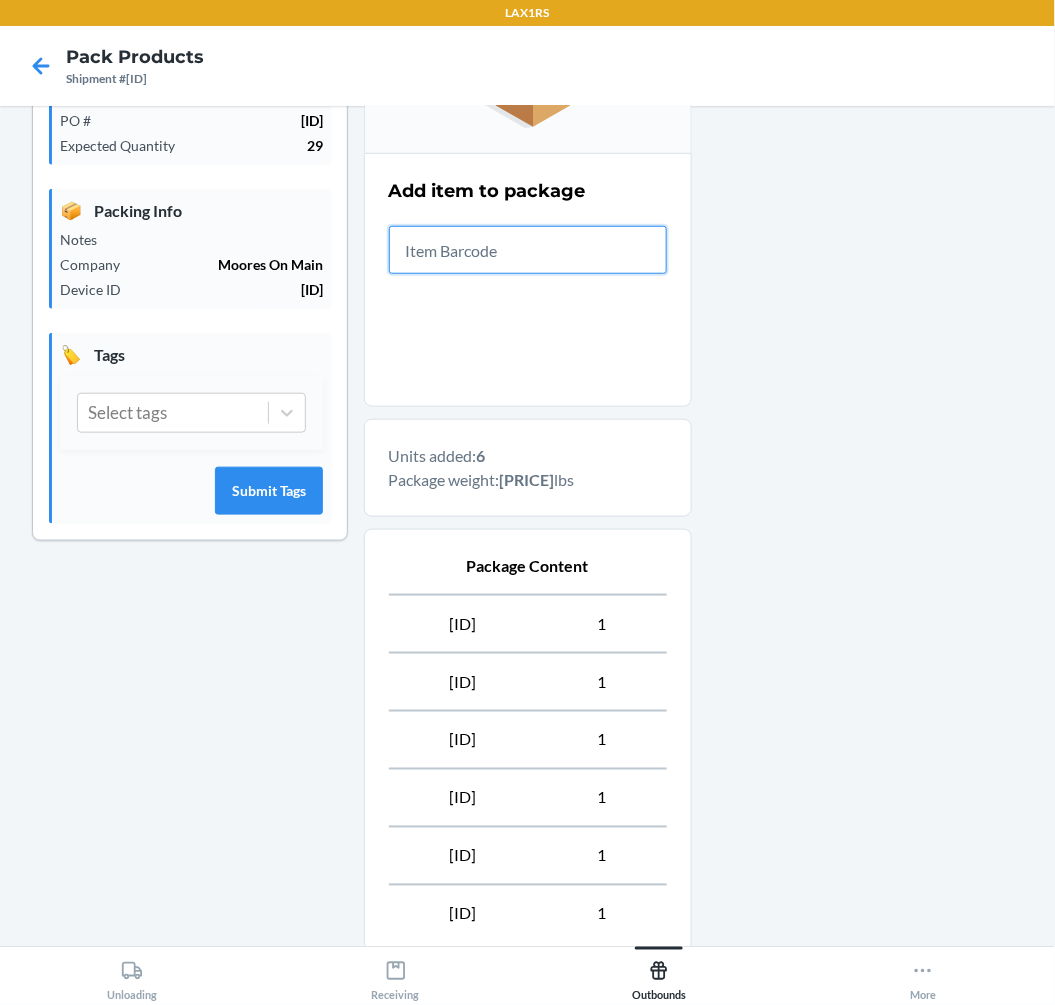 scroll, scrollTop: 542, scrollLeft: 0, axis: vertical 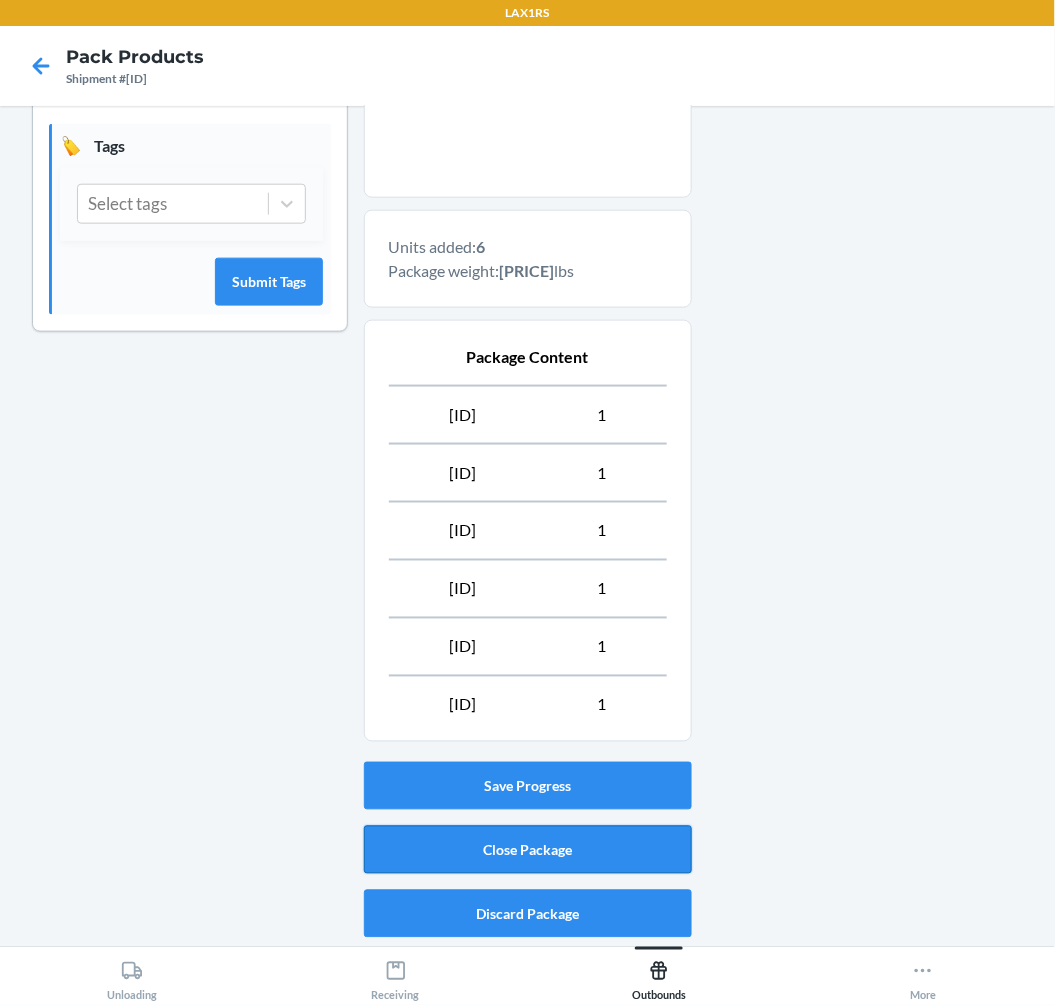 click on "Close Package" at bounding box center (528, 850) 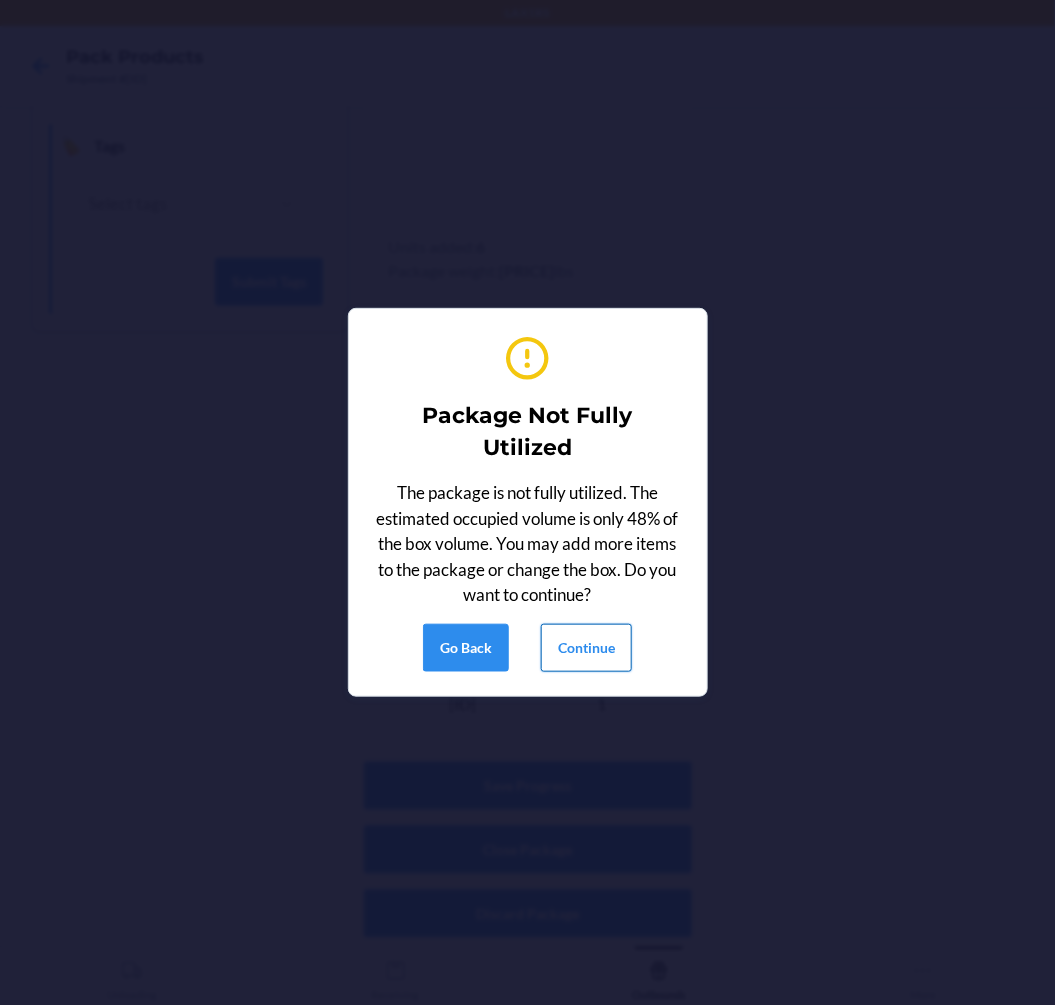 click on "Continue" at bounding box center (586, 648) 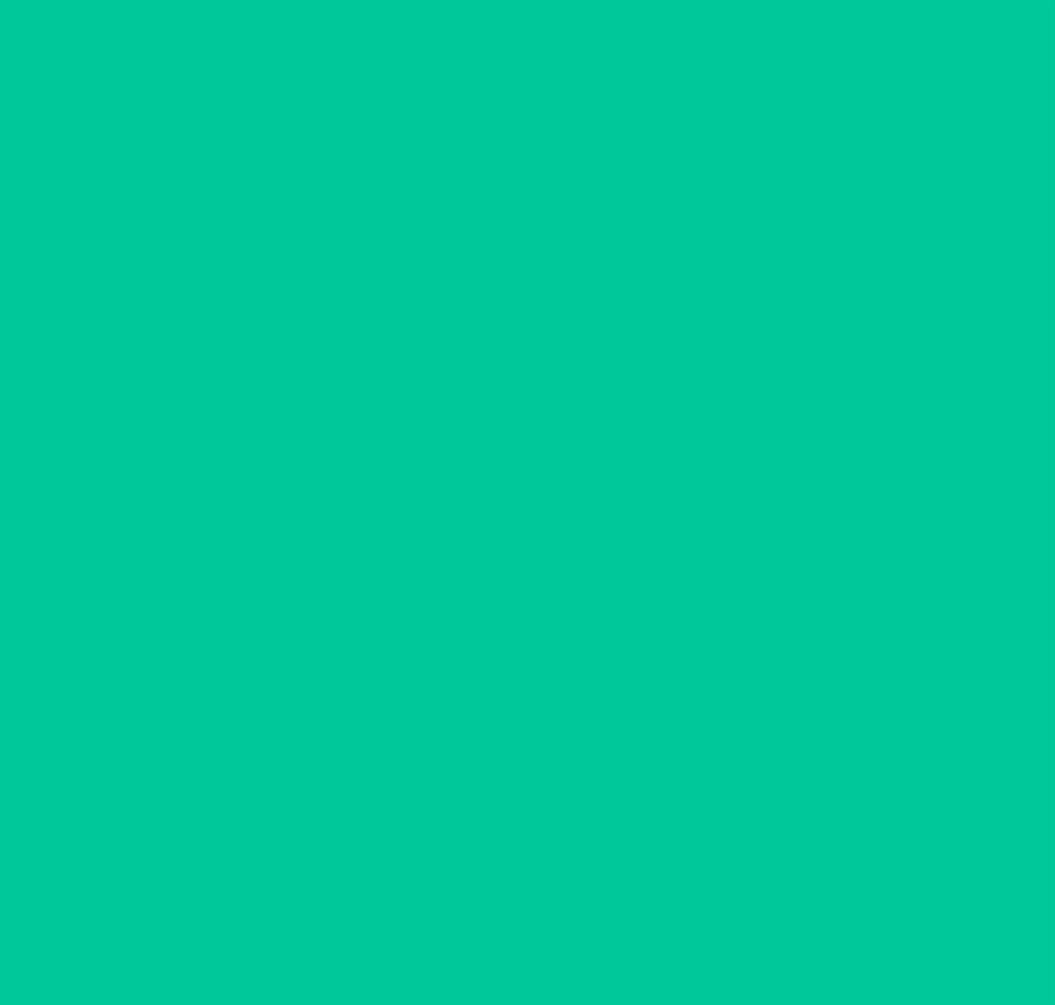 scroll, scrollTop: 0, scrollLeft: 0, axis: both 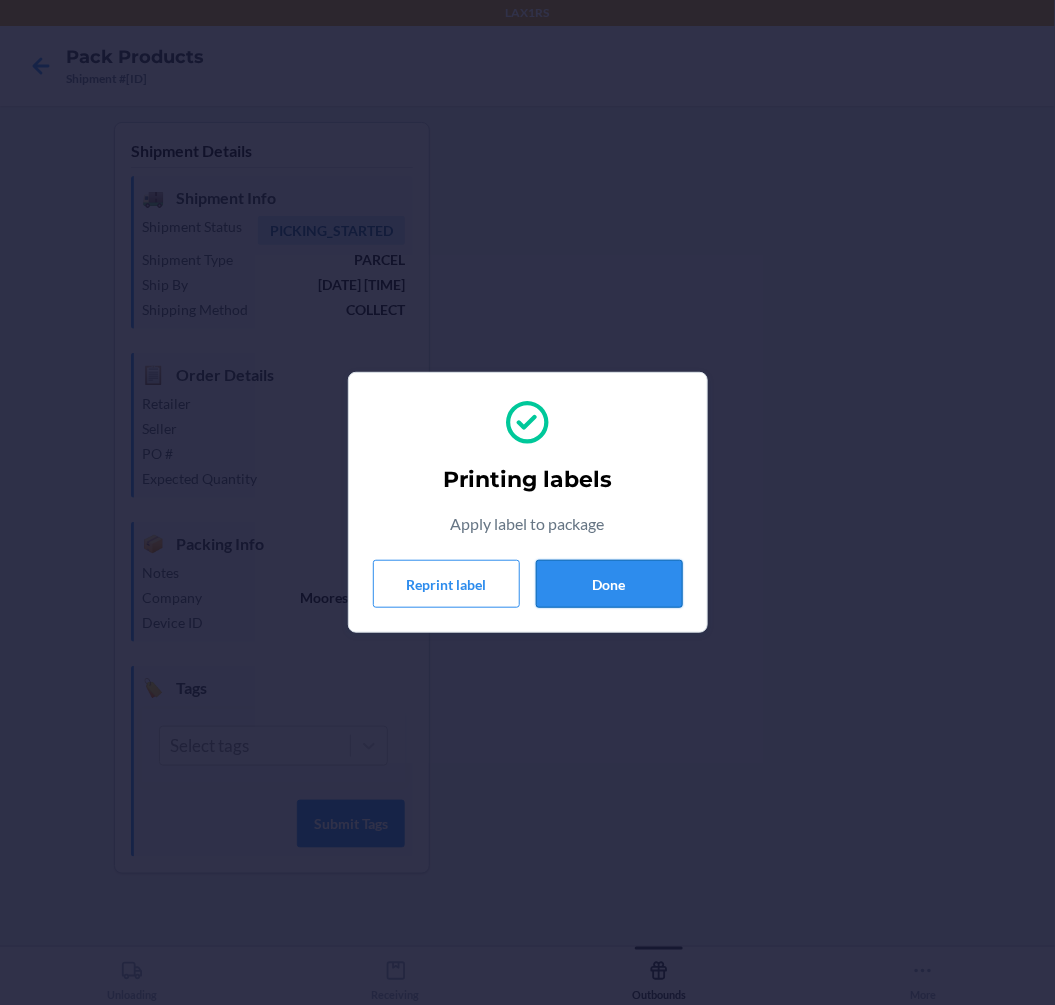 click on "Done" at bounding box center [609, 584] 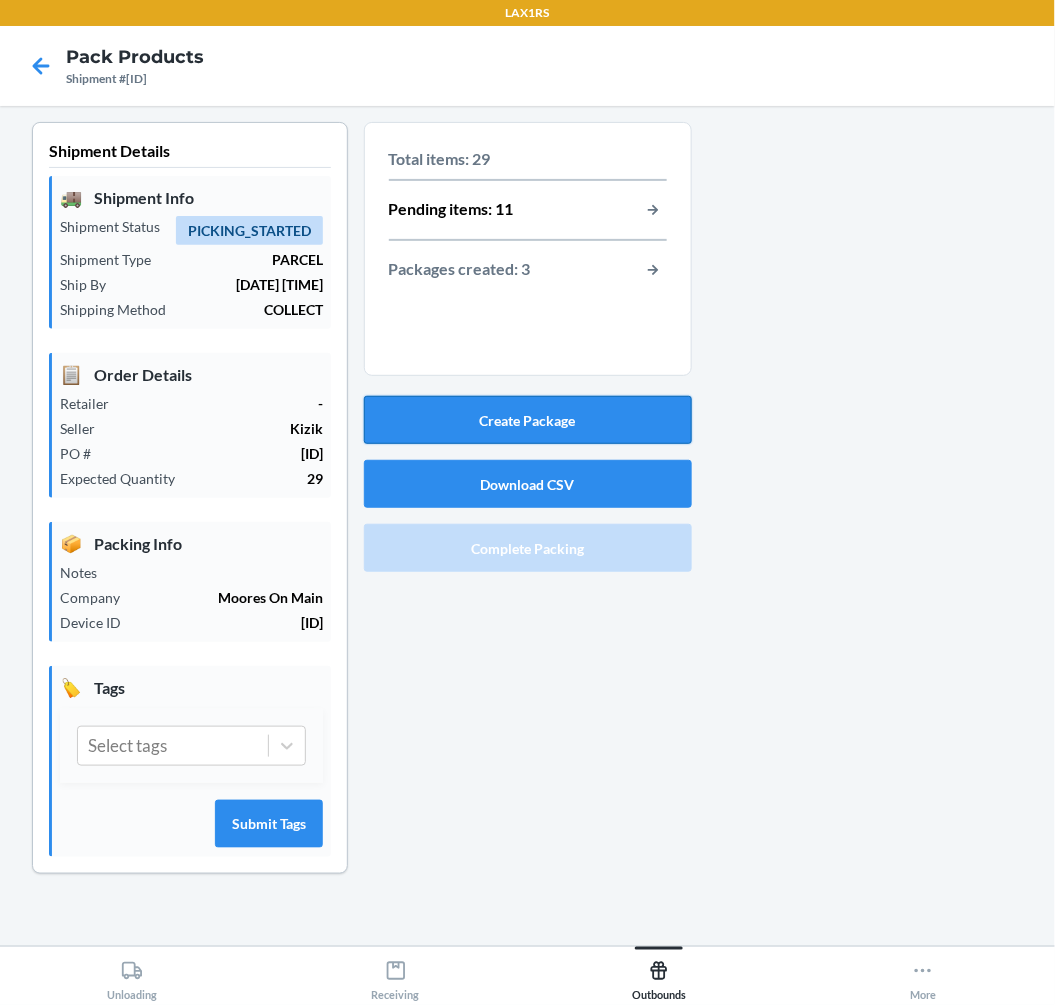 click on "Create Package" at bounding box center [528, 420] 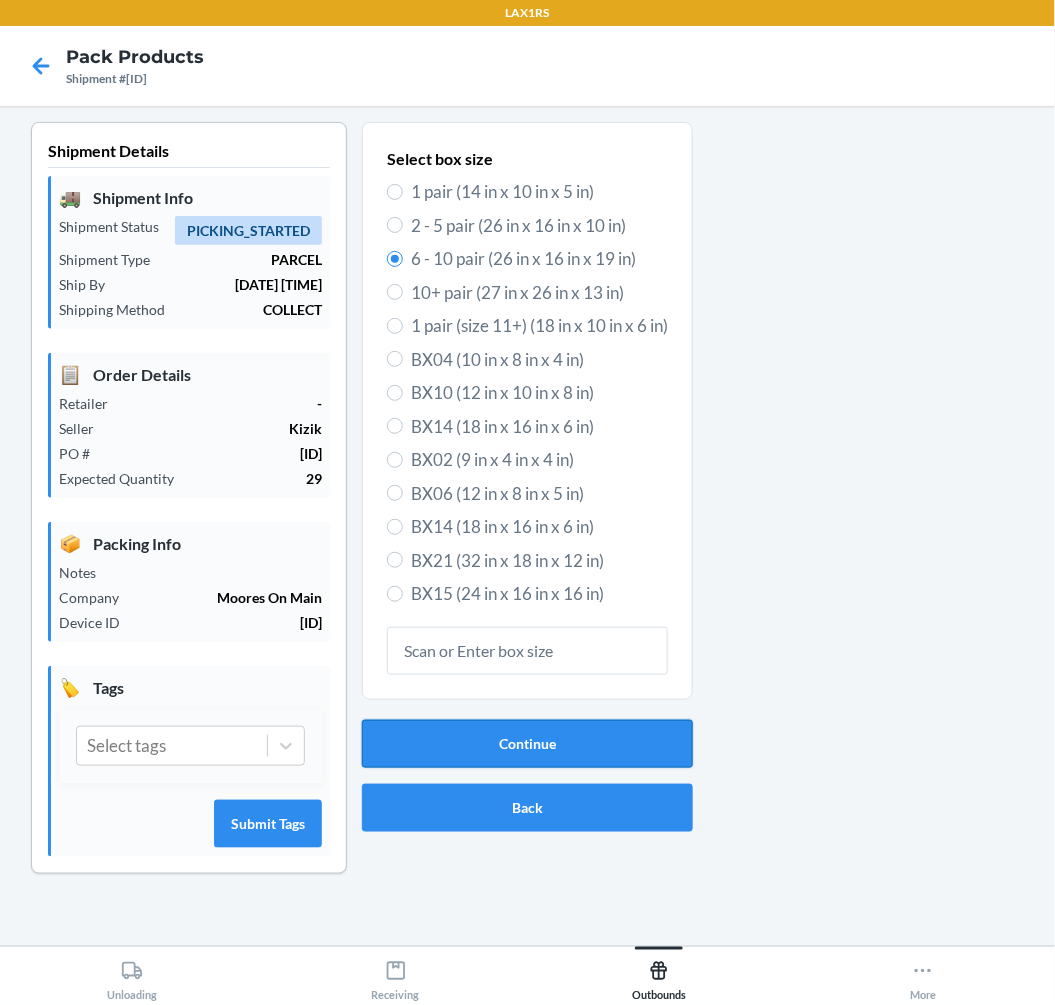 click on "Continue" at bounding box center (527, 744) 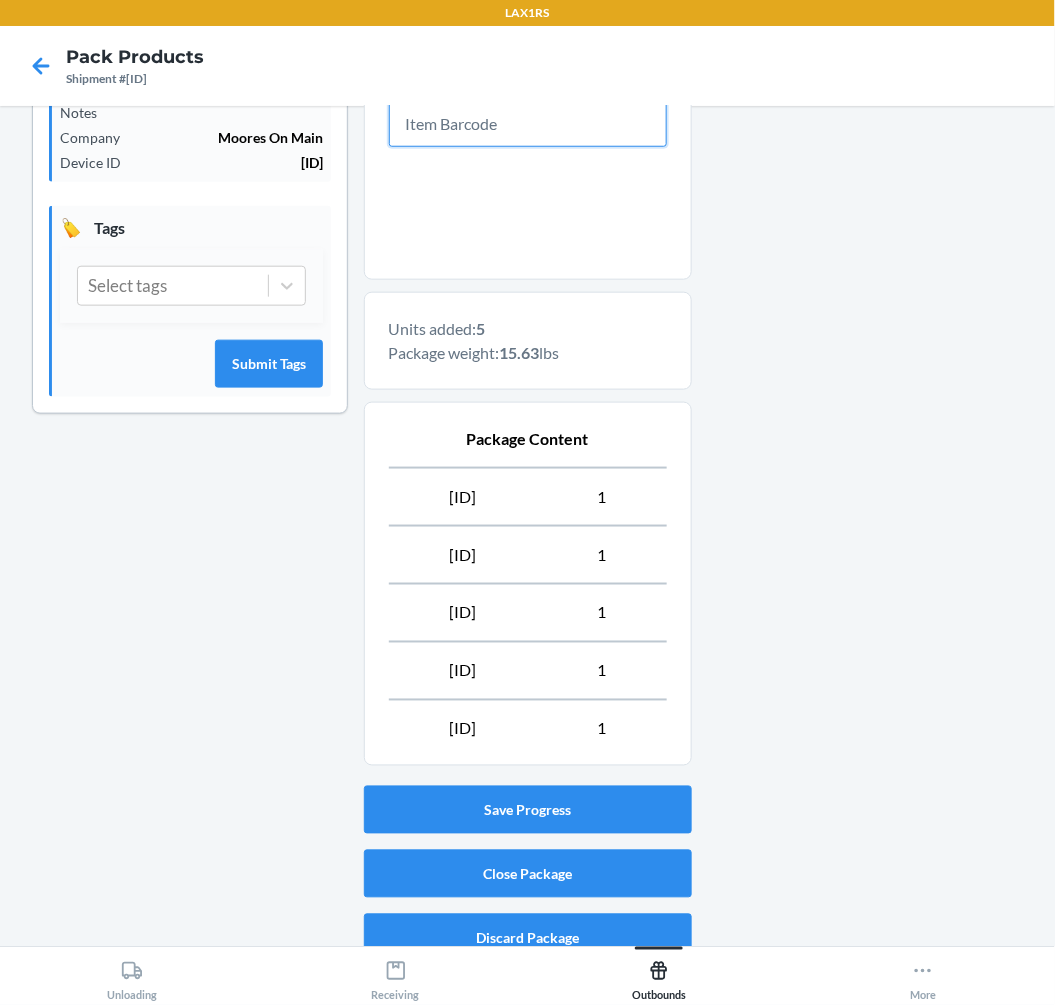 scroll, scrollTop: 484, scrollLeft: 0, axis: vertical 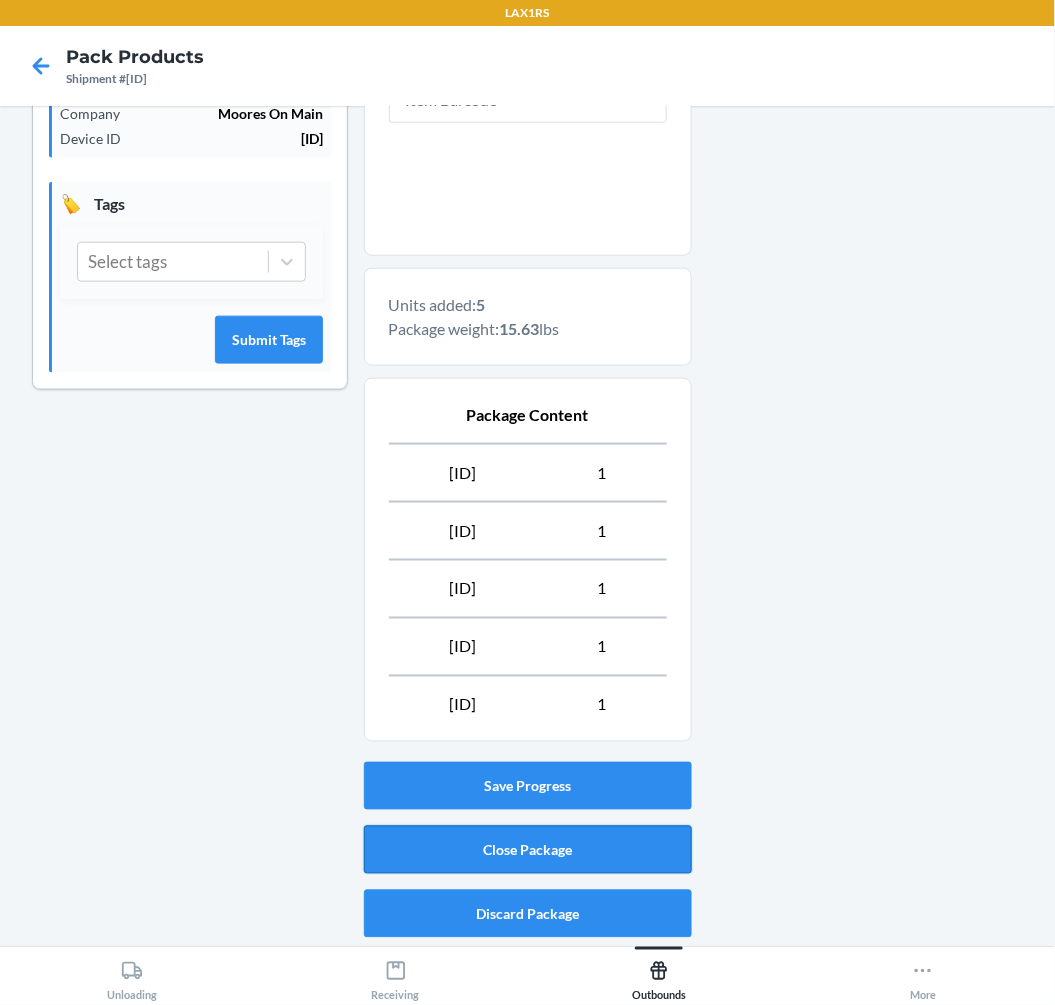 click on "Close Package" at bounding box center [528, 850] 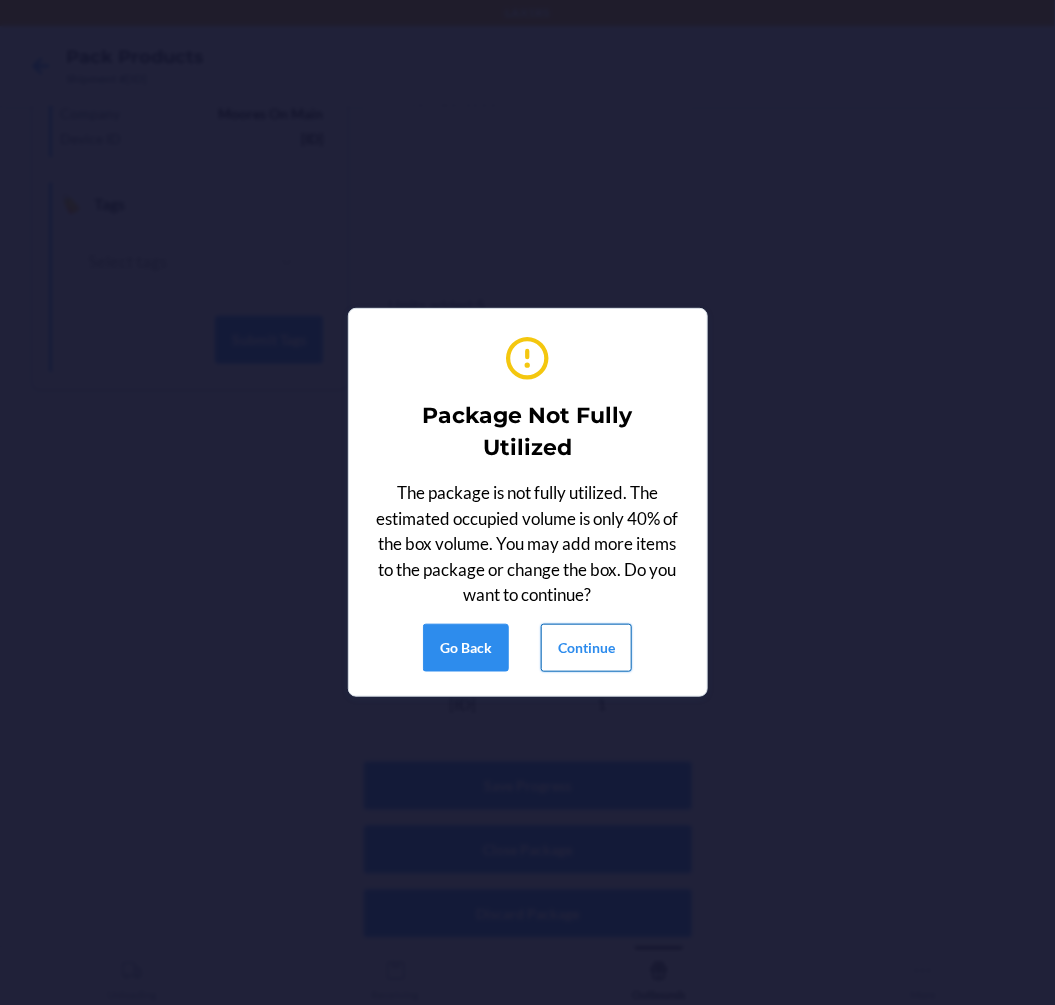 click on "Continue" at bounding box center (586, 648) 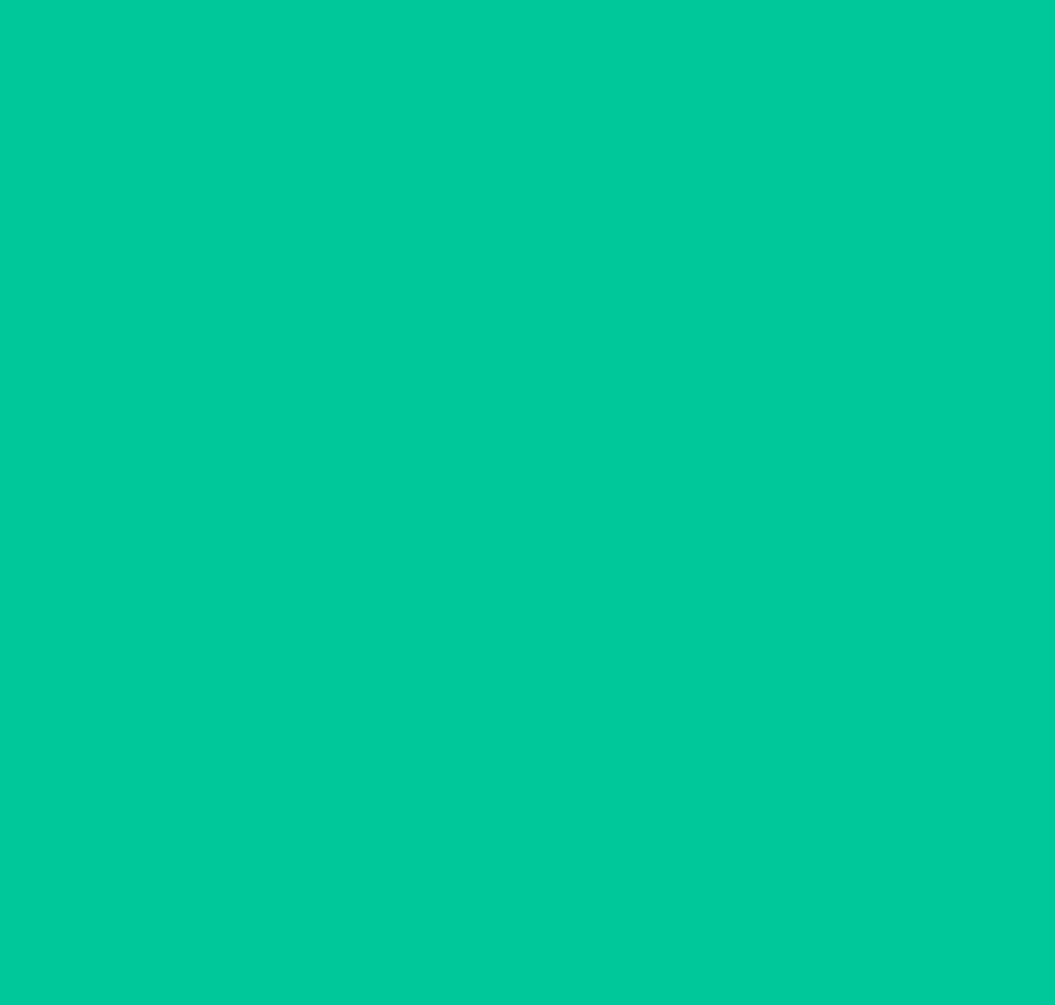 scroll, scrollTop: 0, scrollLeft: 0, axis: both 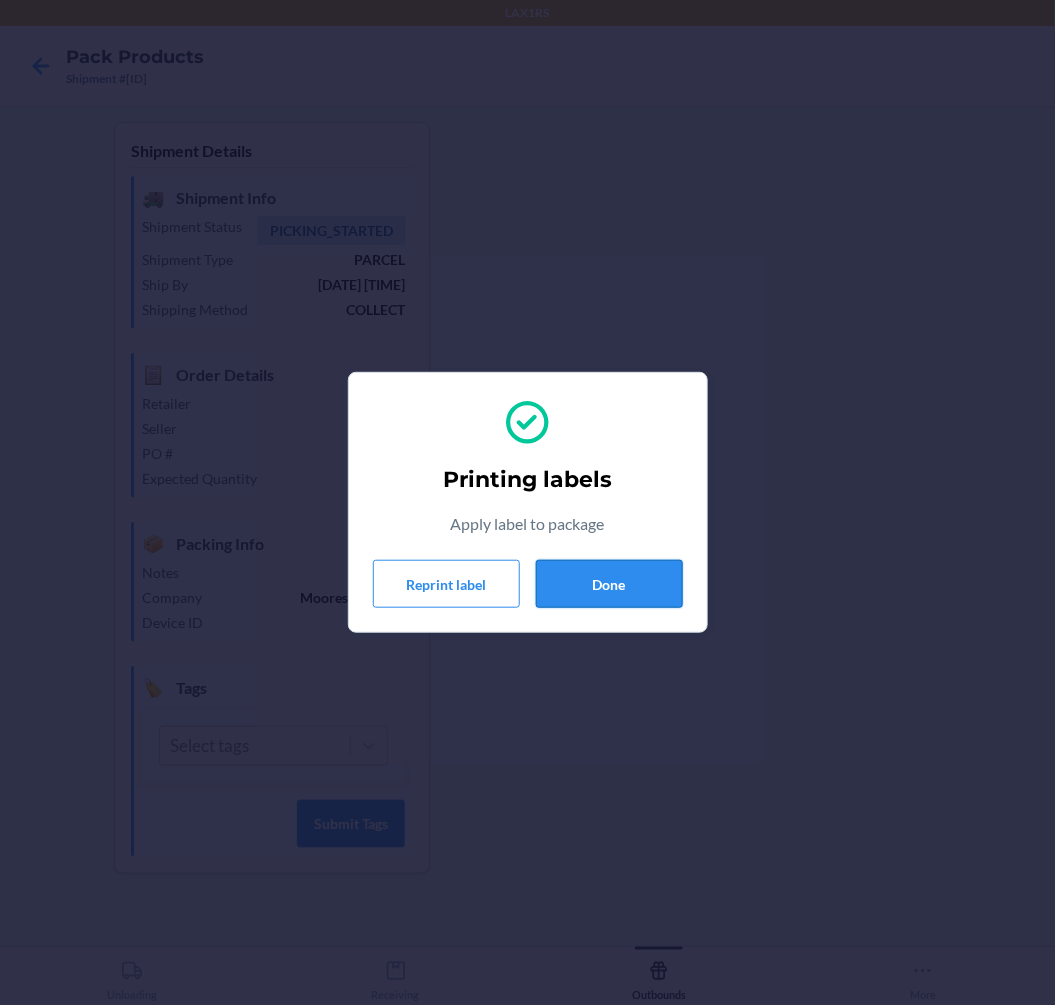 click on "Done" at bounding box center (609, 584) 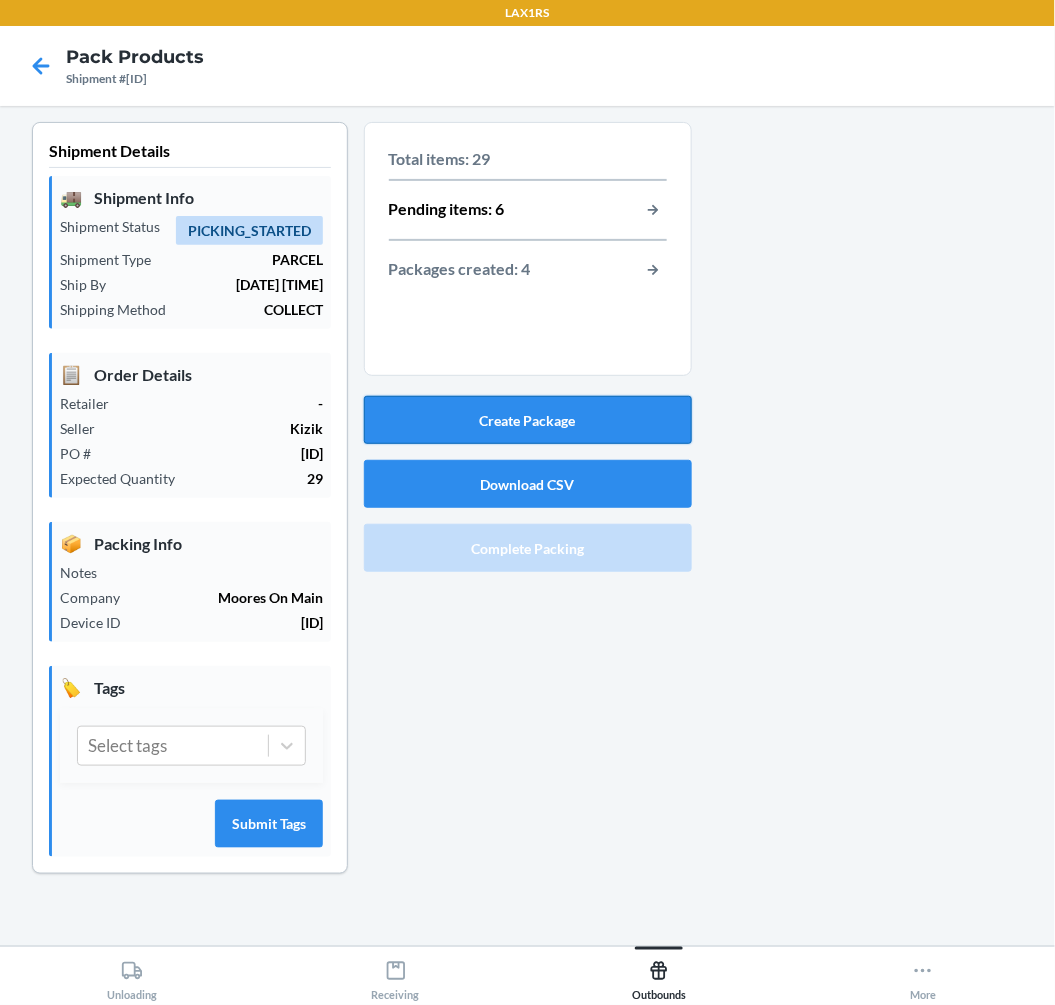 click on "Create Package" at bounding box center [528, 420] 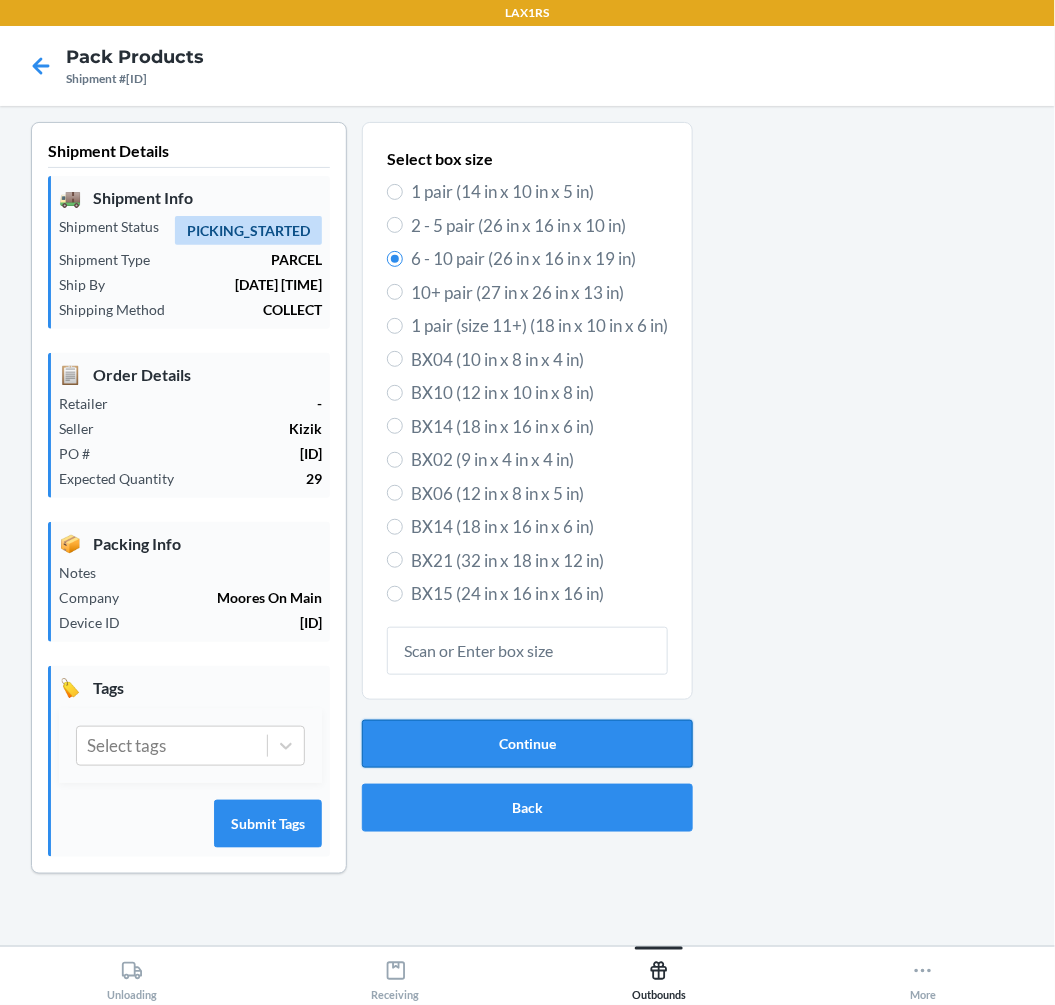 click on "Continue" at bounding box center (527, 744) 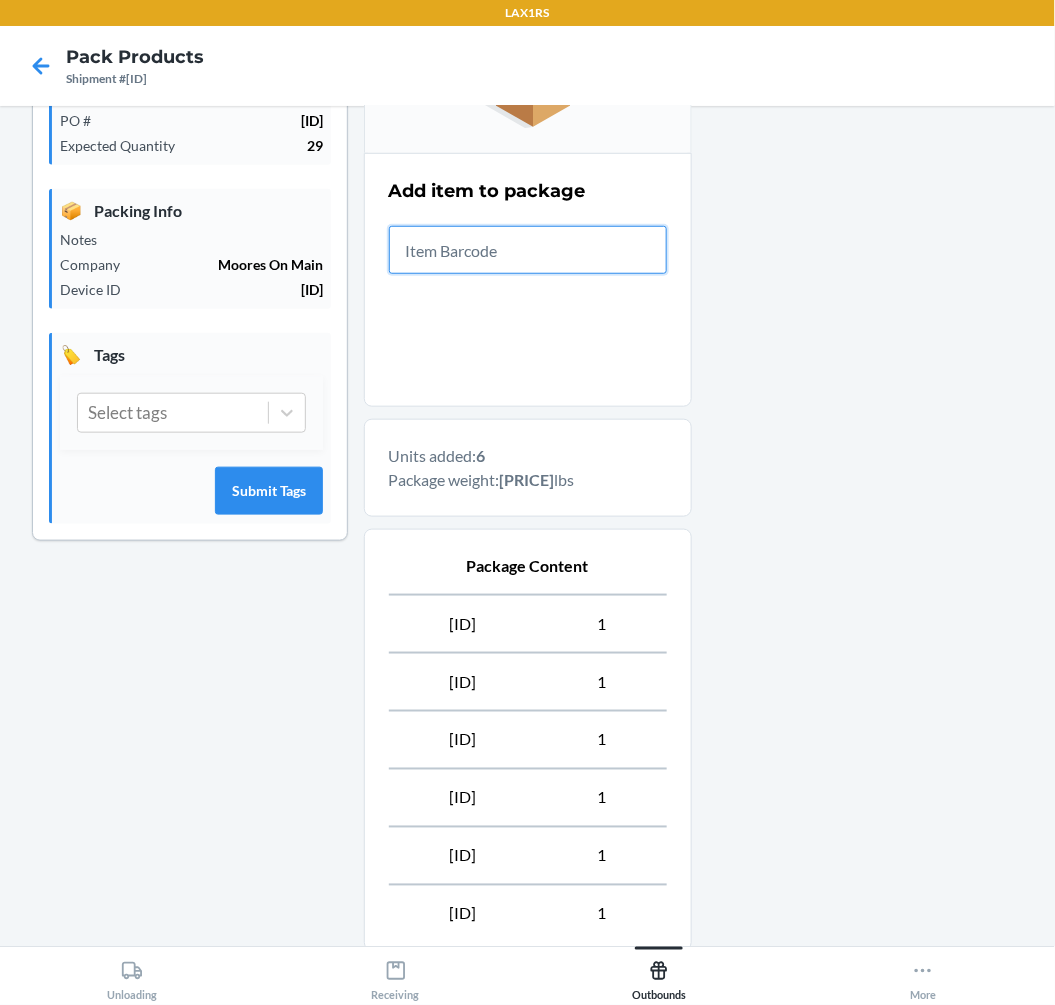 scroll, scrollTop: 542, scrollLeft: 0, axis: vertical 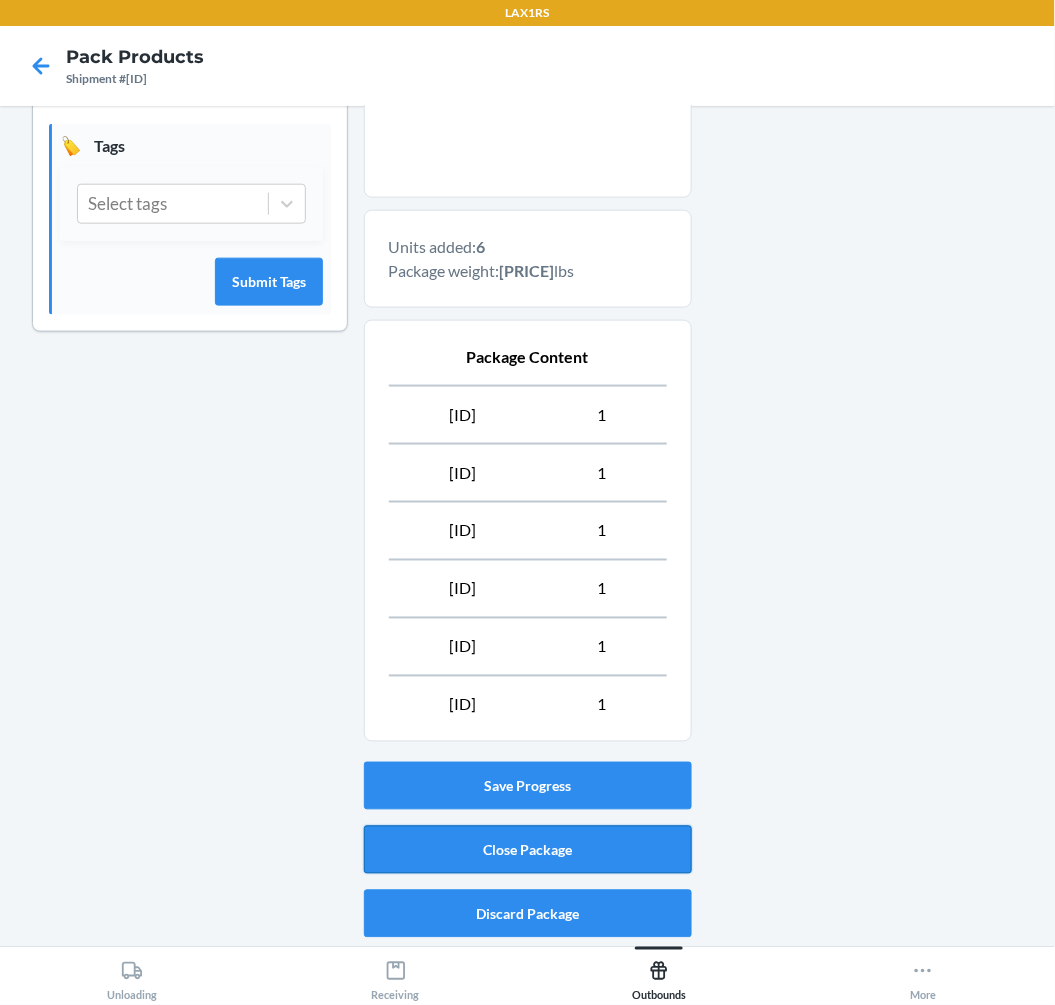 click on "Close Package" at bounding box center [528, 850] 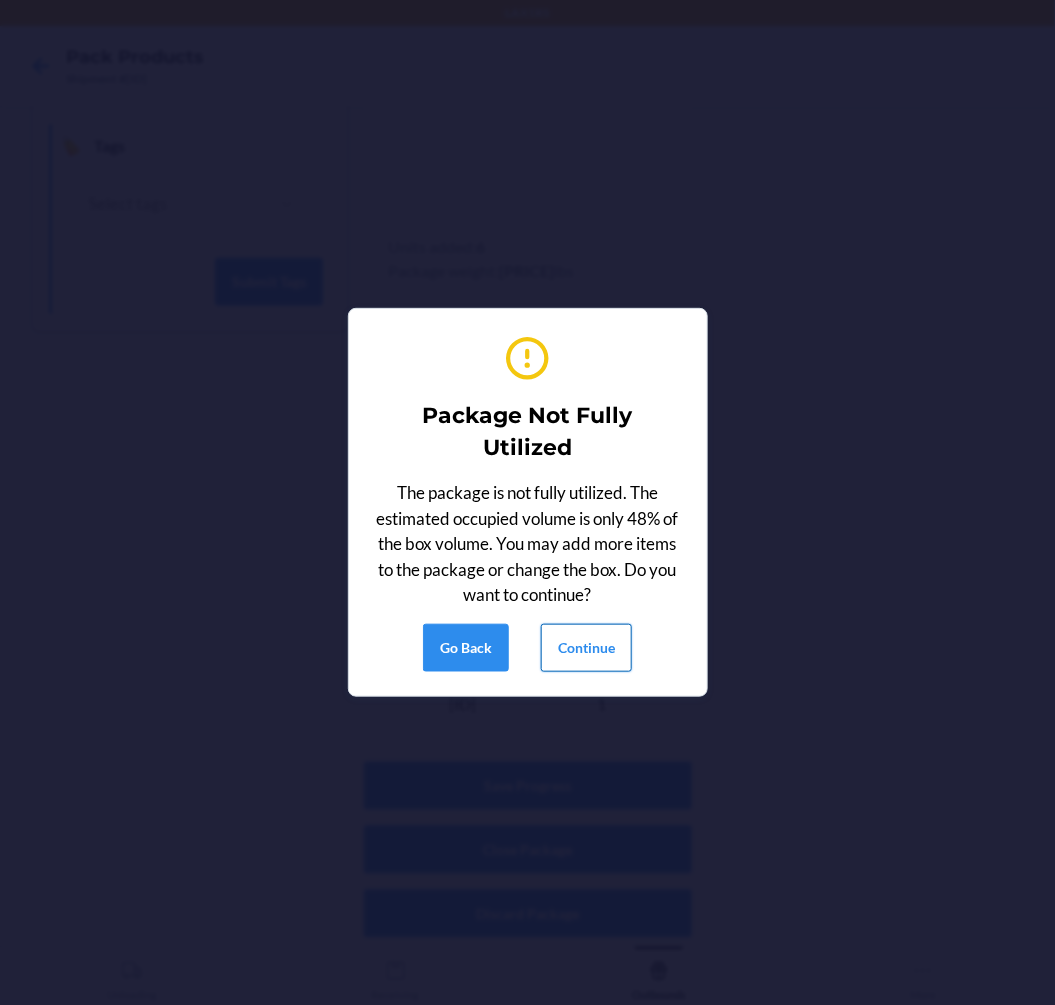 click on "Continue" at bounding box center (586, 648) 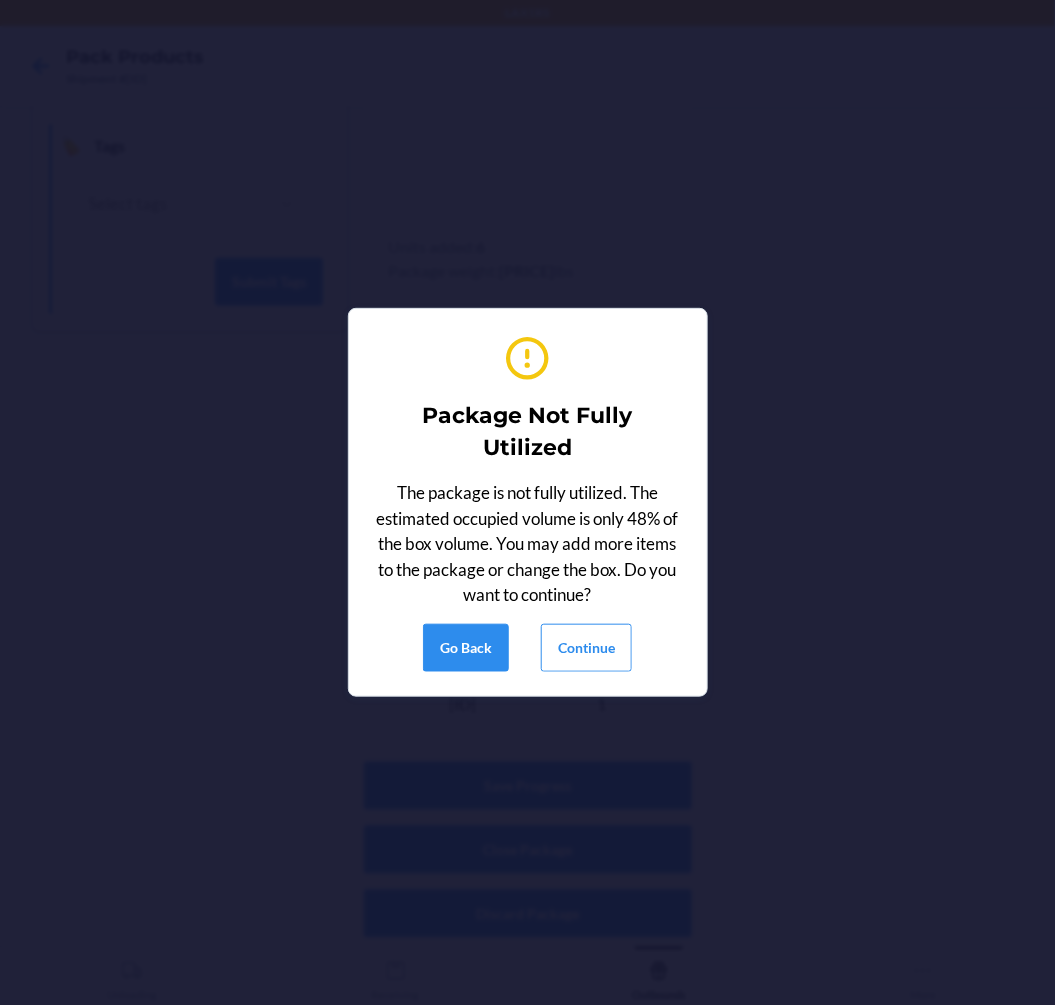scroll, scrollTop: 0, scrollLeft: 0, axis: both 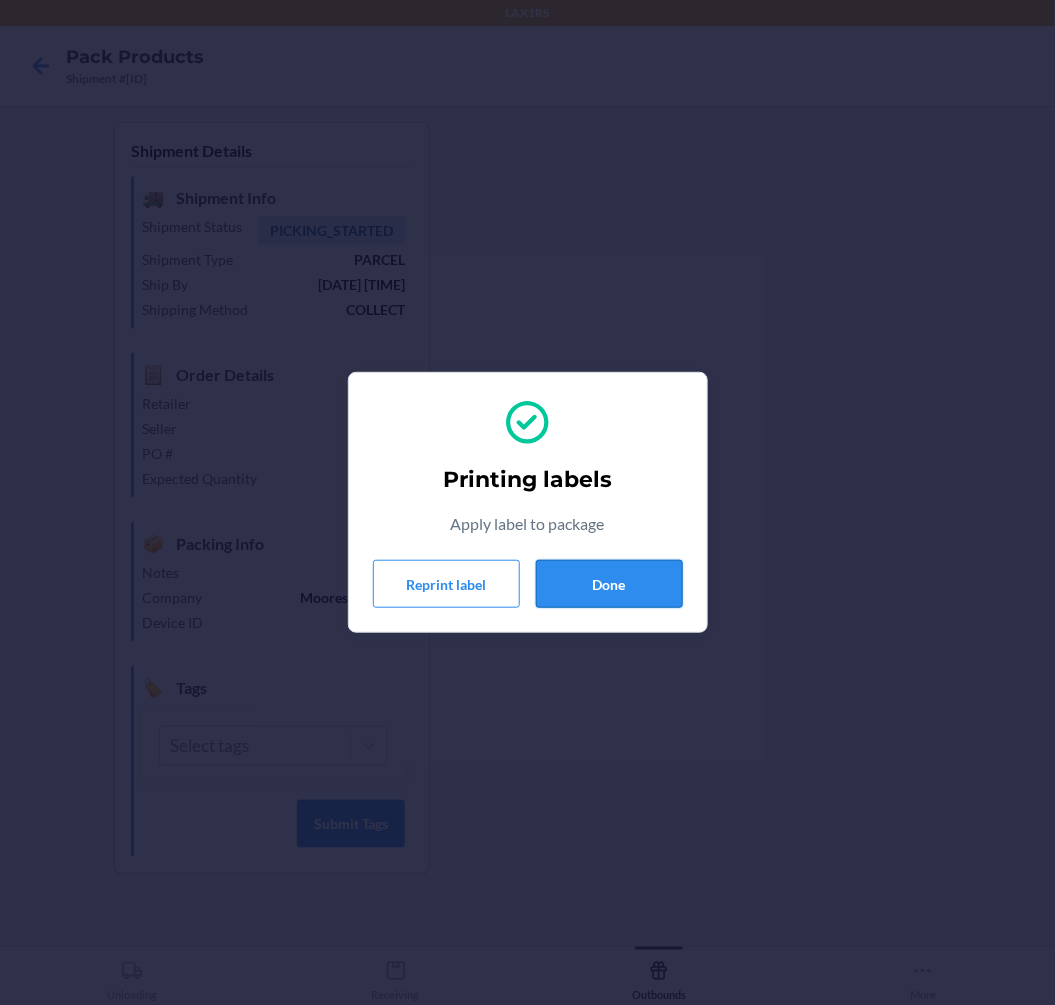 click on "Done" at bounding box center (609, 584) 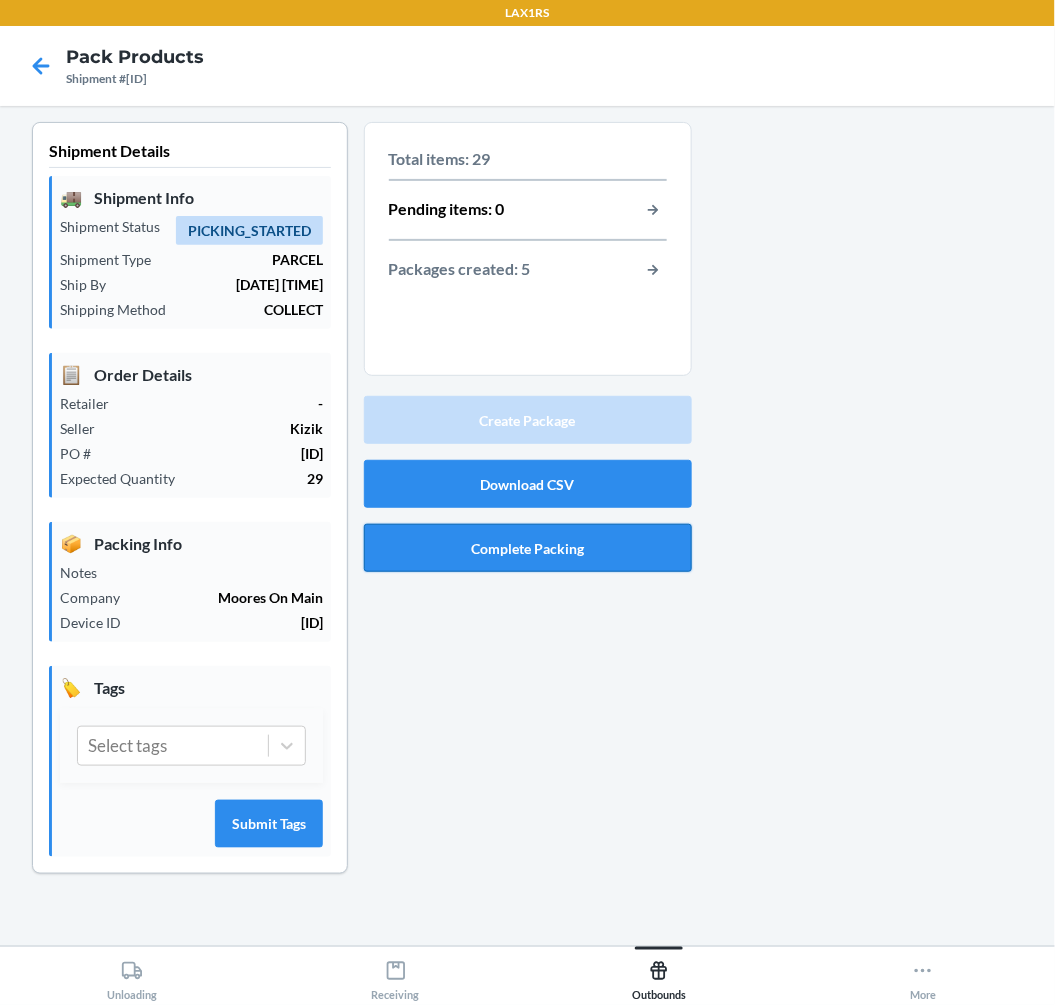 click on "Complete Packing" at bounding box center [528, 548] 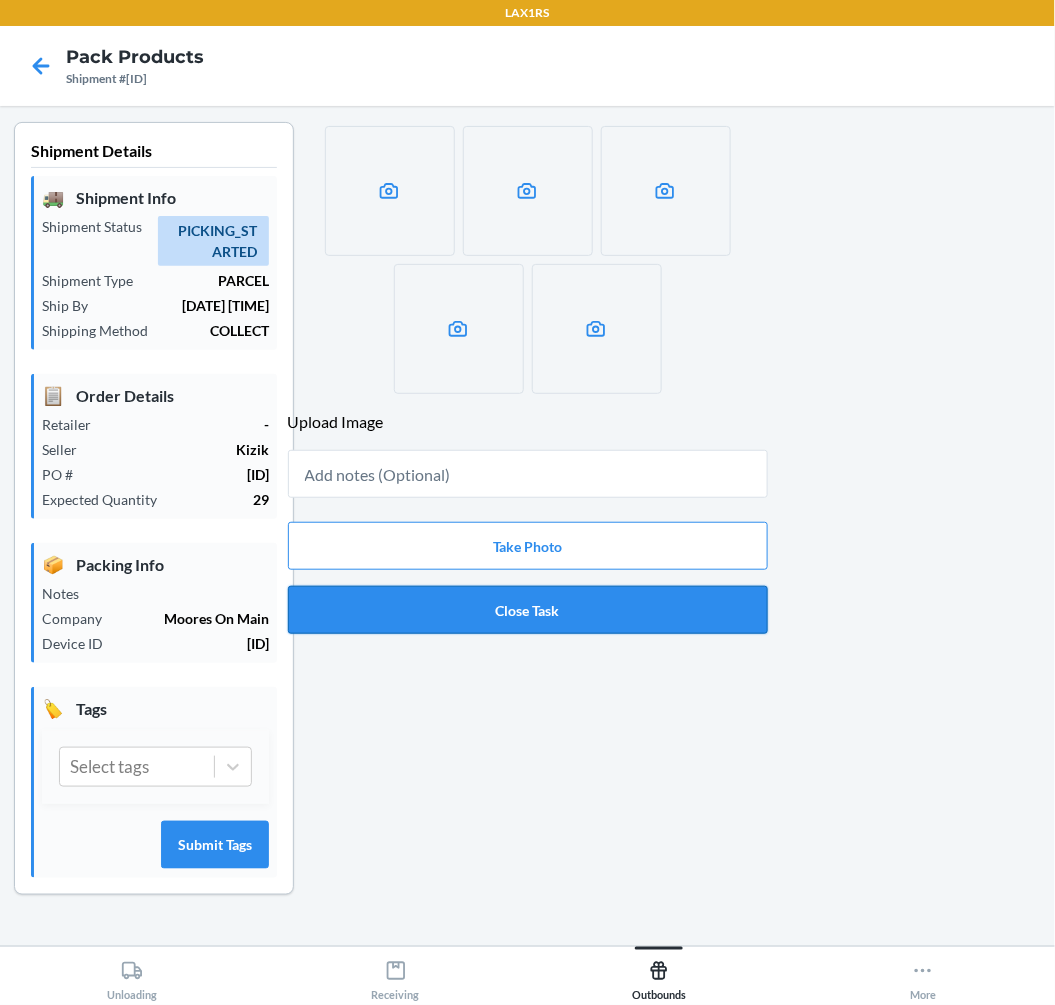 click on "Close Task" at bounding box center [528, 610] 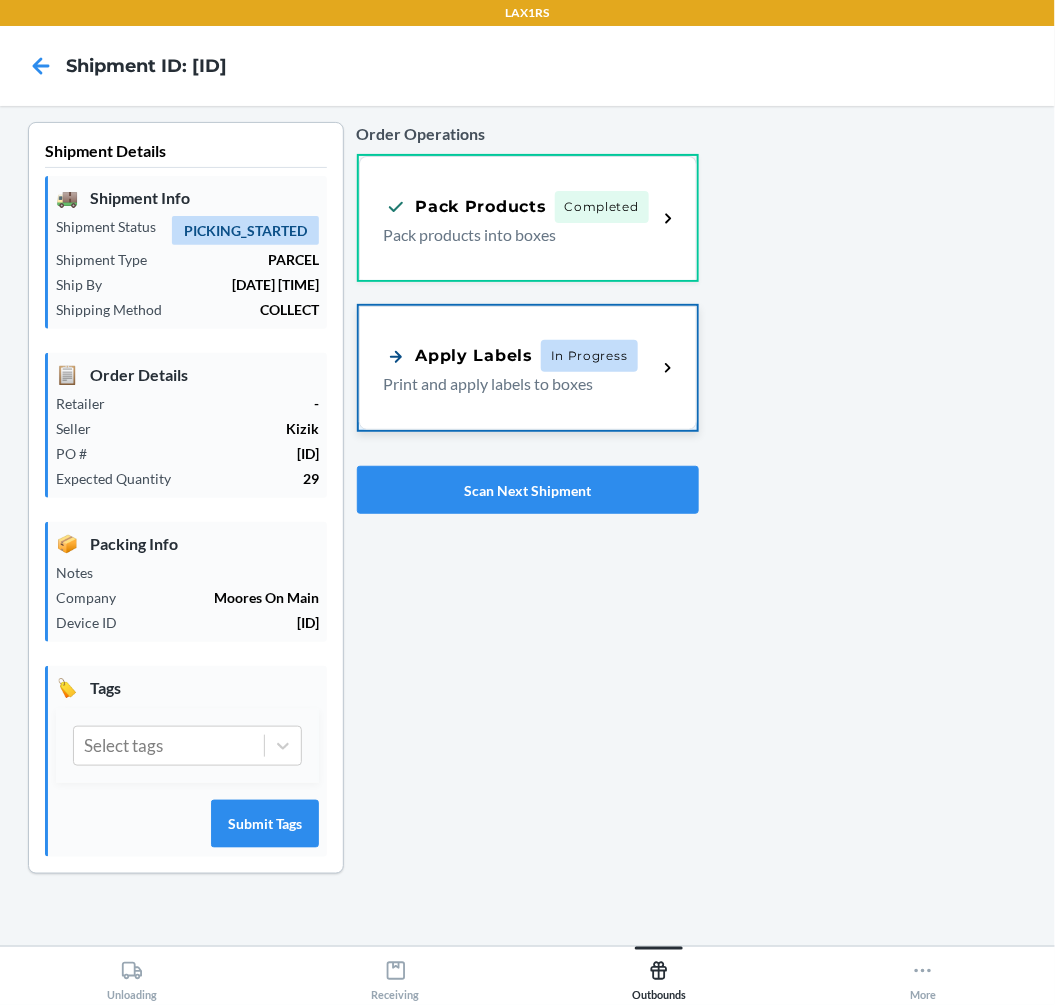 click on "Apply Labels In Progress" at bounding box center [511, 356] 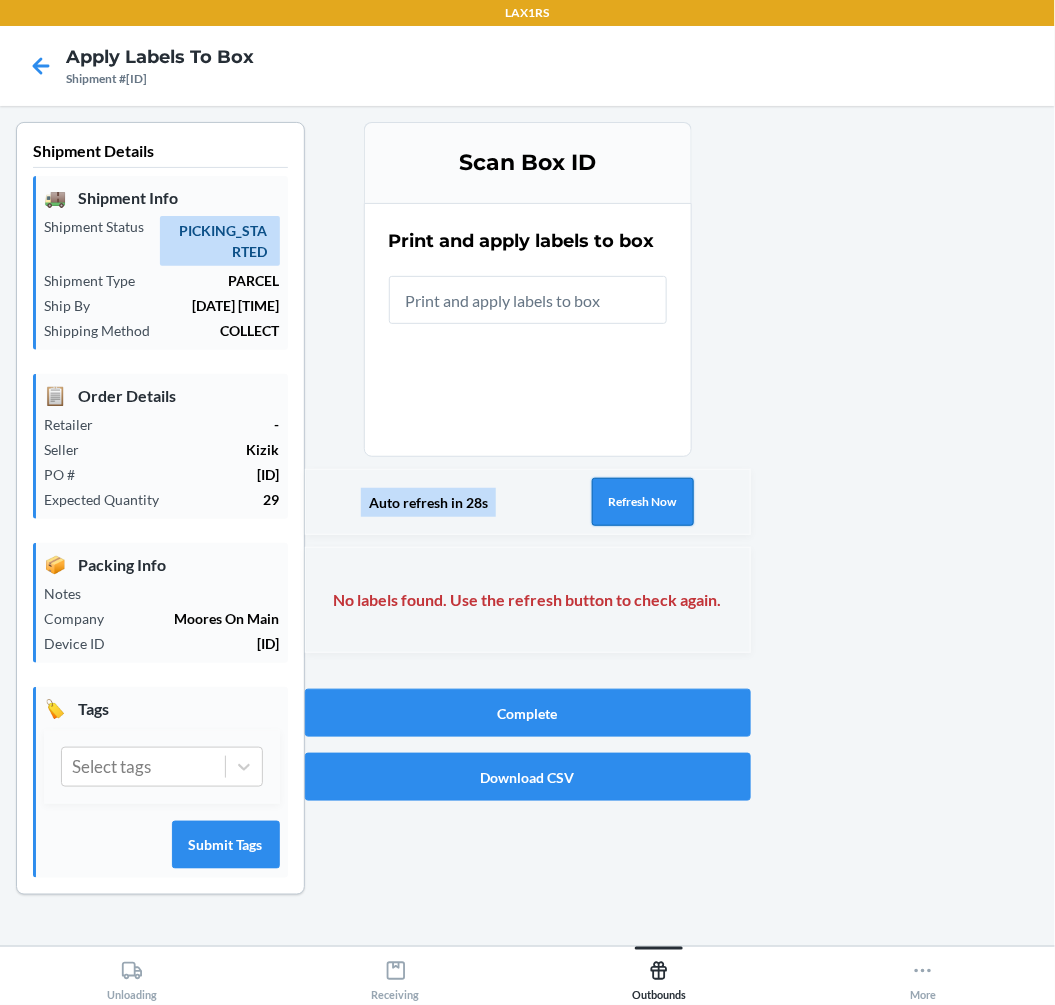 click on "Refresh Now" at bounding box center (643, 502) 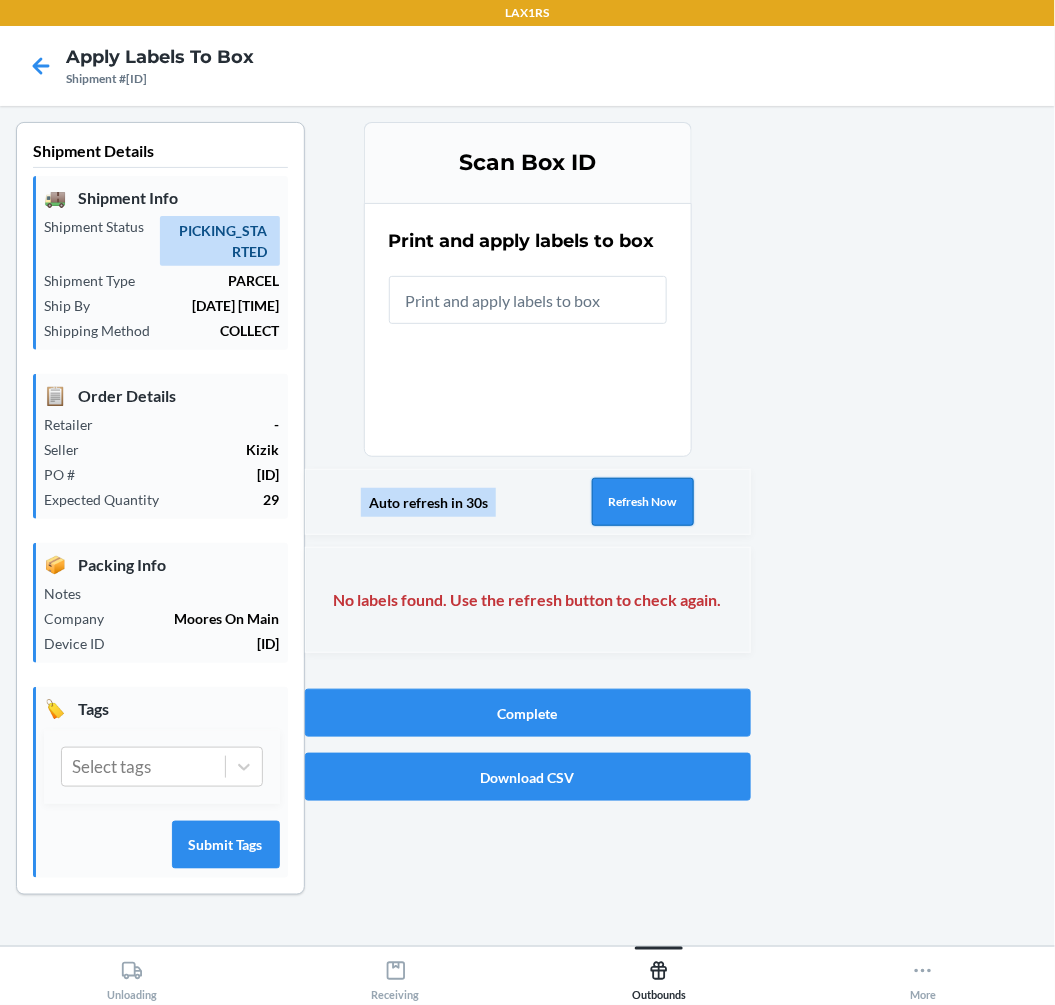 click on "Refresh Now" at bounding box center (643, 502) 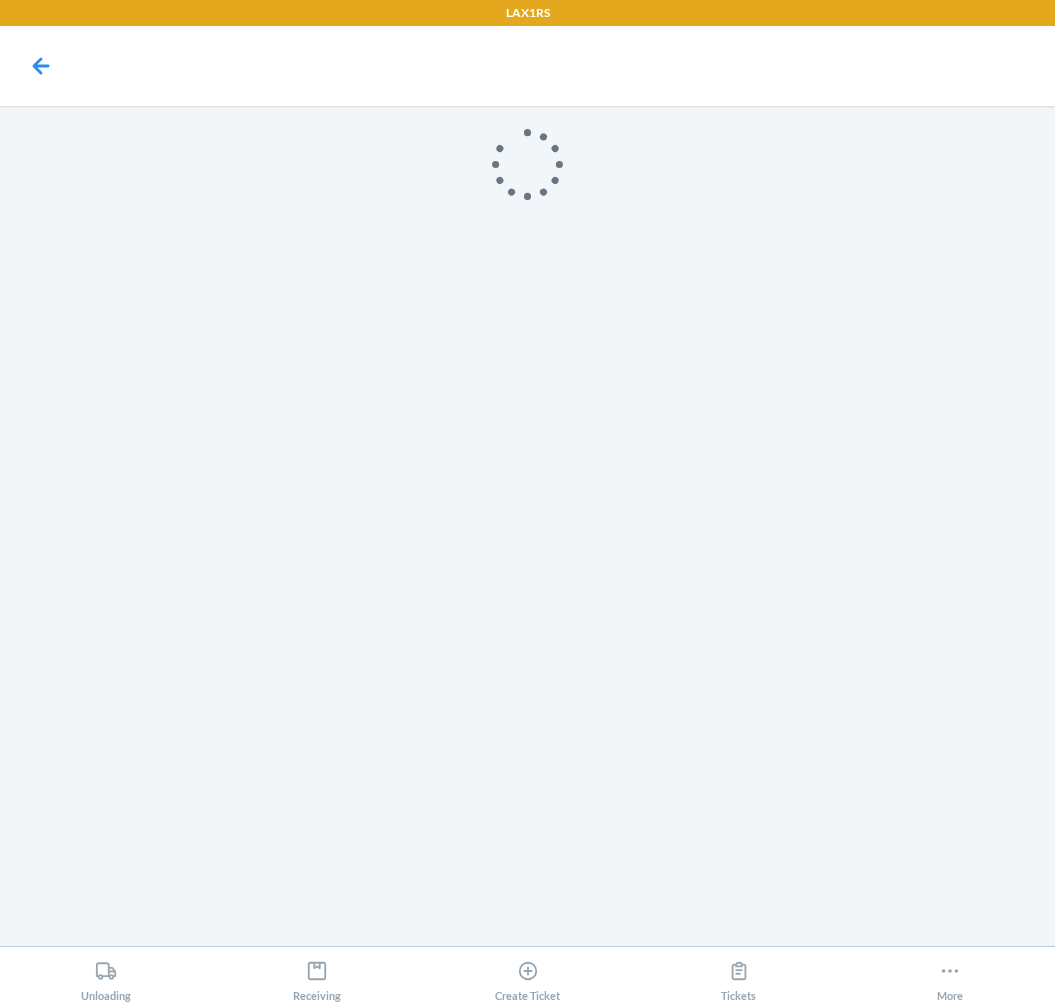 scroll, scrollTop: 0, scrollLeft: 0, axis: both 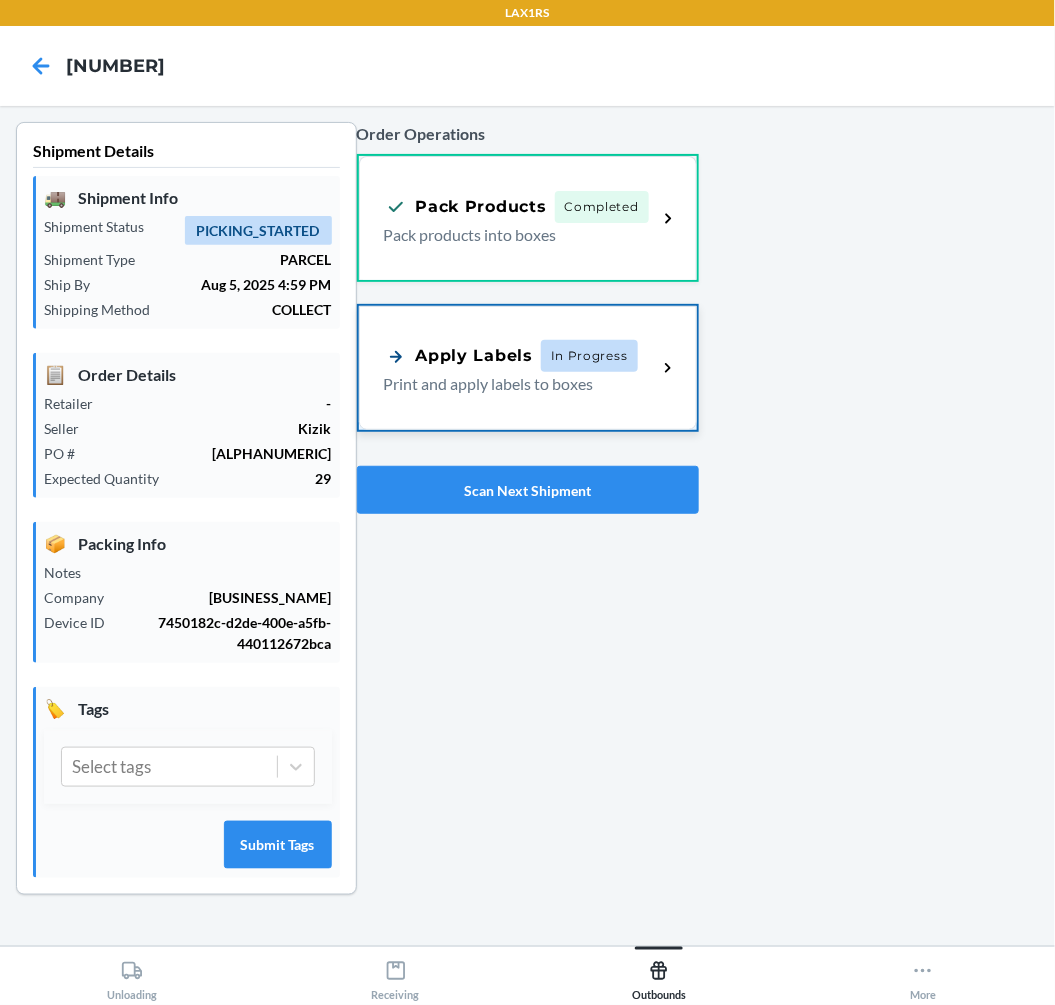 click on "Print and apply labels to boxes" at bounding box center (513, 384) 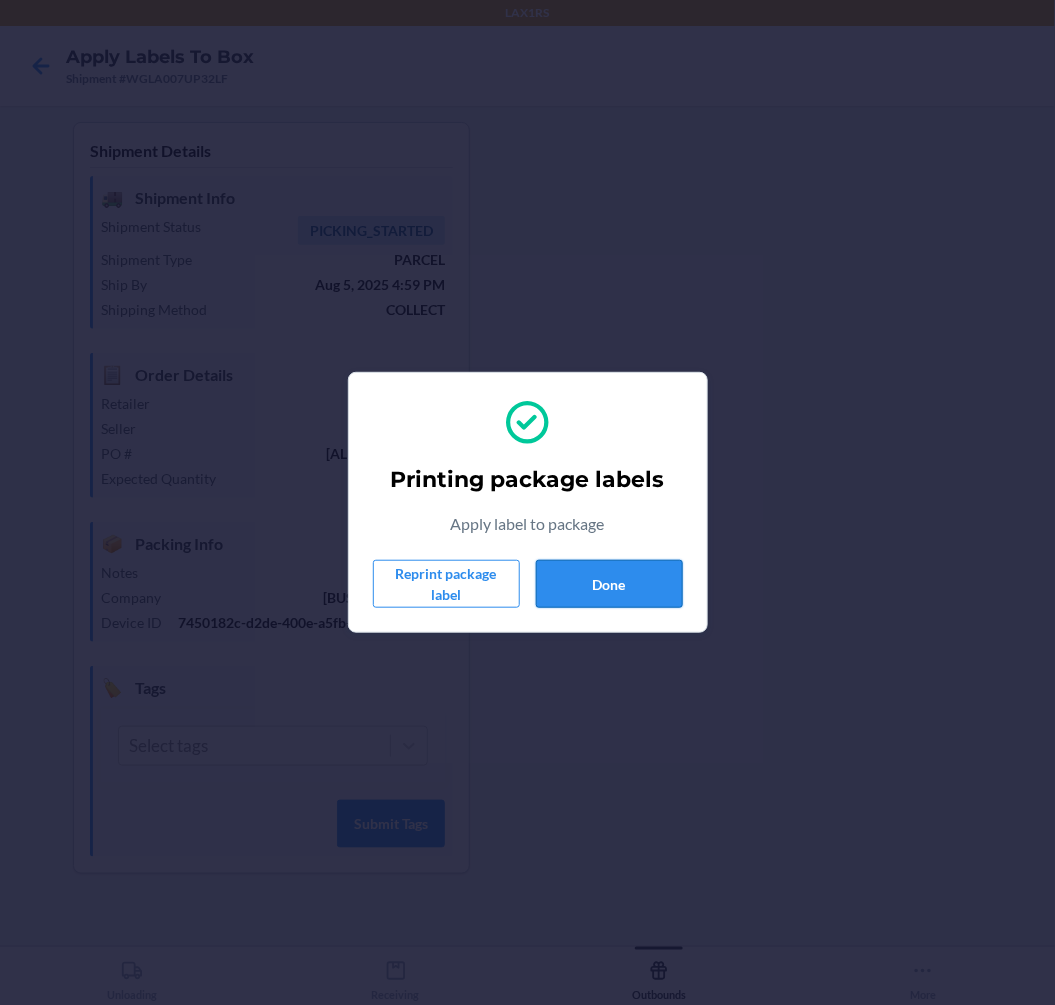 click on "Done" at bounding box center [609, 584] 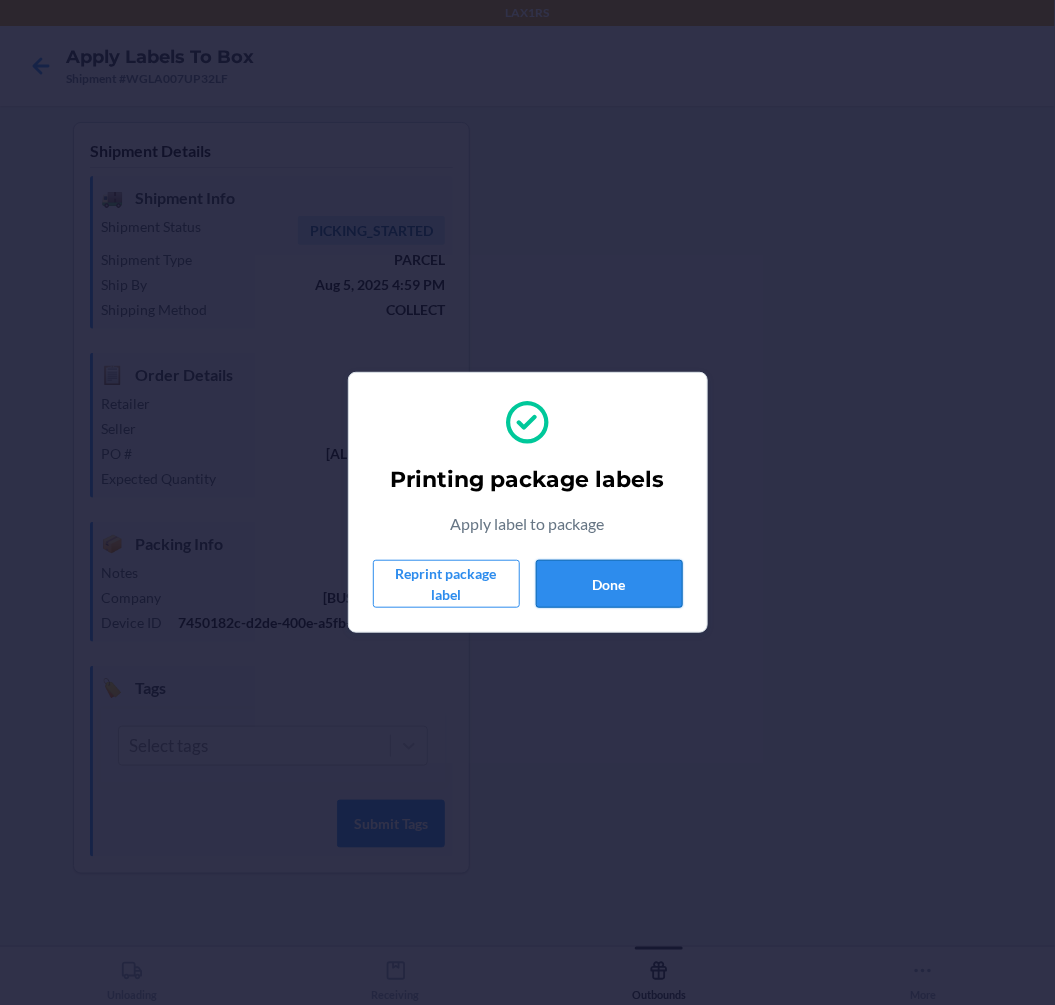 click on "Done" at bounding box center (609, 584) 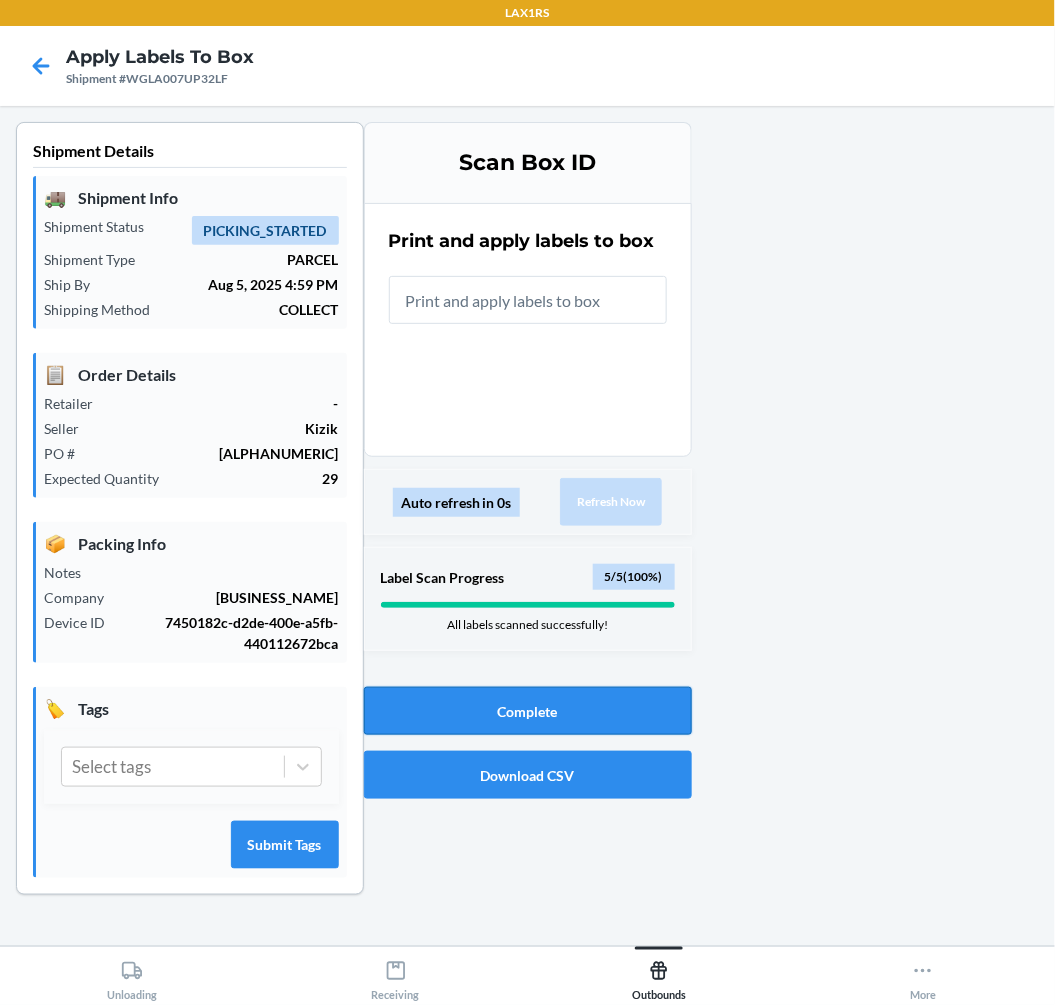 click on "Complete" at bounding box center (528, 711) 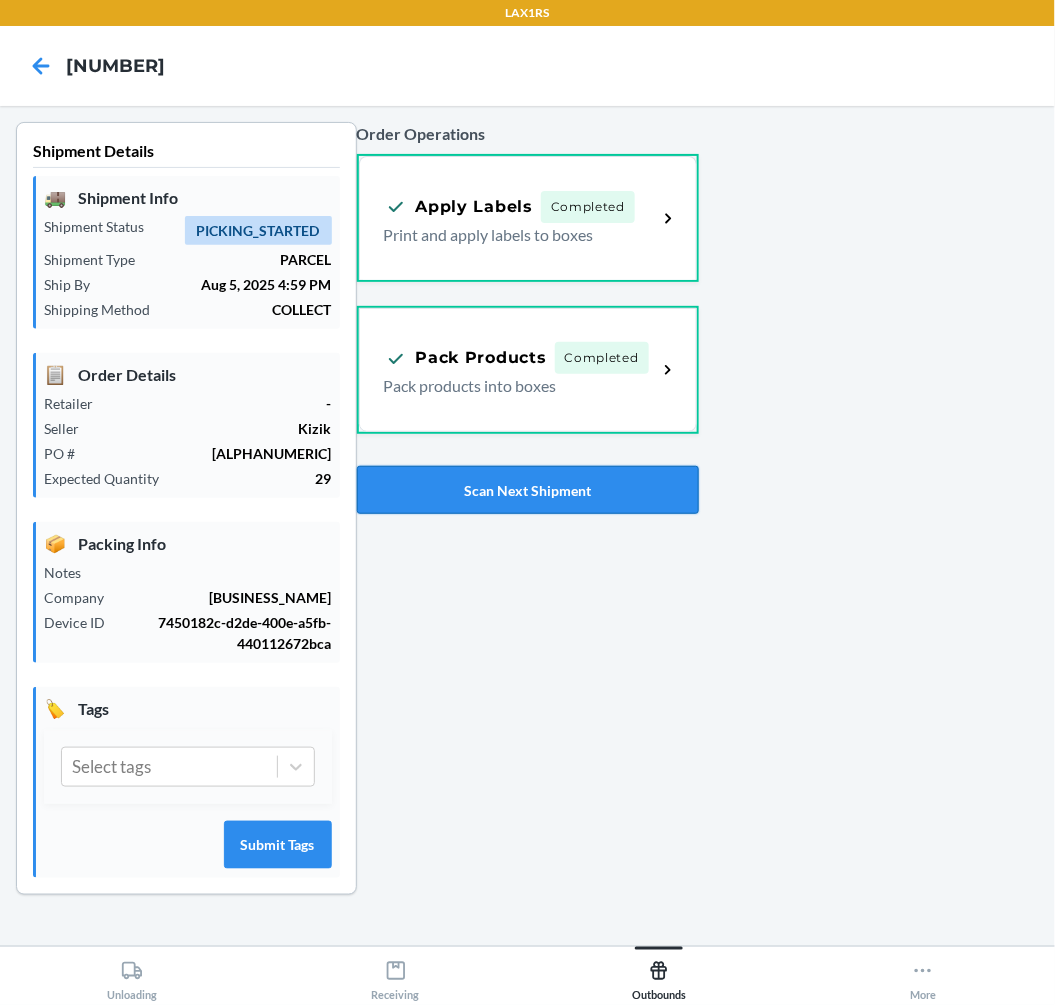 click on "Scan Next Shipment" at bounding box center [528, 490] 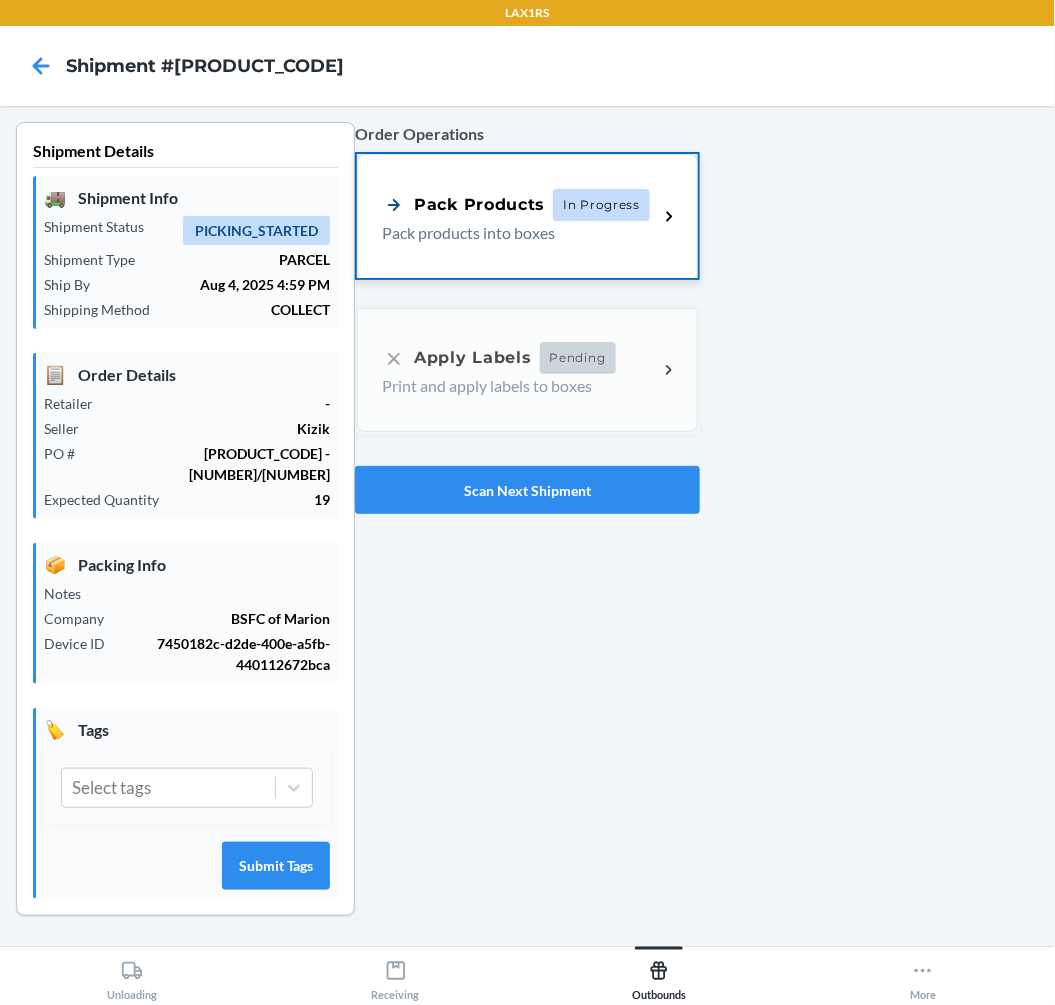 click on "Pack Products In Progress Pack products into boxes" at bounding box center (527, 216) 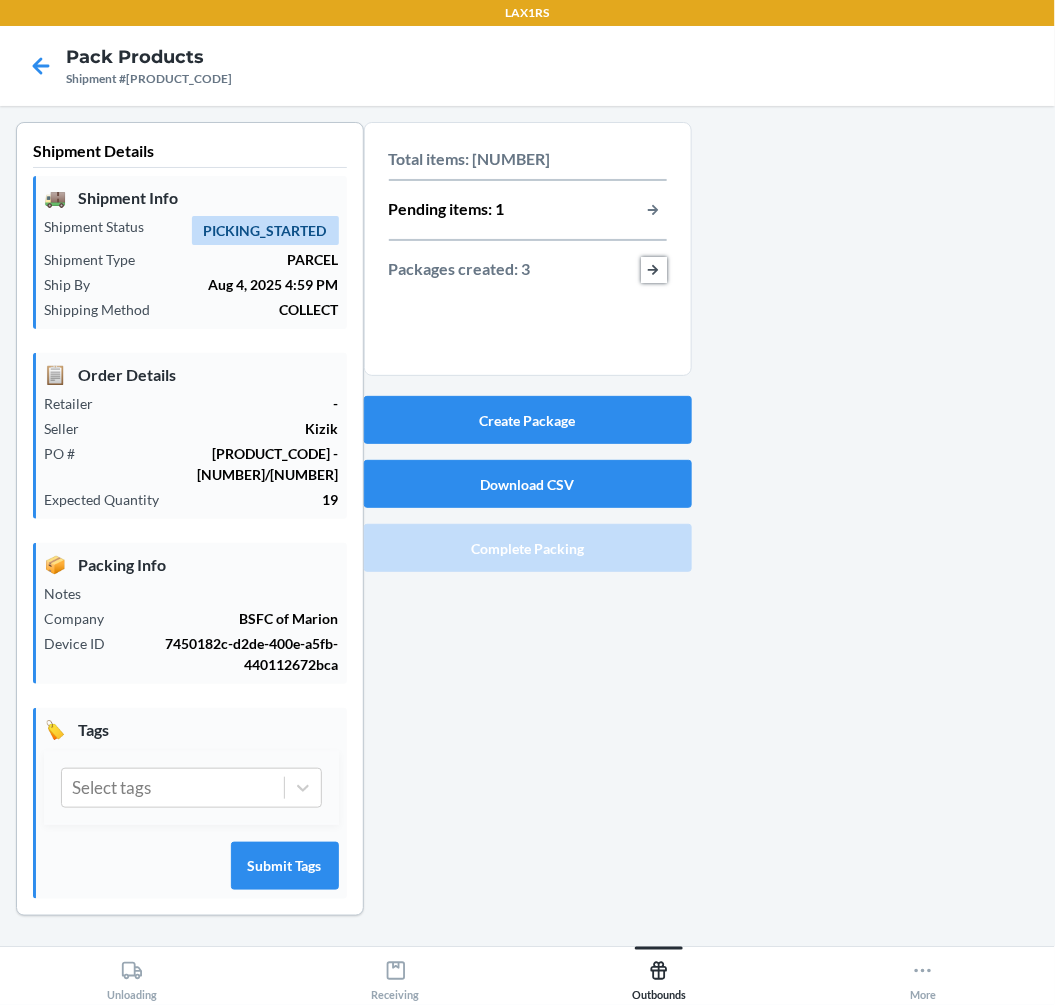 click at bounding box center [654, 270] 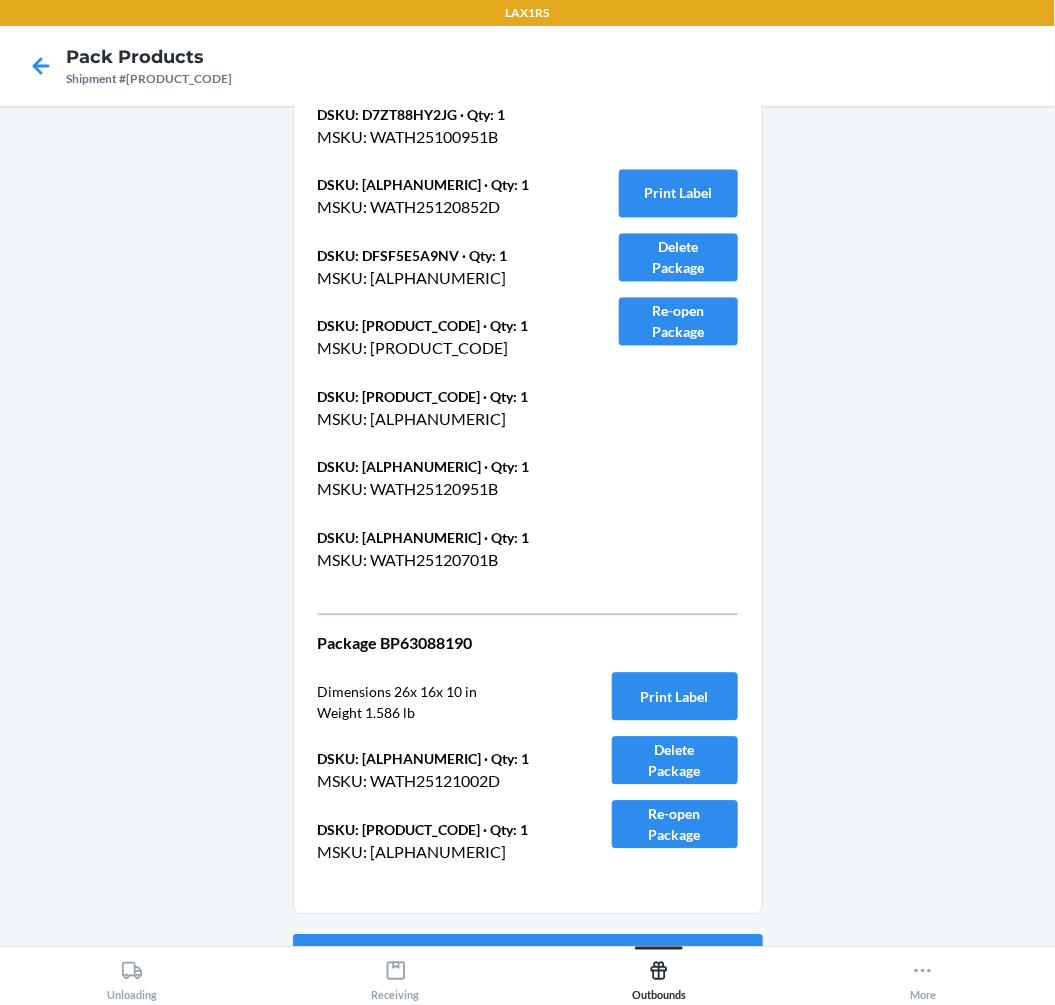 scroll, scrollTop: 988, scrollLeft: 0, axis: vertical 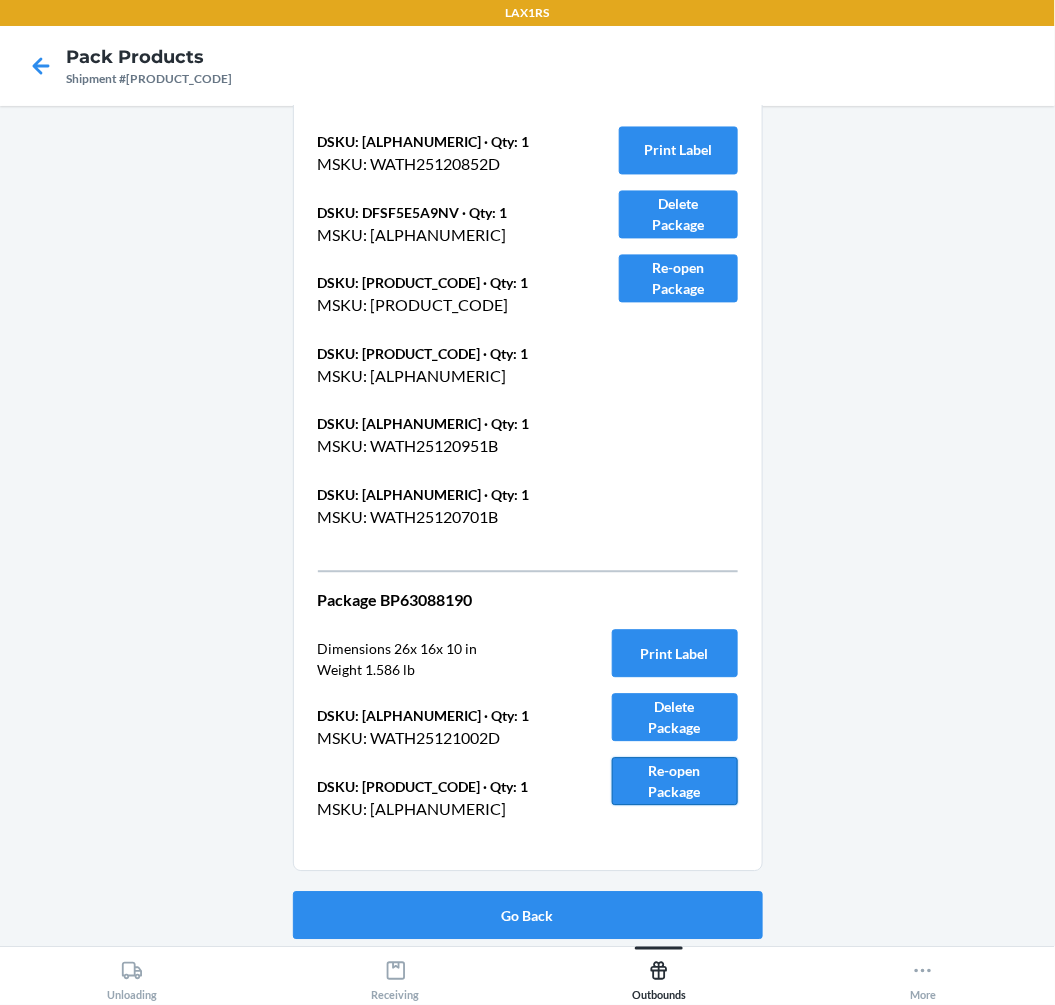 click on "Re-open Package" at bounding box center (675, 782) 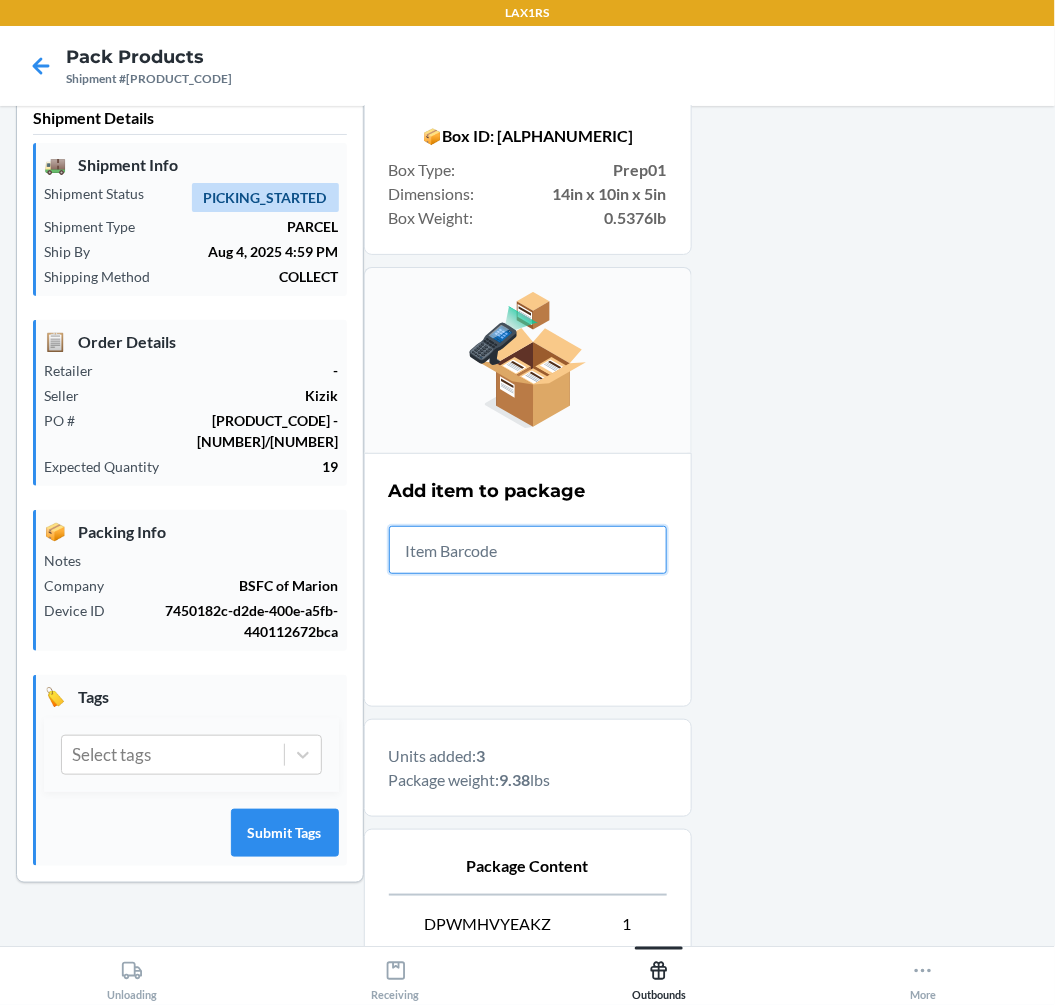 scroll, scrollTop: 367, scrollLeft: 0, axis: vertical 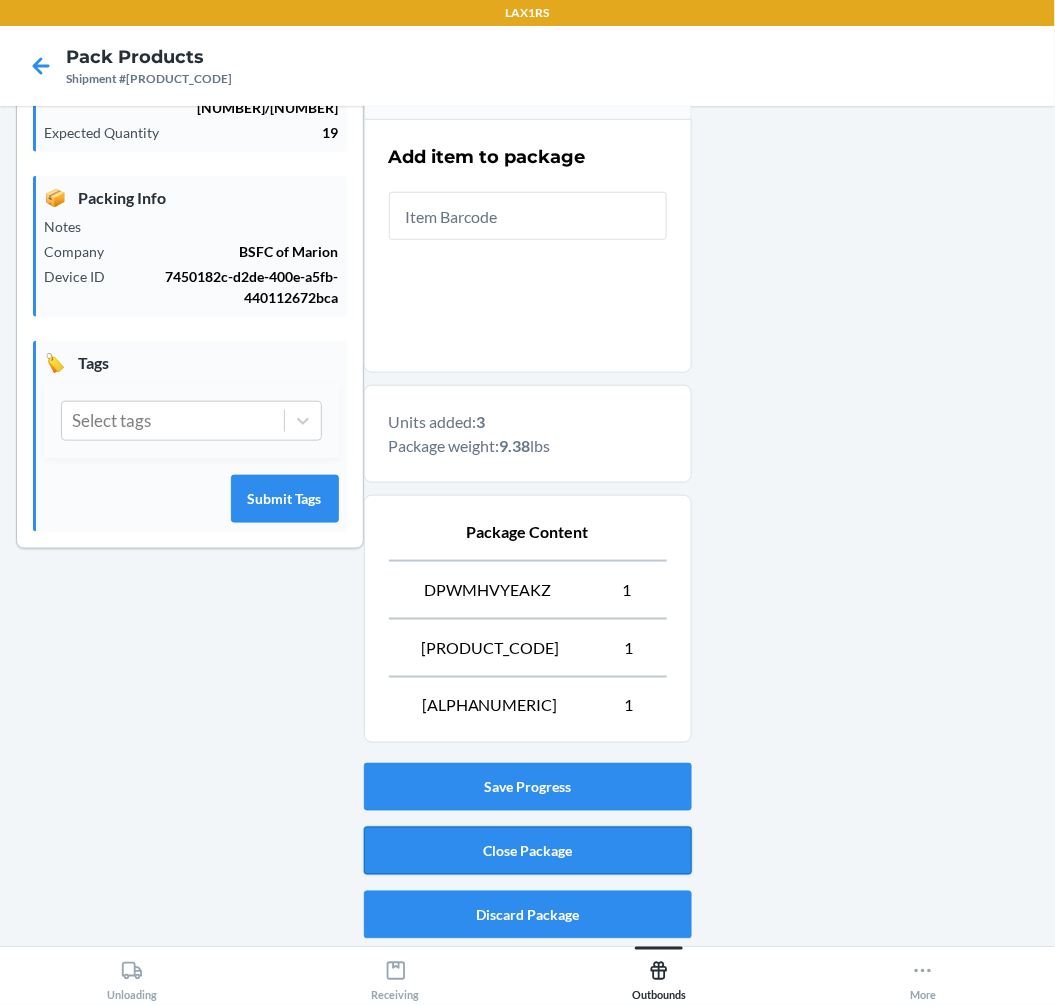 click on "Close Package" at bounding box center [528, 851] 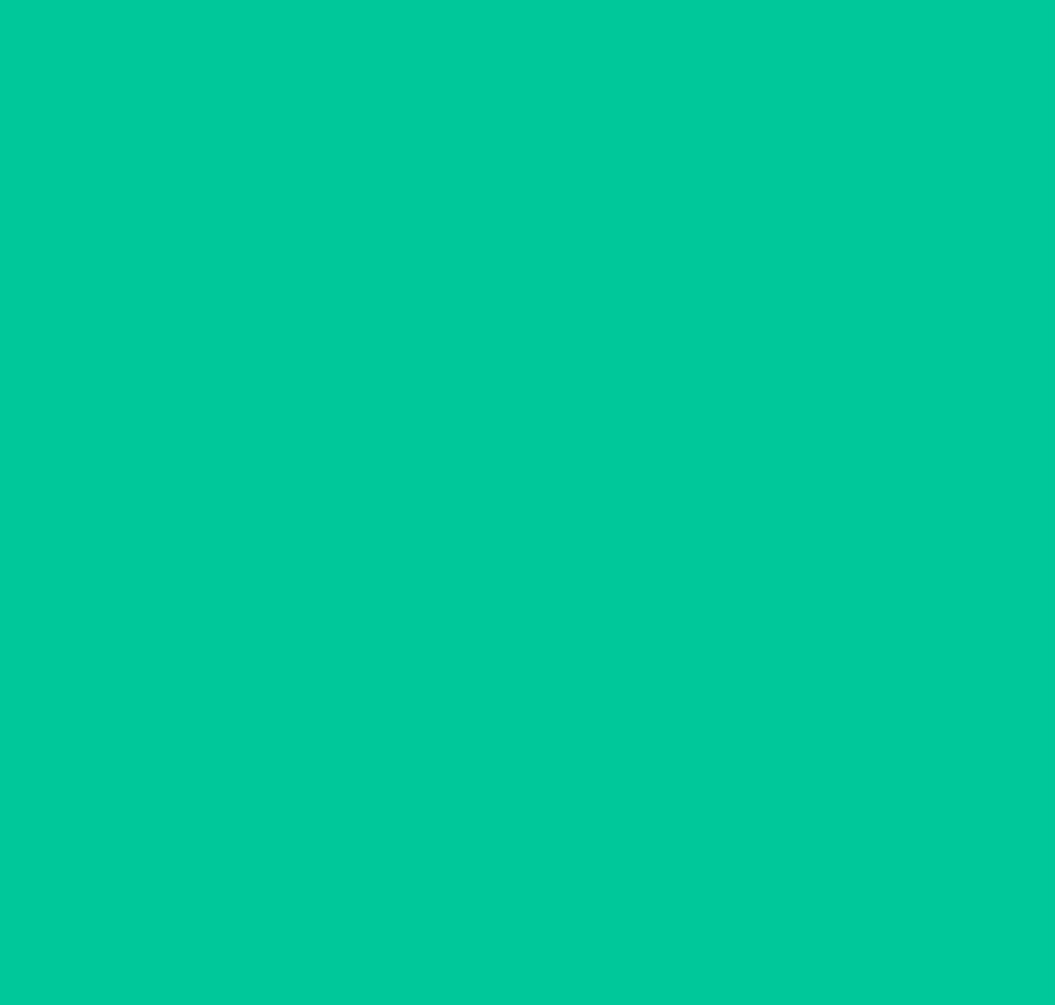 scroll, scrollTop: 0, scrollLeft: 0, axis: both 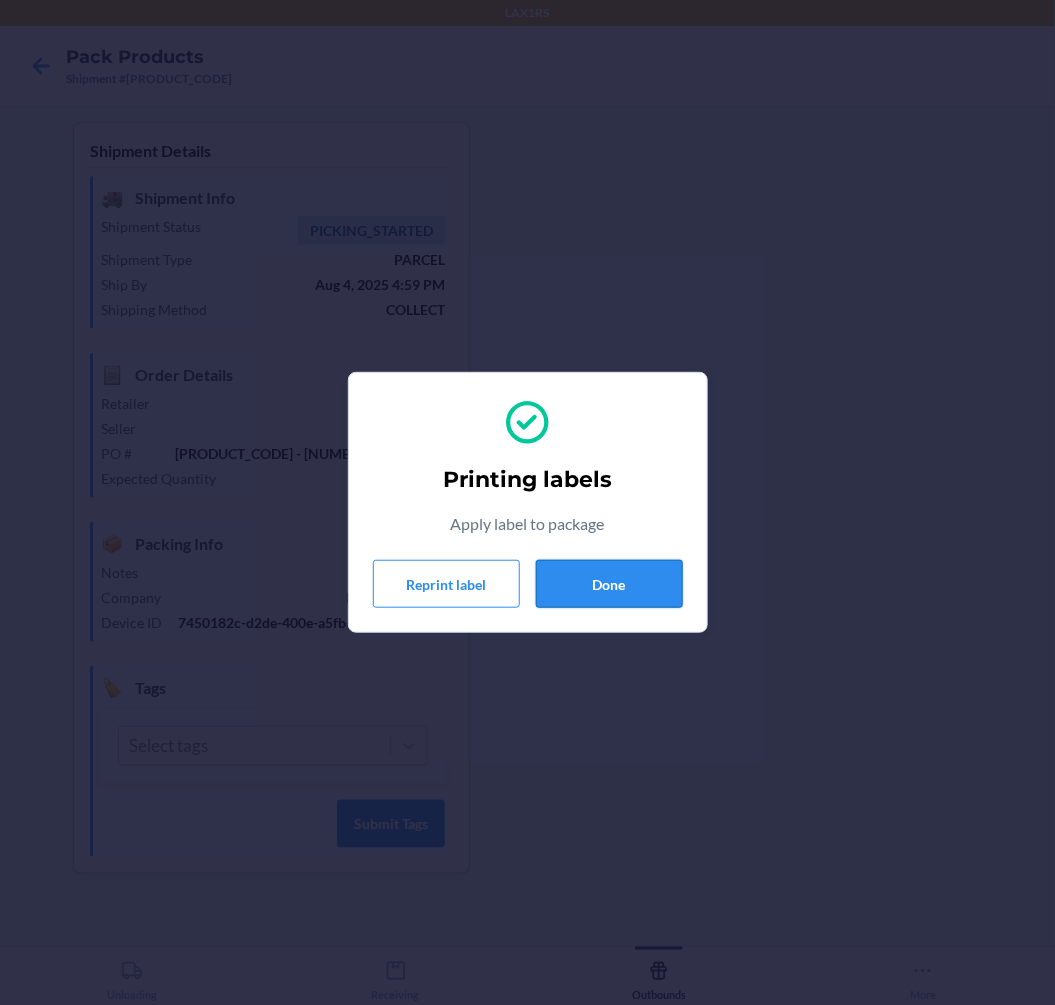 click on "Done" at bounding box center (609, 584) 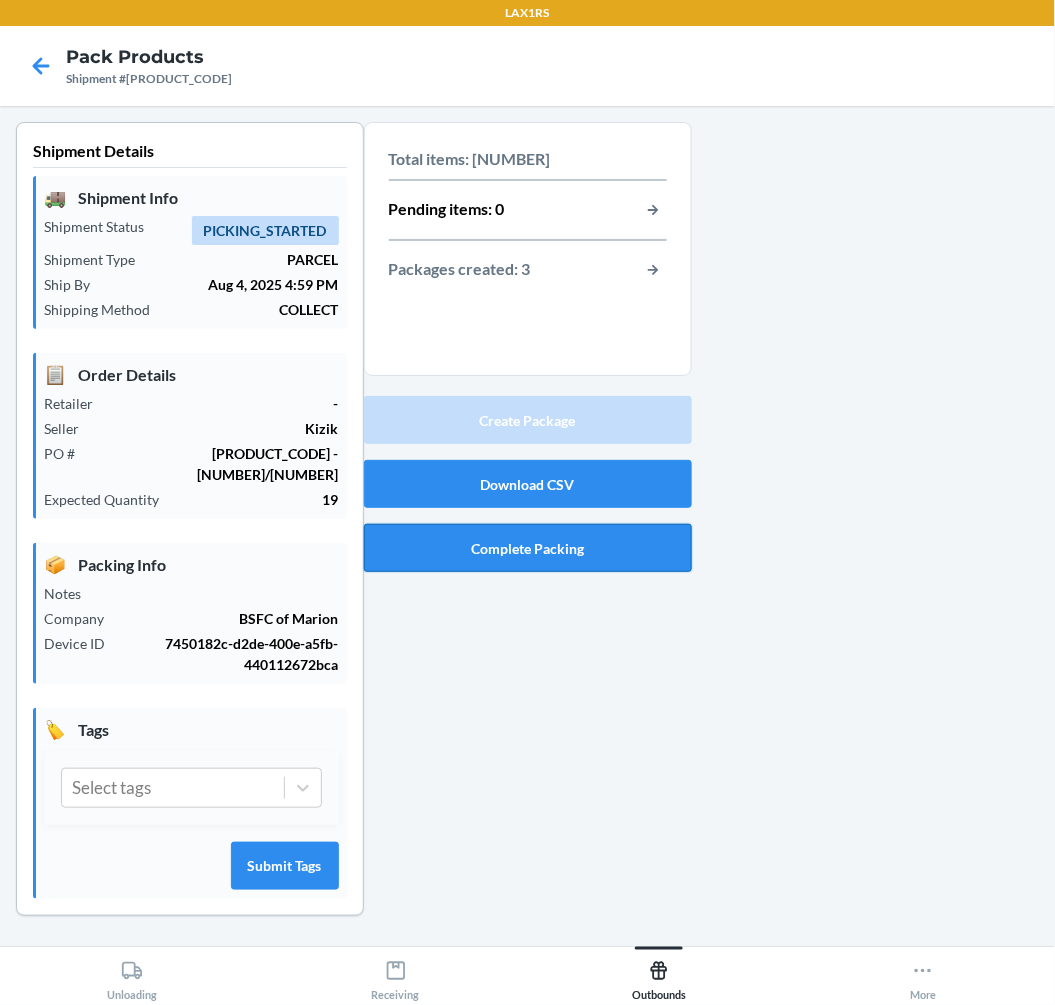 click on "Complete Packing" at bounding box center (528, 548) 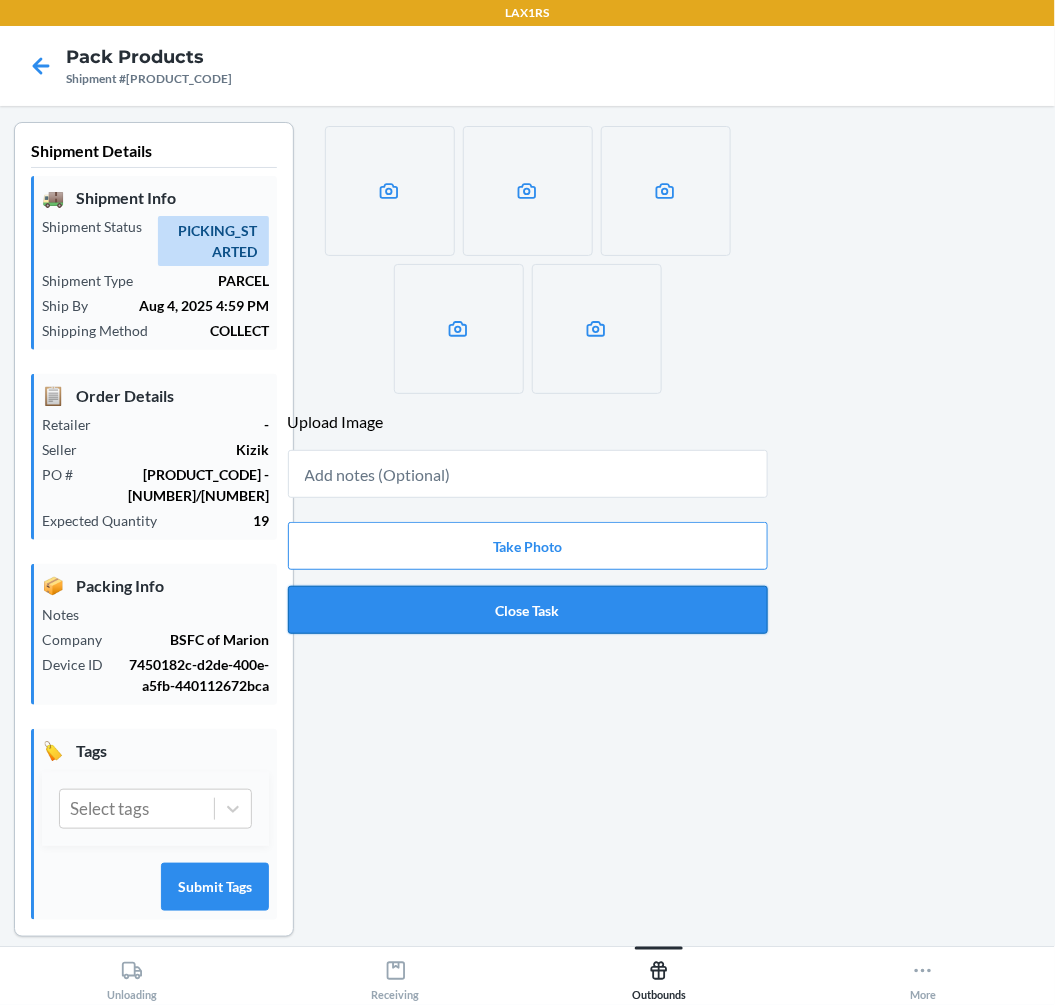 click on "Close Task" at bounding box center (528, 610) 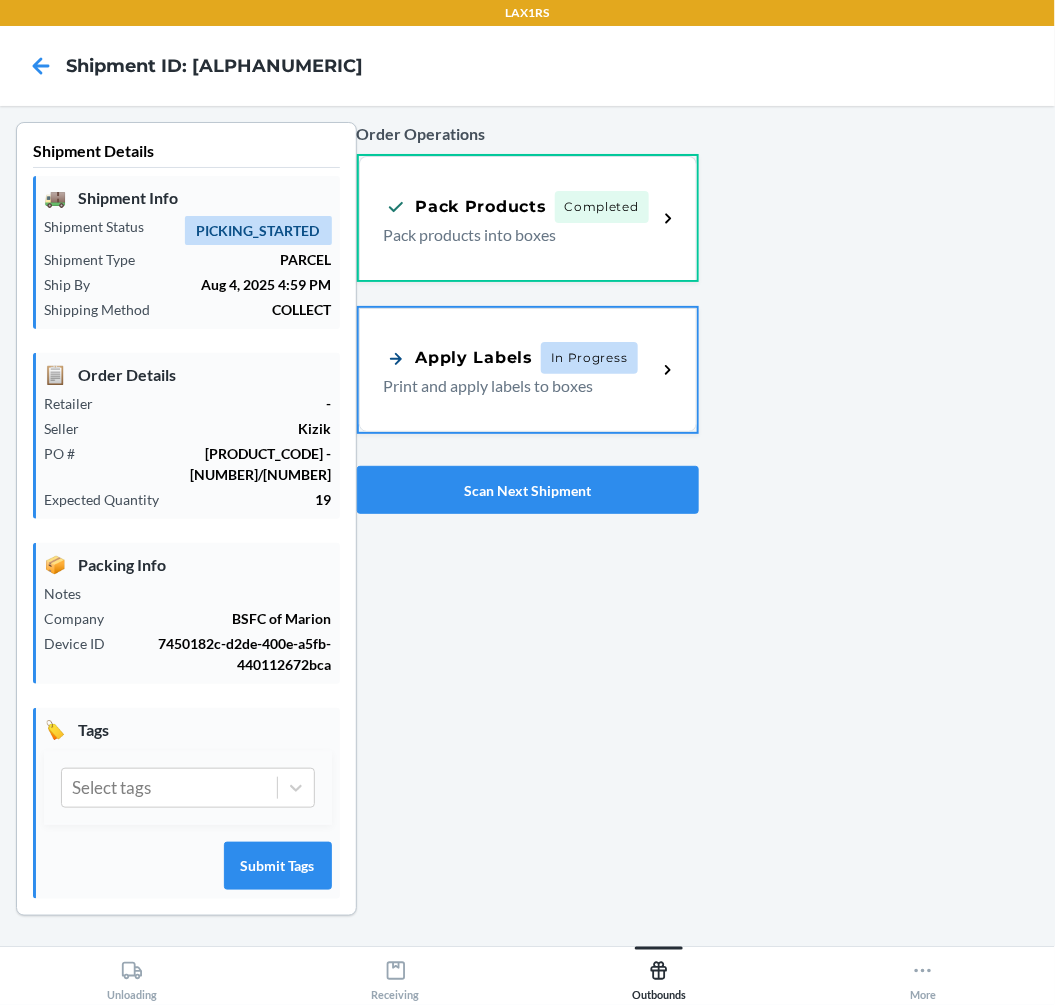 click on "Print and apply labels to boxes" at bounding box center [513, 386] 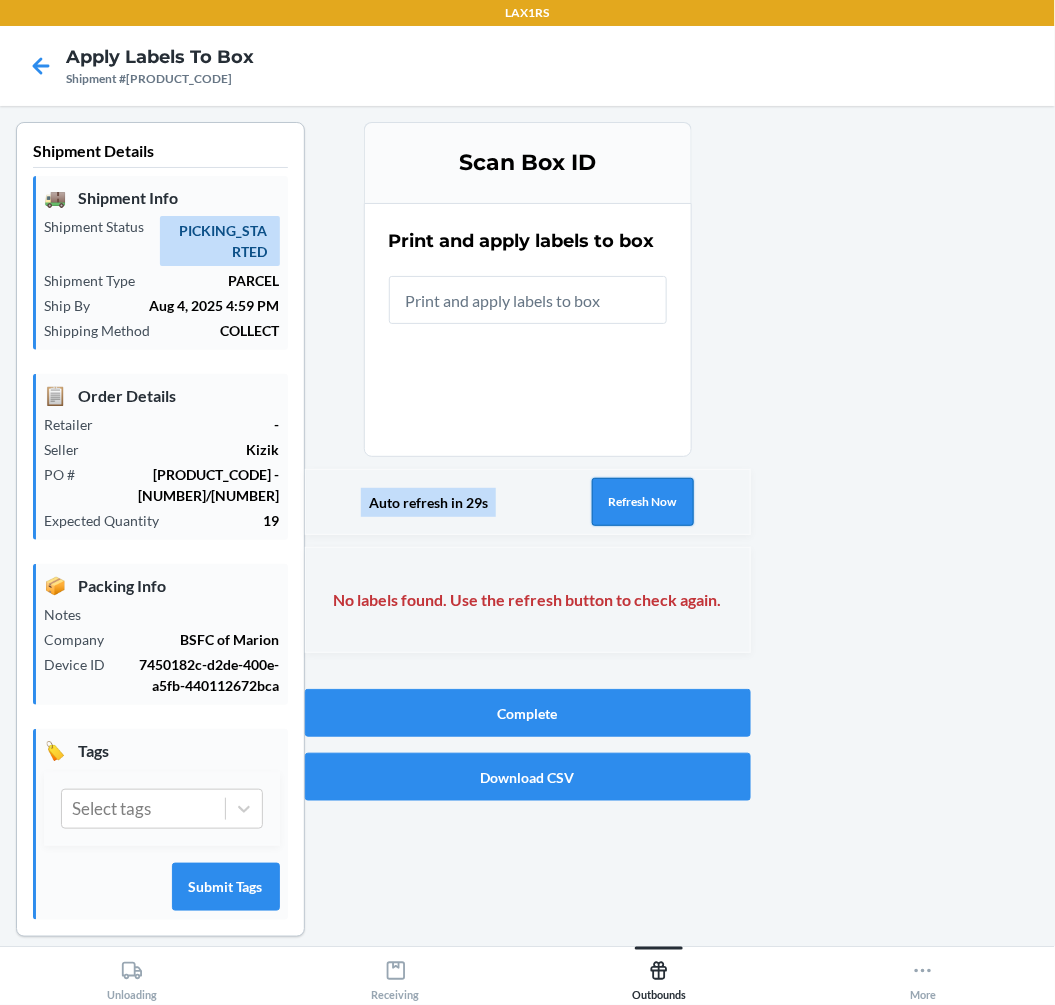 click on "Refresh Now" at bounding box center [643, 502] 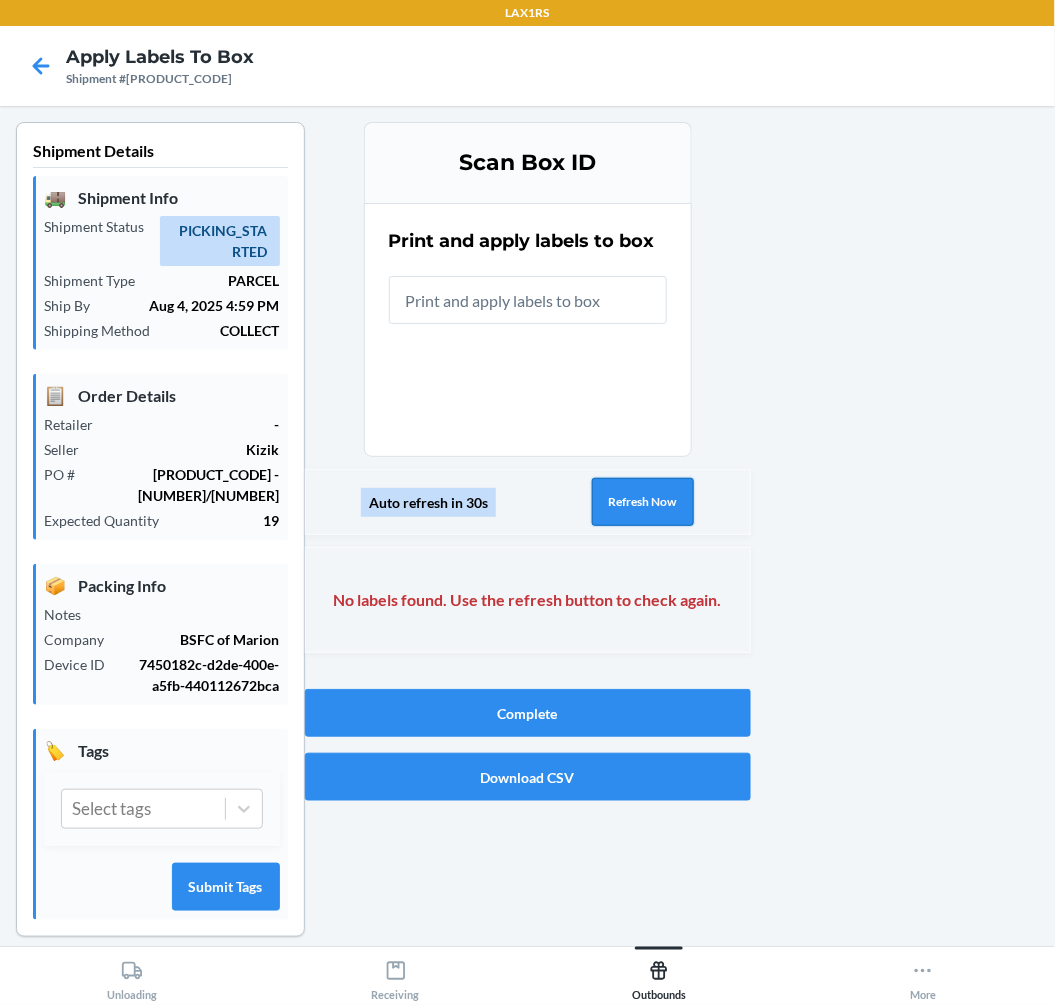 click on "Refresh Now" at bounding box center (643, 502) 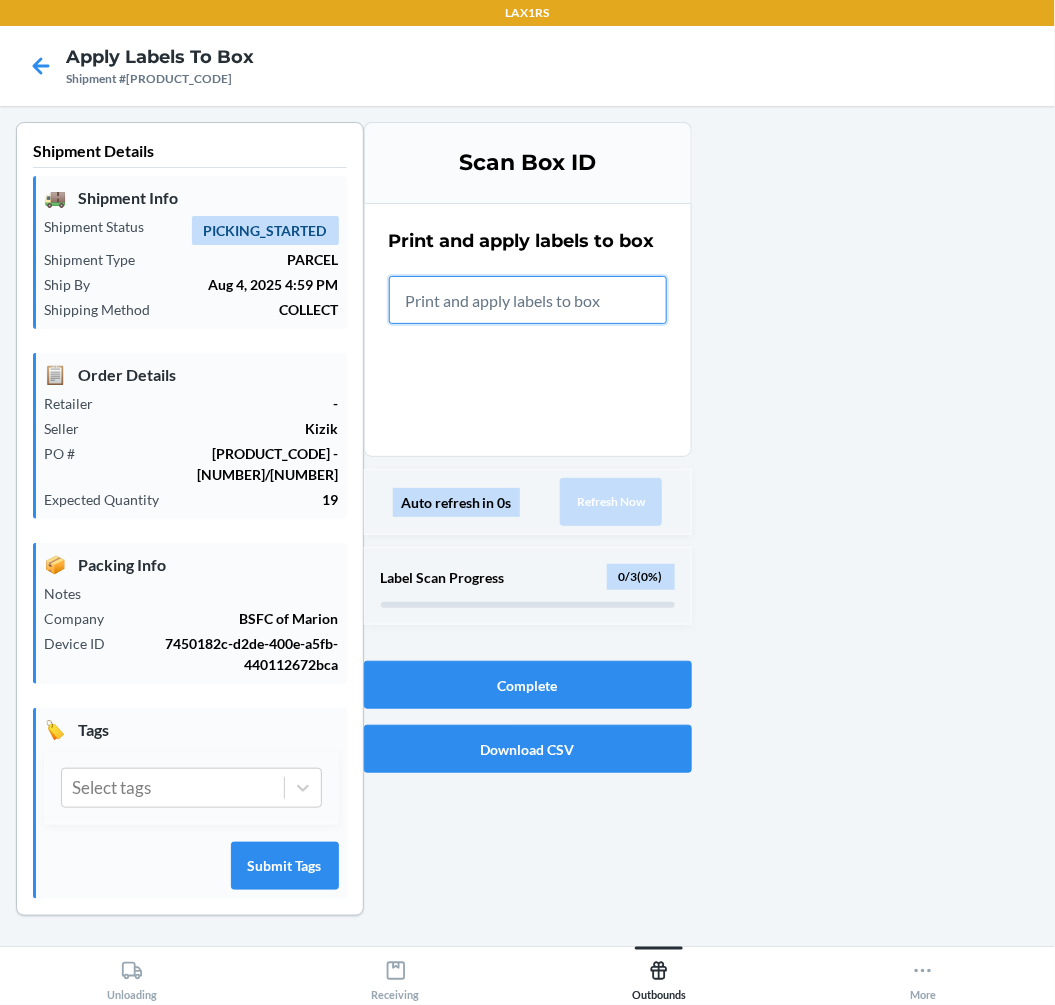 click at bounding box center (528, 300) 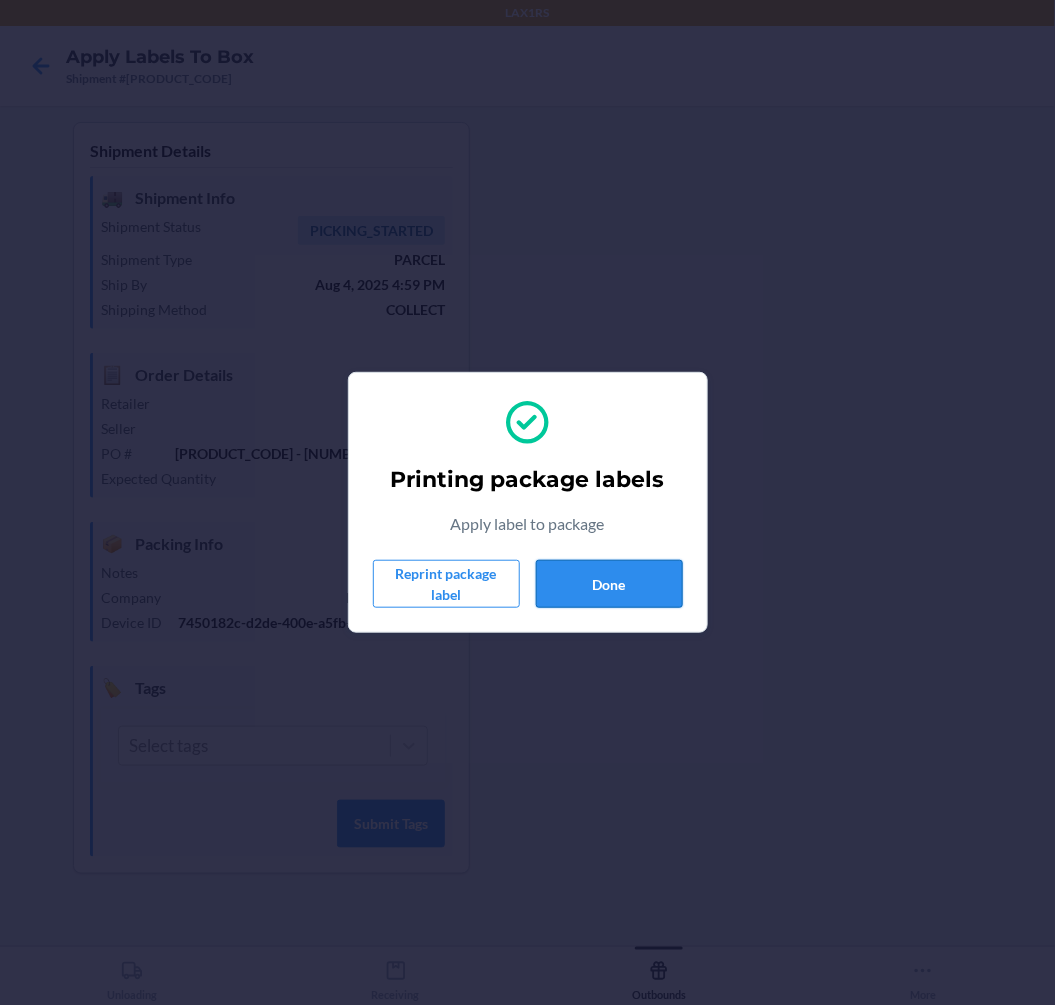 click on "Done" at bounding box center [609, 584] 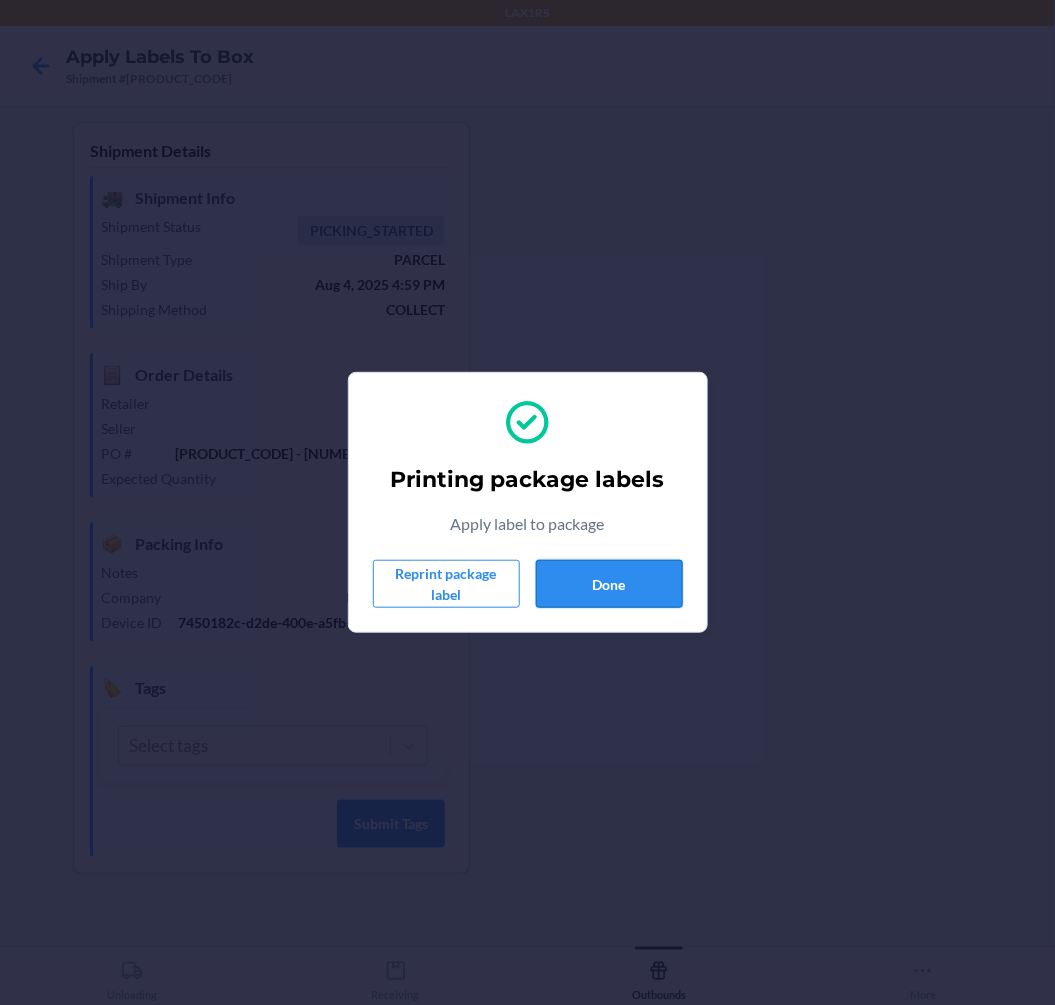 click on "Done" at bounding box center (609, 584) 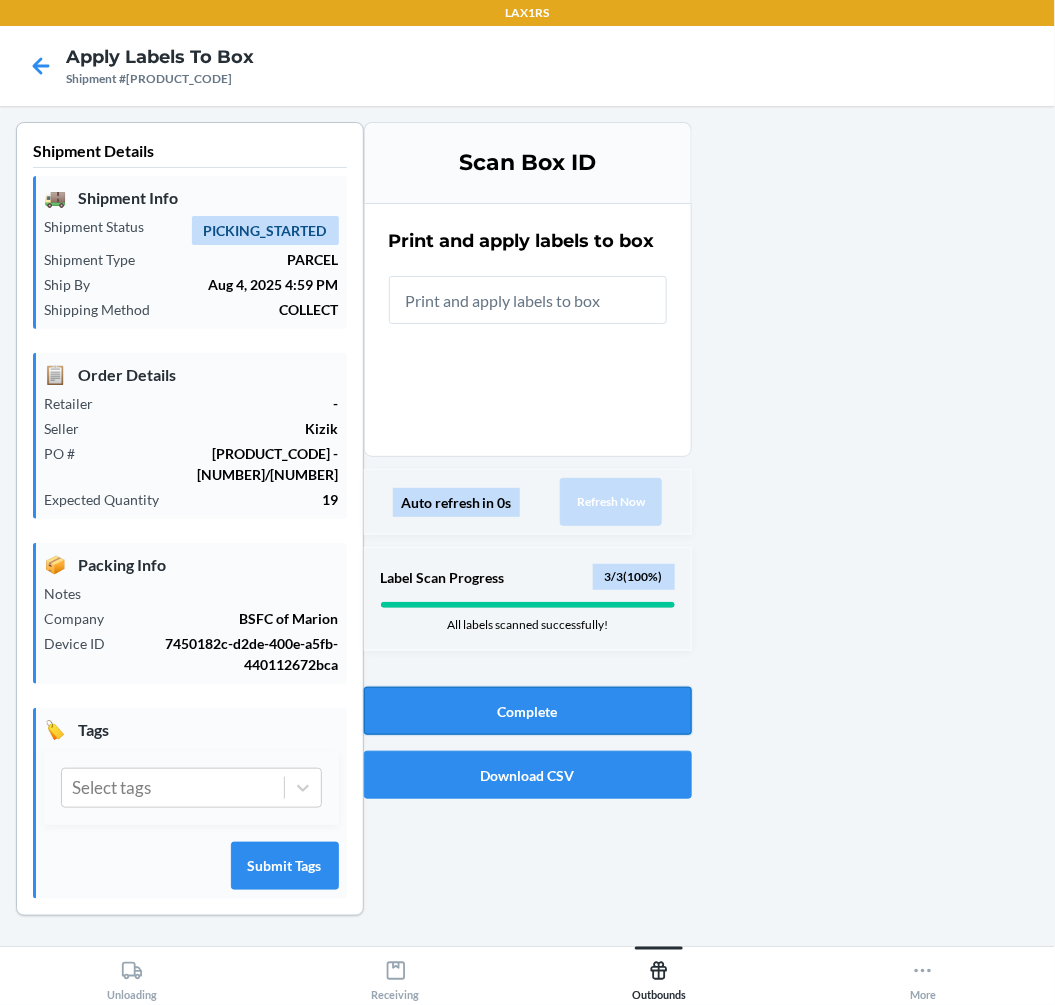 click on "Complete" at bounding box center (528, 711) 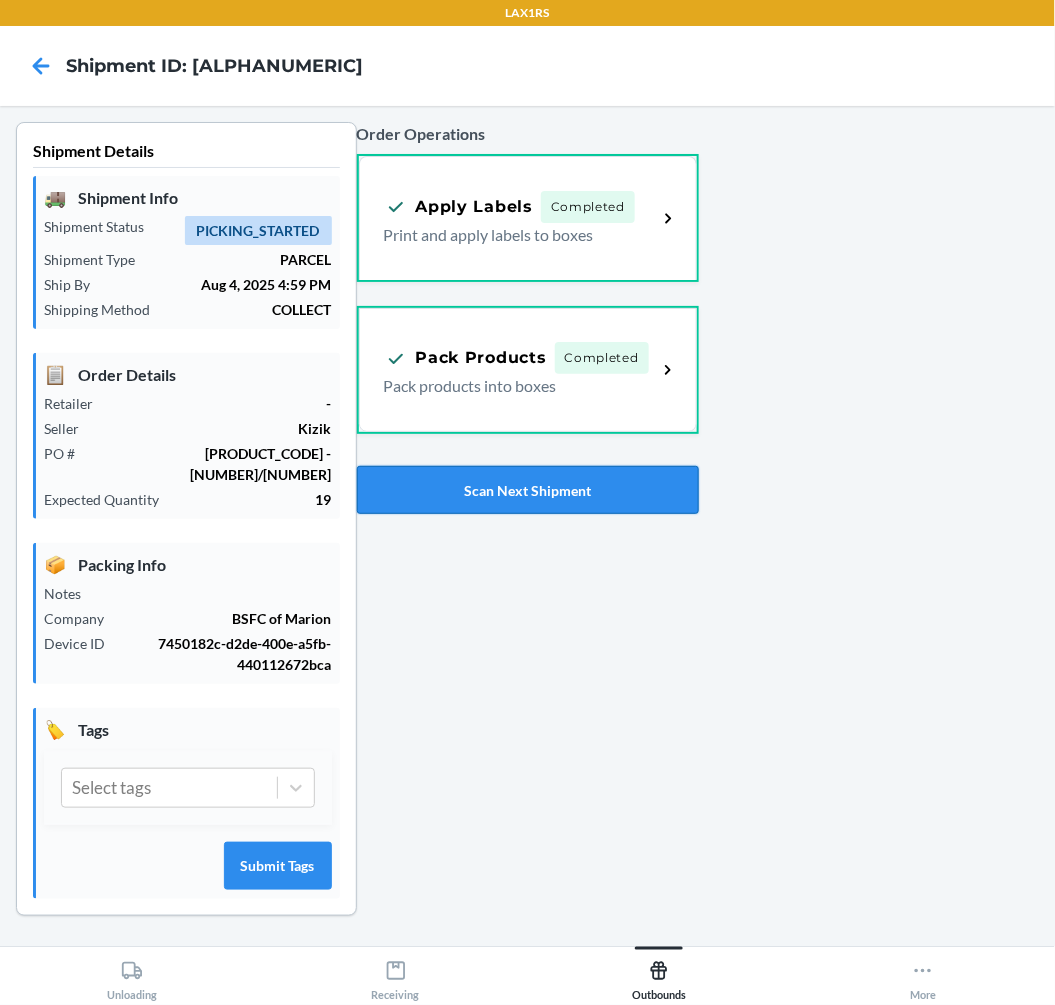 click on "Scan Next Shipment" at bounding box center [528, 490] 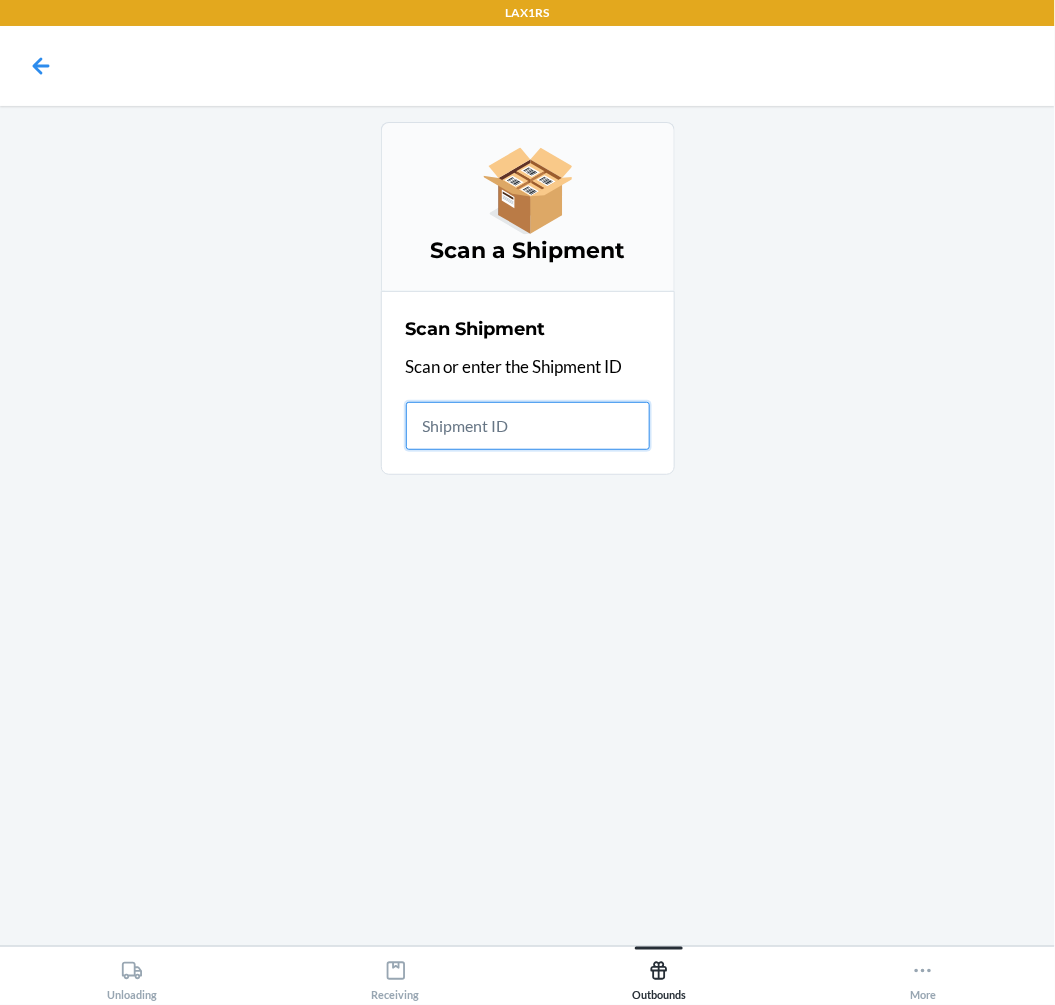 click at bounding box center [528, 426] 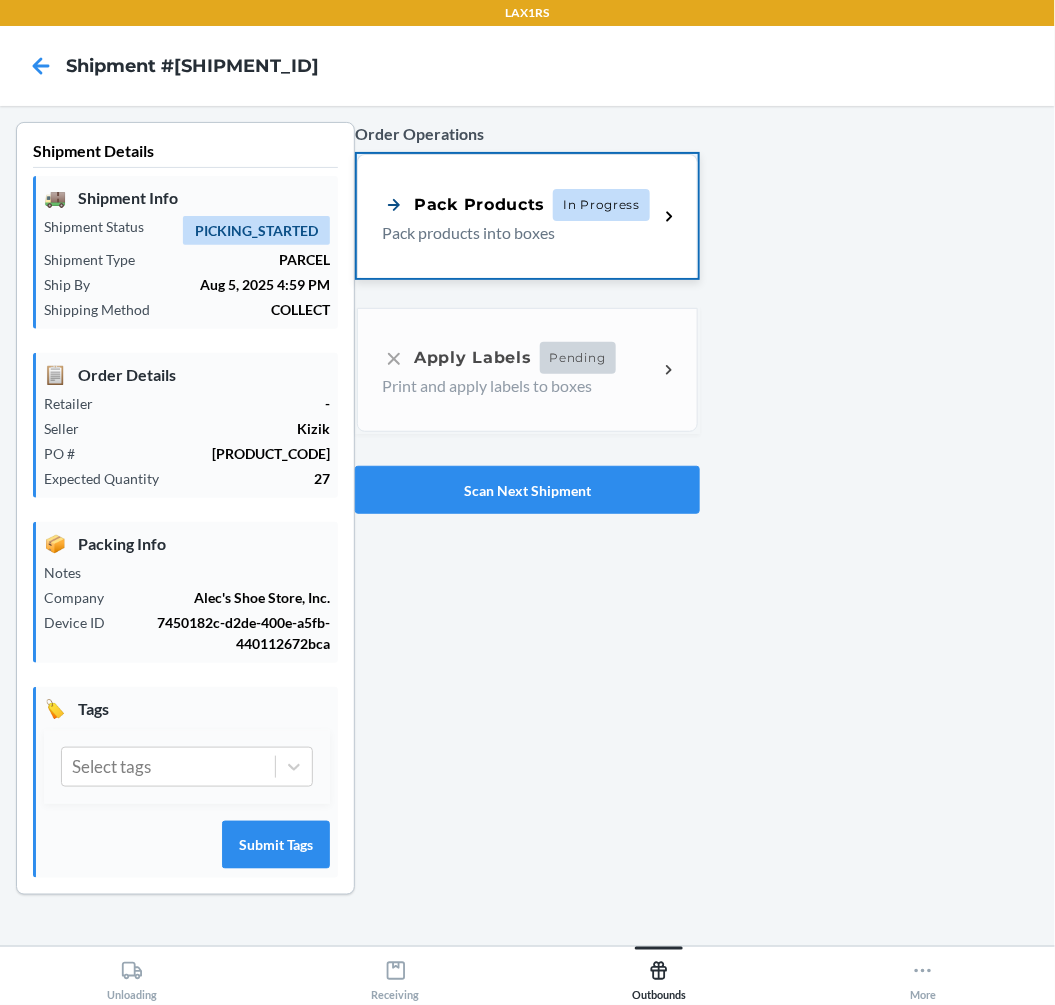 click on "Pack Products In Progress" at bounding box center (520, 205) 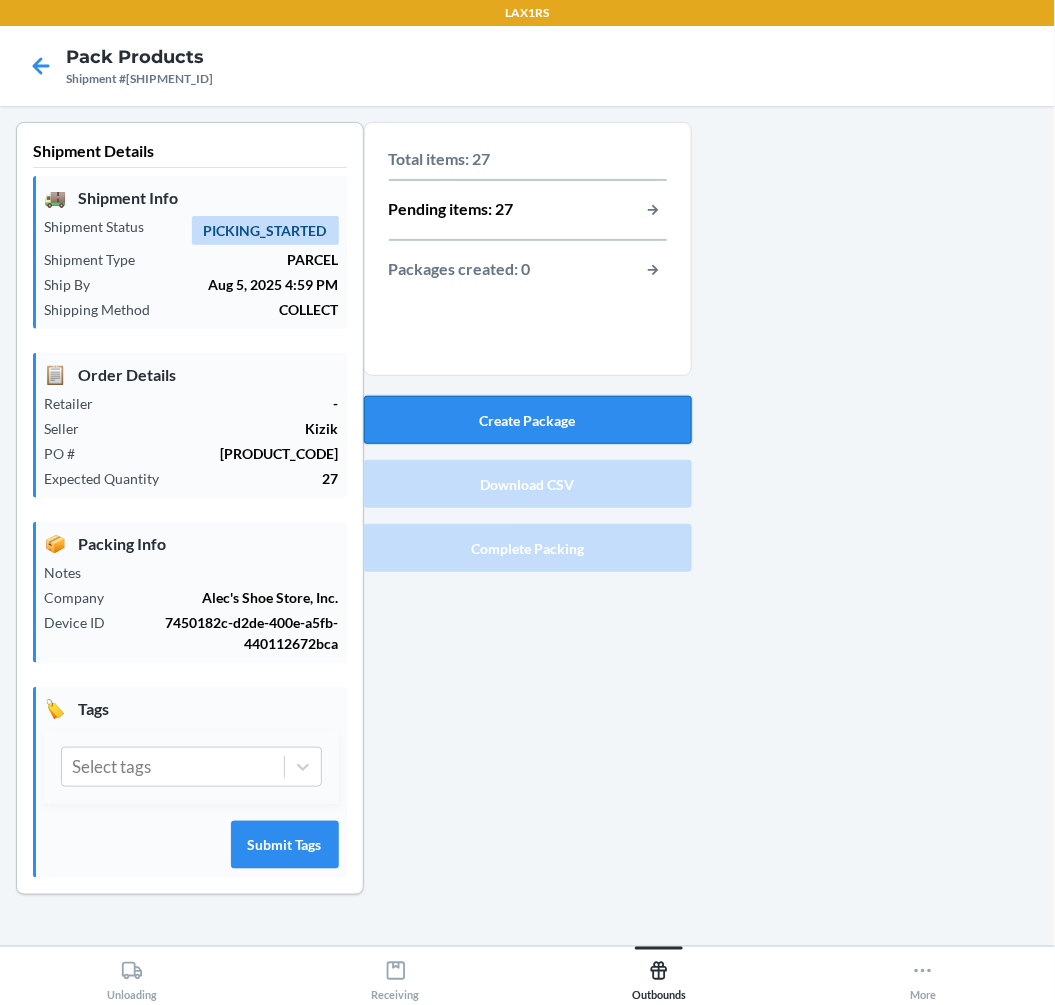 click on "Create Package" at bounding box center [528, 420] 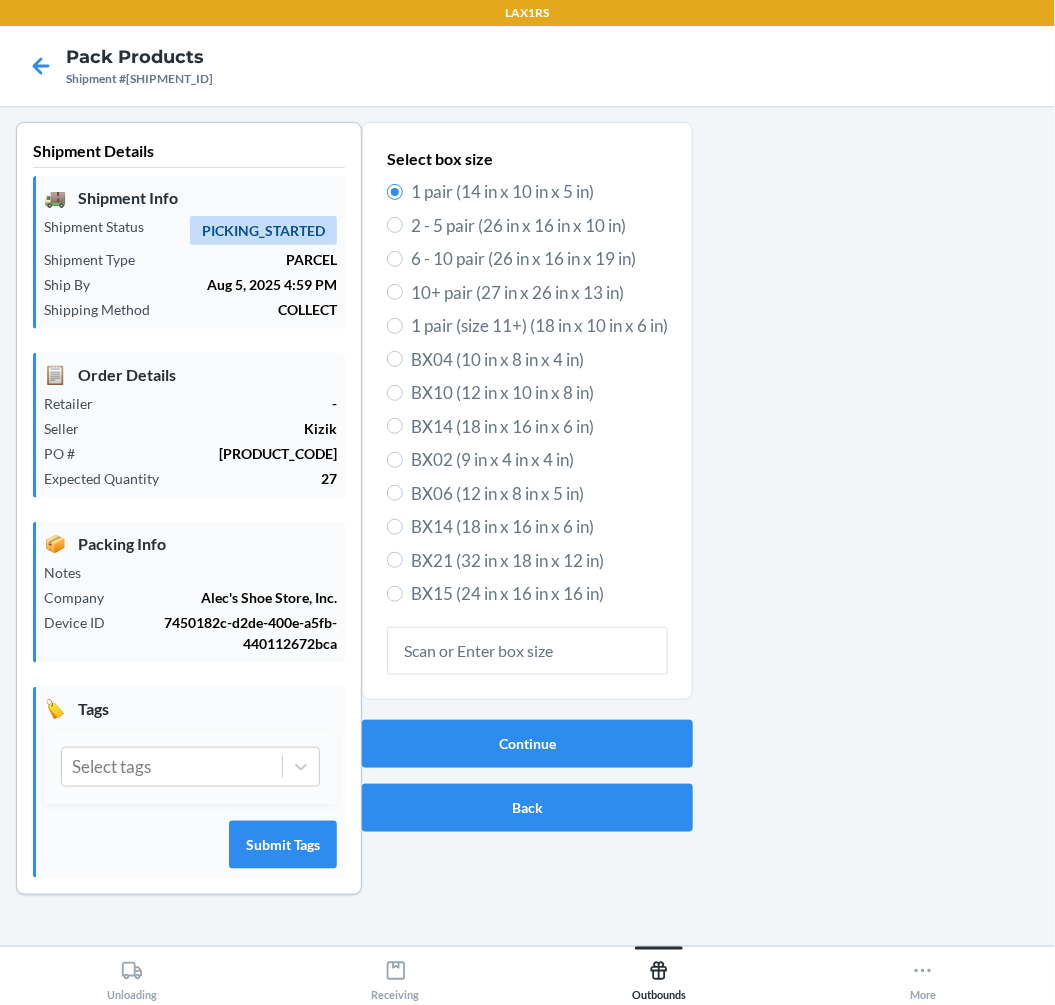 click on "6 - 10 pair (26 in x 16 in x 19 in)" at bounding box center (539, 259) 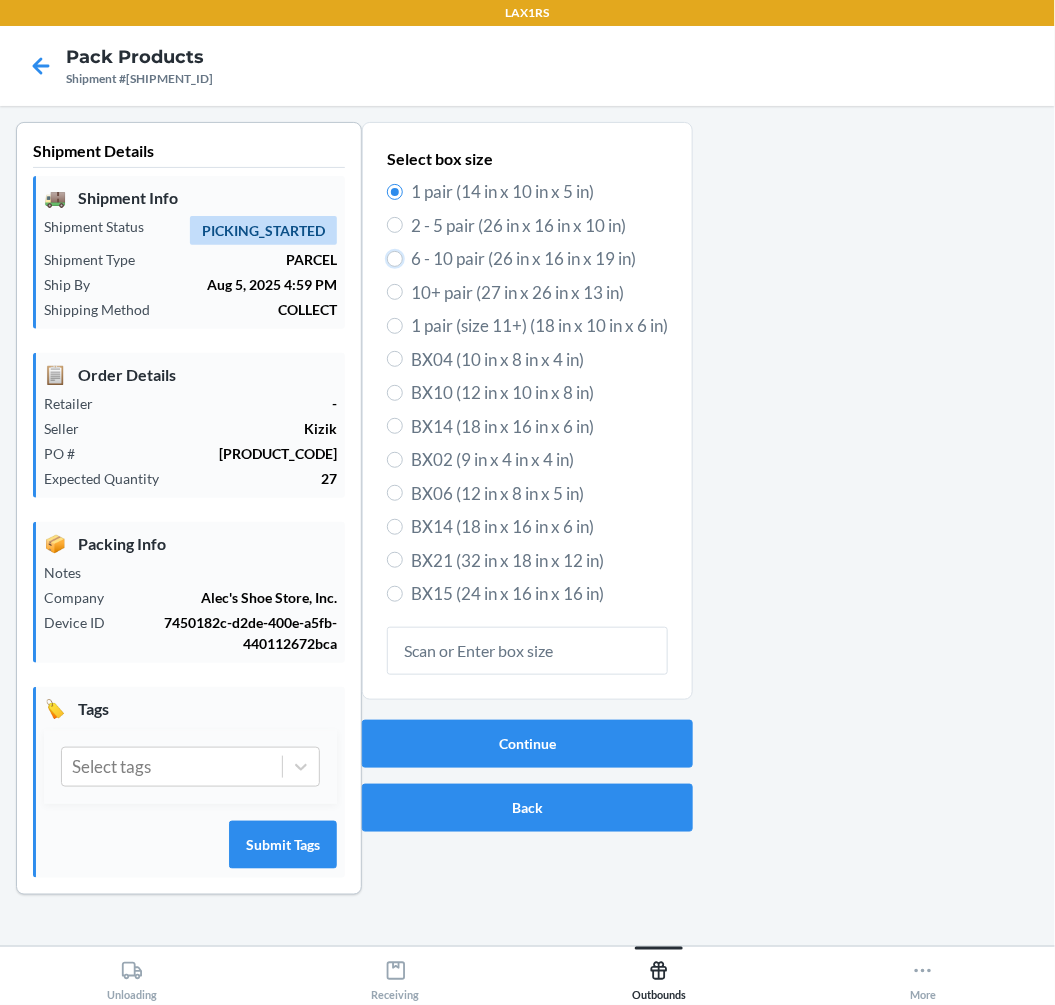 click on "6 - 10 pair (26 in x 16 in x 19 in)" at bounding box center [395, 259] 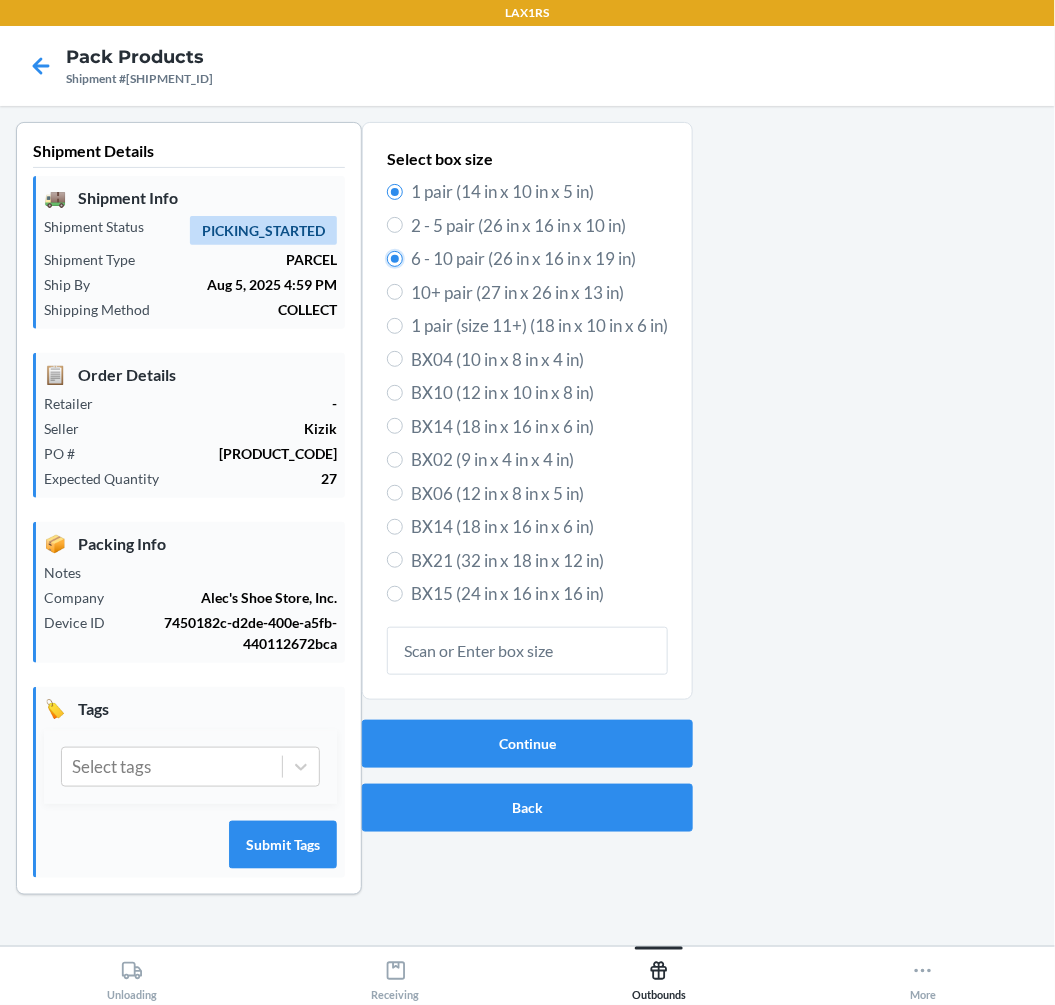 radio on "true" 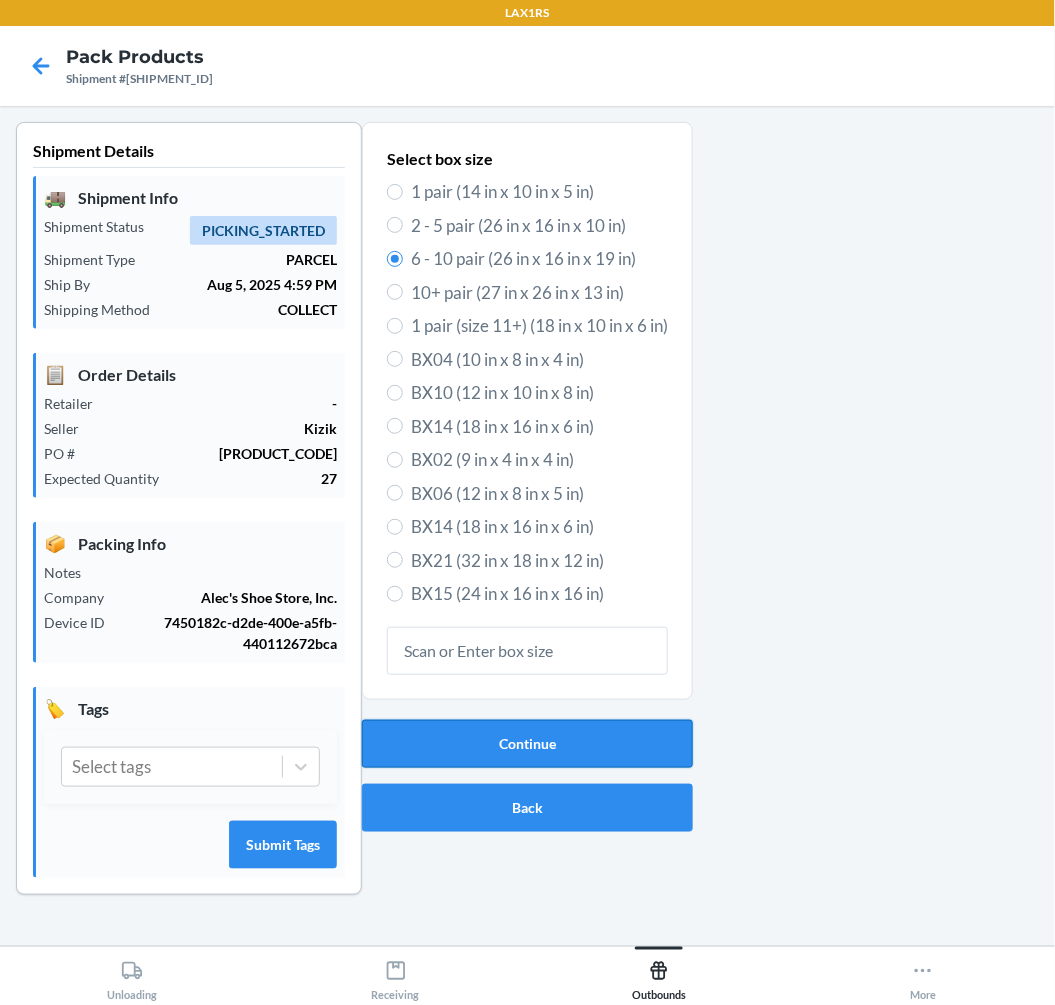 click on "Continue" at bounding box center [527, 744] 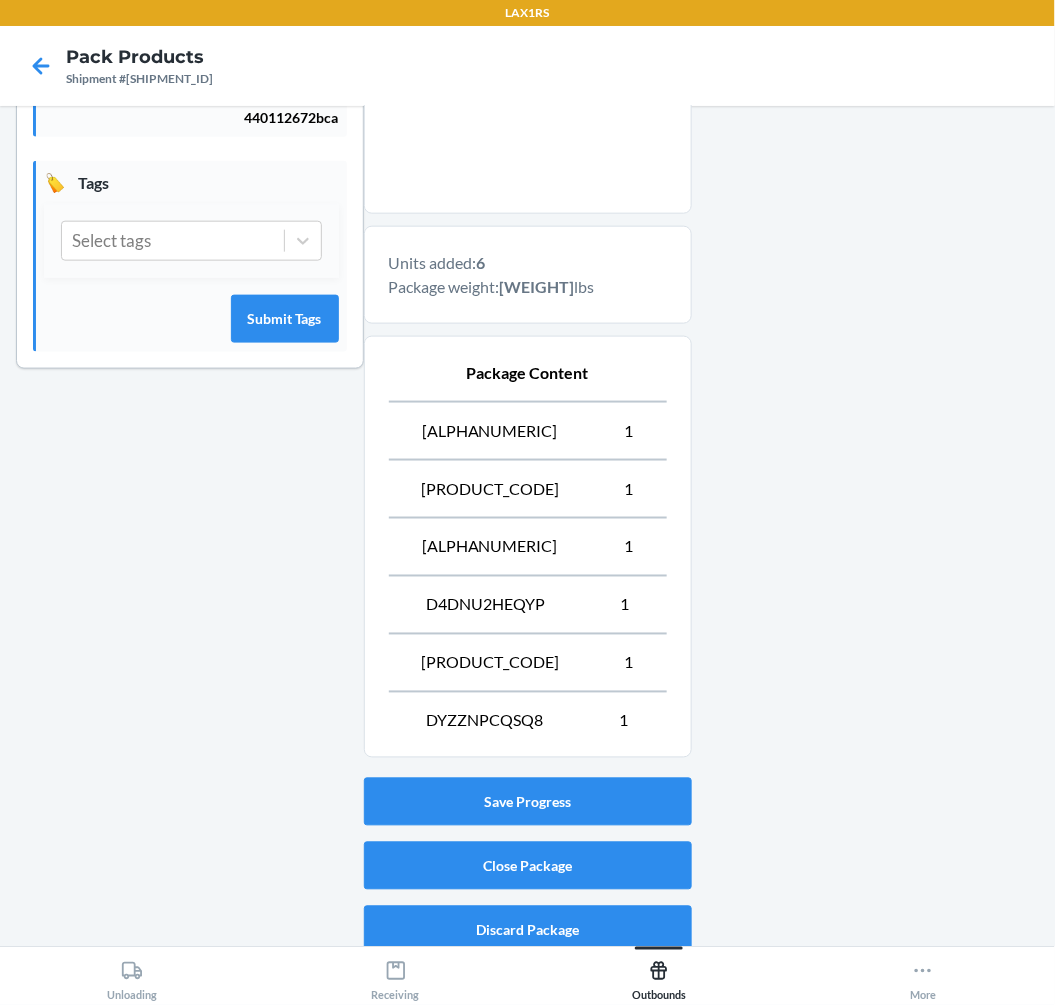 scroll, scrollTop: 542, scrollLeft: 0, axis: vertical 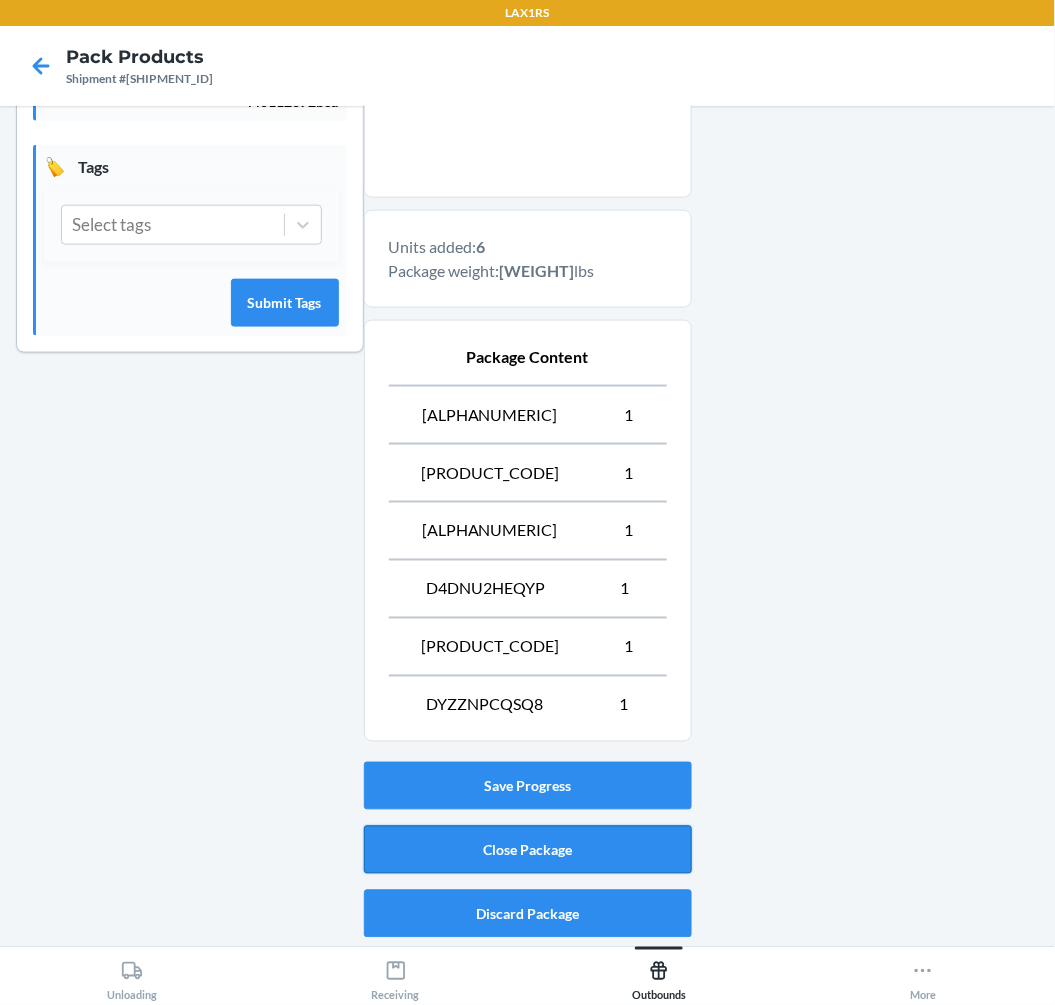 click on "Close Package" at bounding box center (528, 850) 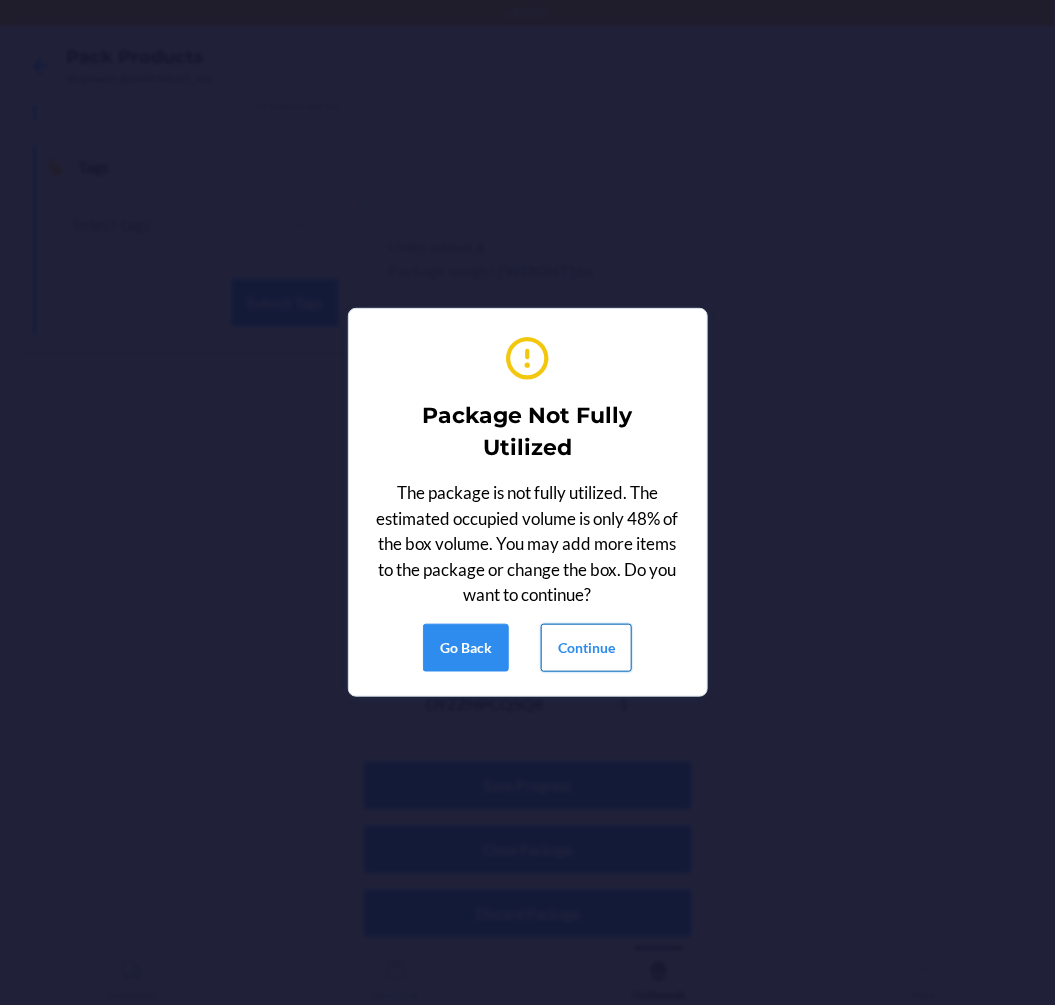 click on "Continue" at bounding box center [586, 648] 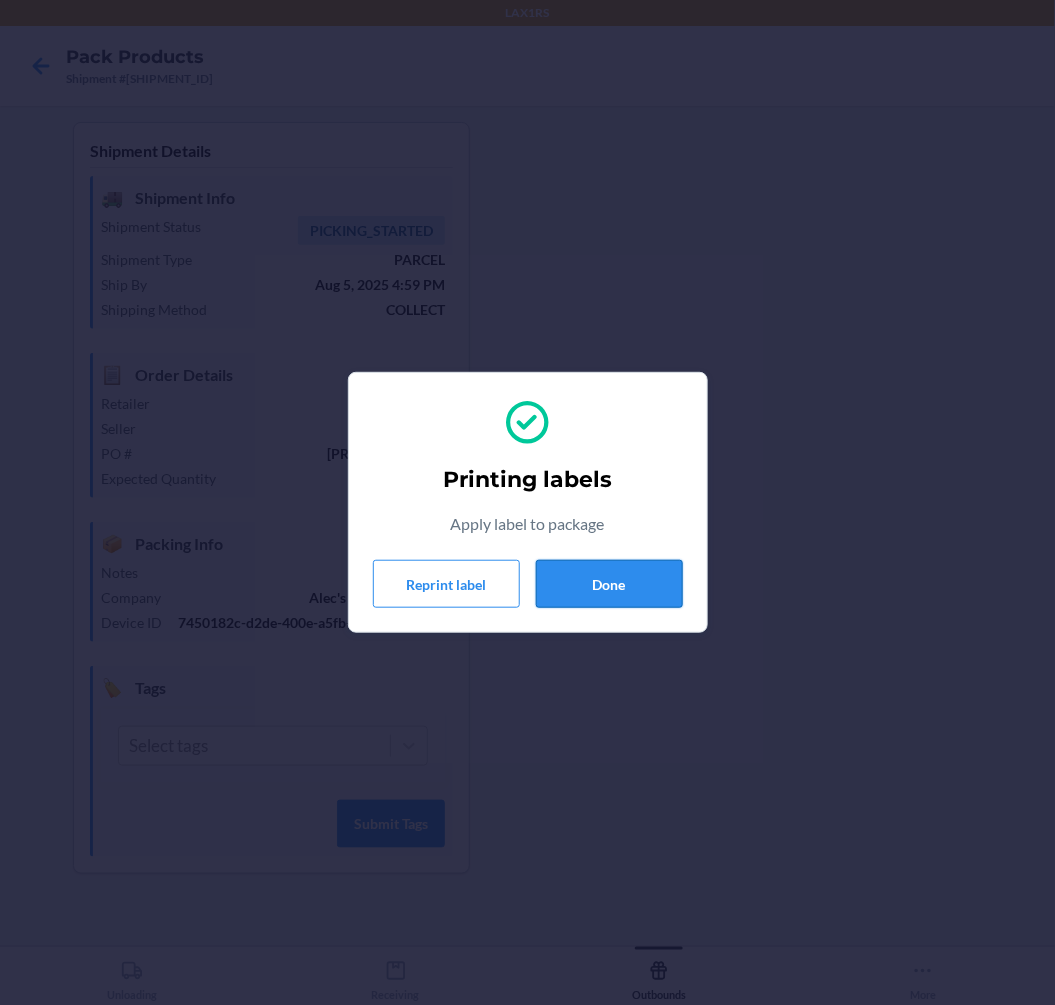 click on "Done" at bounding box center (609, 584) 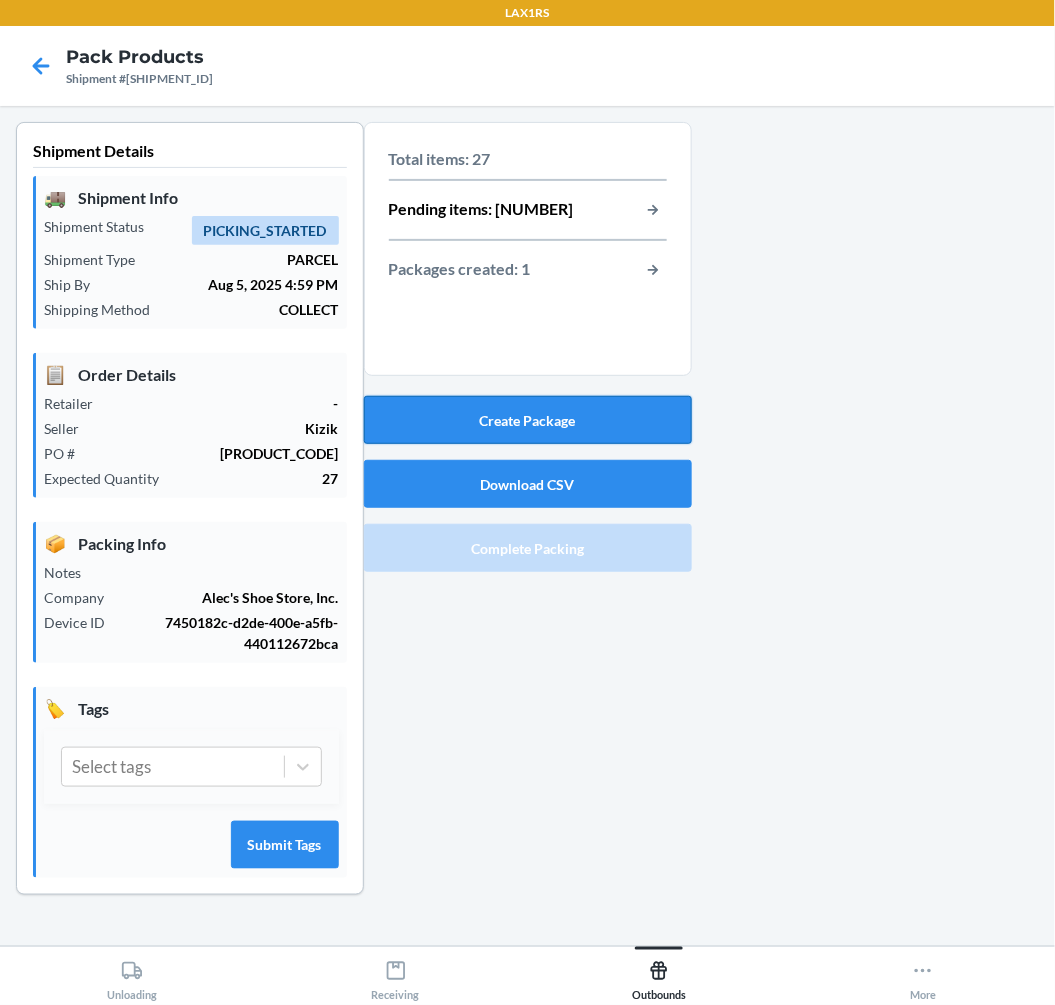 click on "Create Package" at bounding box center (528, 420) 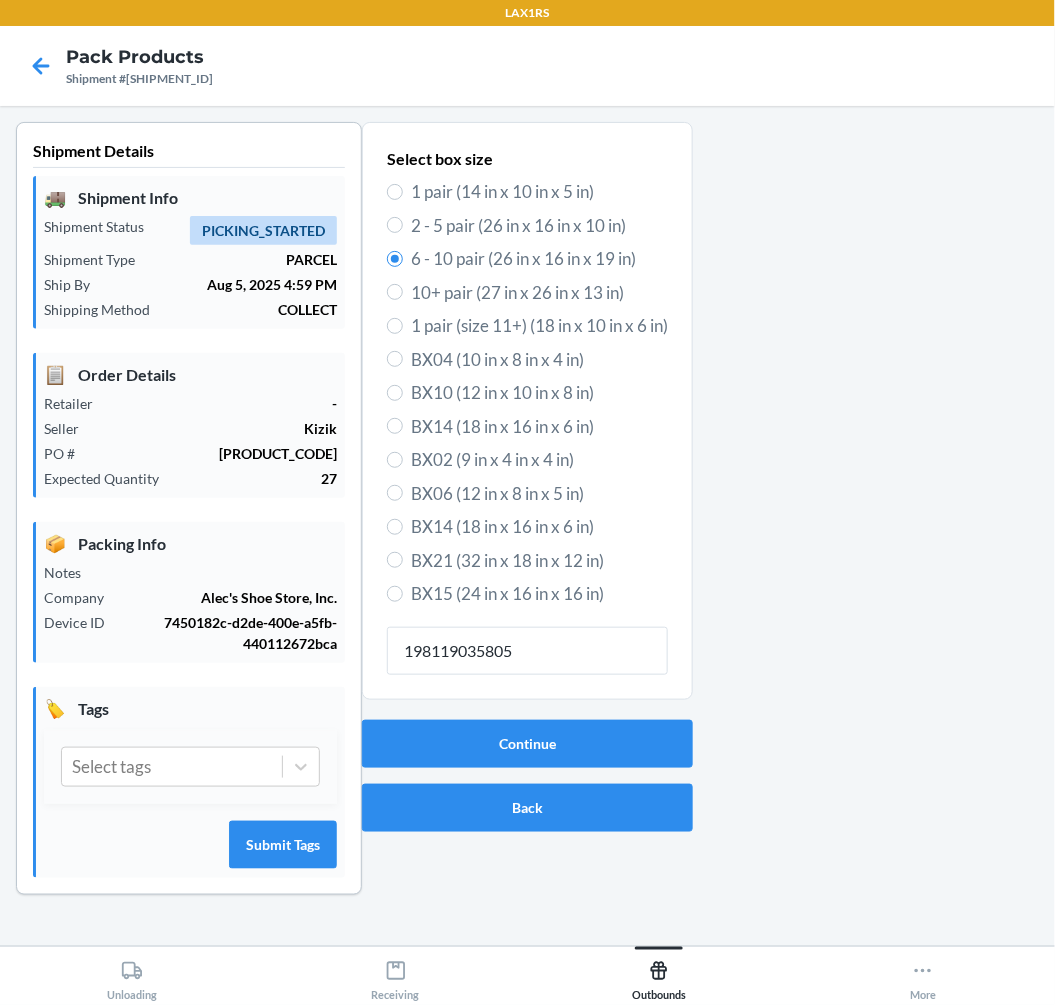 type on "198119035805" 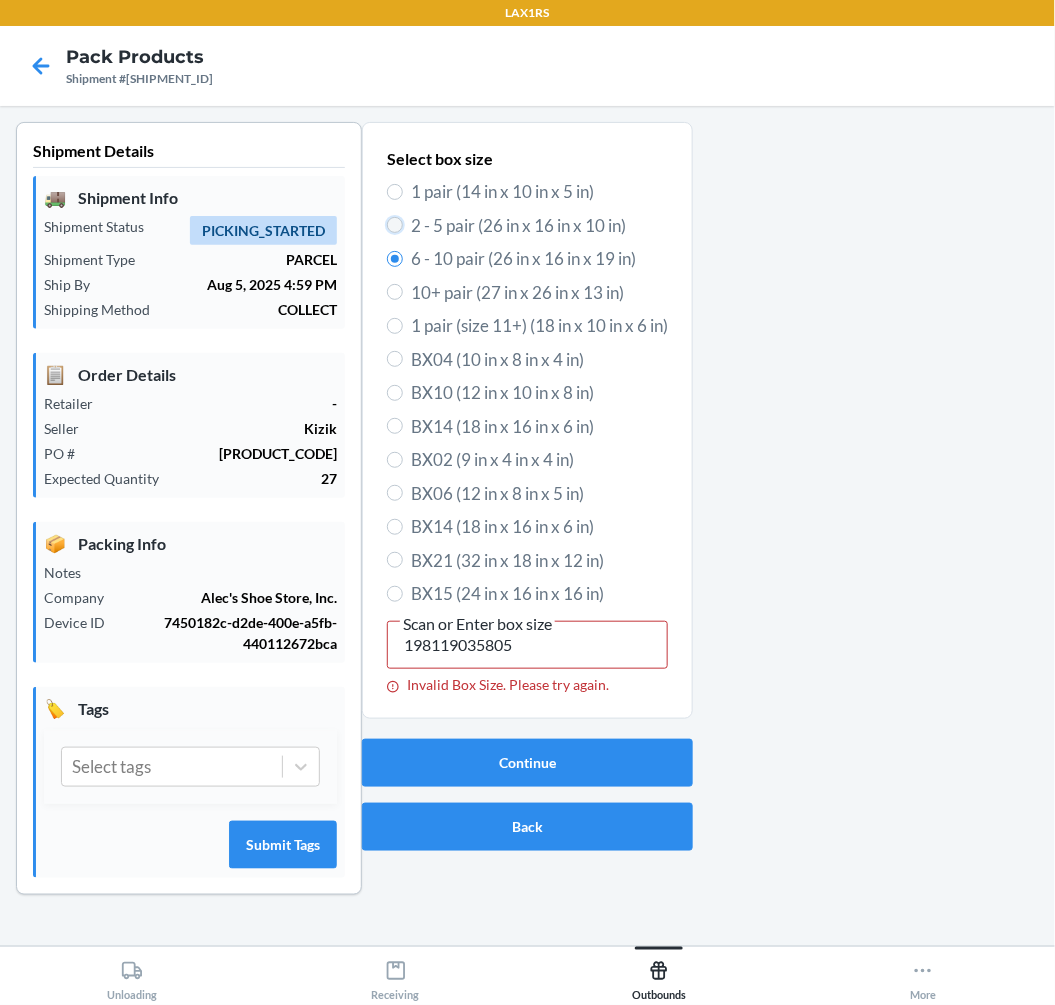 click on "2 - 5 pair (26 in x 16 in x 10 in)" at bounding box center (395, 225) 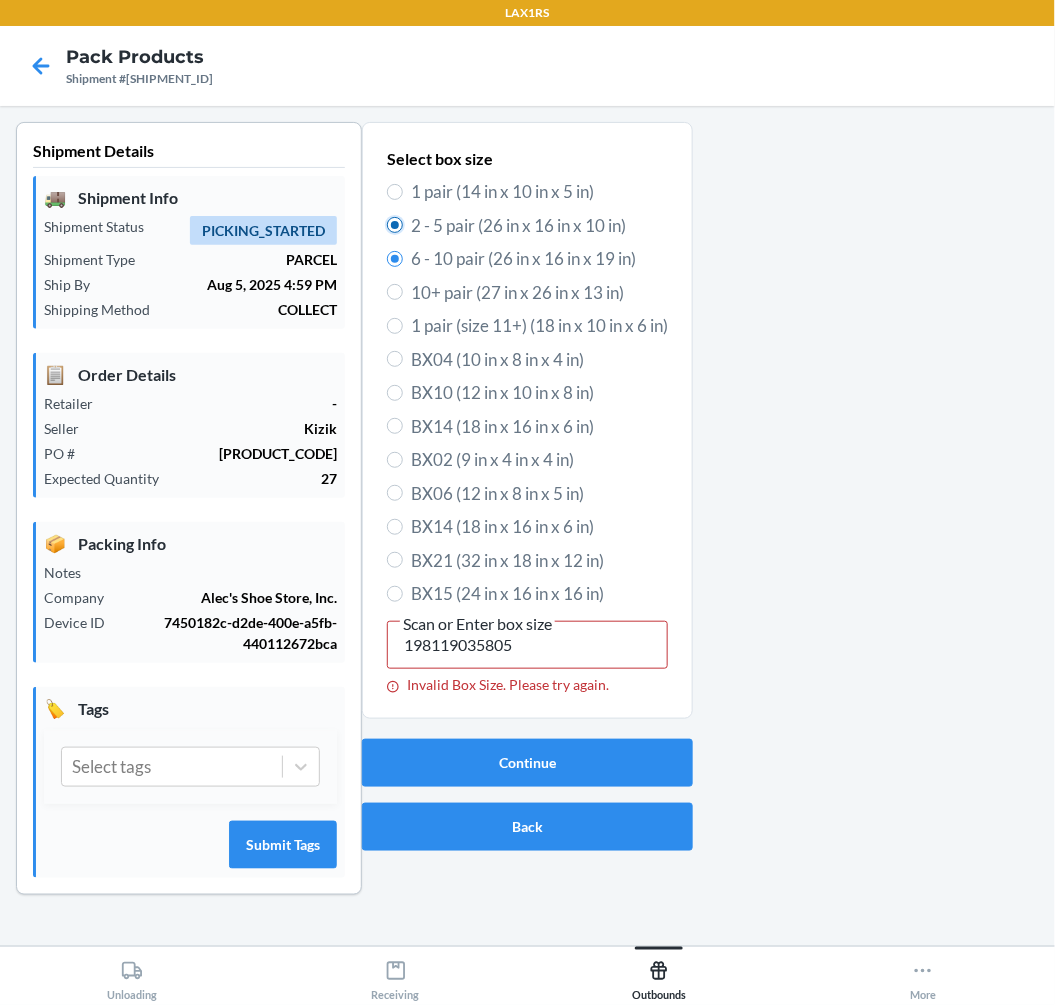 radio on "true" 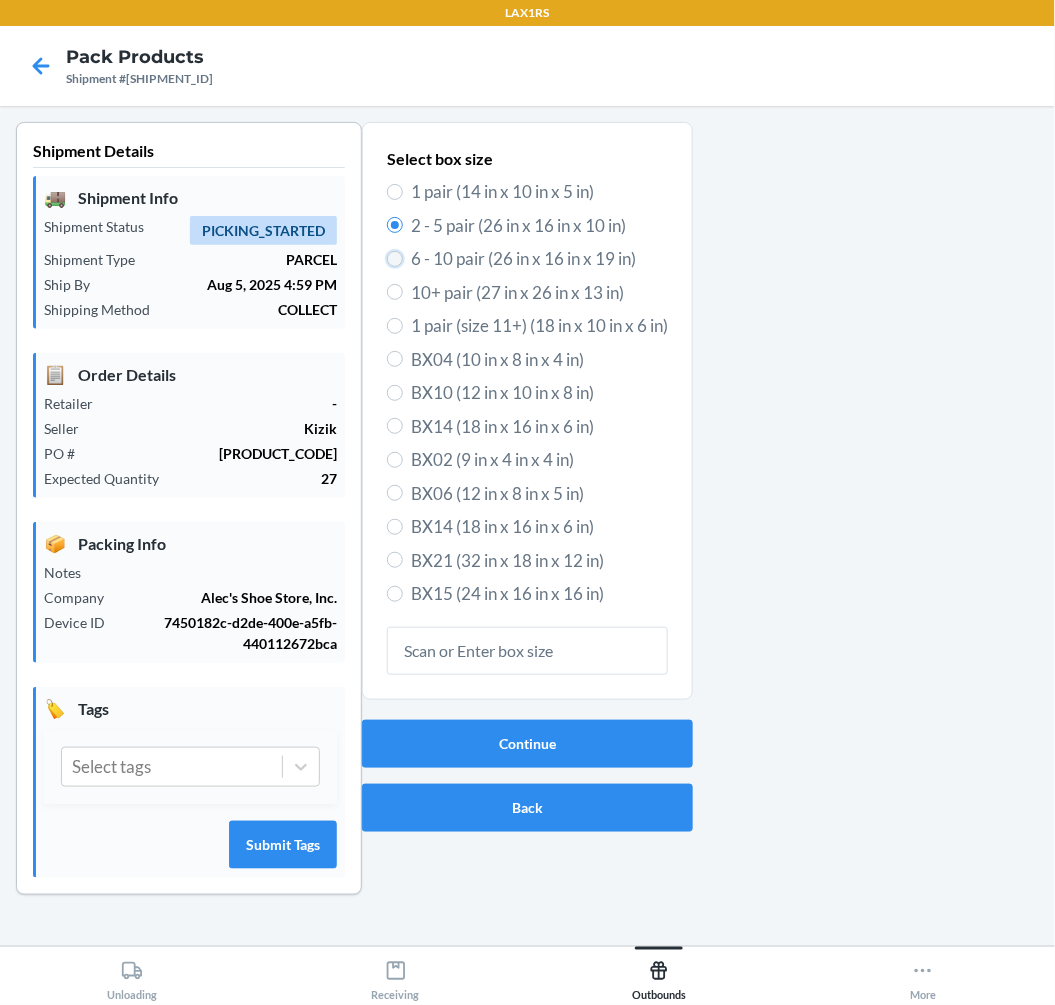 click on "6 - 10 pair (26 in x 16 in x 19 in)" at bounding box center [395, 259] 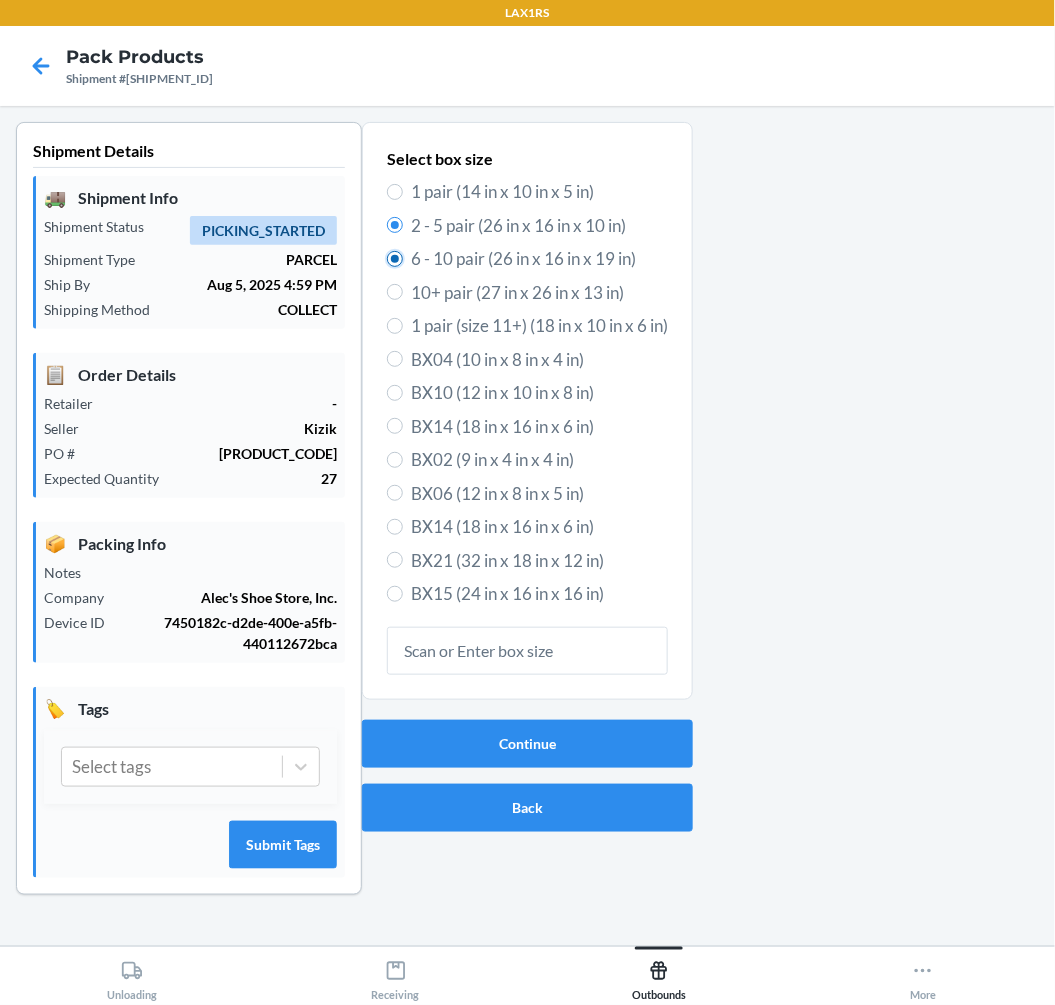 radio on "false" 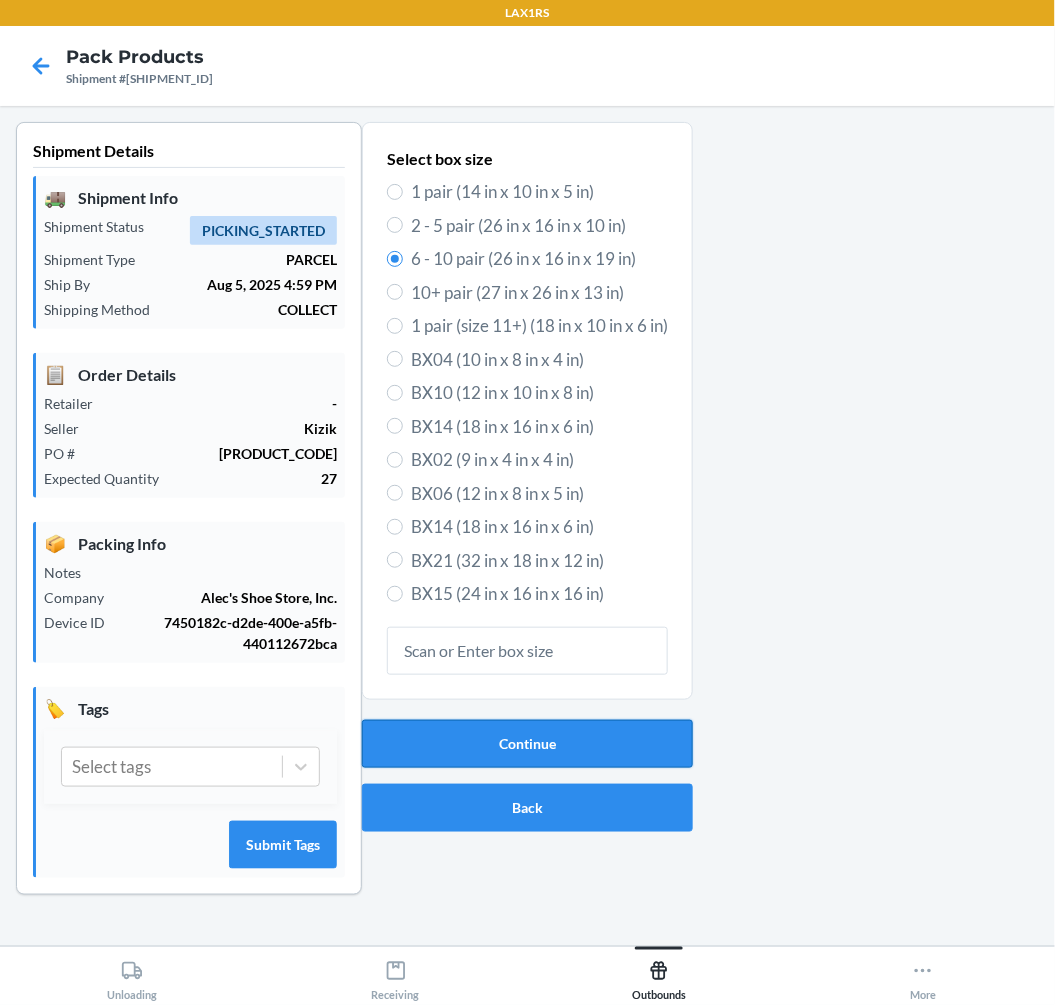 click on "Continue" at bounding box center [527, 744] 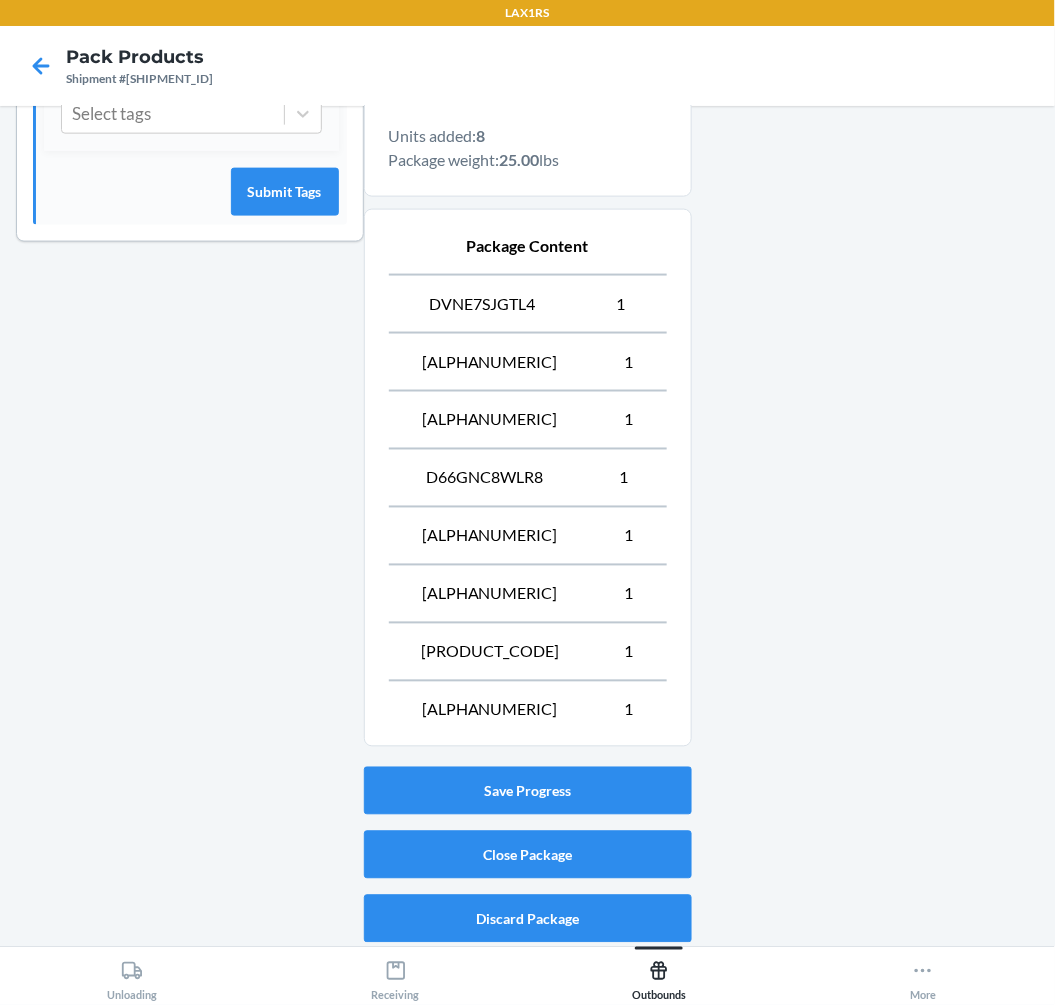 scroll, scrollTop: 658, scrollLeft: 0, axis: vertical 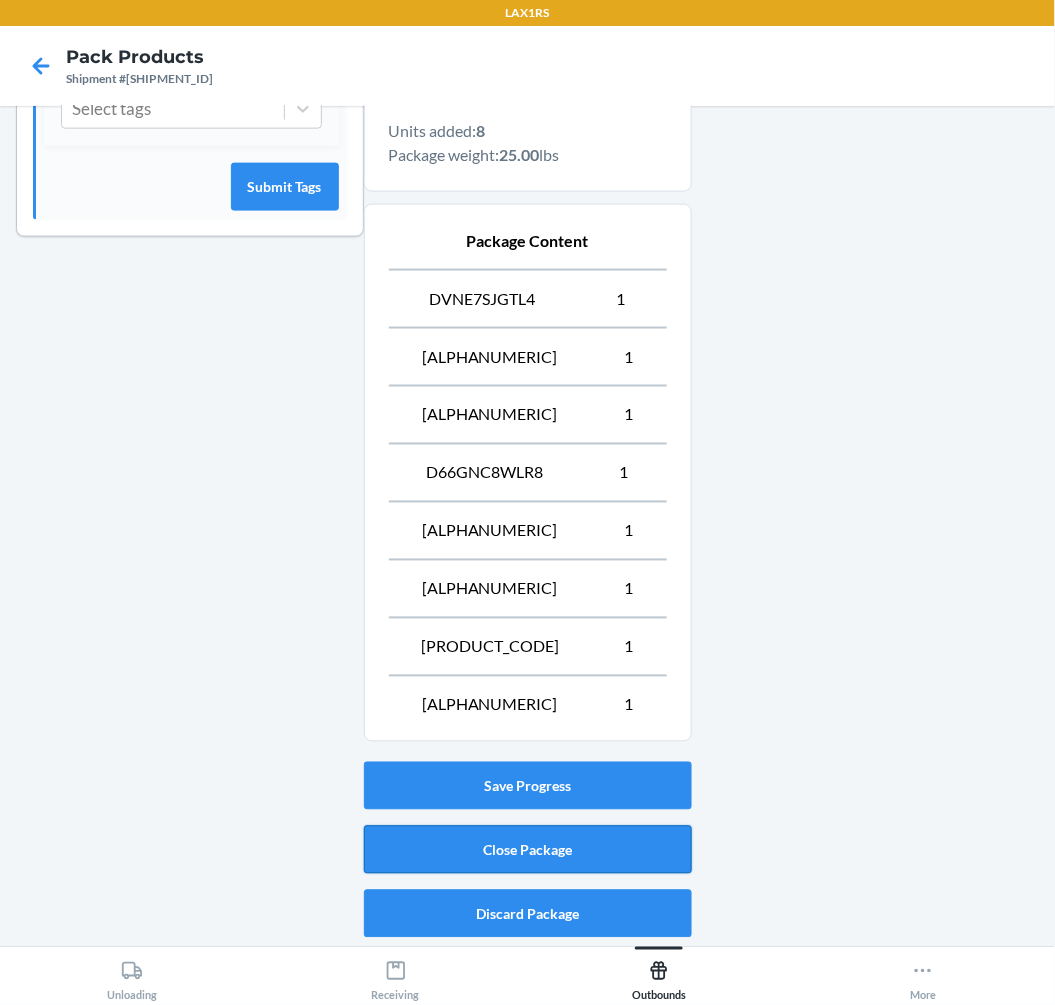 click on "Close Package" at bounding box center (528, 850) 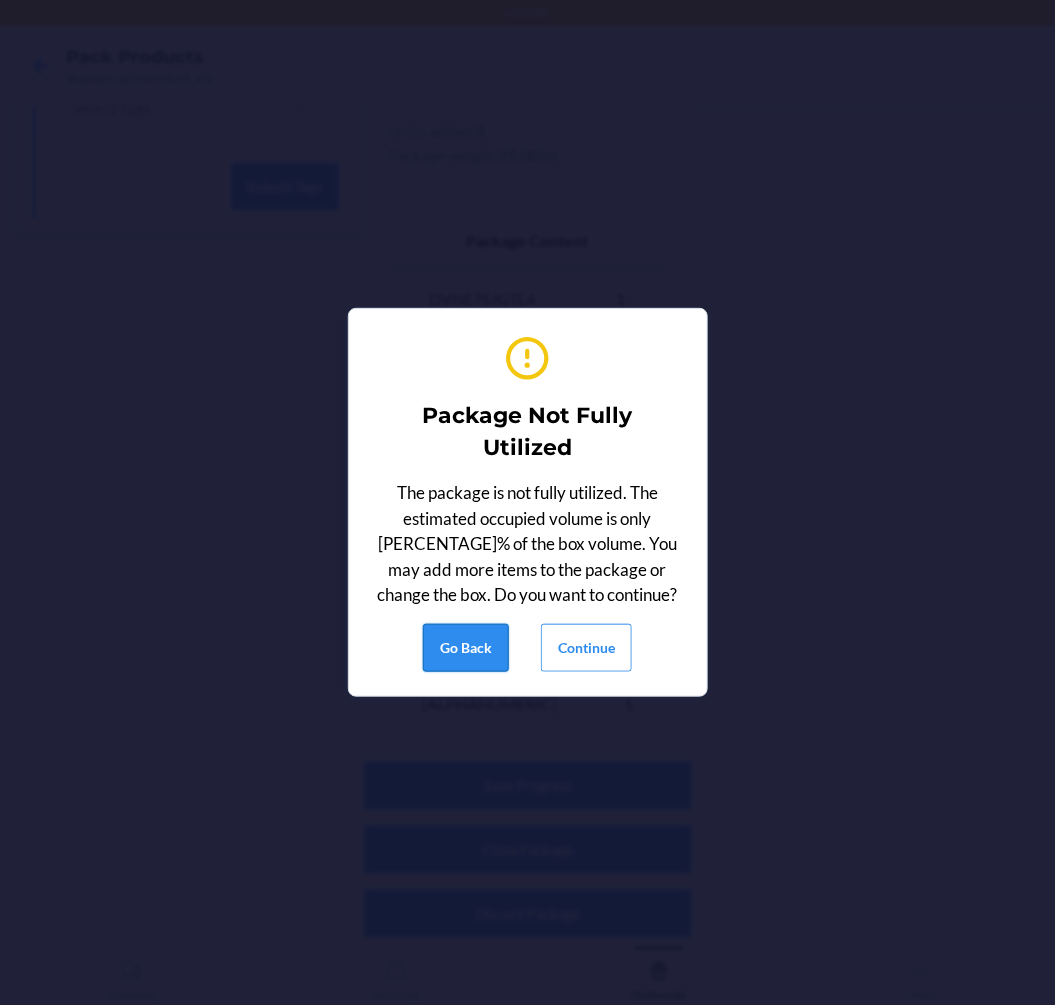 click on "Go Back" at bounding box center [466, 648] 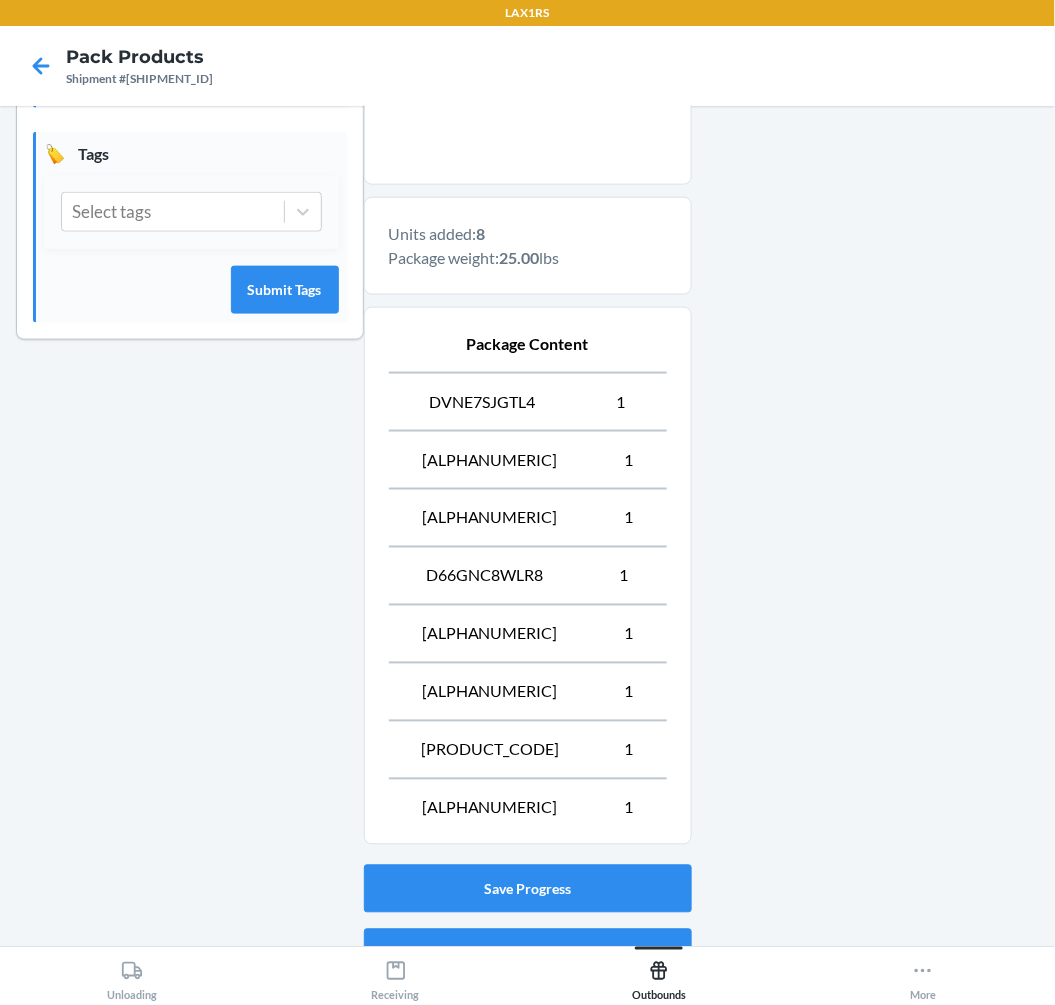 scroll, scrollTop: 658, scrollLeft: 0, axis: vertical 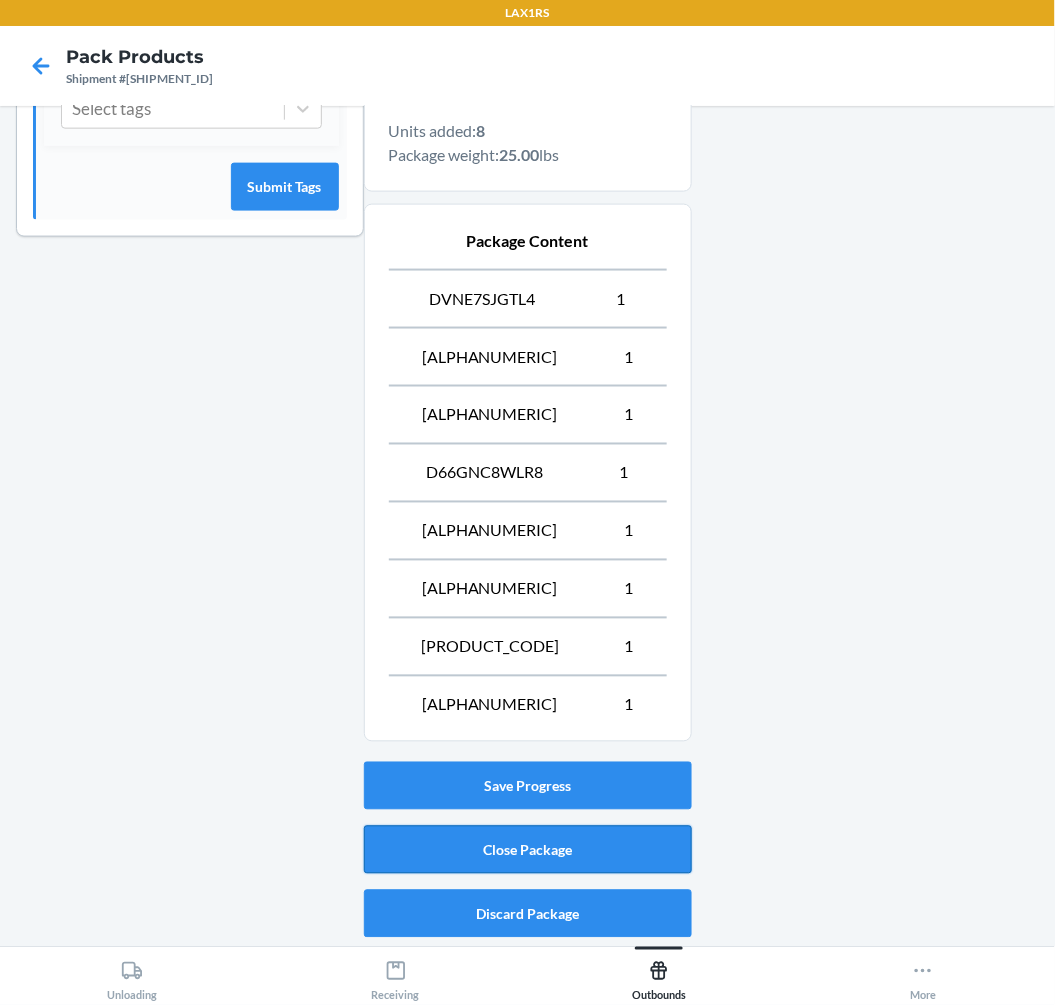 click on "Close Package" at bounding box center (528, 850) 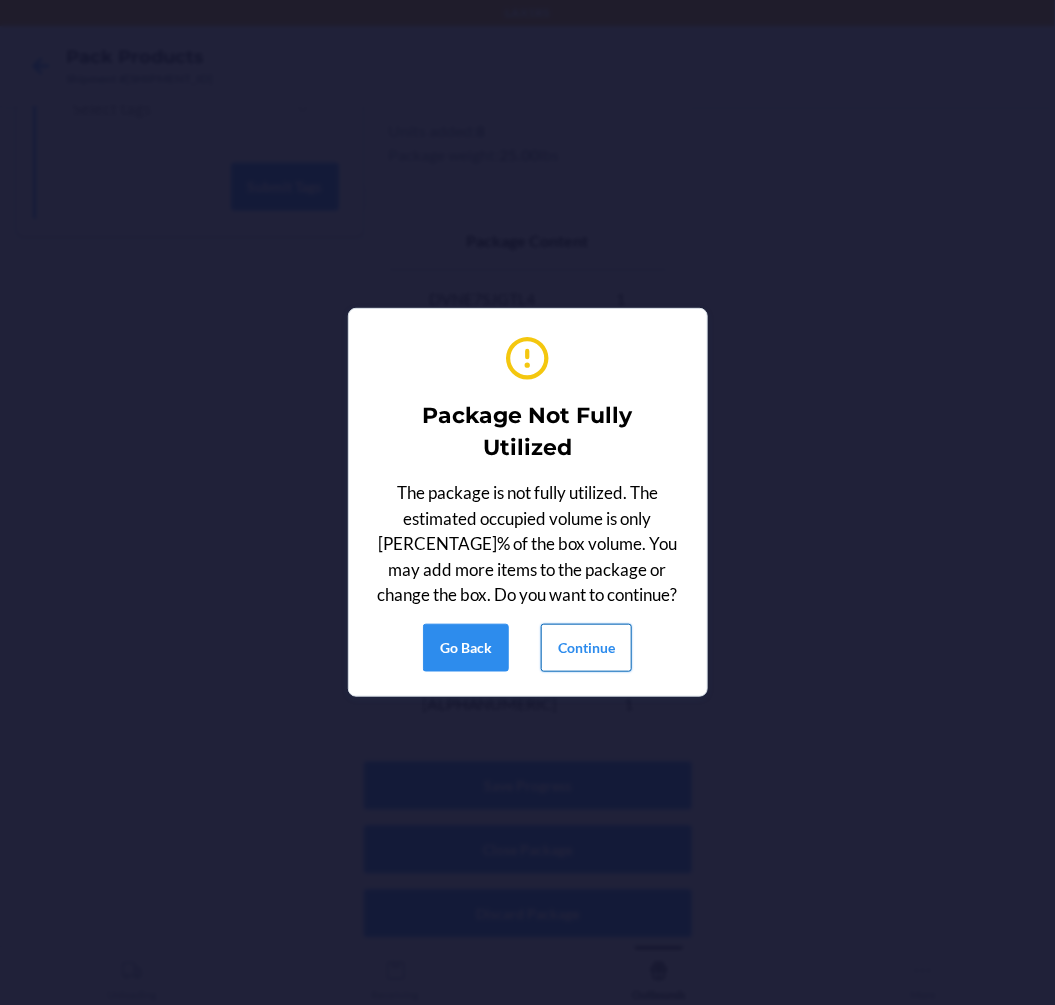 click on "Continue" at bounding box center [586, 648] 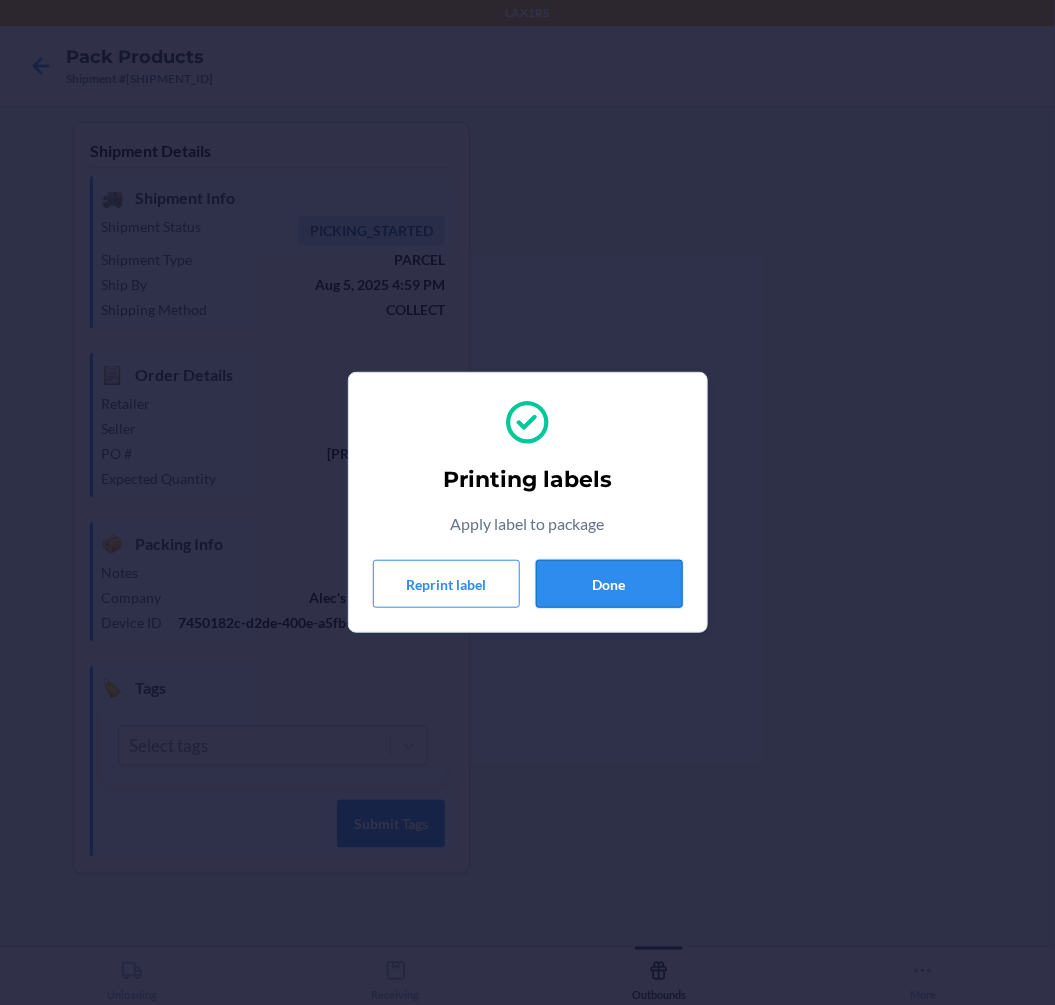 click on "Done" at bounding box center (609, 584) 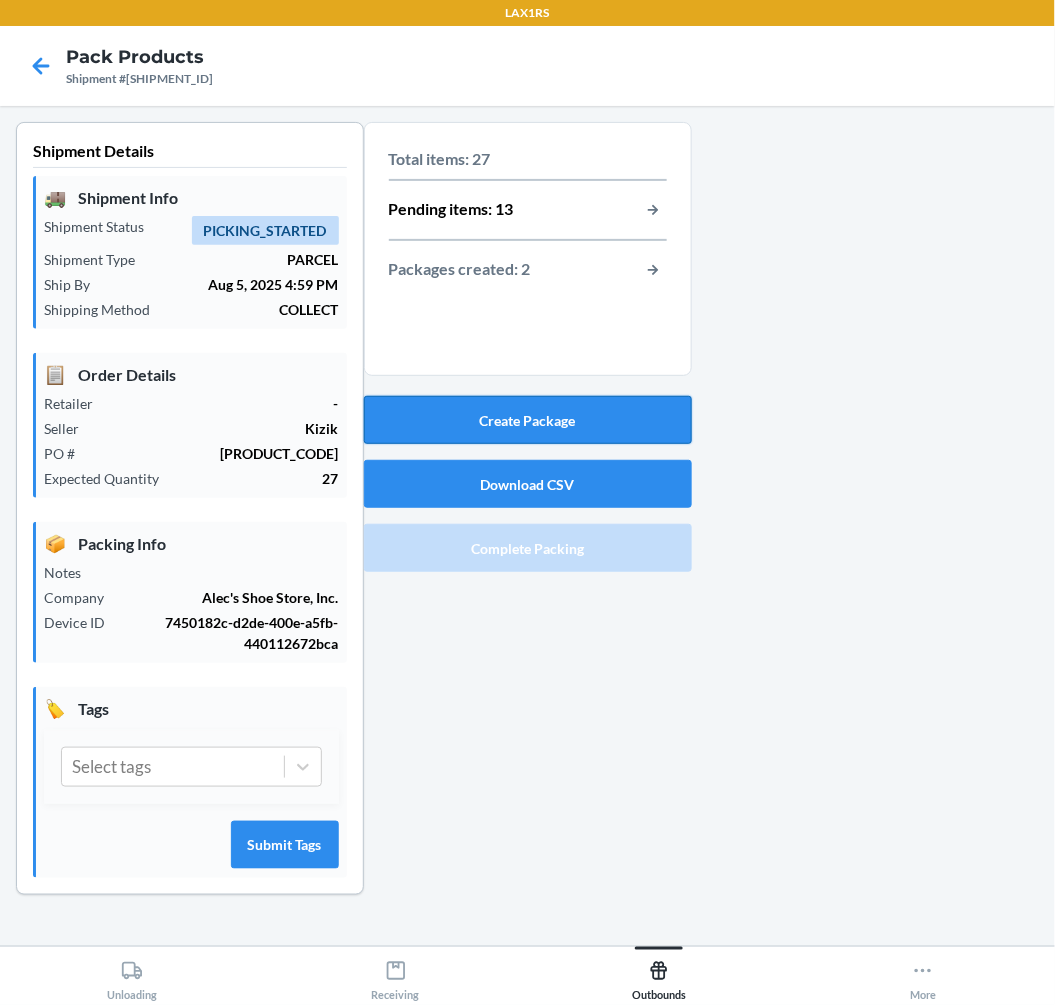 click on "Create Package" at bounding box center (528, 420) 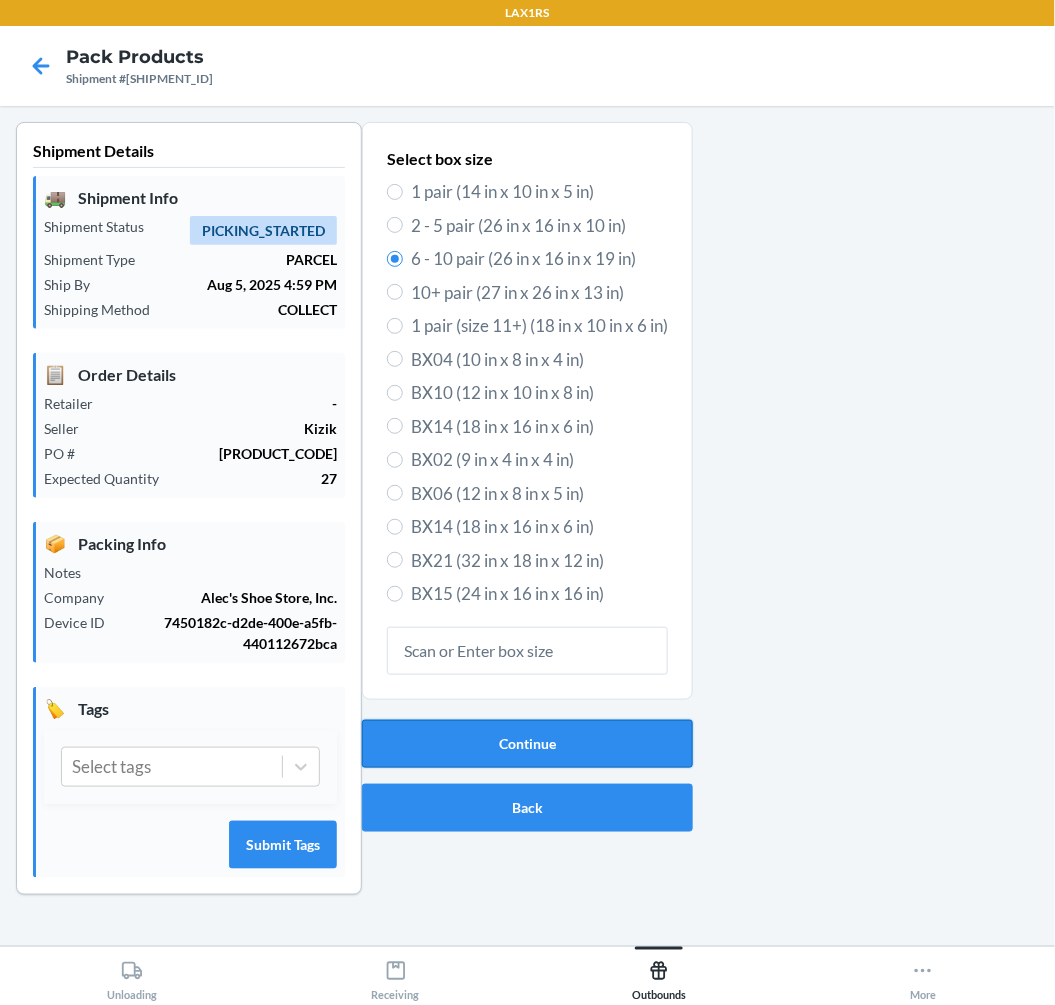click on "Continue" at bounding box center [527, 744] 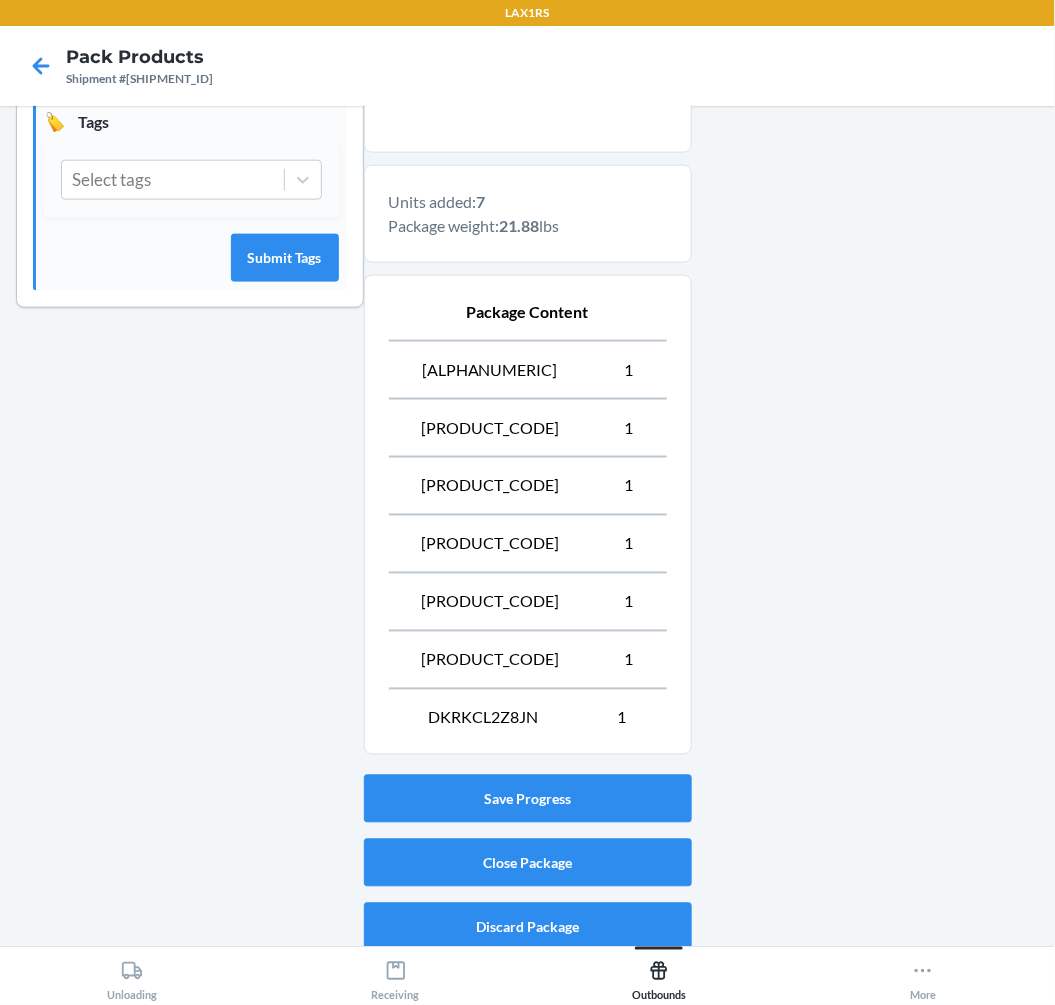 scroll, scrollTop: 601, scrollLeft: 0, axis: vertical 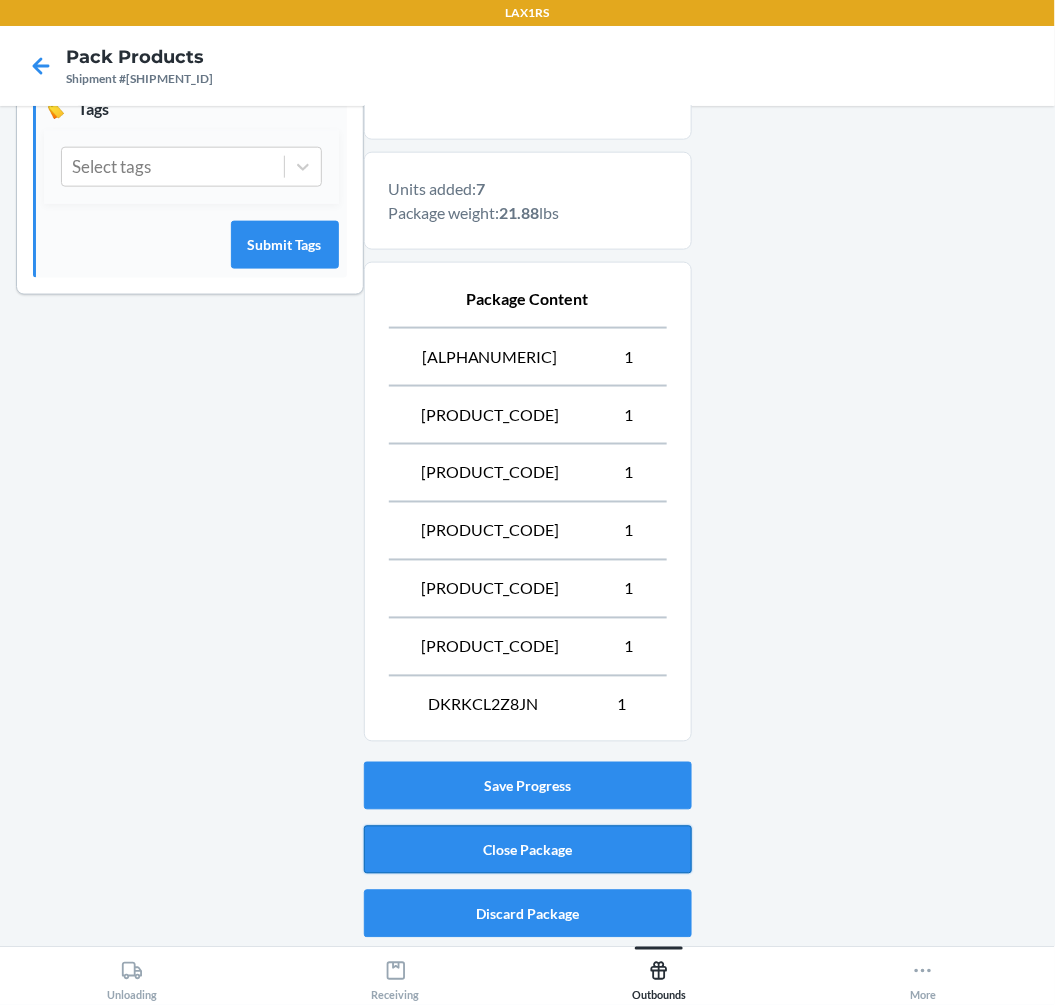 click on "Close Package" at bounding box center (528, 850) 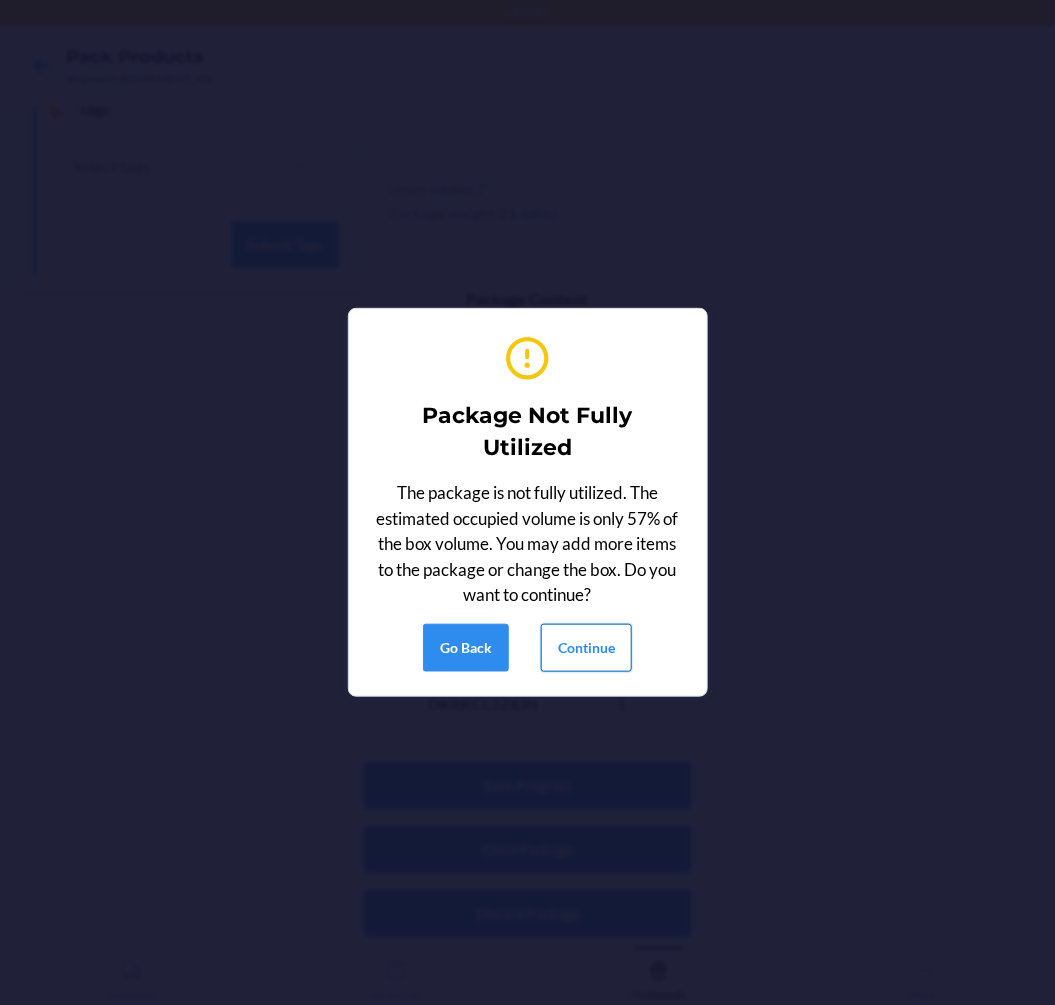 click on "Continue" at bounding box center [586, 648] 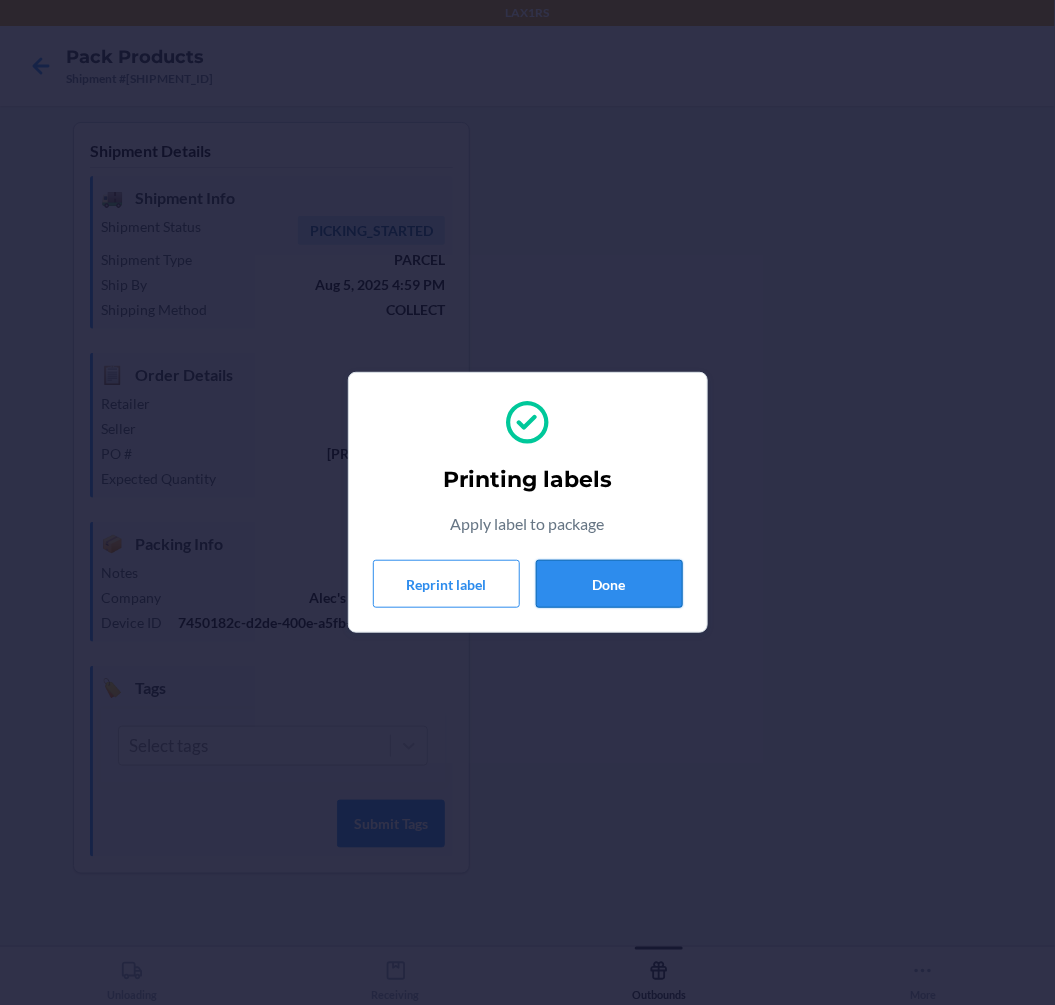 click on "Done" at bounding box center [609, 584] 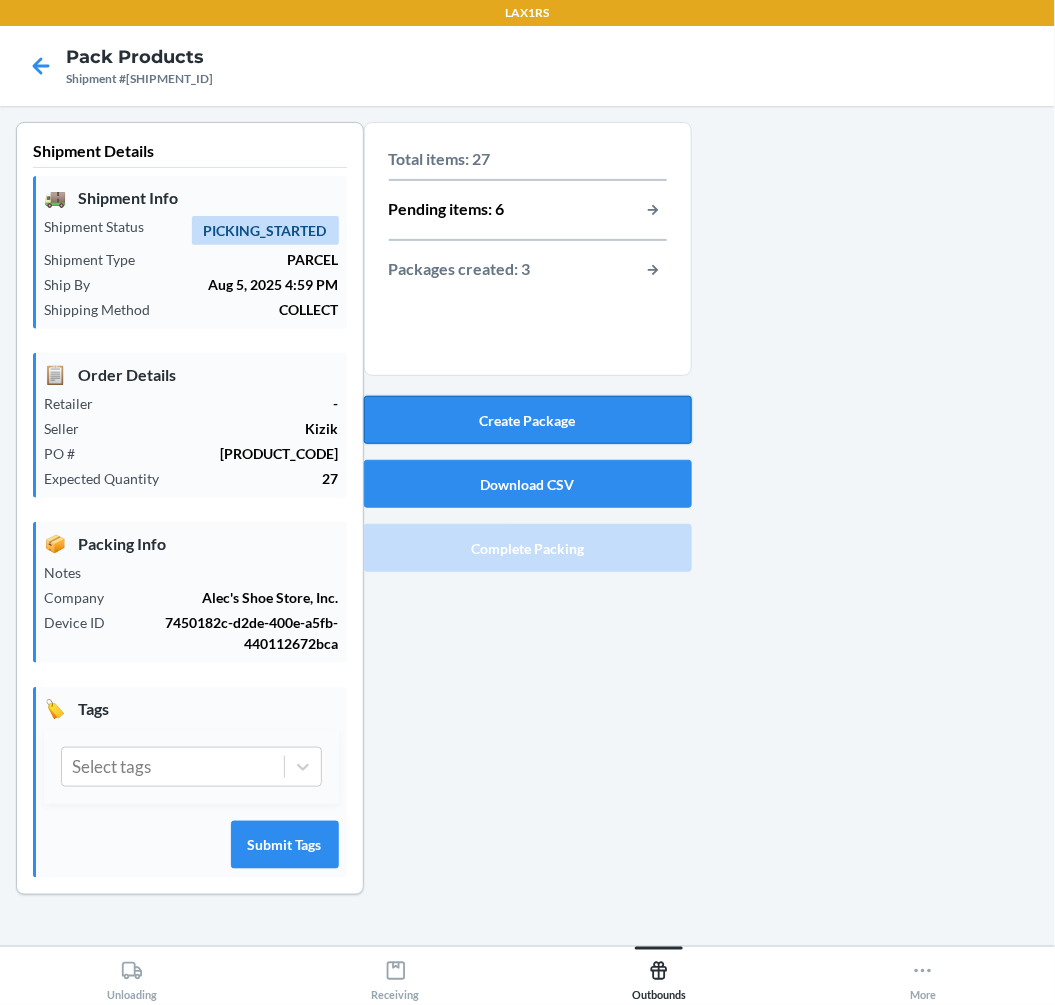 click on "Create Package" at bounding box center [528, 420] 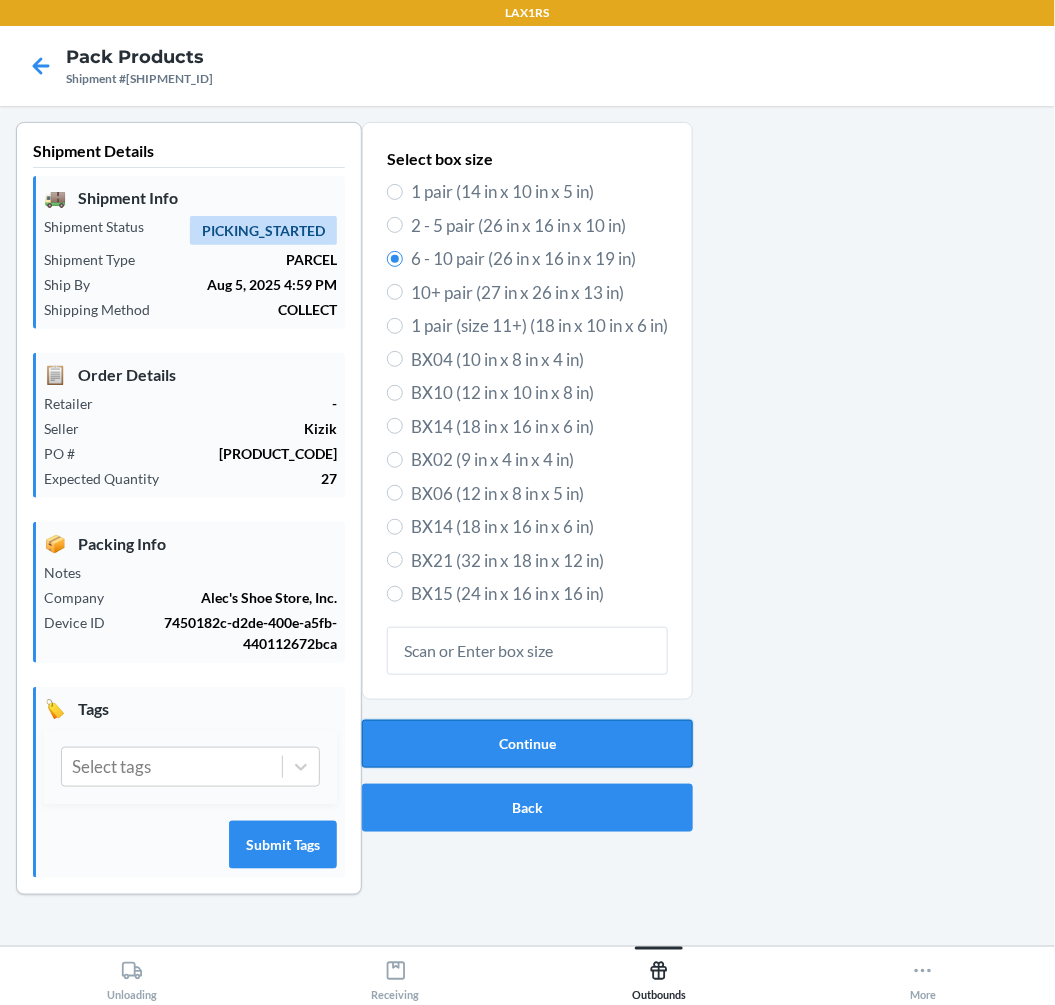 click on "Continue" at bounding box center (527, 744) 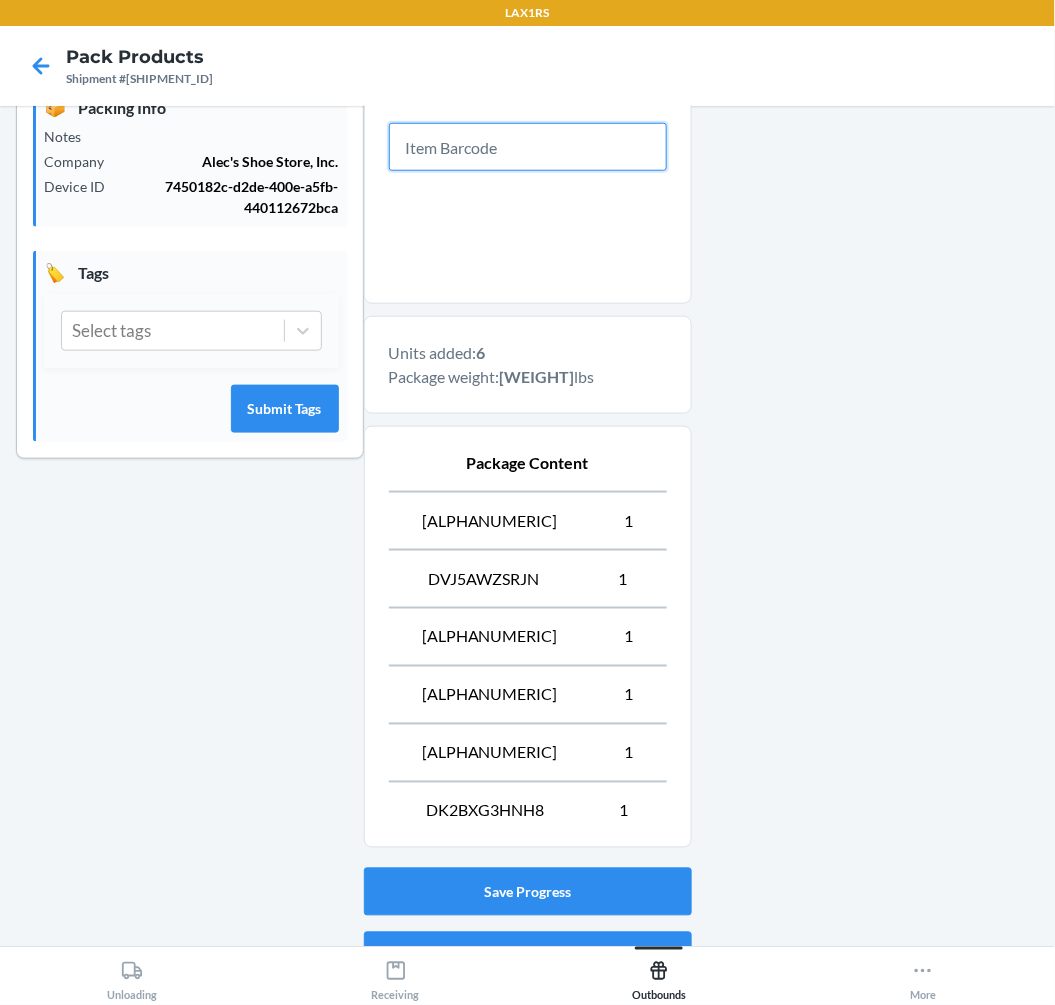 scroll, scrollTop: 542, scrollLeft: 0, axis: vertical 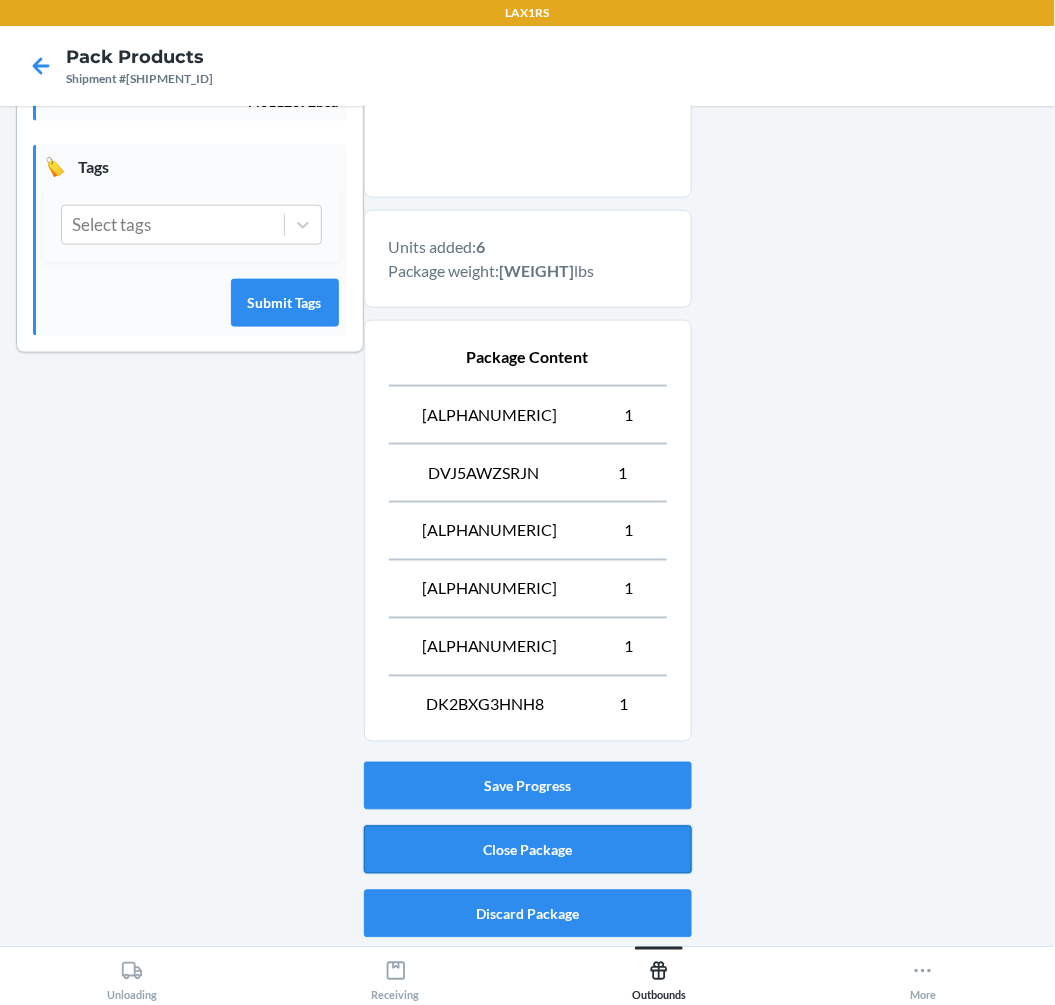click on "Close Package" at bounding box center [528, 850] 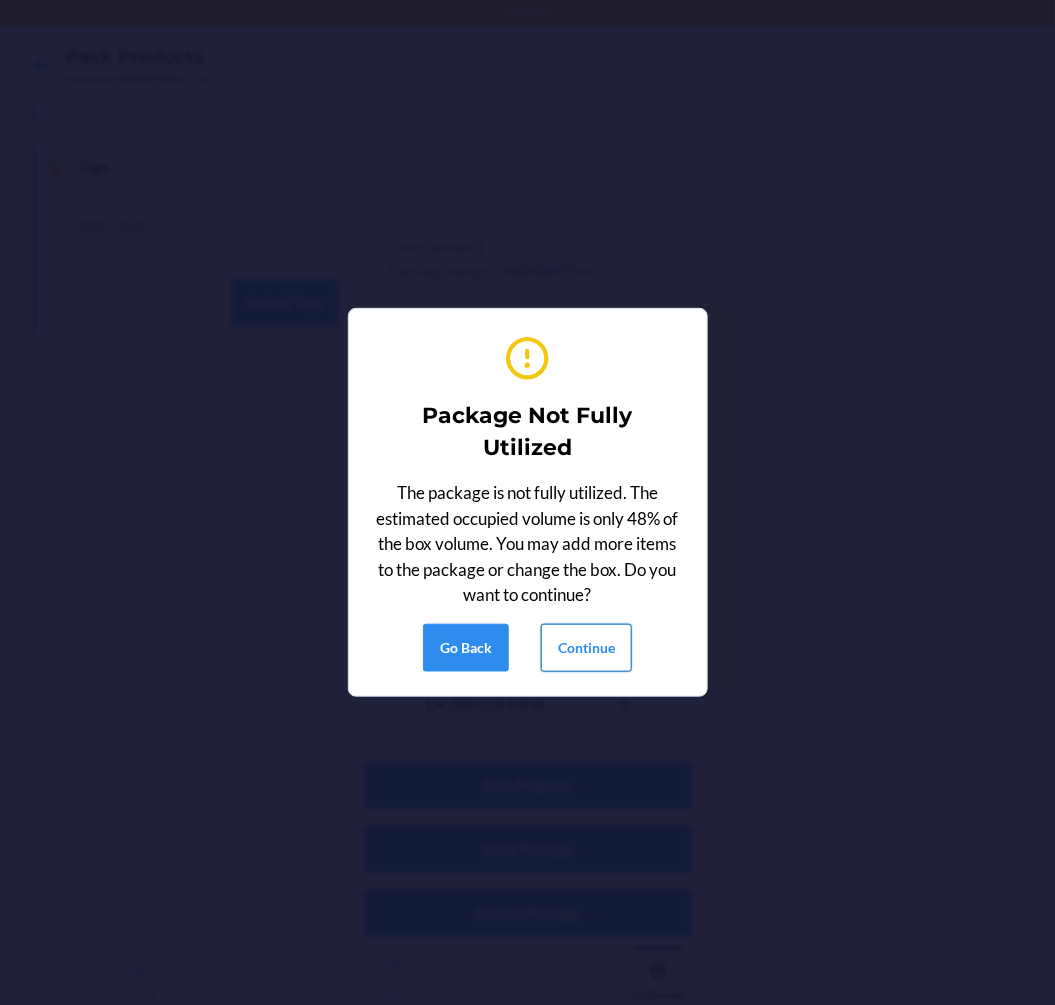 click on "Continue" at bounding box center [586, 648] 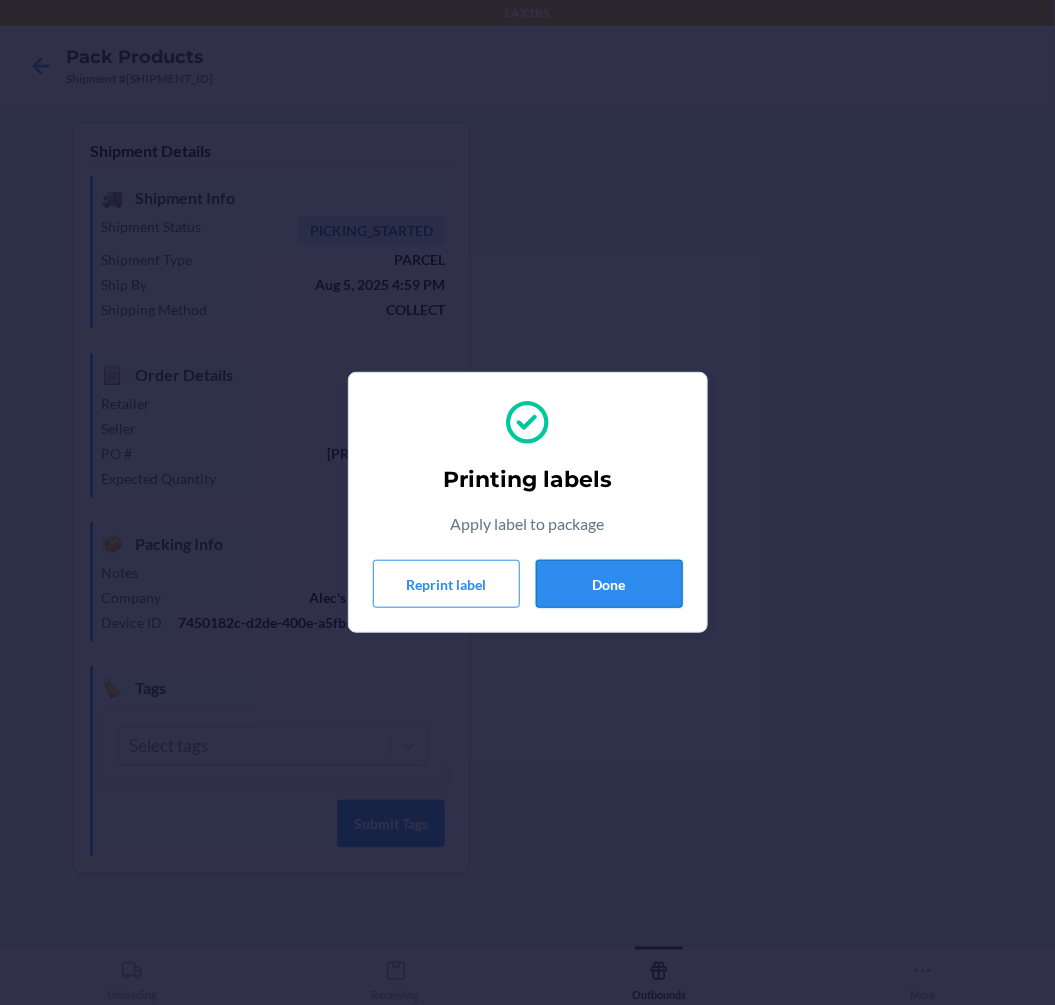 click on "Done" at bounding box center (609, 584) 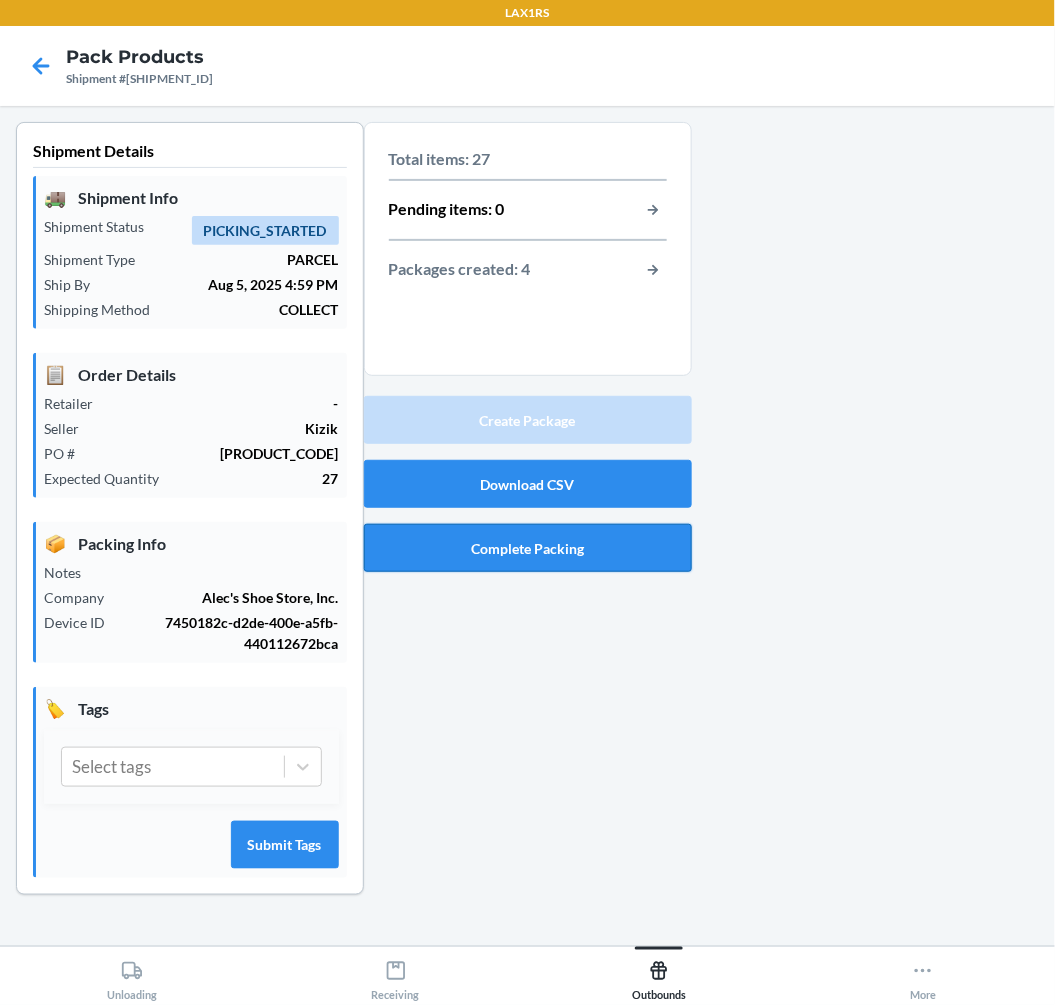 click on "Complete Packing" at bounding box center [528, 548] 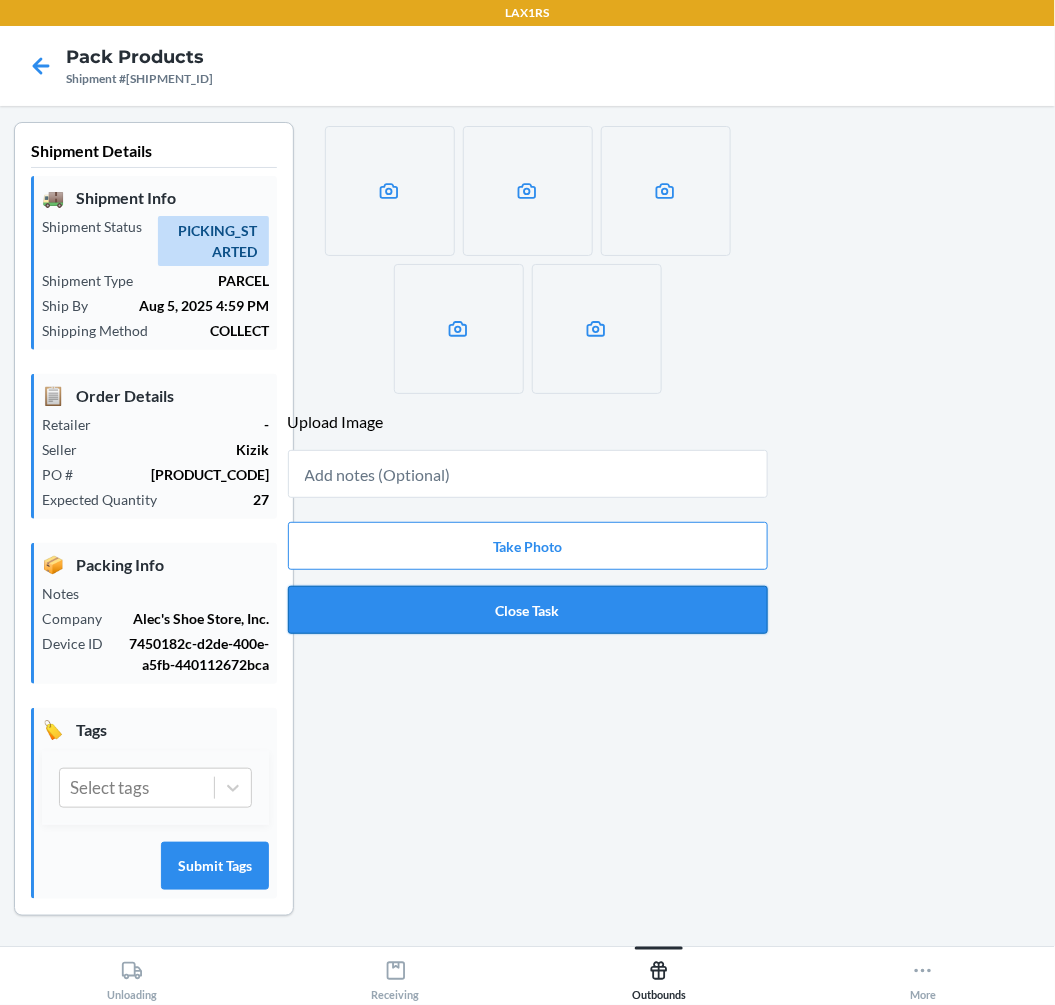 click on "Close Task" at bounding box center (528, 610) 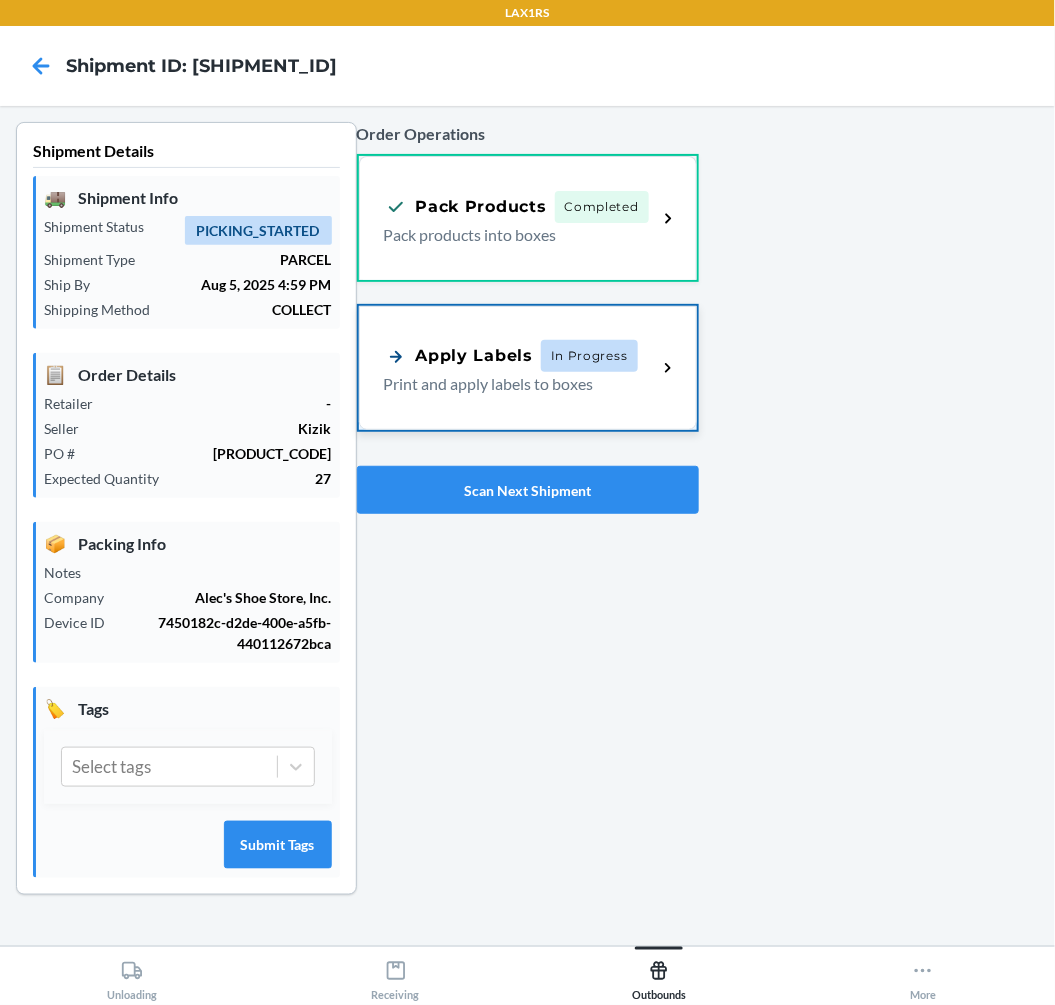 click on "Apply Labels In Progress Print and apply labels to boxes" at bounding box center (528, 368) 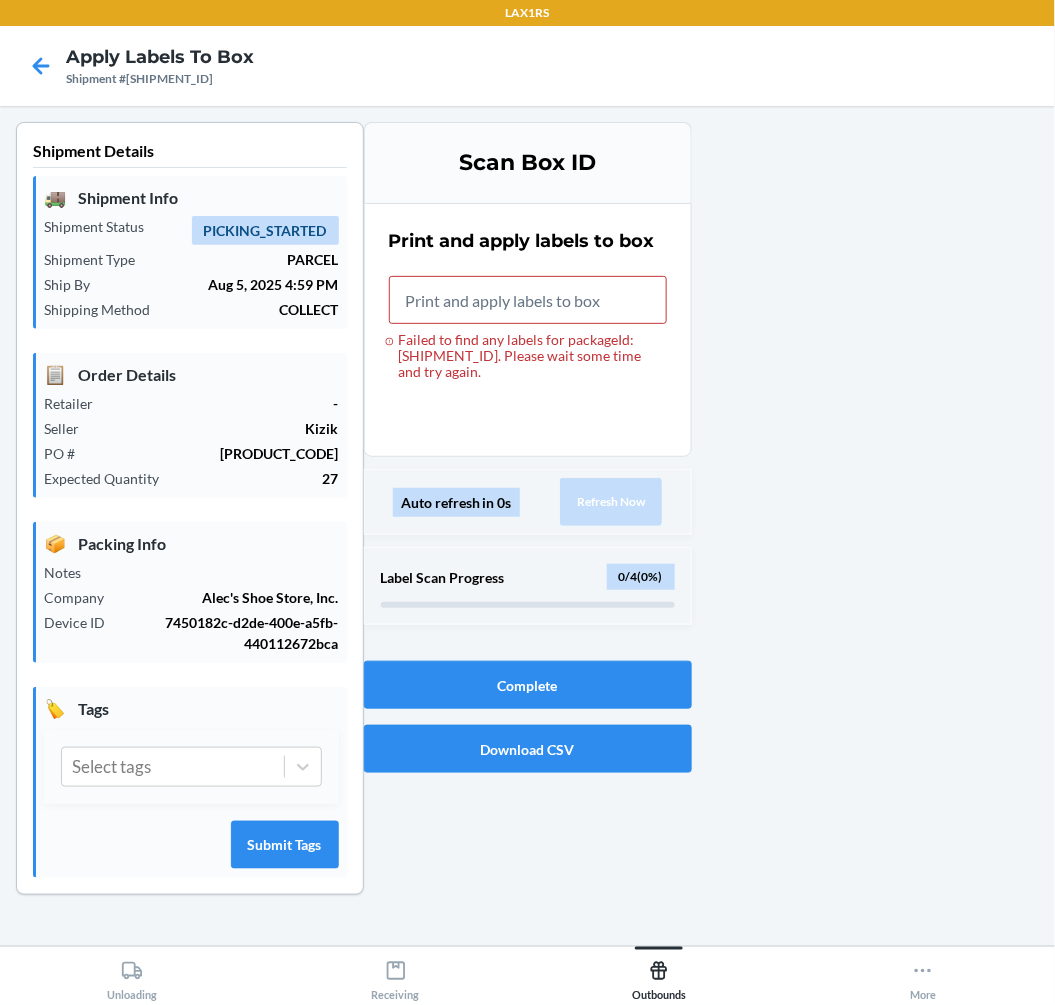 click on "Print and apply labels to box   Failed to find any labels for packageId: [ALPHANUMERIC]. Please wait some time and try again." at bounding box center [528, 330] 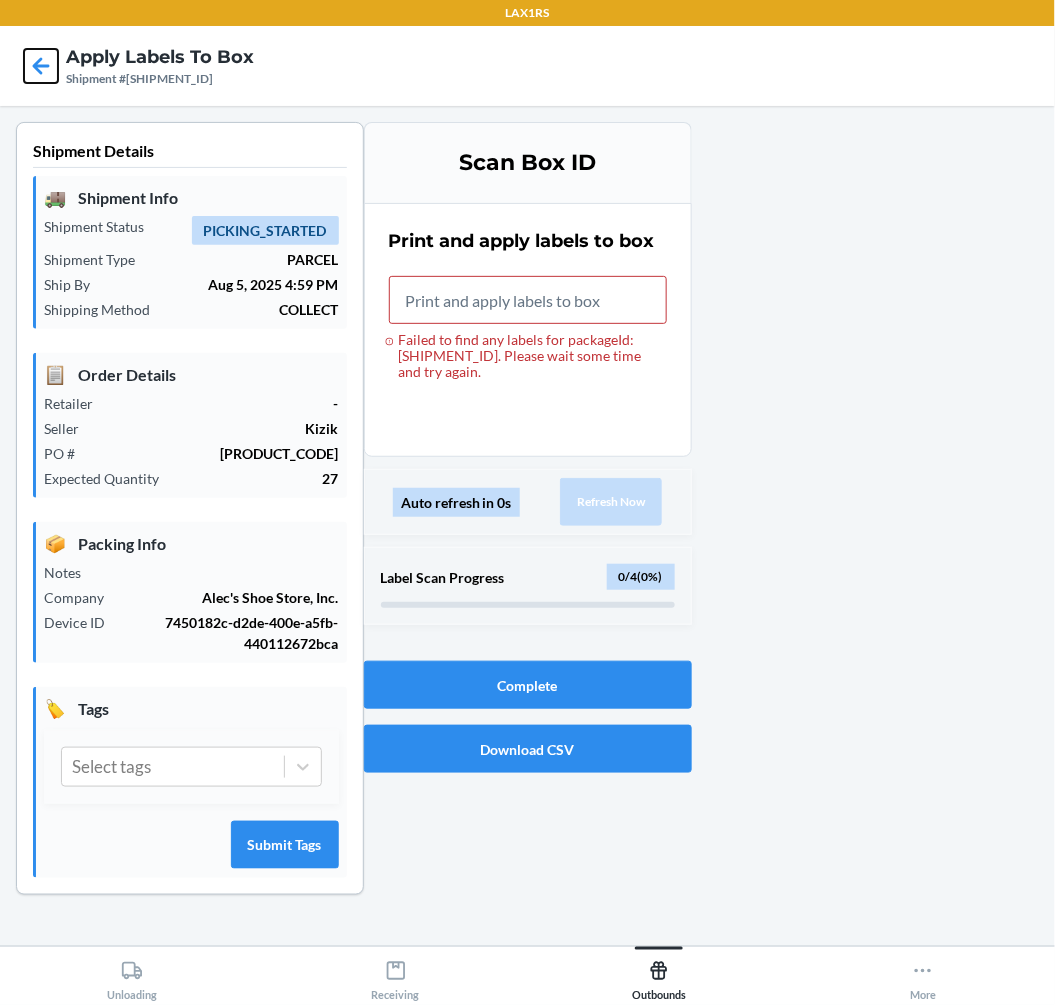 click 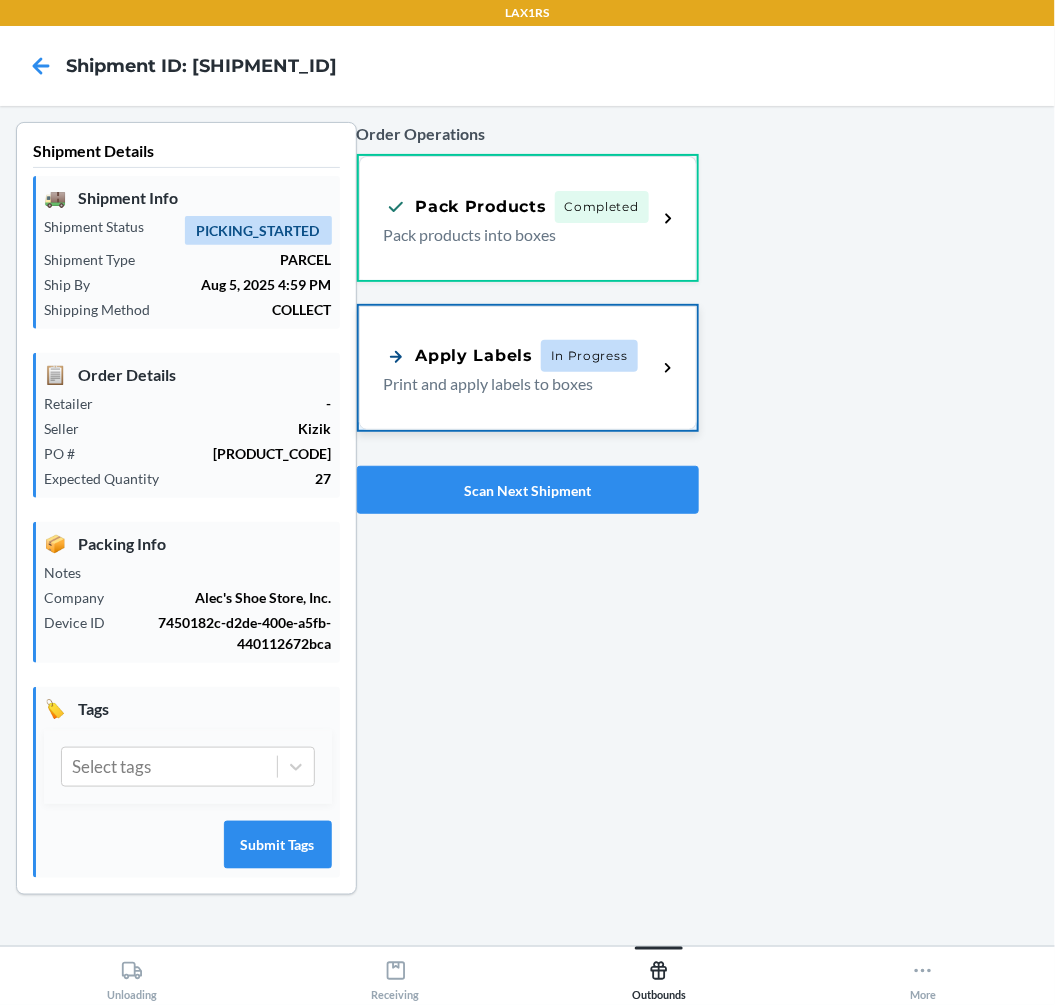 click on "Apply Labels In Progress Print and apply labels to boxes" at bounding box center (528, 368) 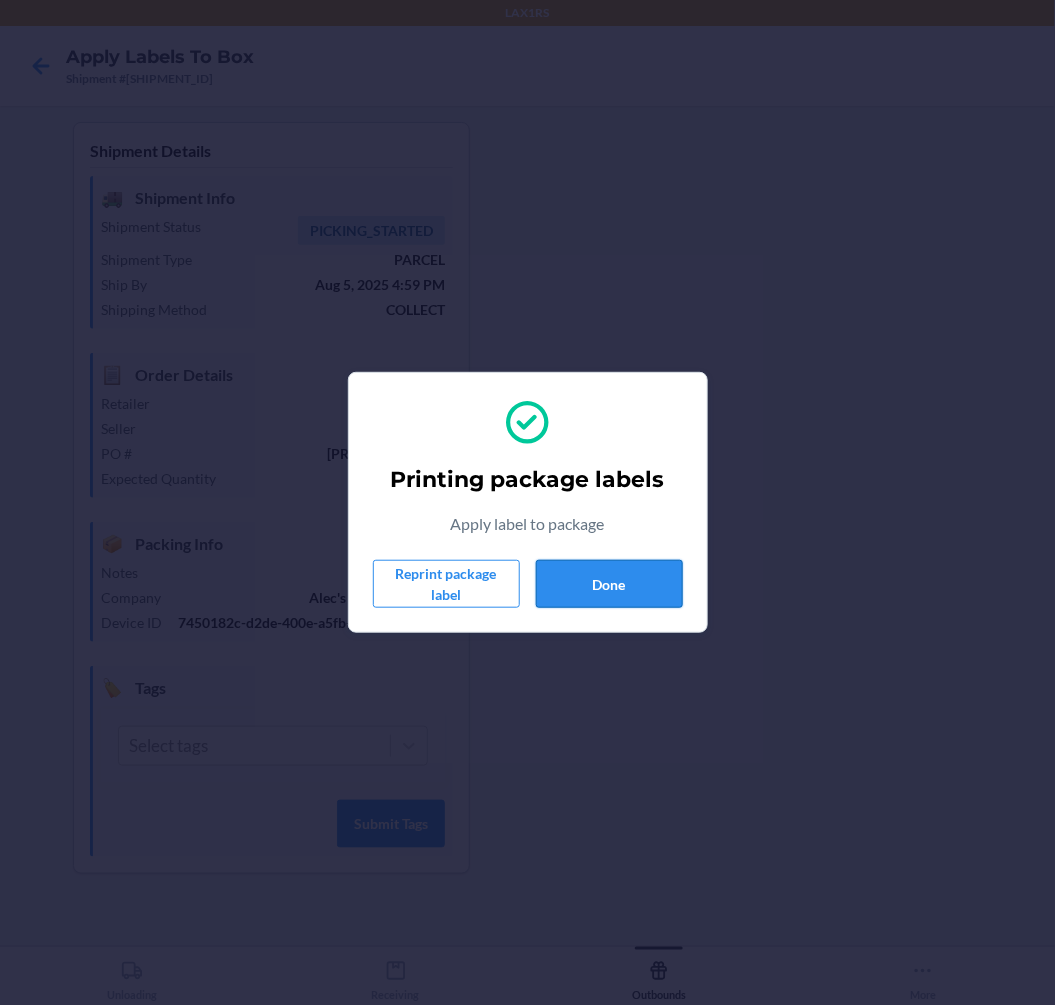 click on "Done" at bounding box center (609, 584) 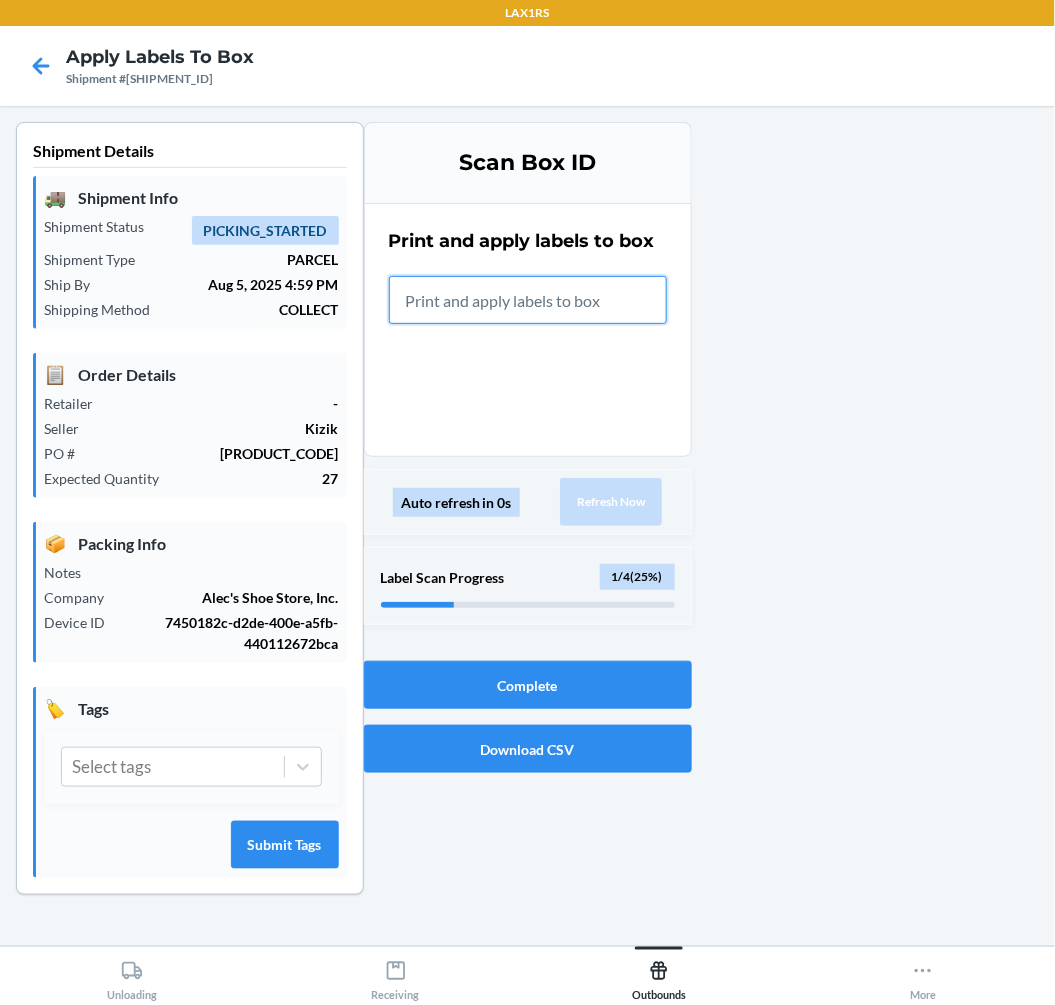 click at bounding box center [528, 300] 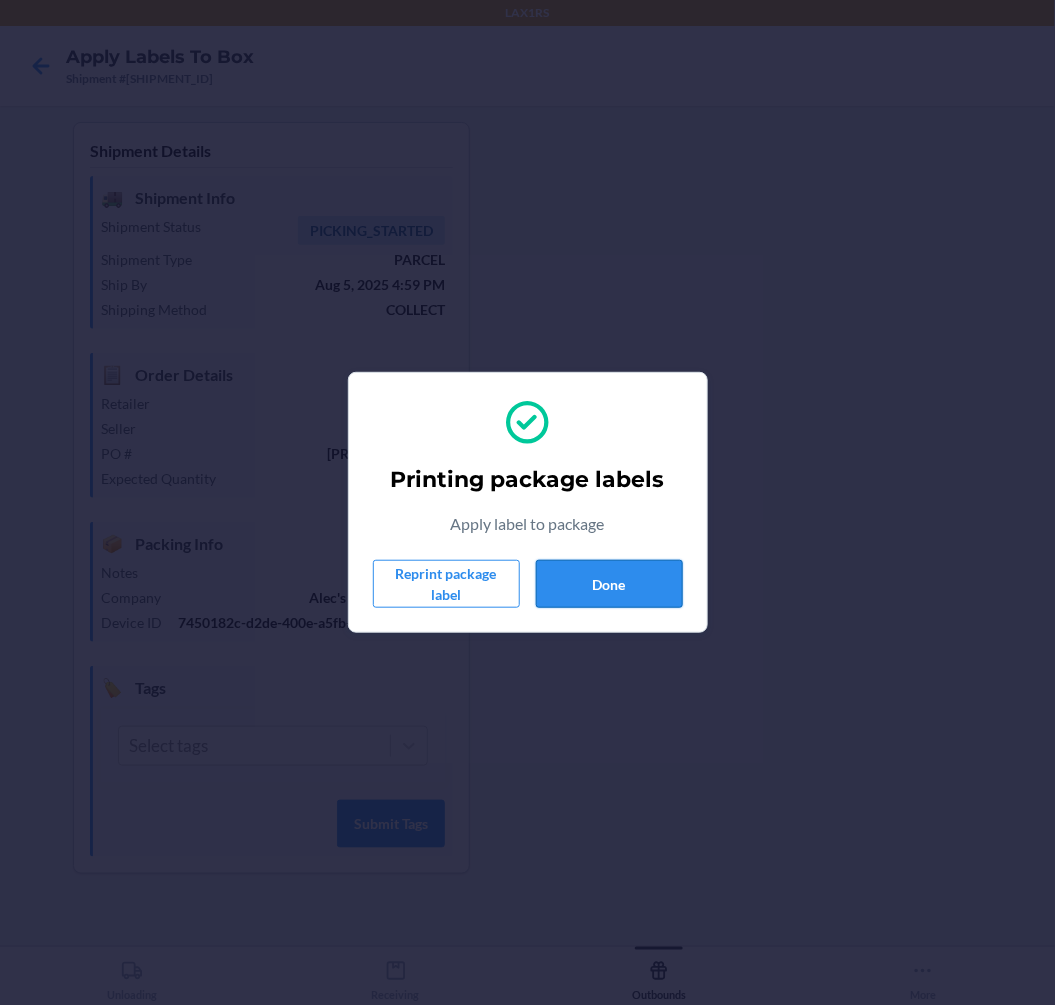 click on "Done" at bounding box center (609, 584) 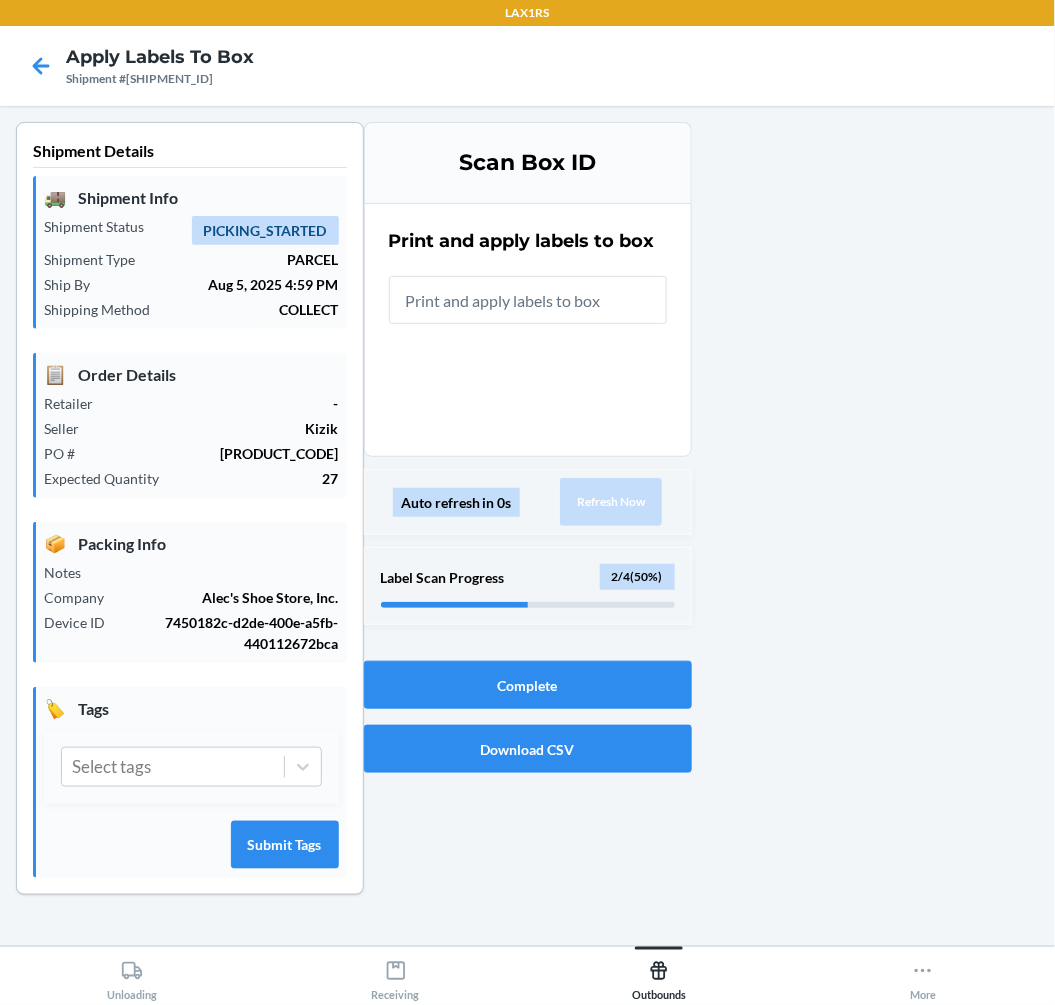 click at bounding box center [528, 300] 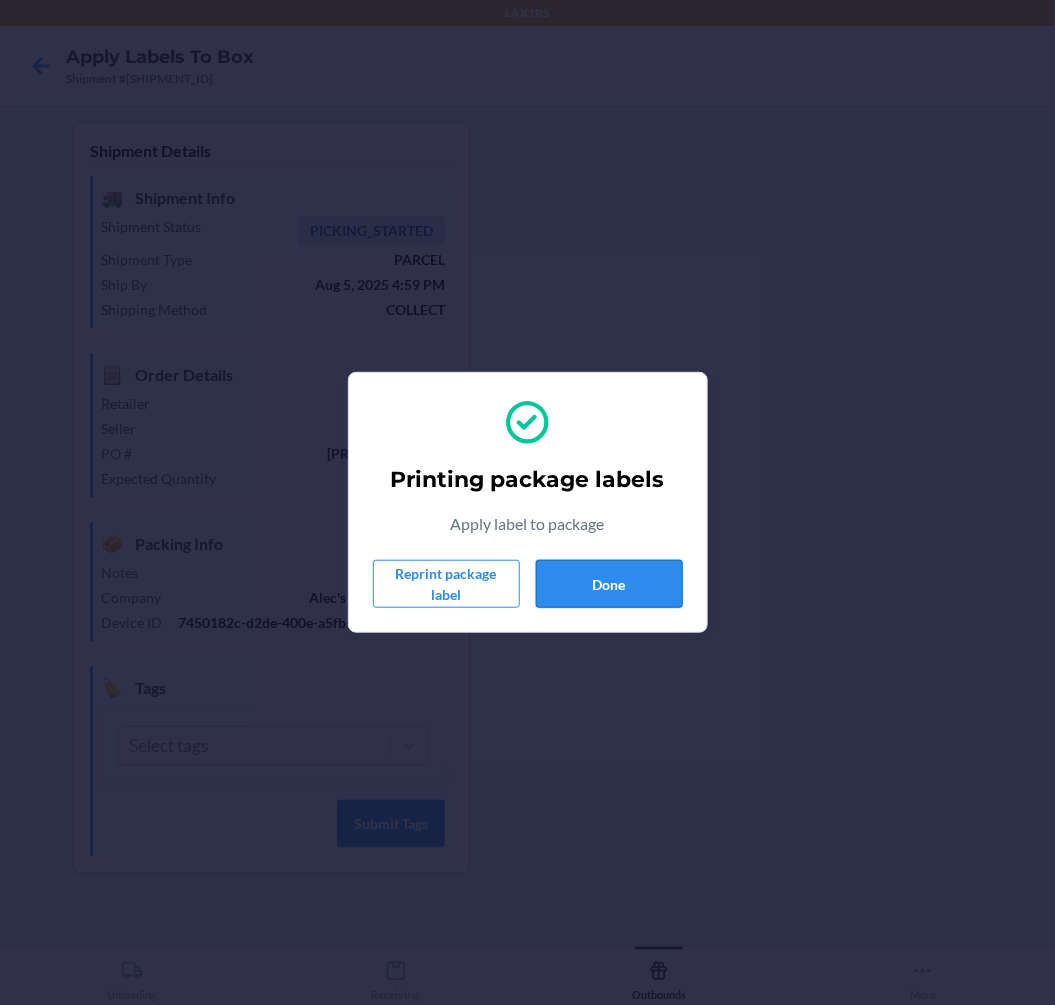 click on "Done" at bounding box center (609, 584) 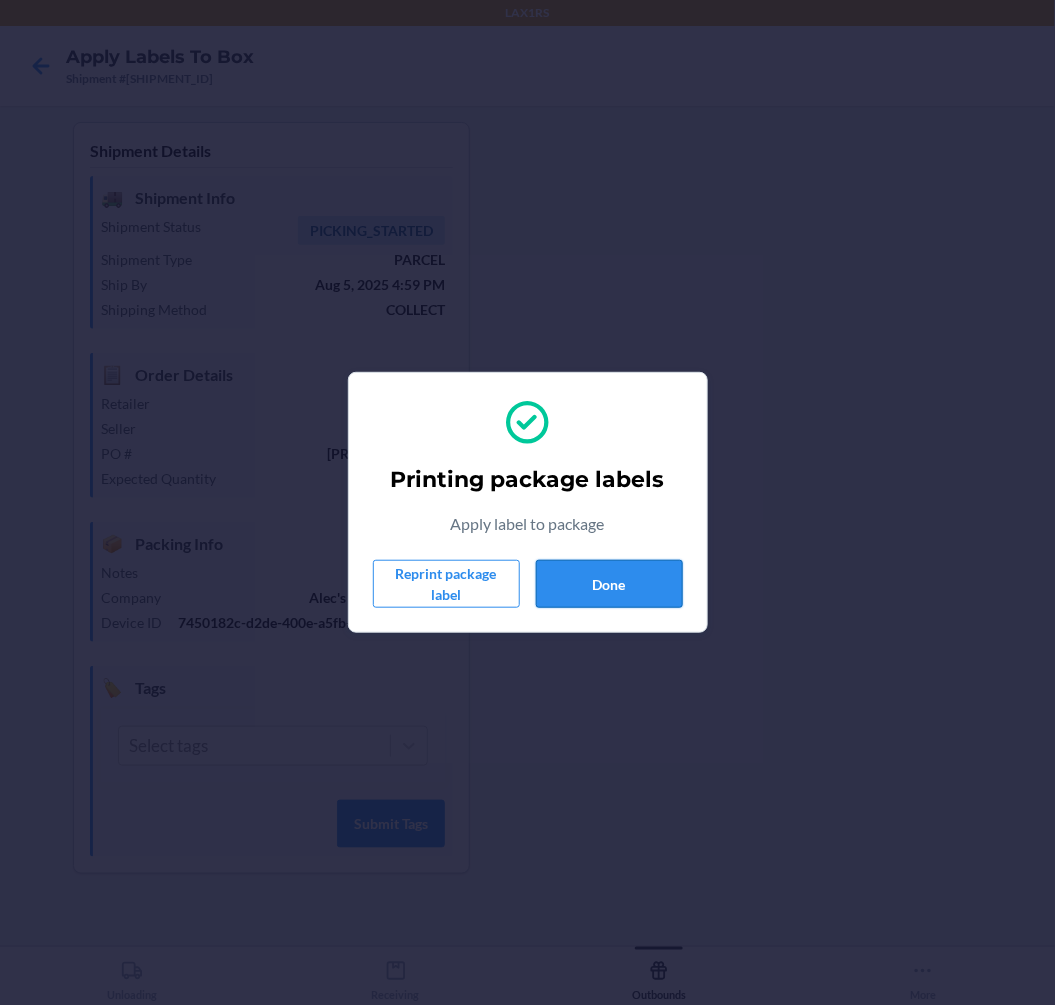 click on "Done" at bounding box center [609, 584] 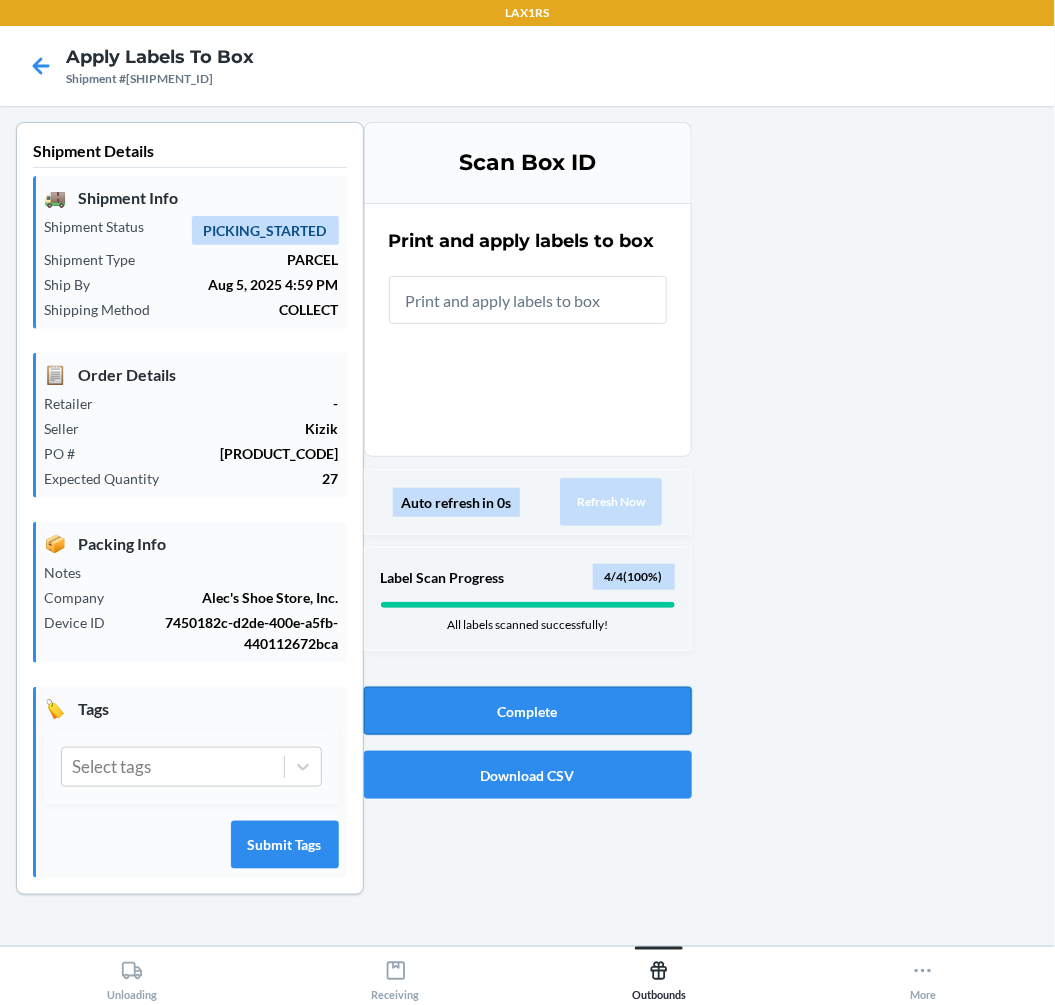 click on "Complete" at bounding box center [528, 711] 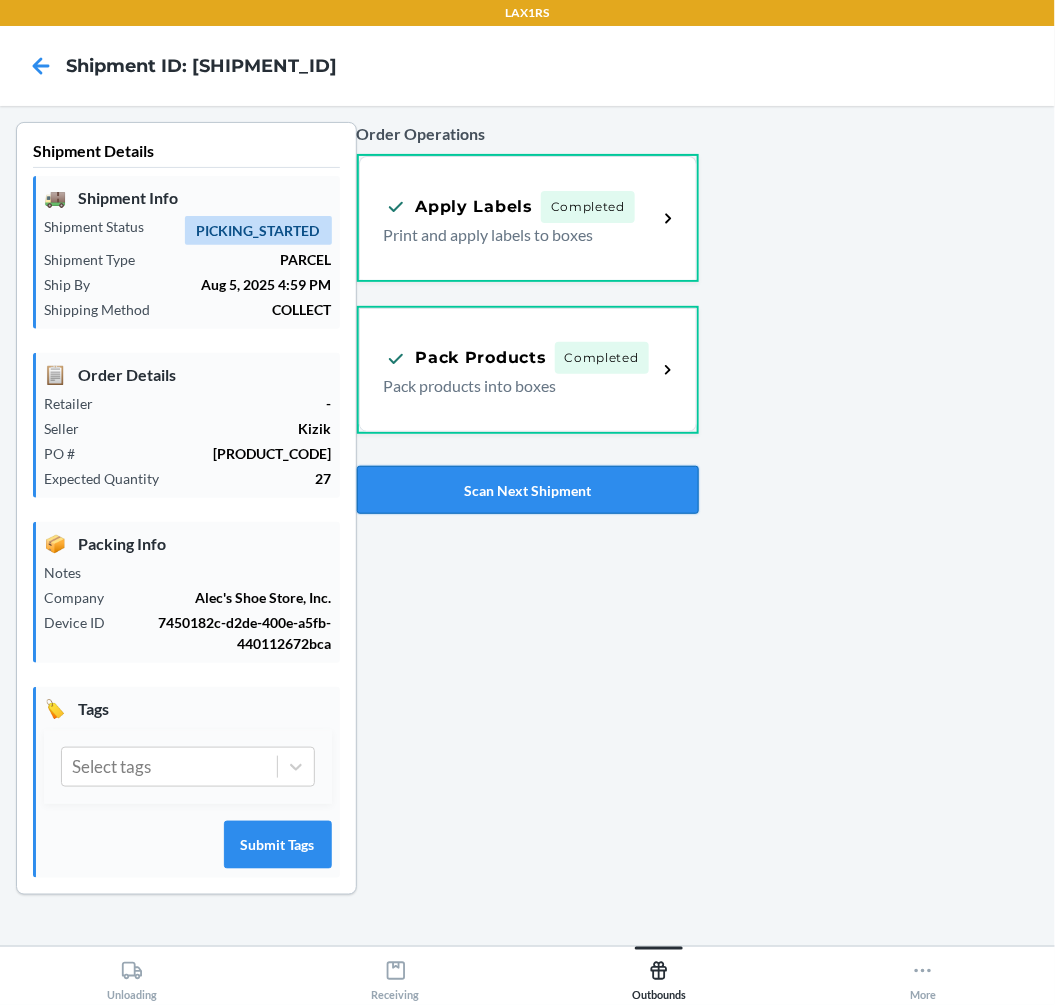 click on "Scan Next Shipment" at bounding box center (528, 490) 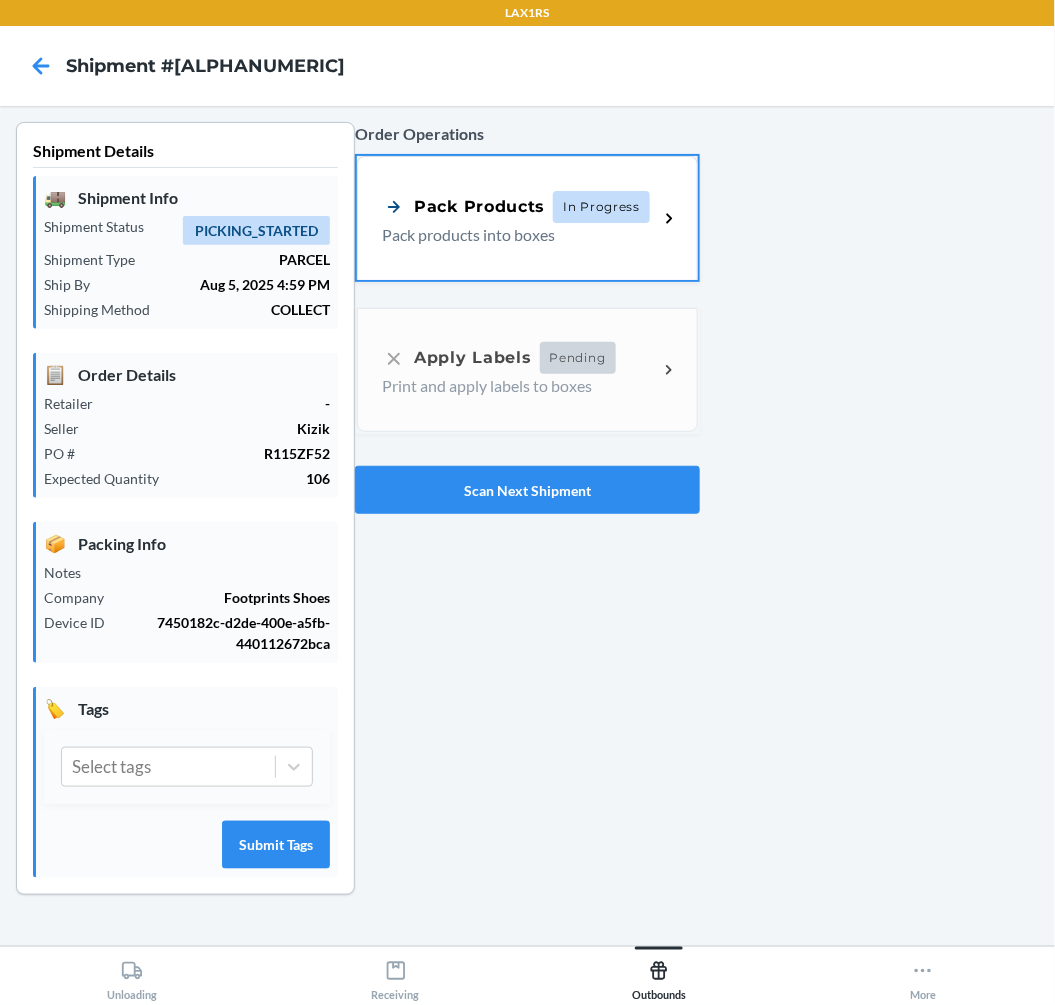 click on "Pack products into boxes" at bounding box center [512, 235] 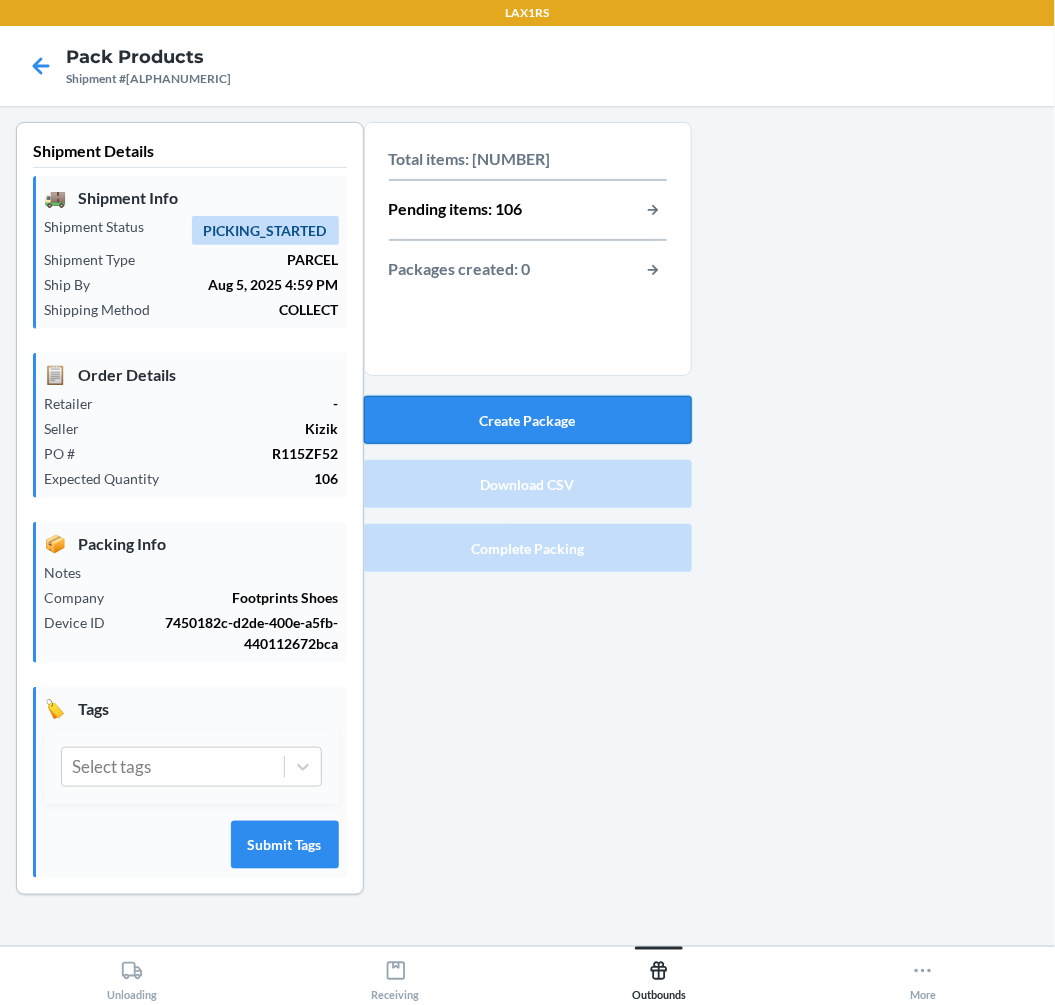 click on "Create Package" at bounding box center [528, 420] 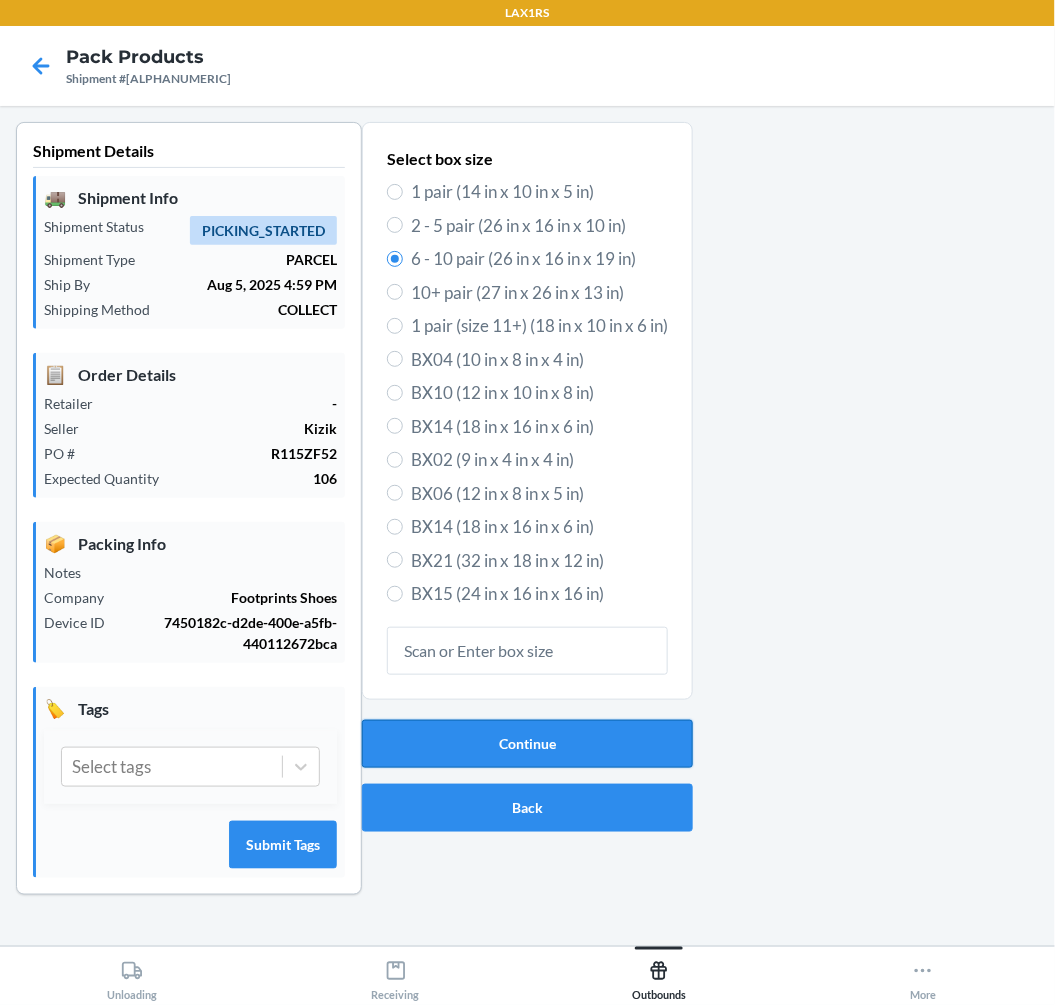 click on "Continue" at bounding box center [527, 744] 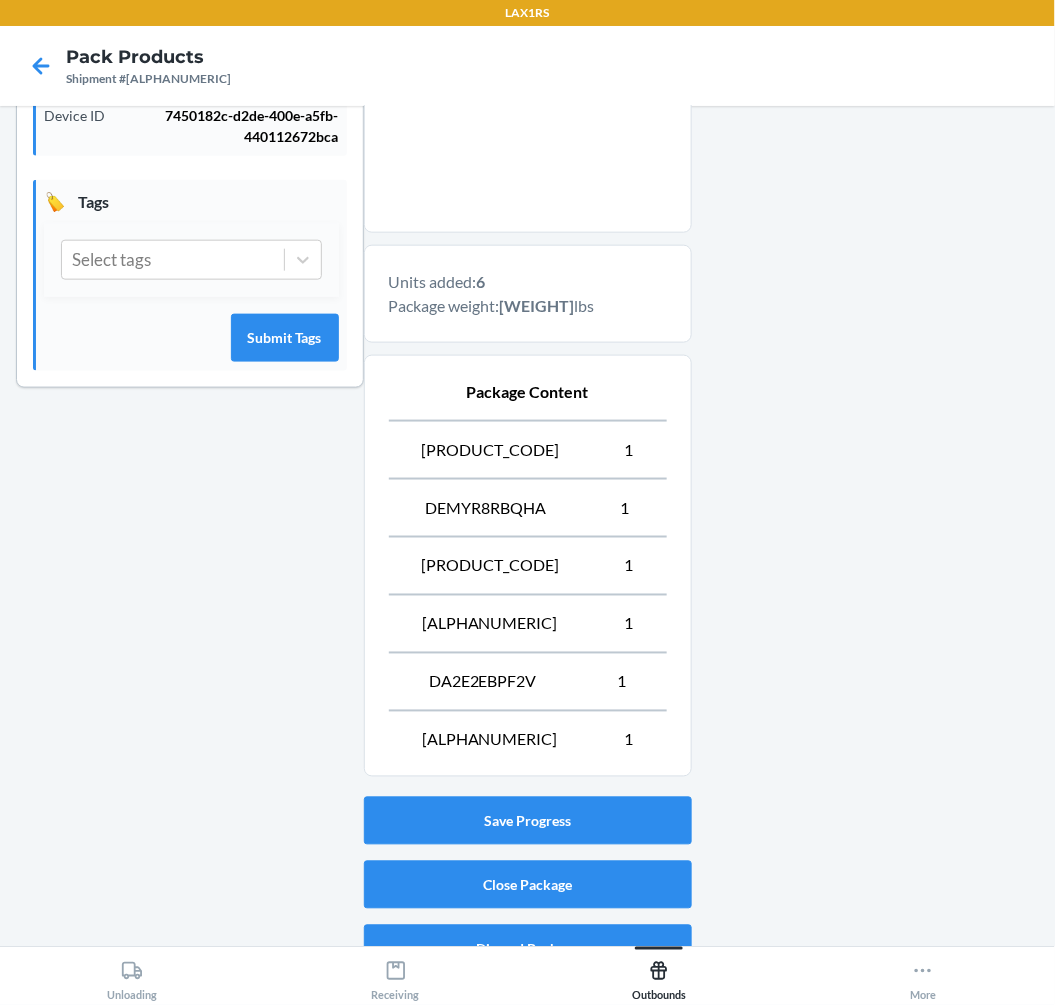 scroll, scrollTop: 542, scrollLeft: 0, axis: vertical 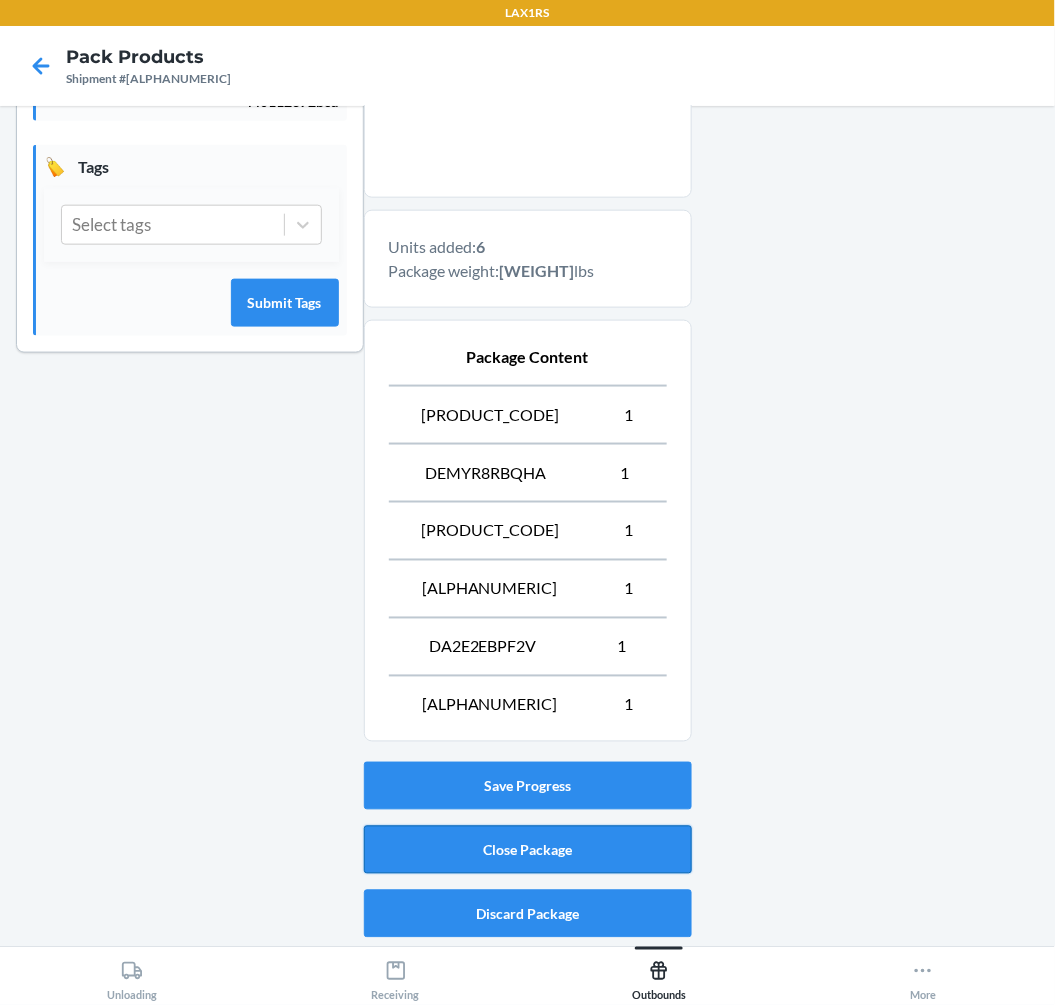 click on "Close Package" at bounding box center [528, 850] 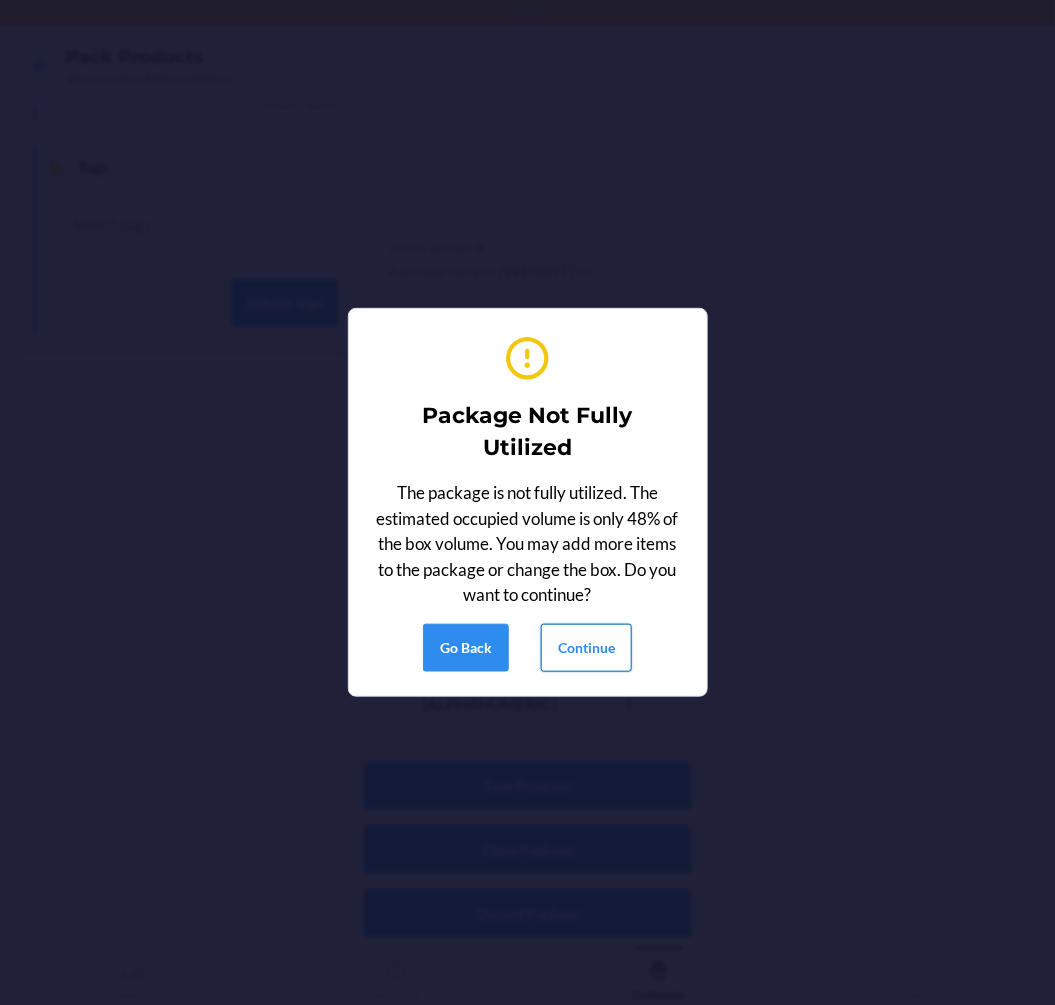 click on "Continue" at bounding box center [586, 648] 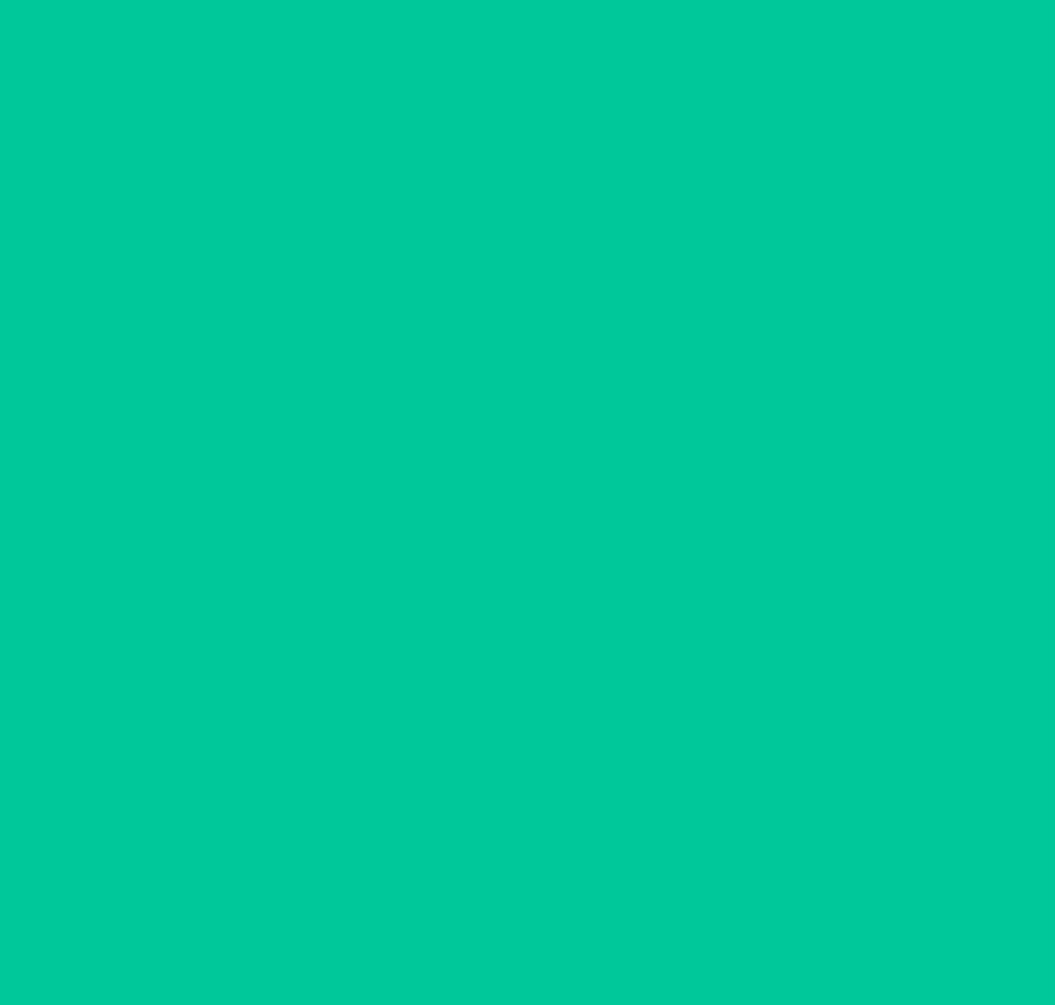 scroll, scrollTop: 0, scrollLeft: 0, axis: both 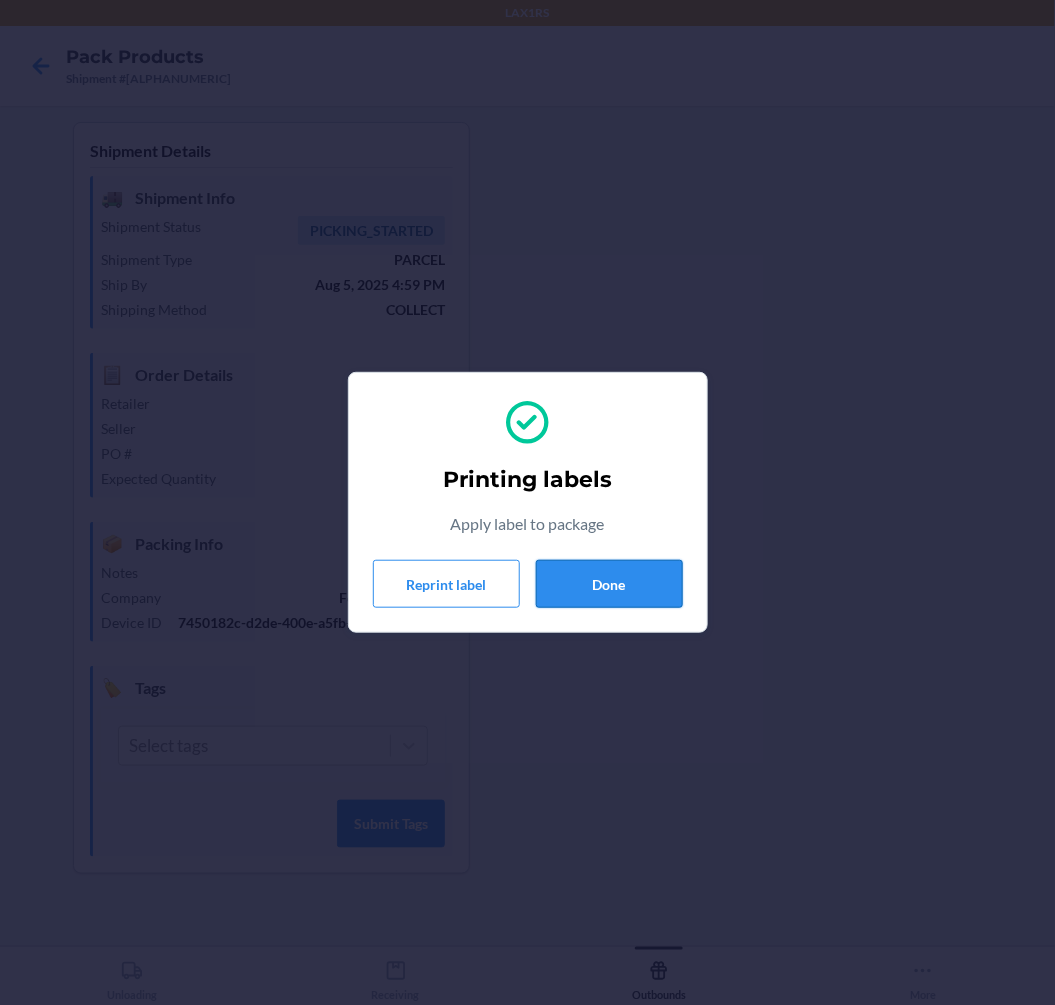 click on "Done" at bounding box center (609, 584) 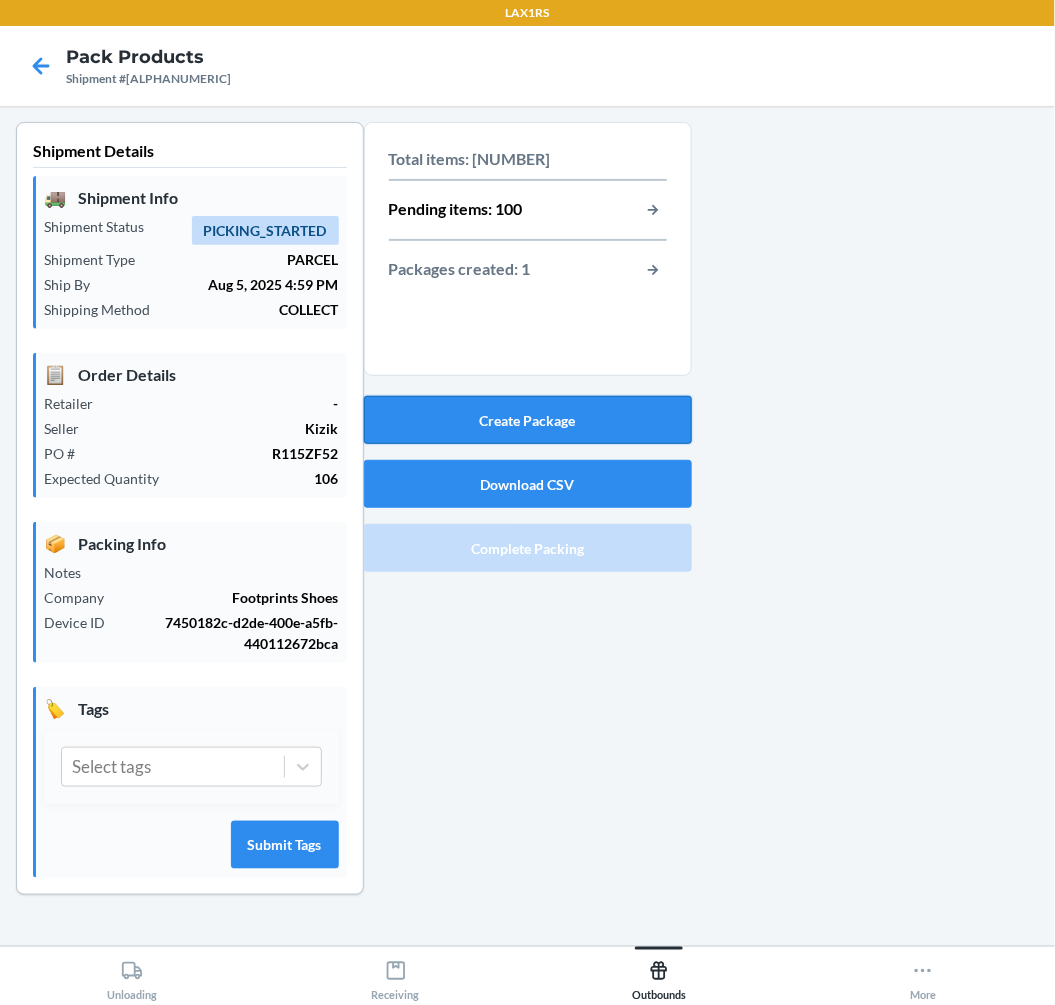 click on "Create Package" at bounding box center [528, 420] 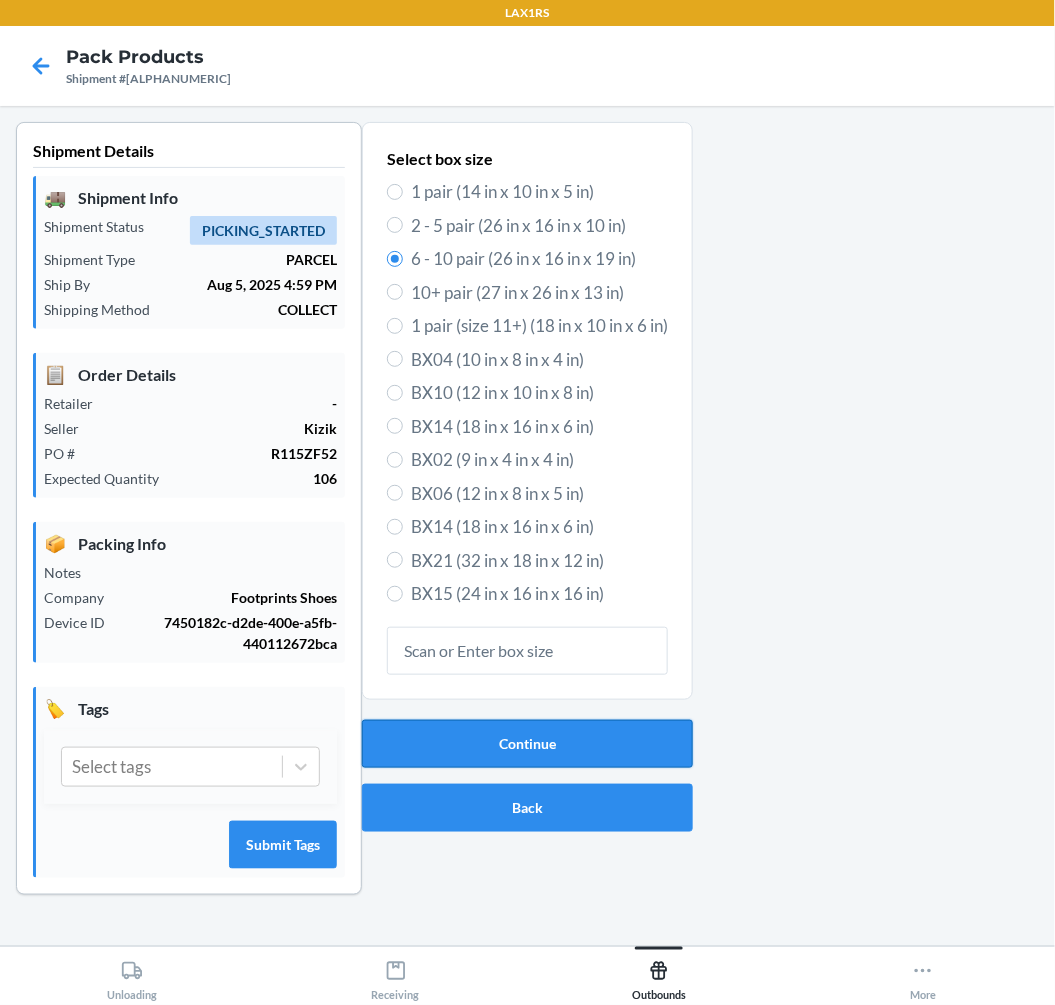 click on "Continue" at bounding box center (527, 744) 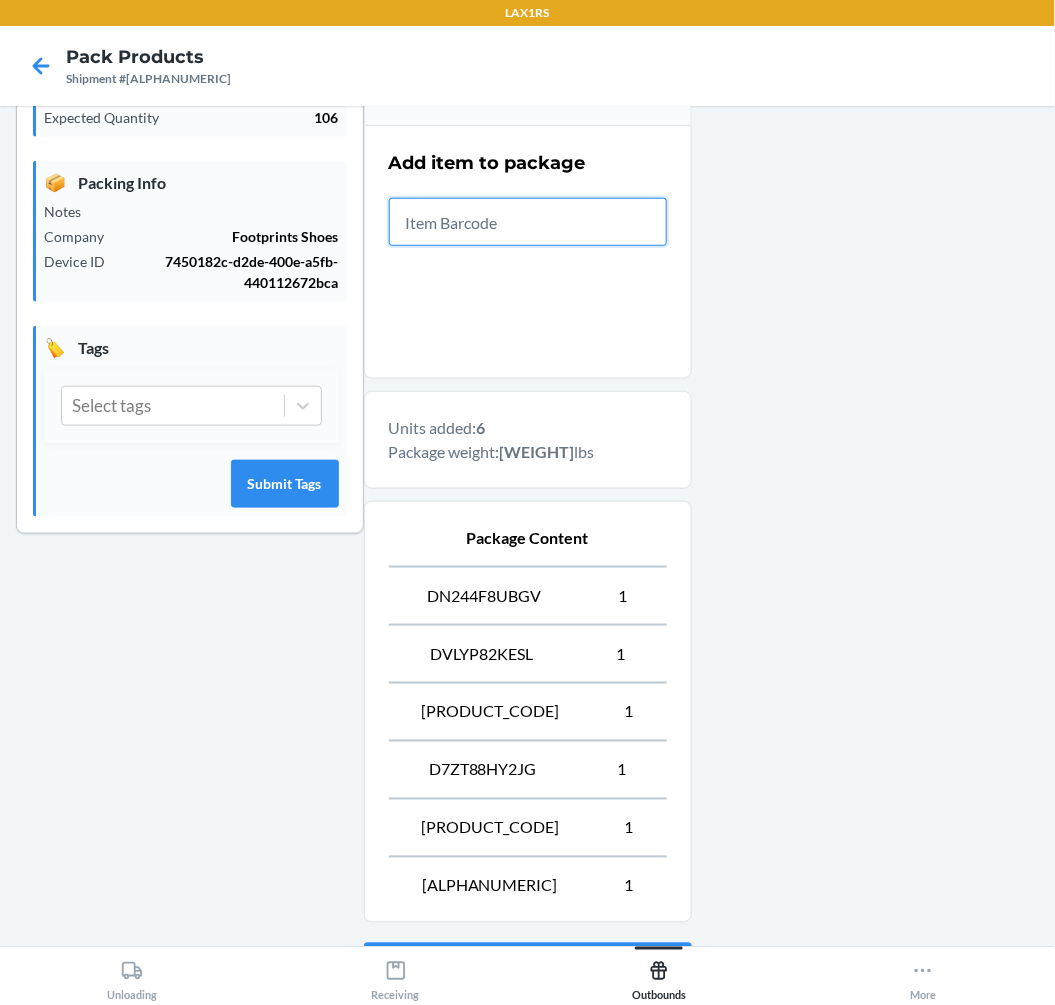 scroll, scrollTop: 542, scrollLeft: 0, axis: vertical 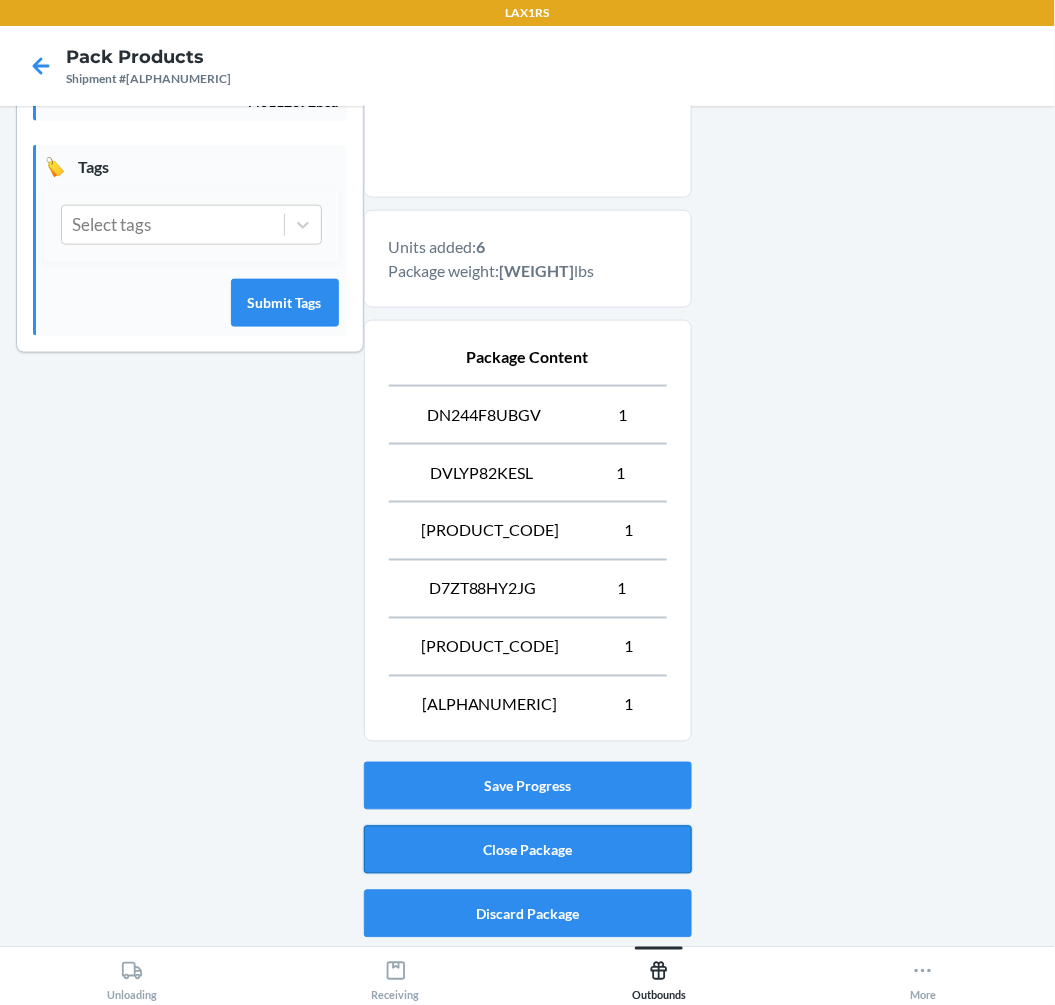 click on "Close Package" at bounding box center (528, 850) 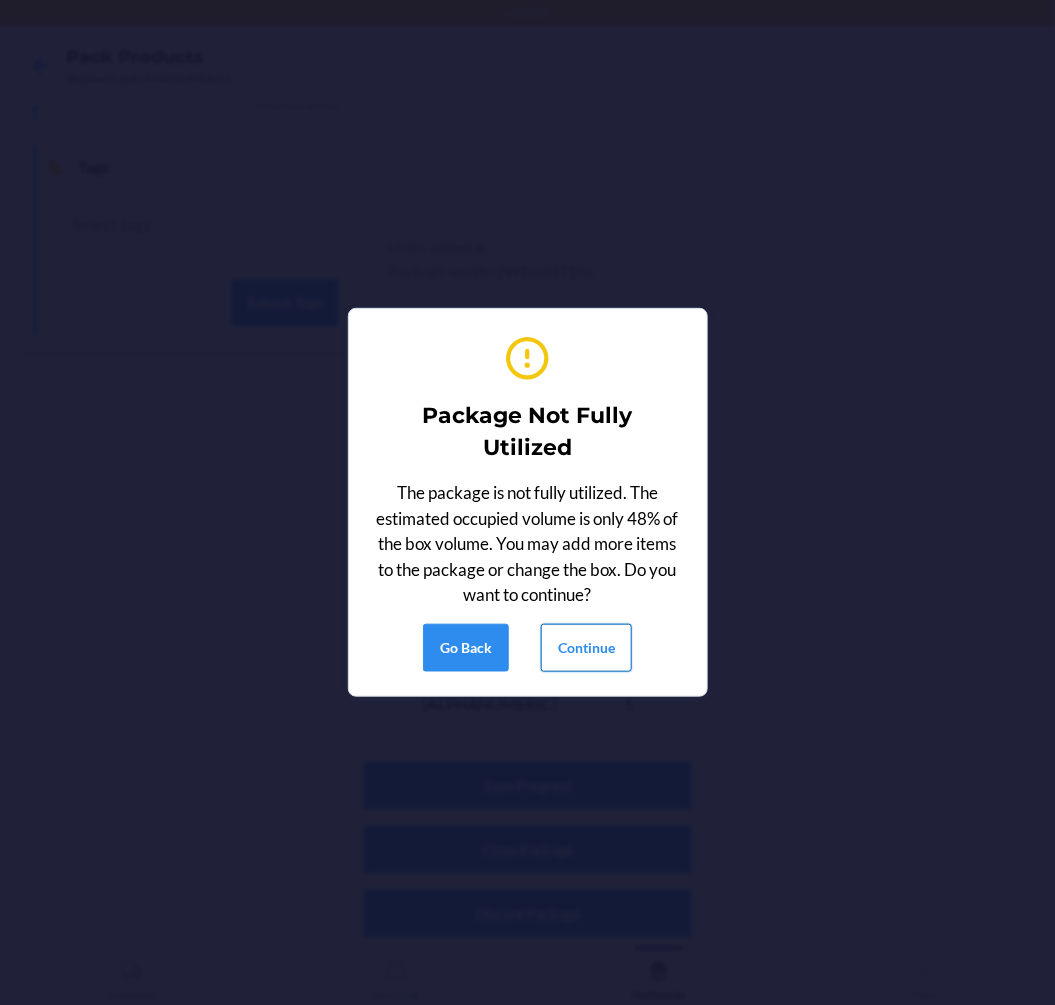 click on "Continue" at bounding box center [586, 648] 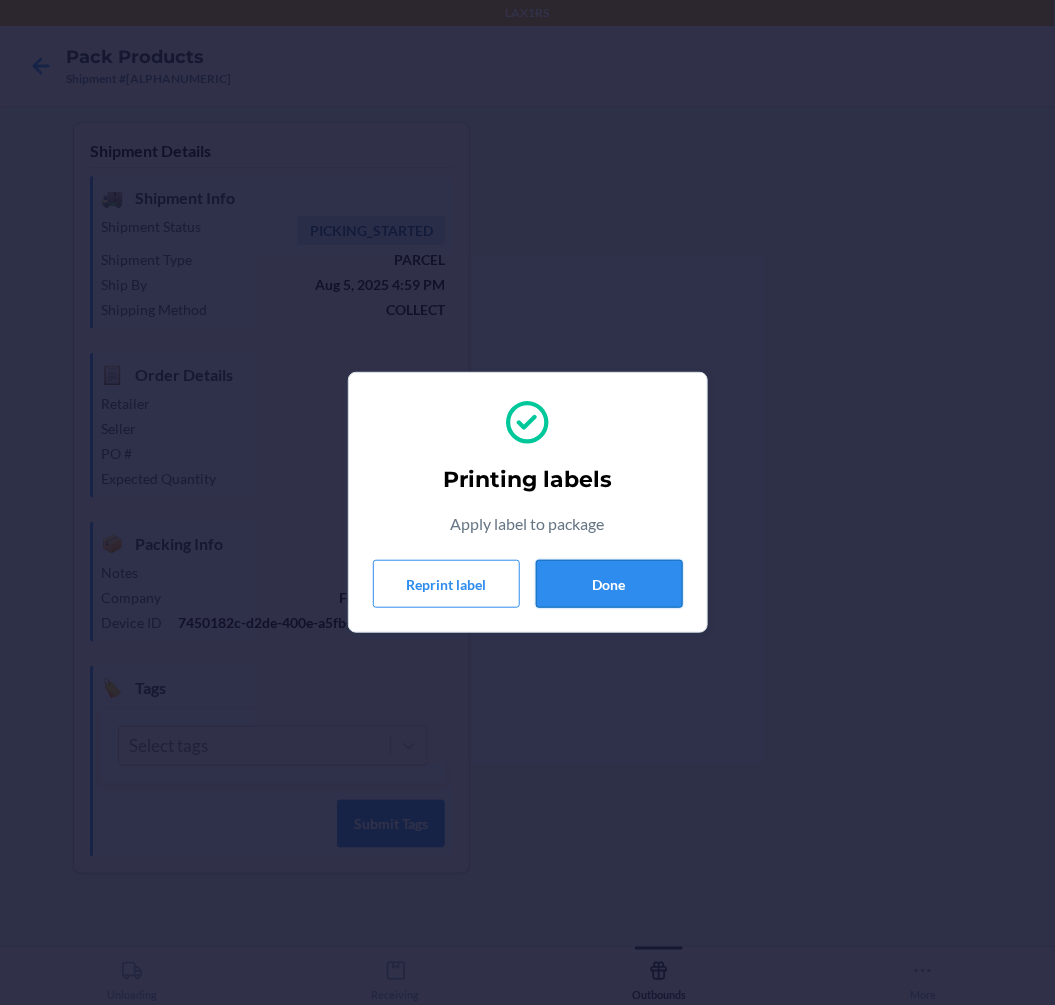 click on "Done" at bounding box center [609, 584] 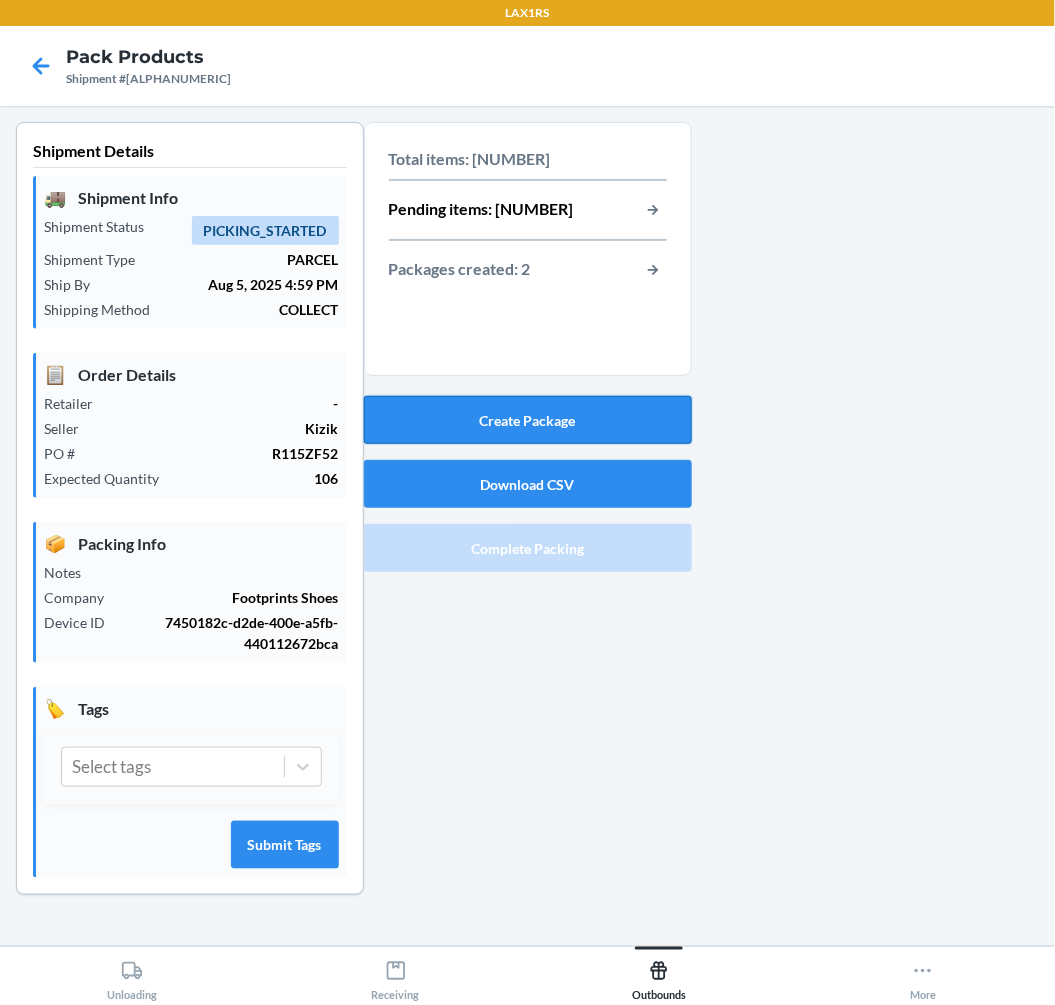 click on "Create Package" at bounding box center [528, 420] 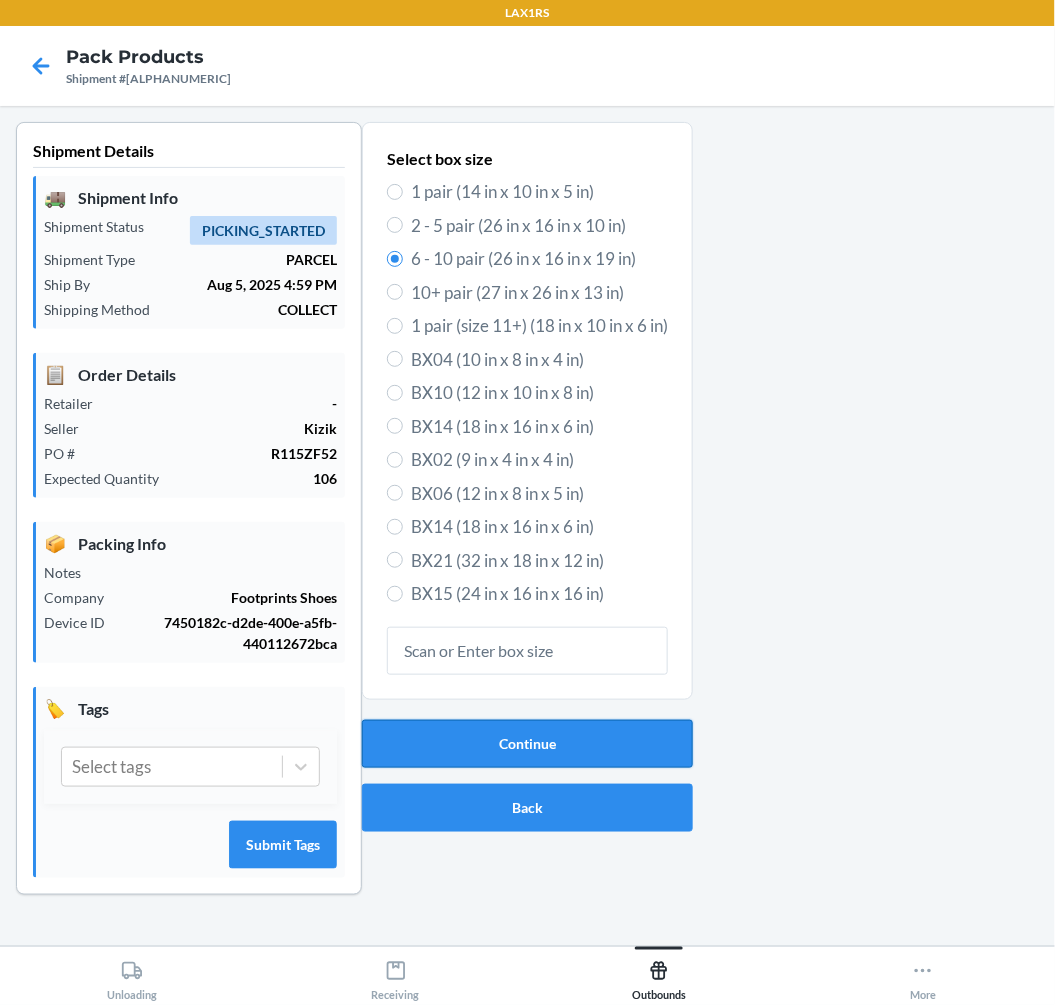 click on "Continue" at bounding box center (527, 744) 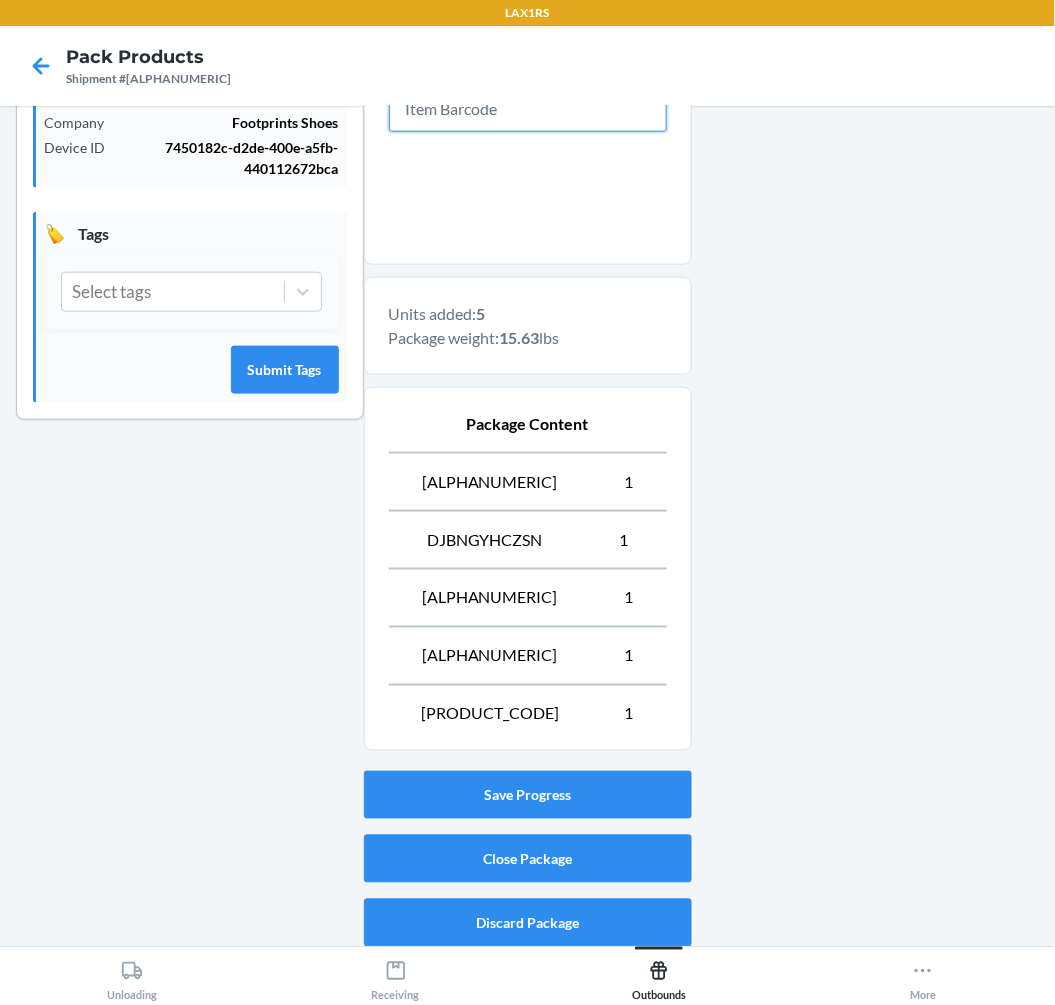 scroll, scrollTop: 484, scrollLeft: 0, axis: vertical 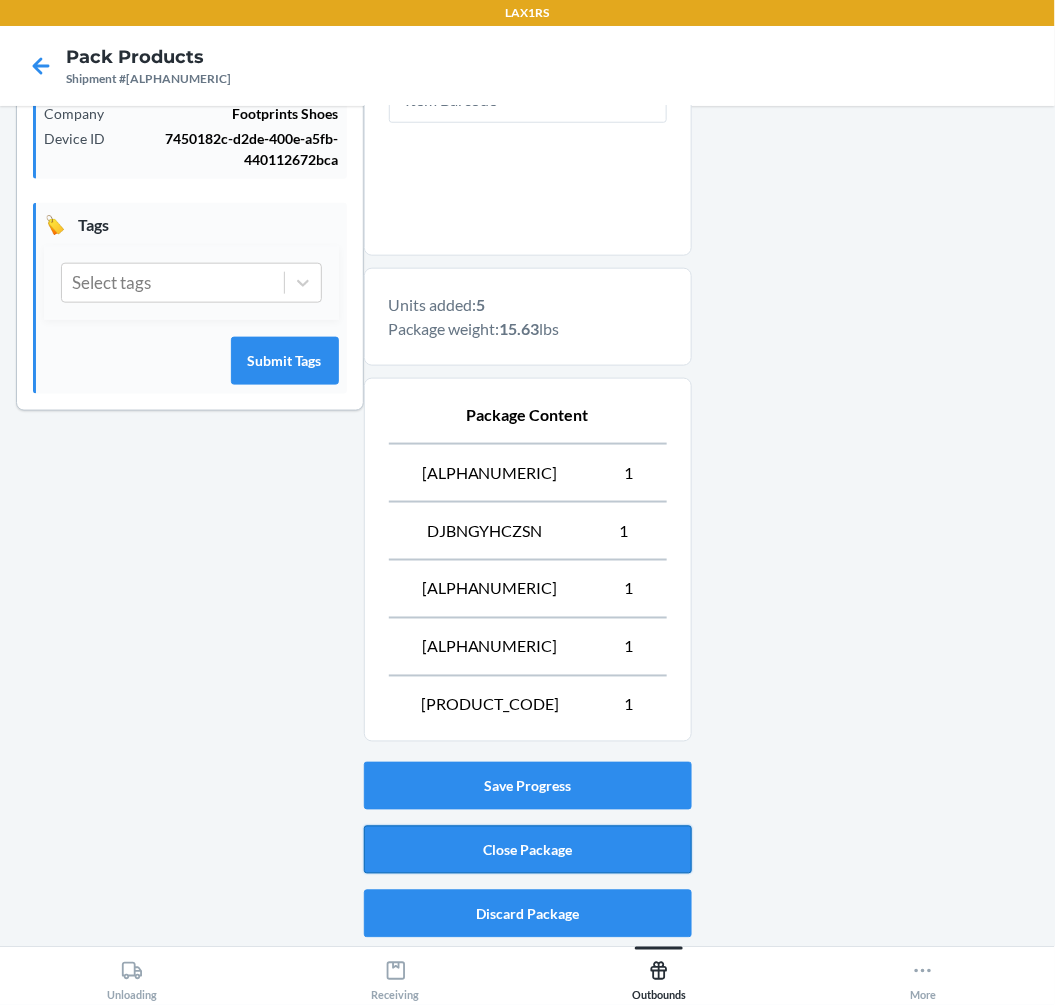 click on "Close Package" at bounding box center (528, 850) 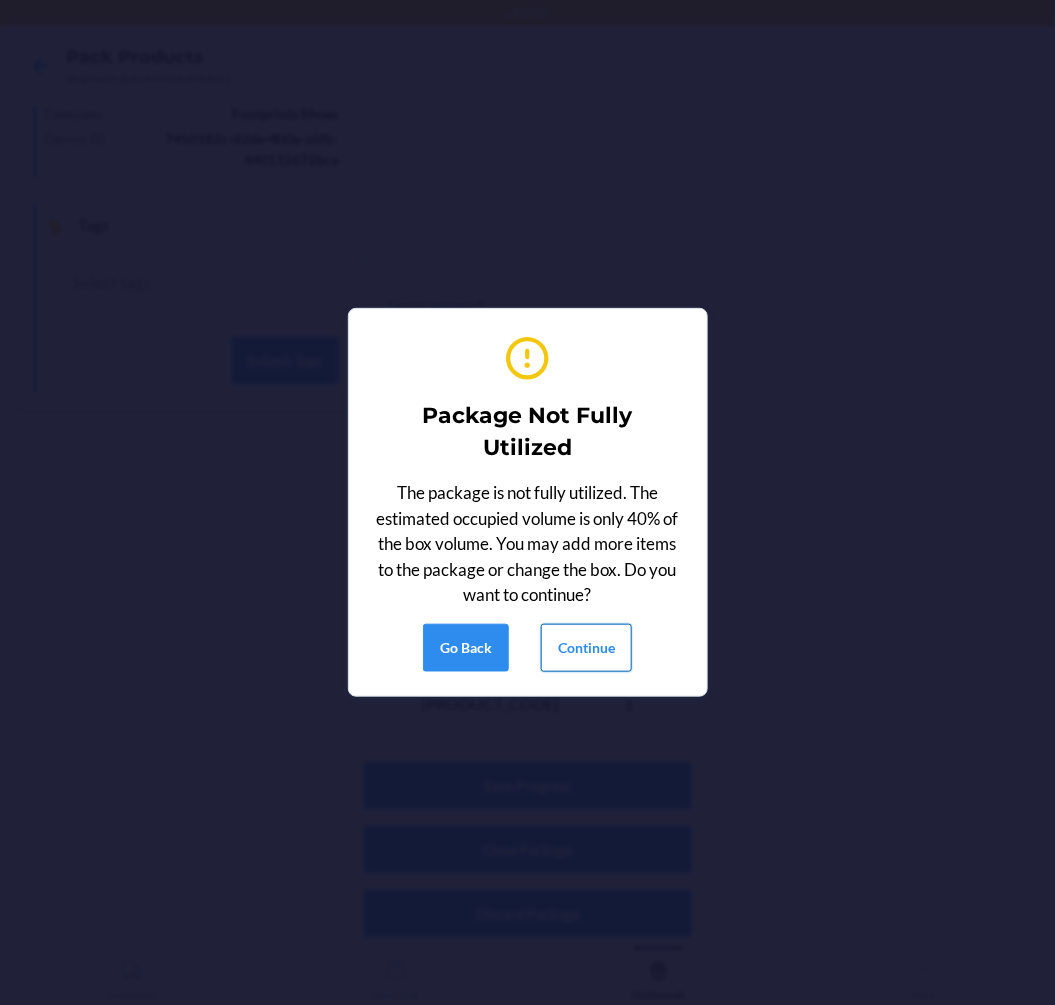 click on "Continue" at bounding box center (586, 648) 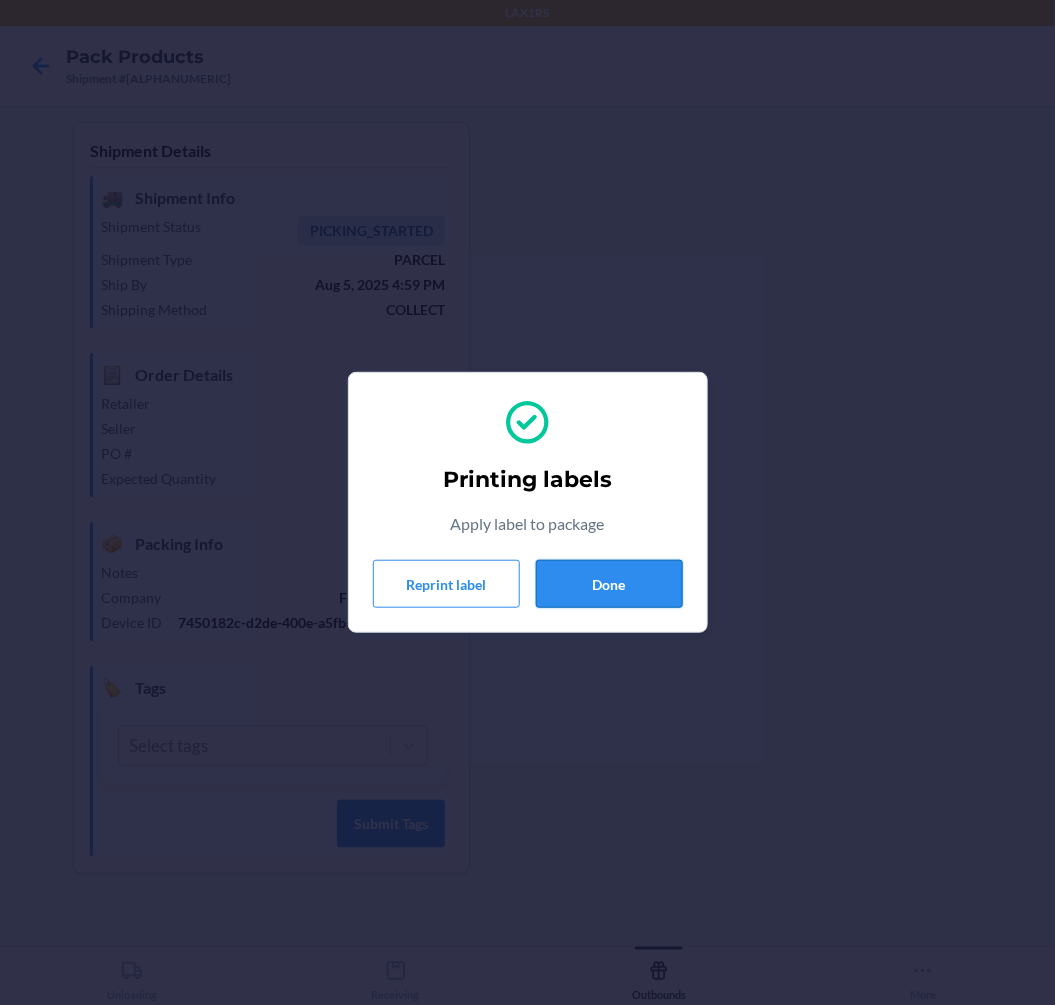 click on "Done" at bounding box center (609, 584) 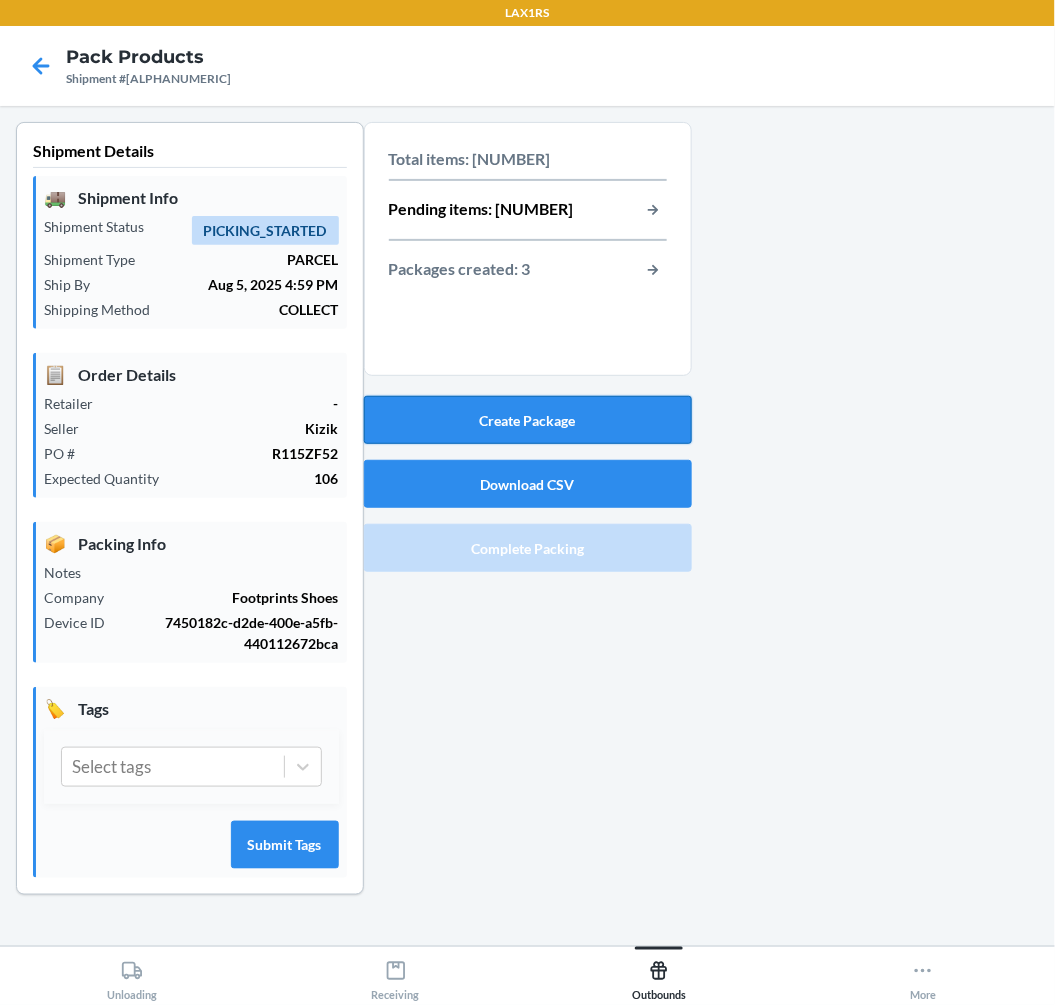 click on "Create Package" at bounding box center (528, 420) 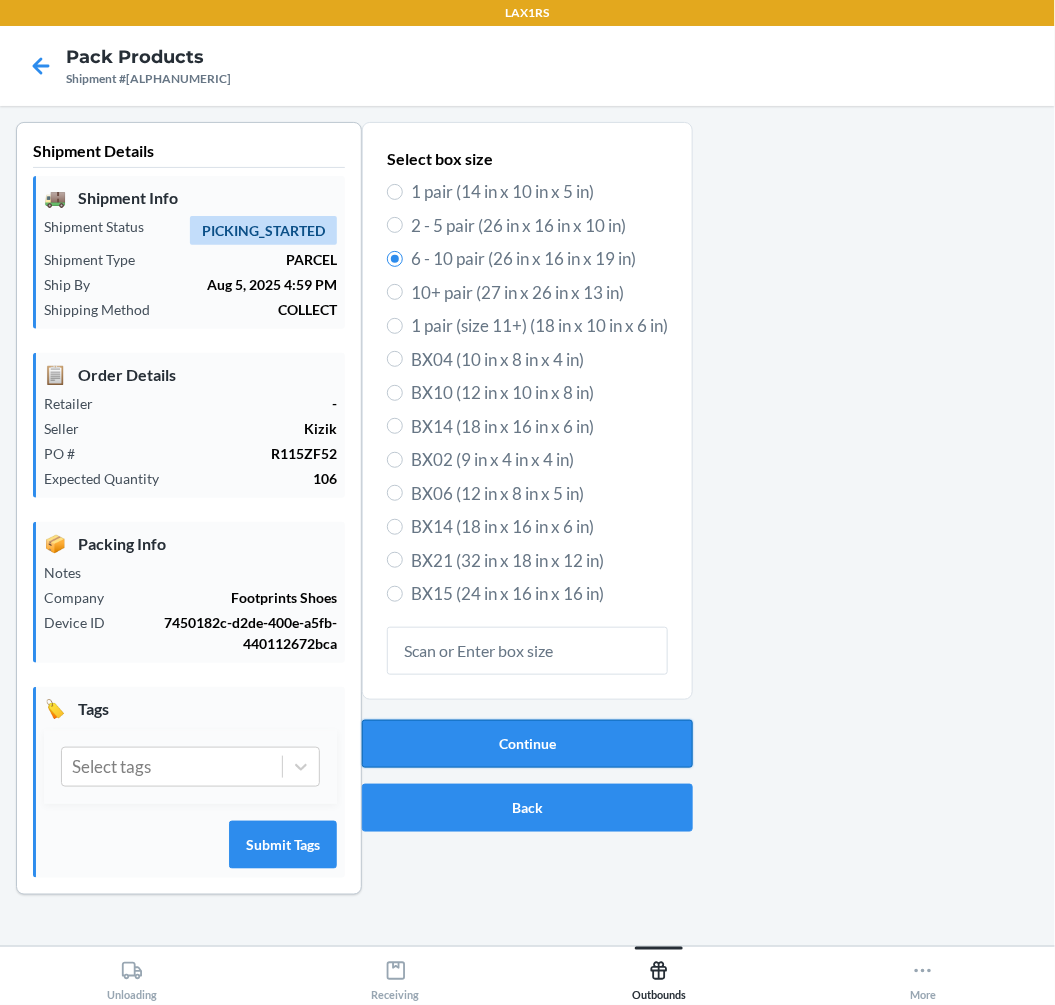 click on "Continue" at bounding box center [527, 744] 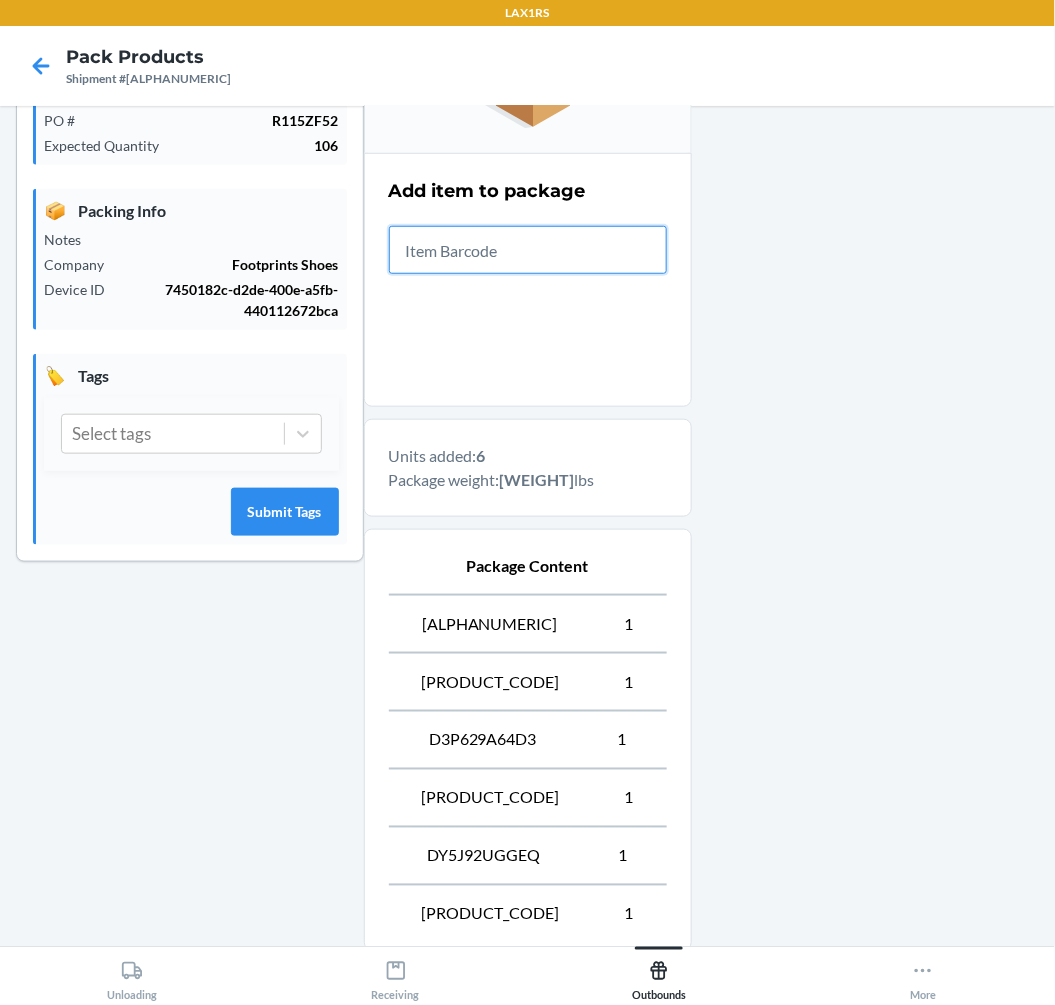 scroll, scrollTop: 542, scrollLeft: 0, axis: vertical 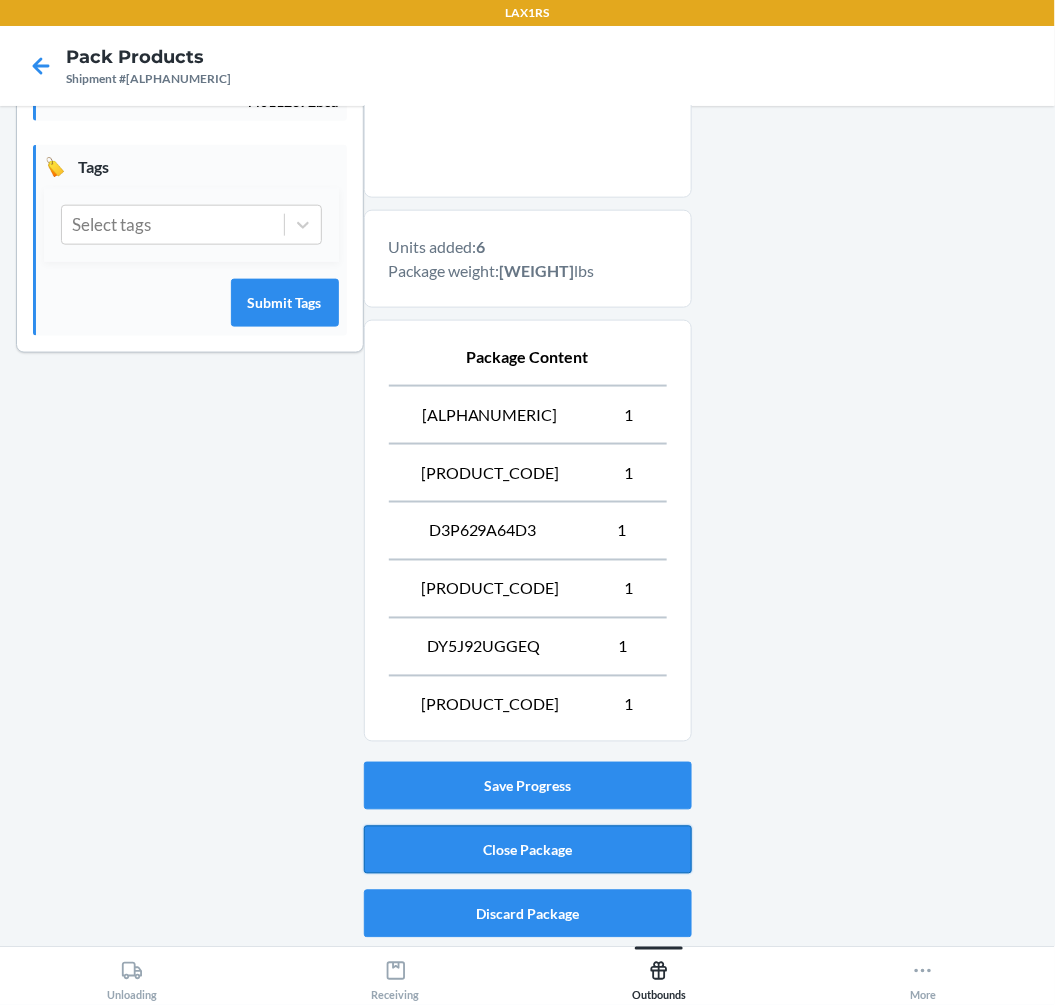 click on "Close Package" at bounding box center [528, 850] 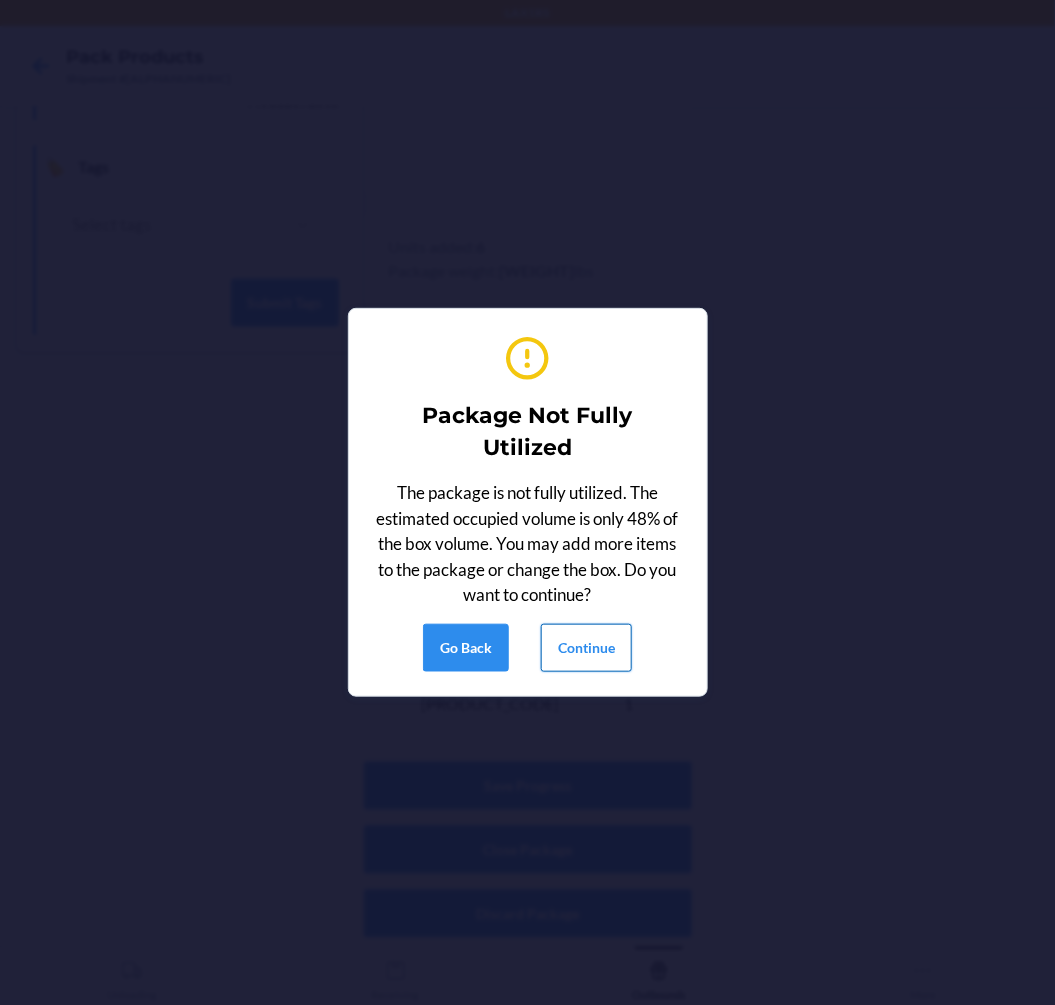 click on "Continue" at bounding box center [586, 648] 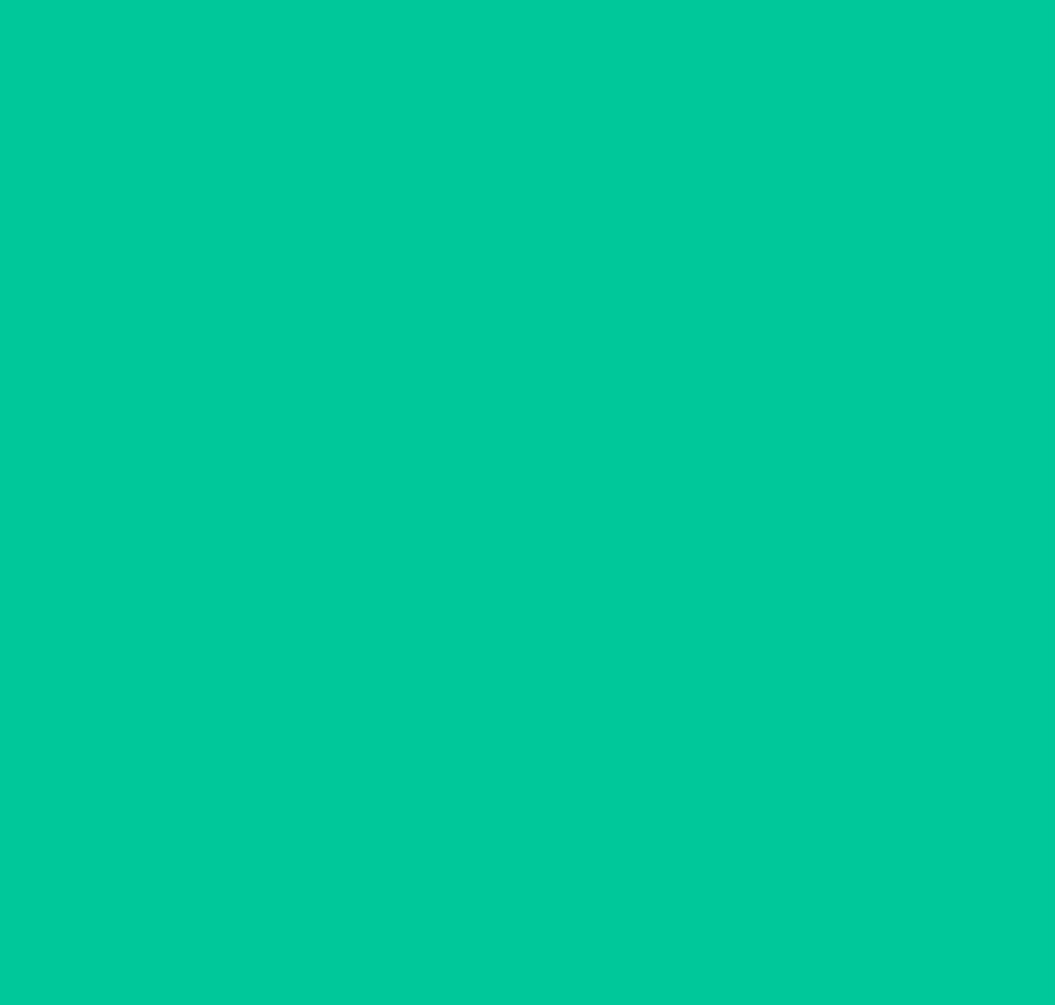 scroll, scrollTop: 0, scrollLeft: 0, axis: both 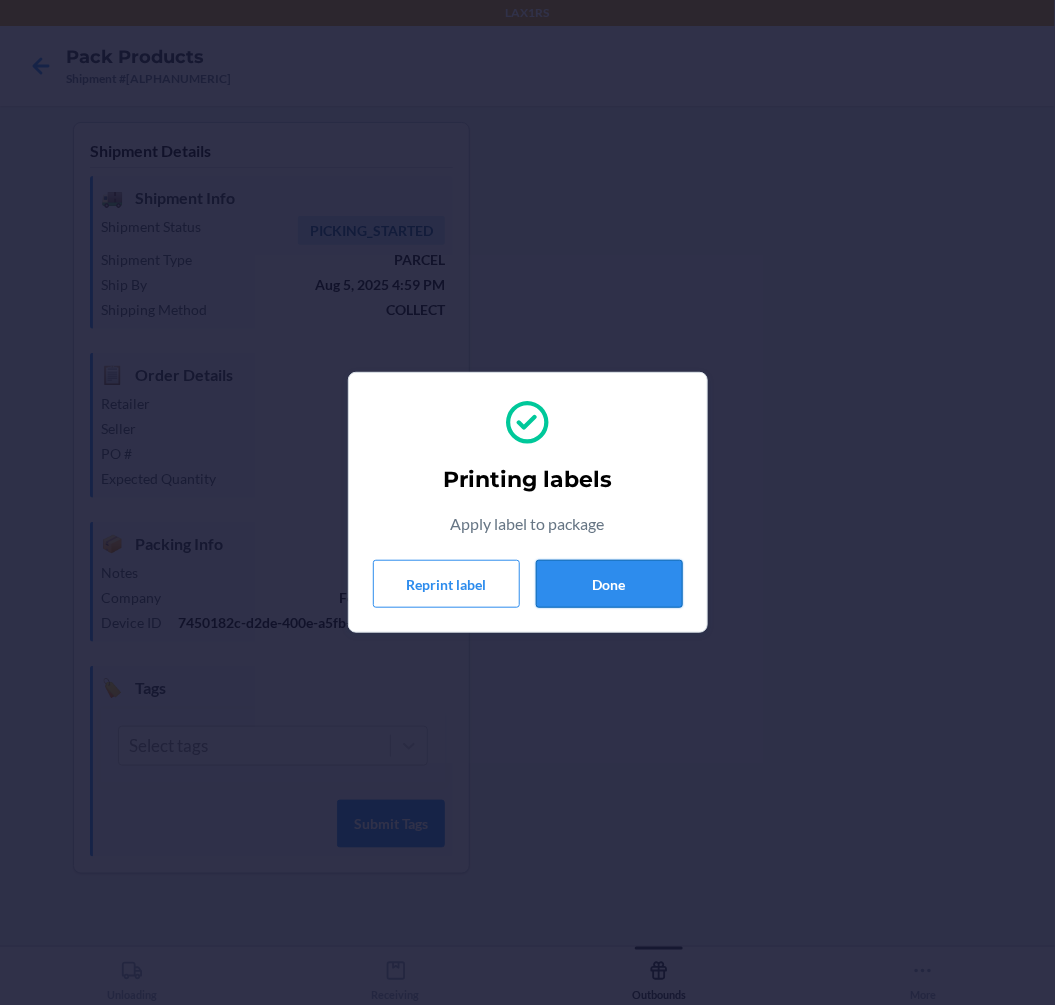 click on "Done" at bounding box center (609, 584) 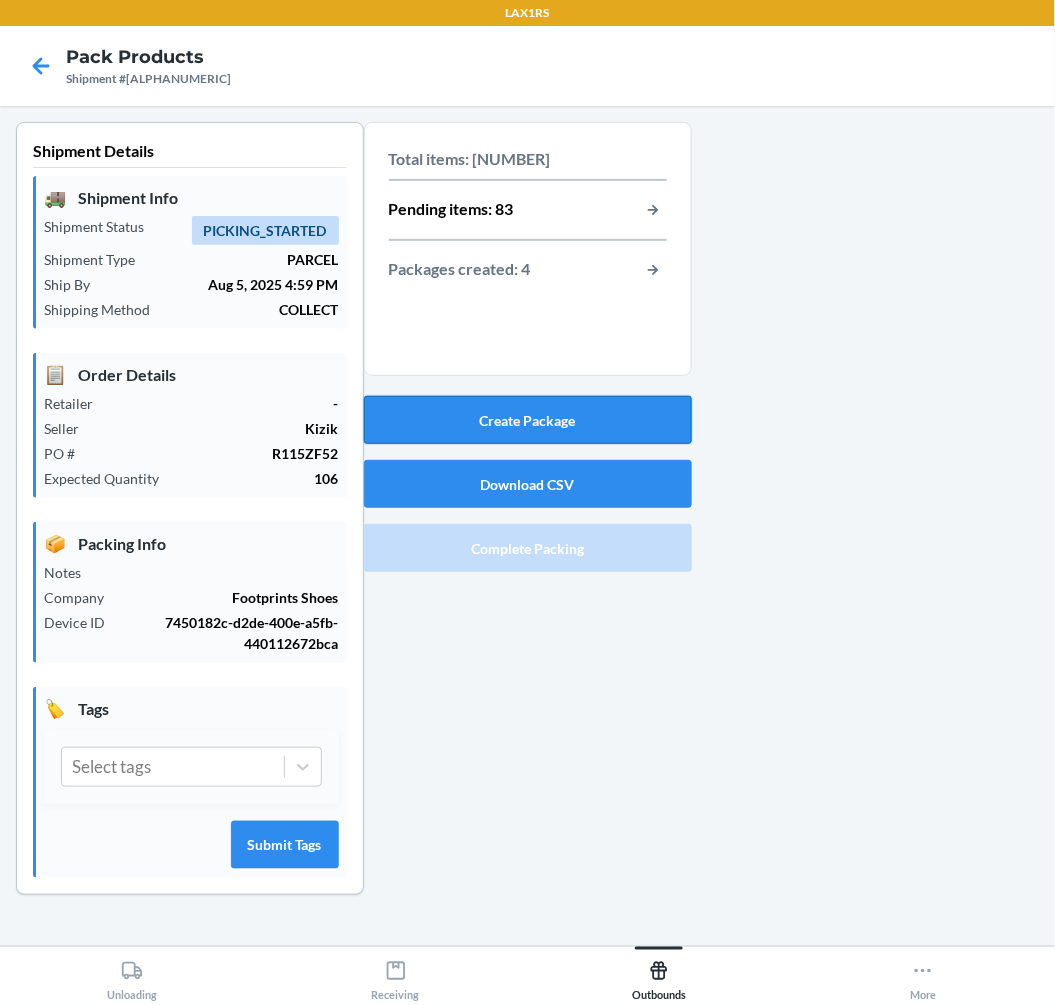click on "Create Package" at bounding box center [528, 420] 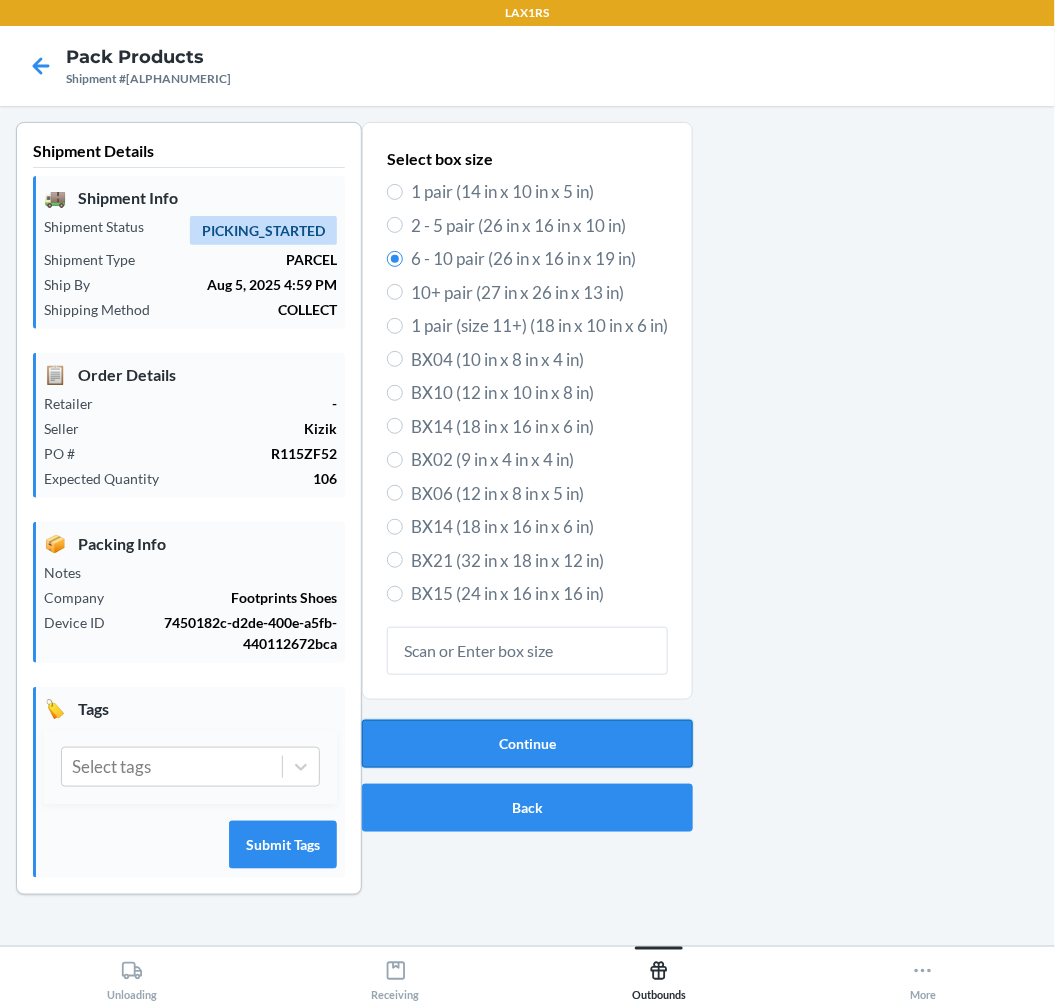 click on "Continue" at bounding box center [527, 744] 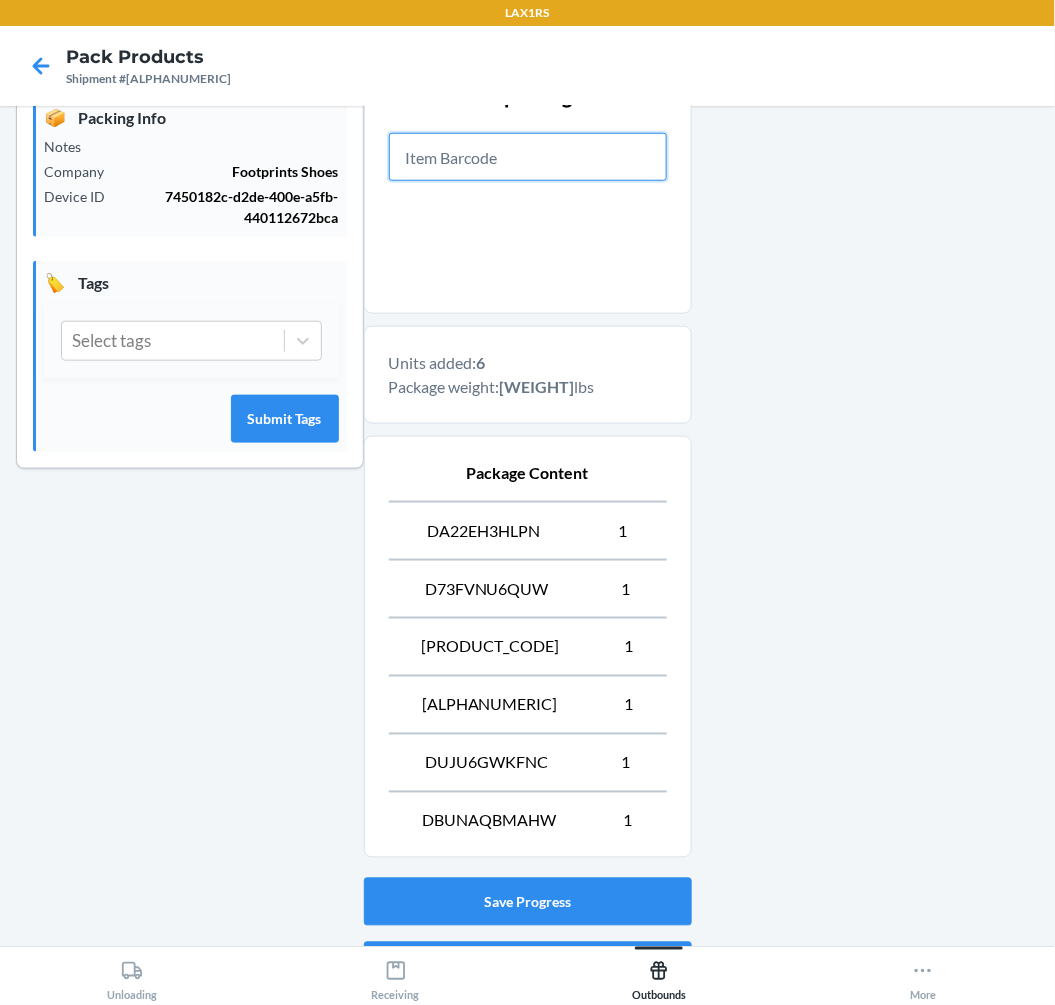 scroll, scrollTop: 542, scrollLeft: 0, axis: vertical 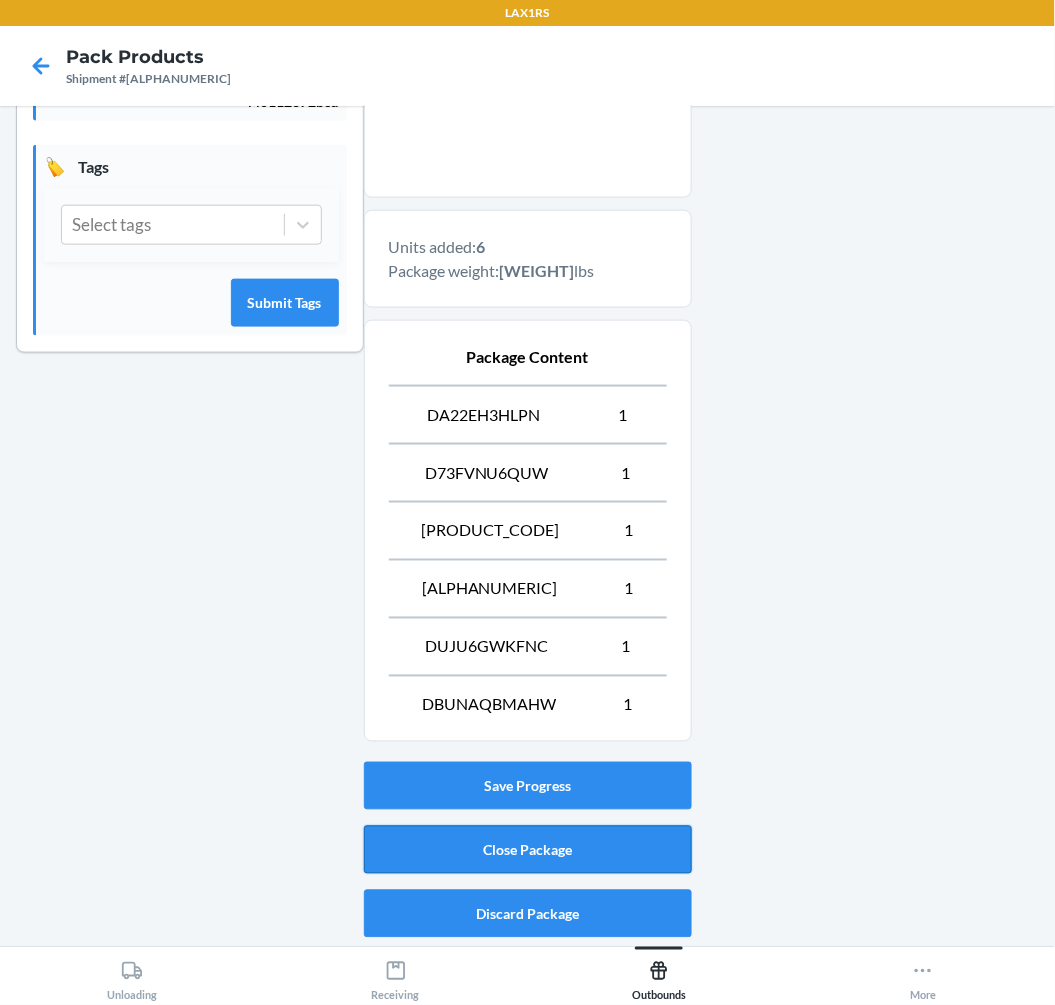 drag, startPoint x: 936, startPoint y: 782, endPoint x: 560, endPoint y: 852, distance: 382.46045 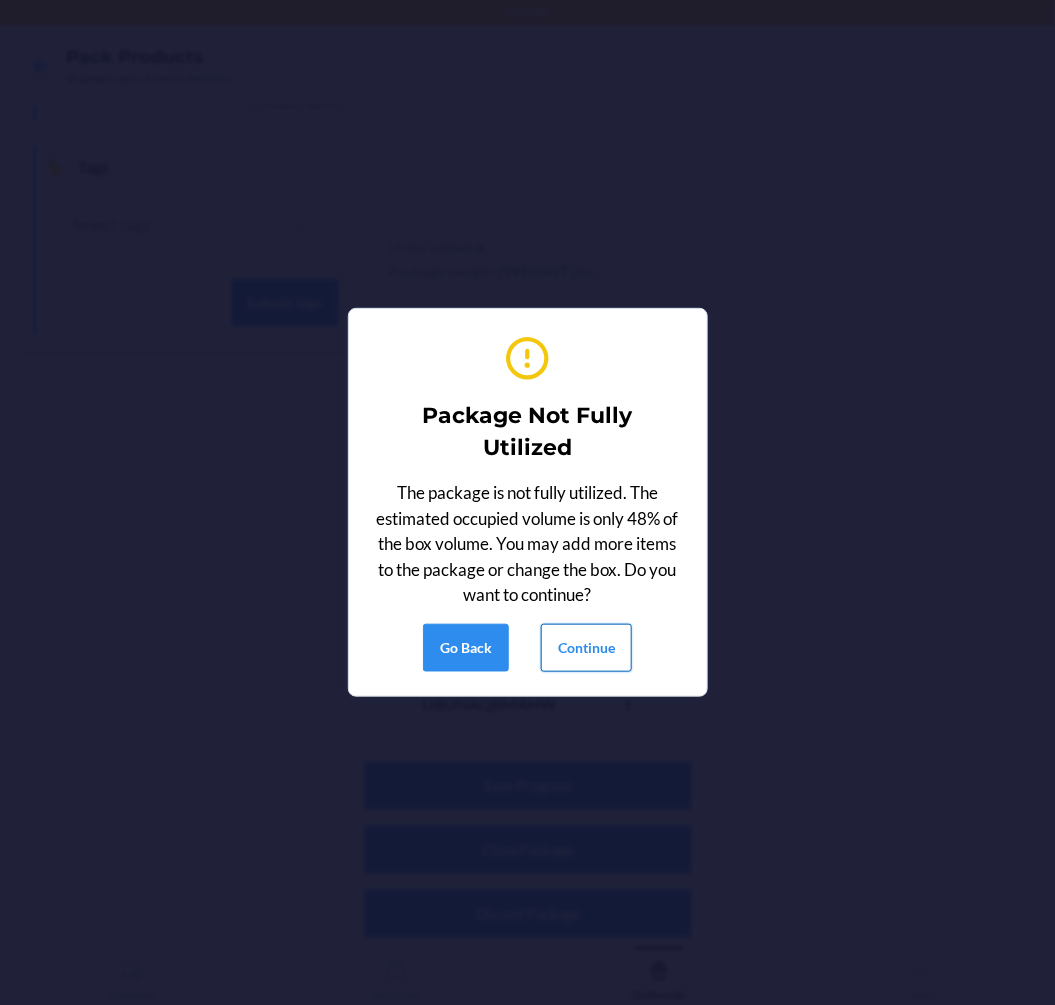 click on "Continue" at bounding box center (586, 648) 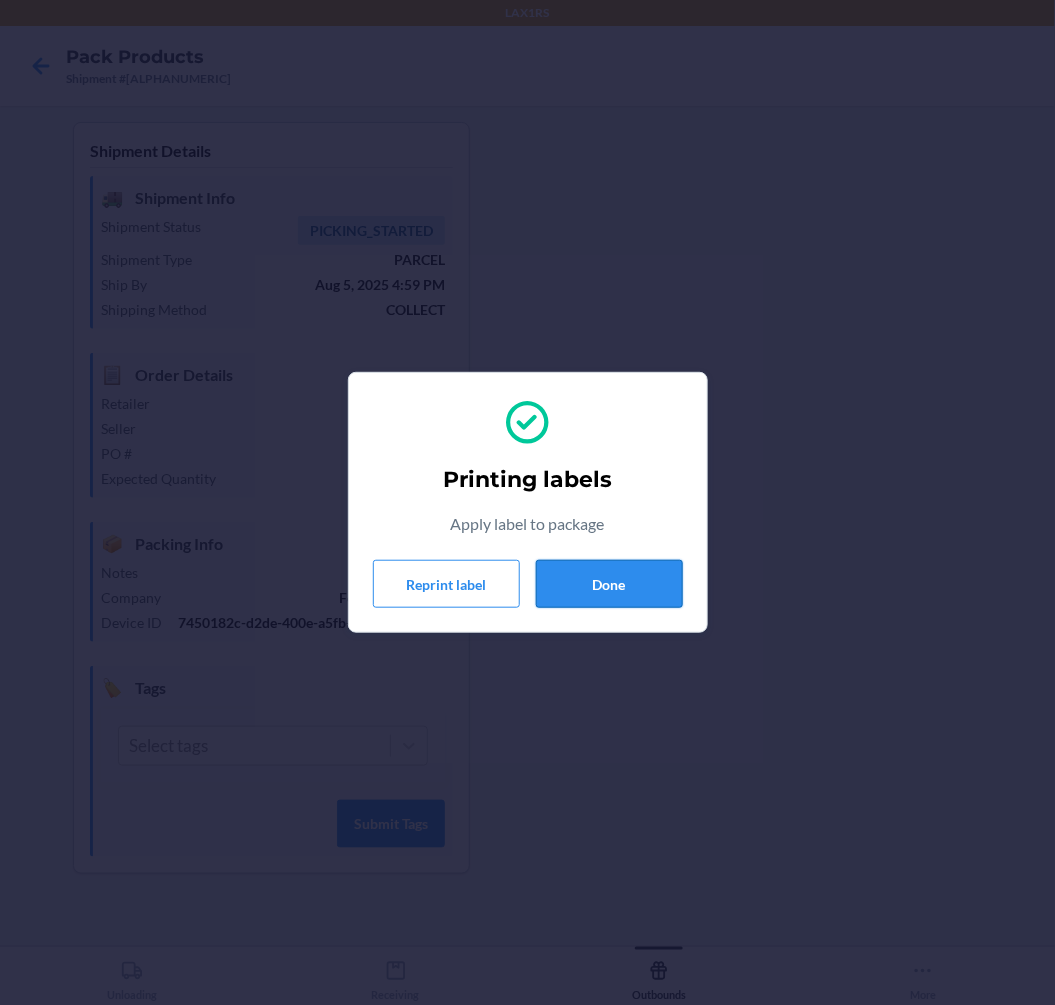 click on "Done" at bounding box center [609, 584] 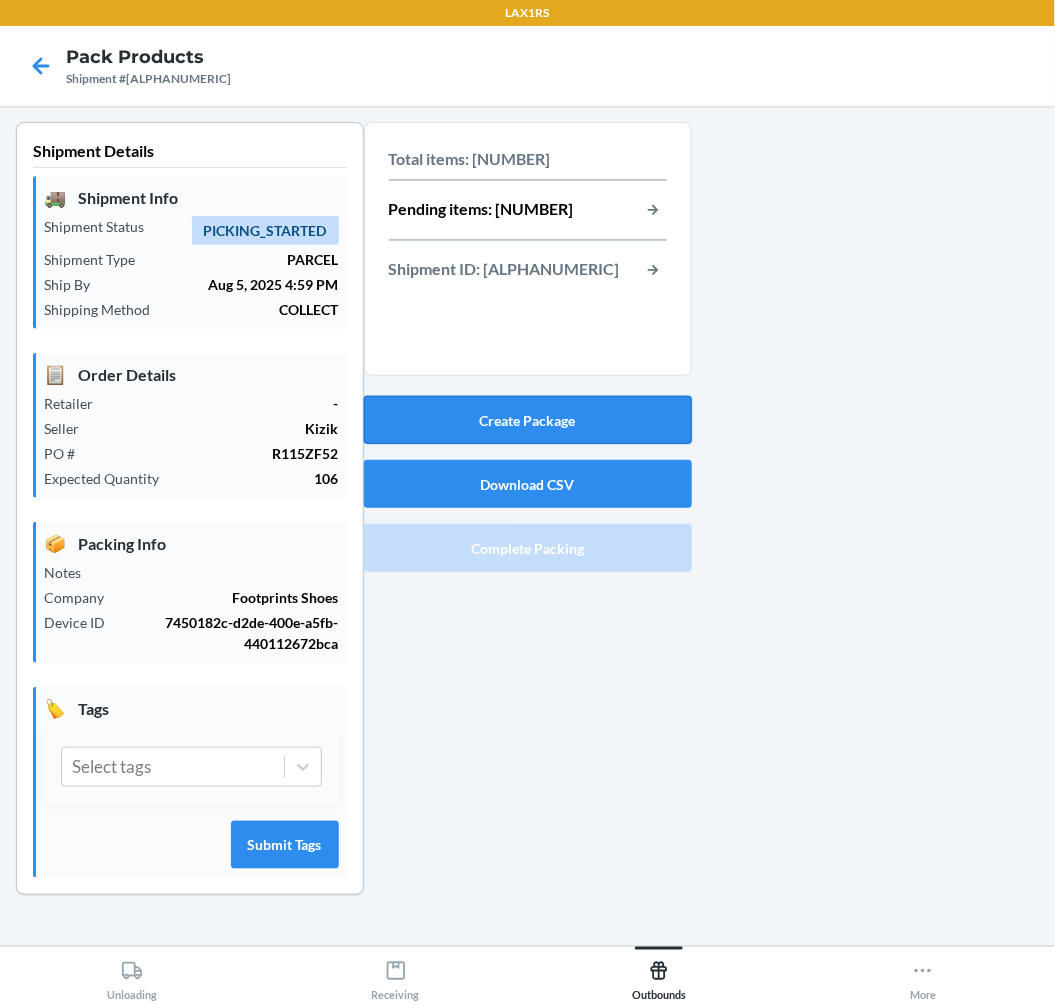 click on "Create Package" at bounding box center (528, 420) 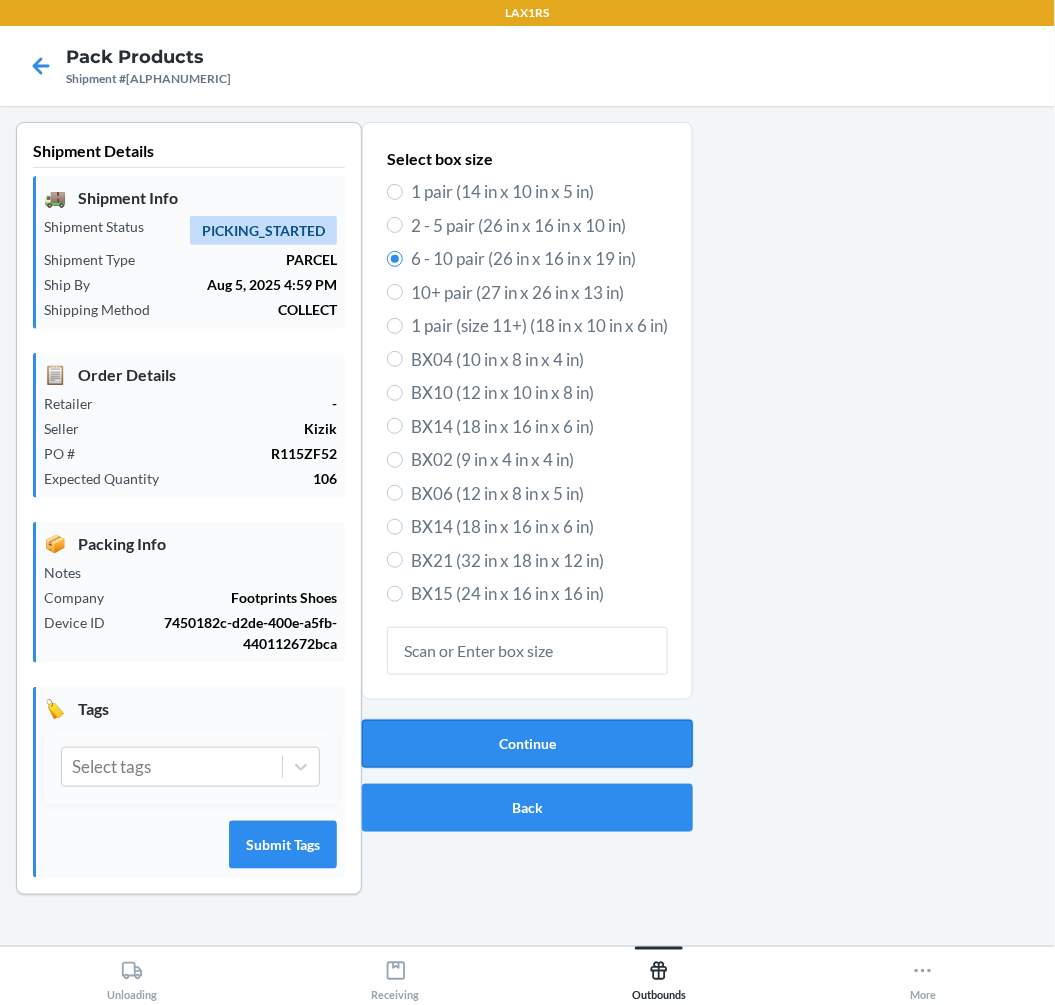 click on "Continue" at bounding box center [527, 744] 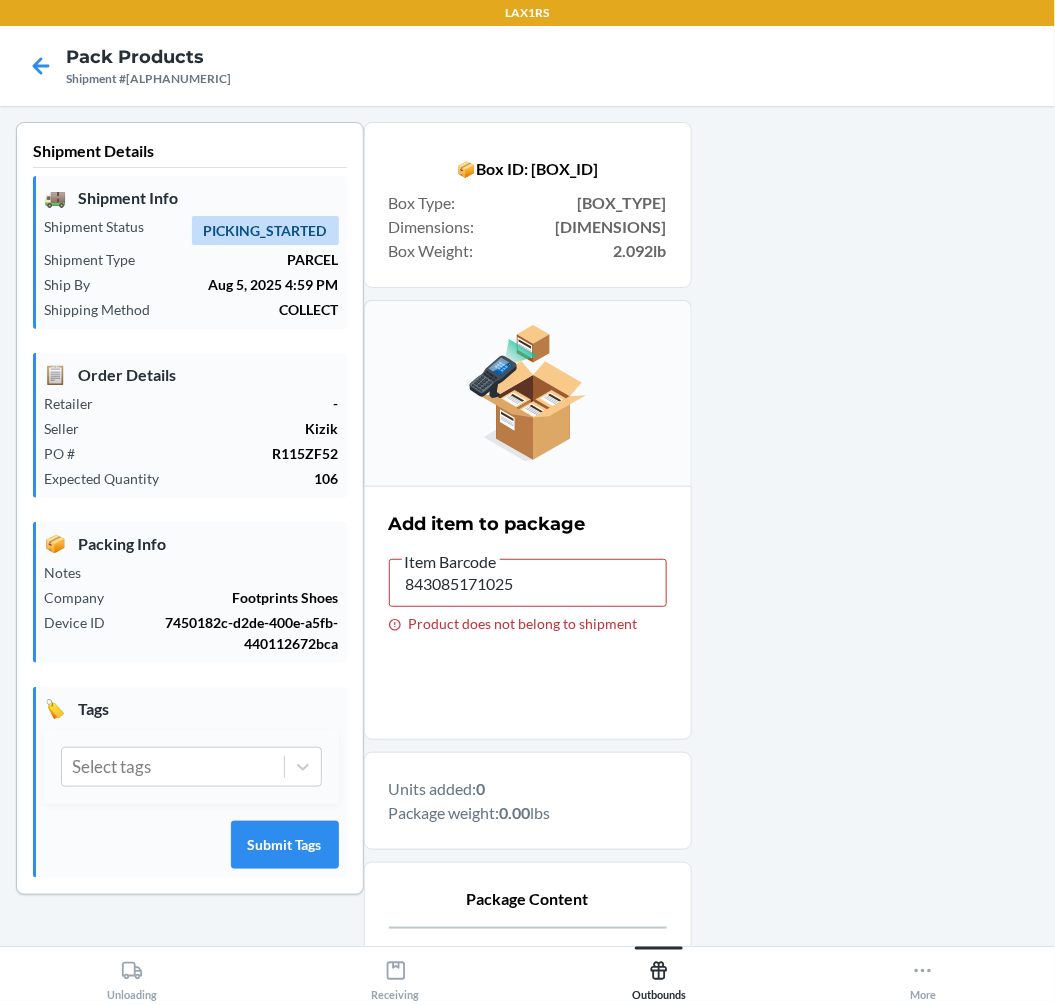 click on "Item Barcode" at bounding box center [451, 562] 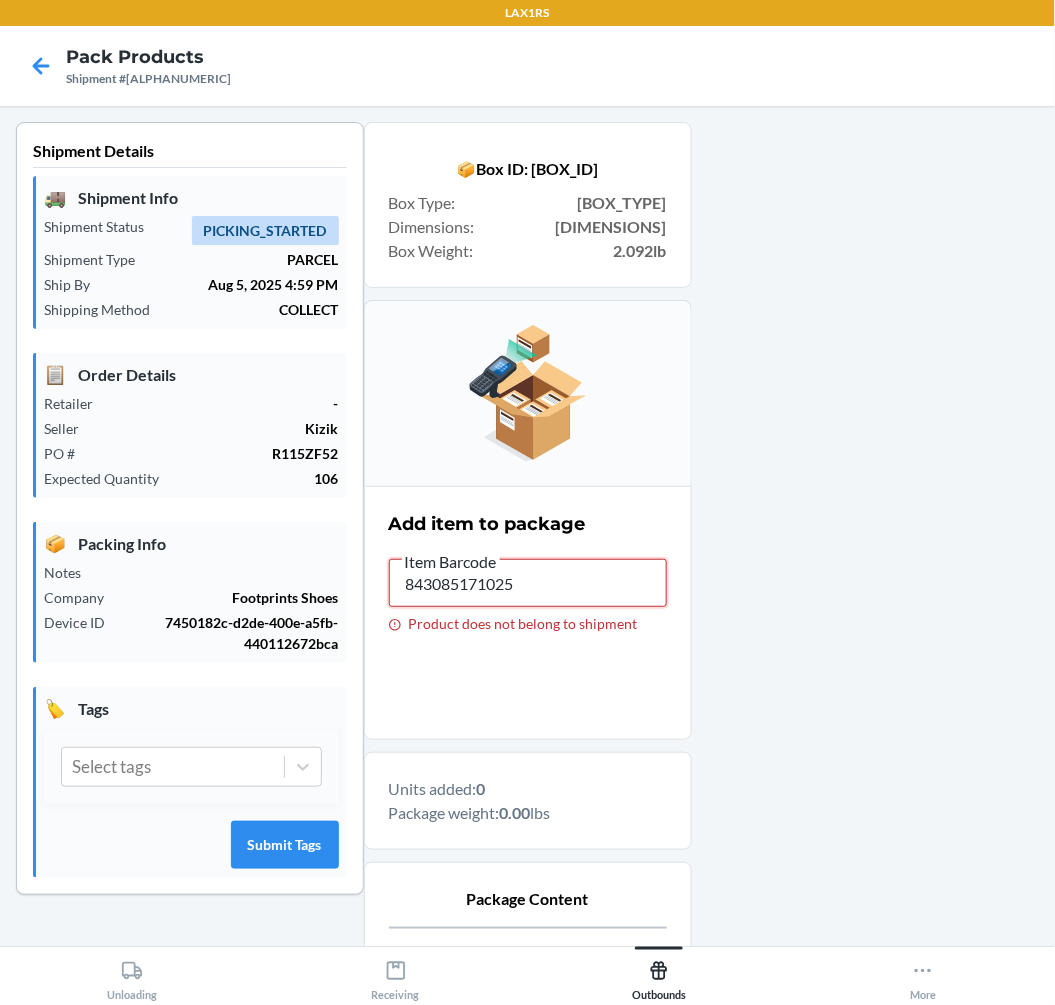 click on "843085171025" at bounding box center (528, 583) 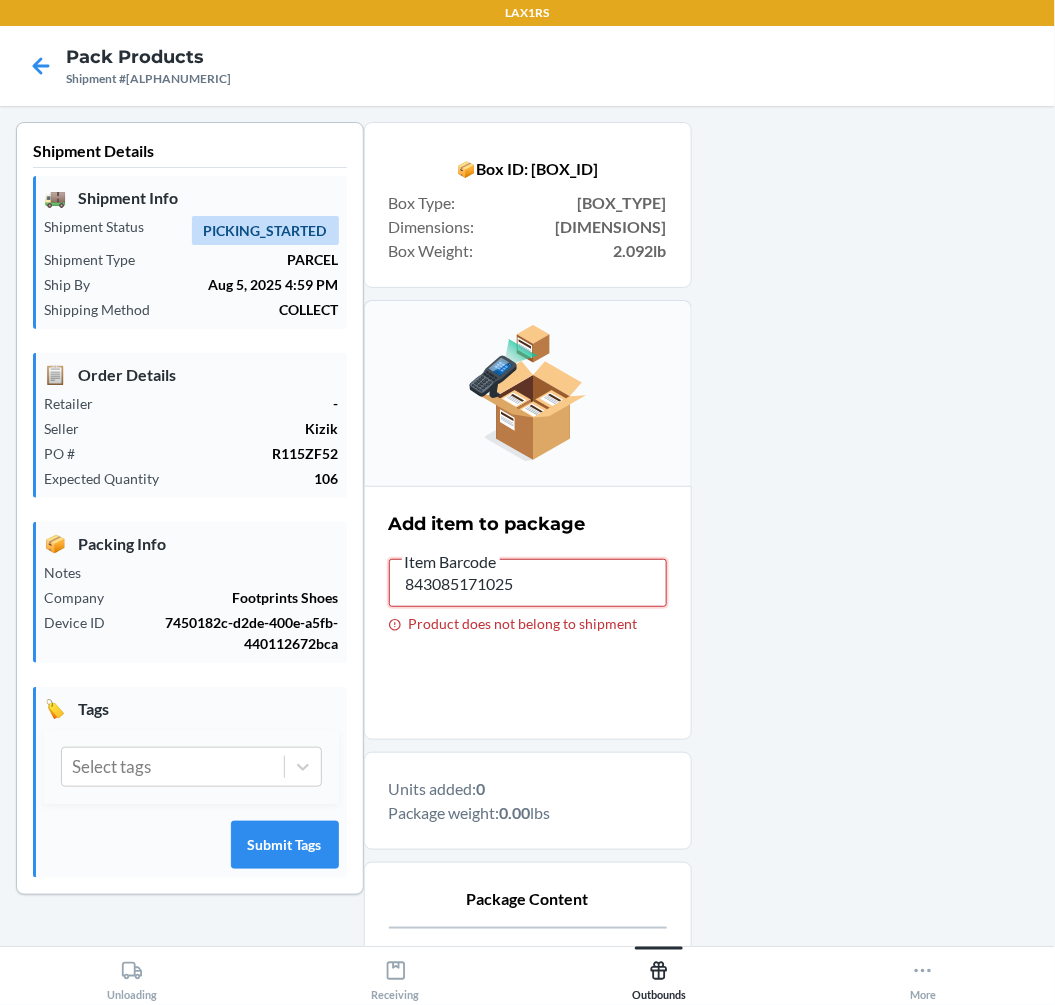 click on "843085171025" at bounding box center [528, 583] 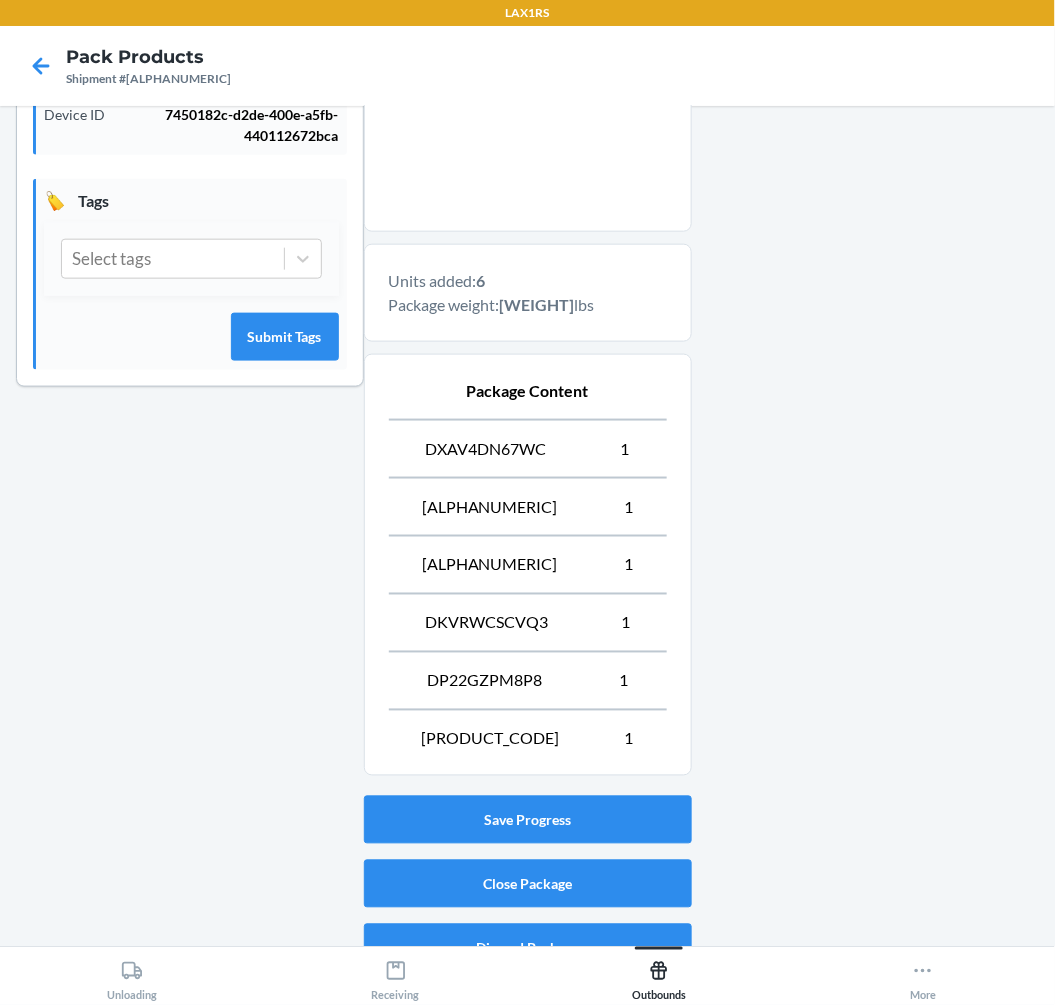 scroll, scrollTop: 542, scrollLeft: 0, axis: vertical 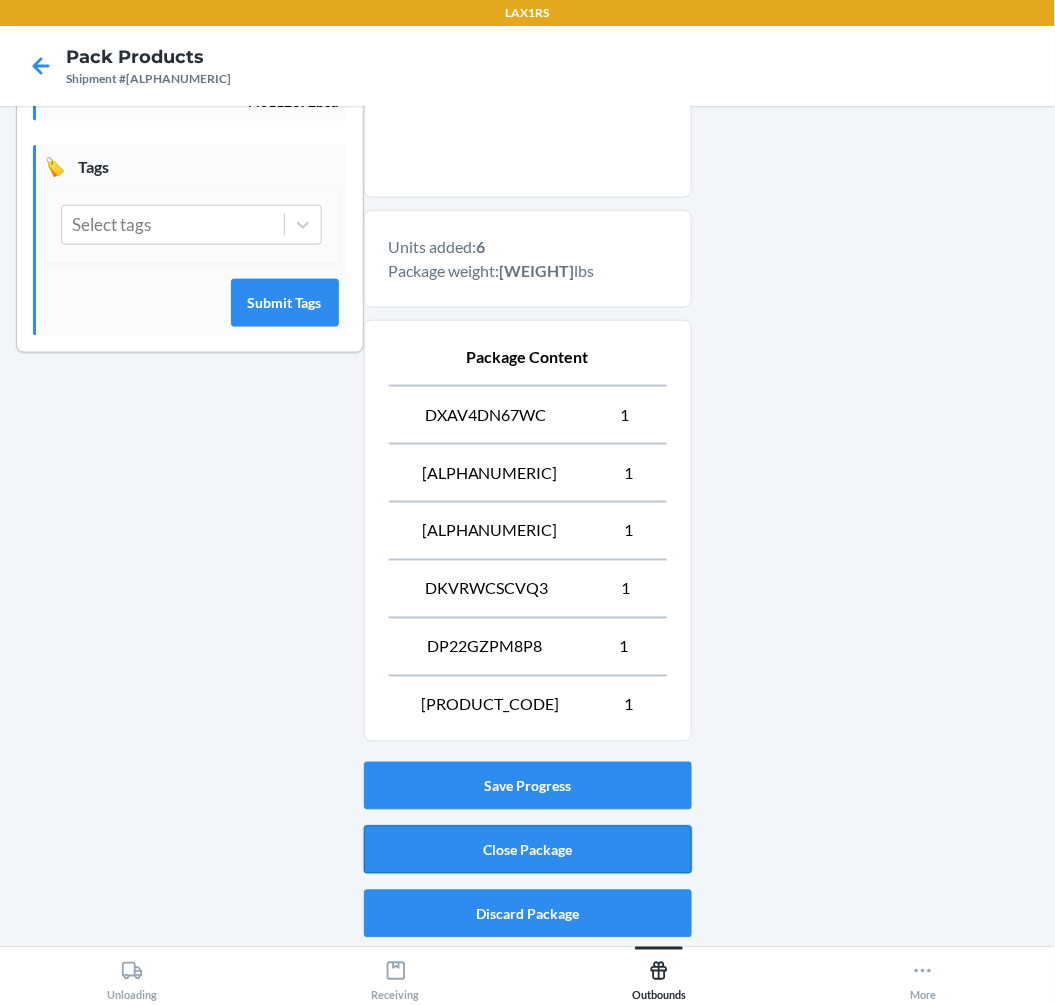 click on "Close Package" at bounding box center [528, 850] 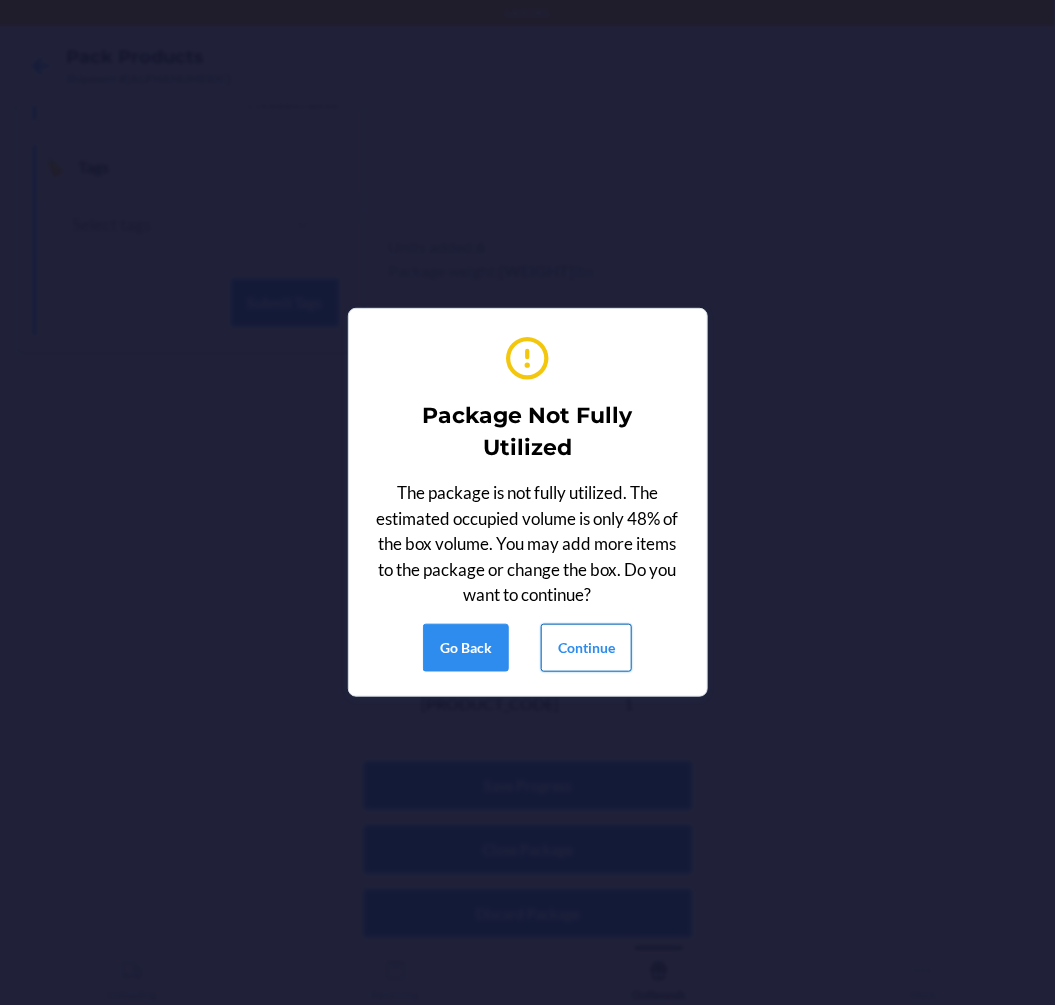 click on "Continue" at bounding box center (586, 648) 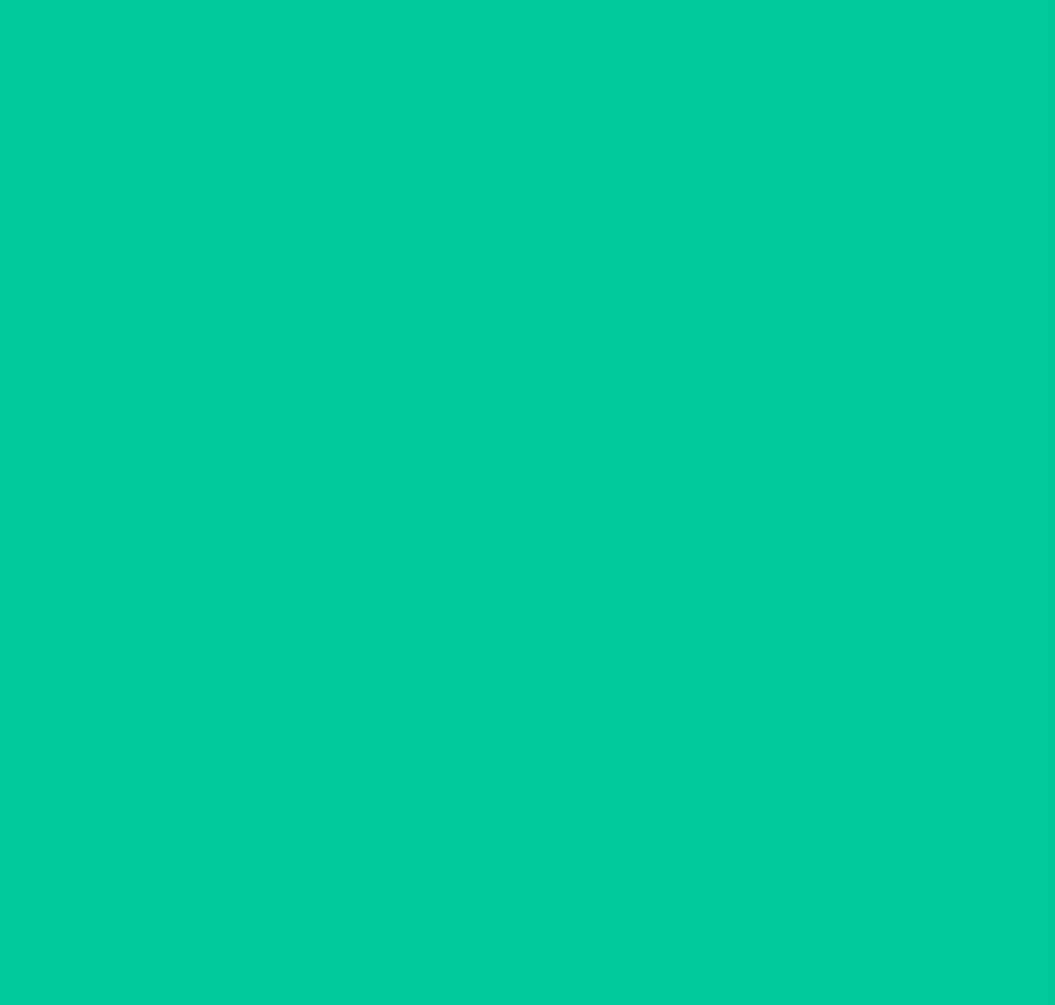 scroll, scrollTop: 0, scrollLeft: 0, axis: both 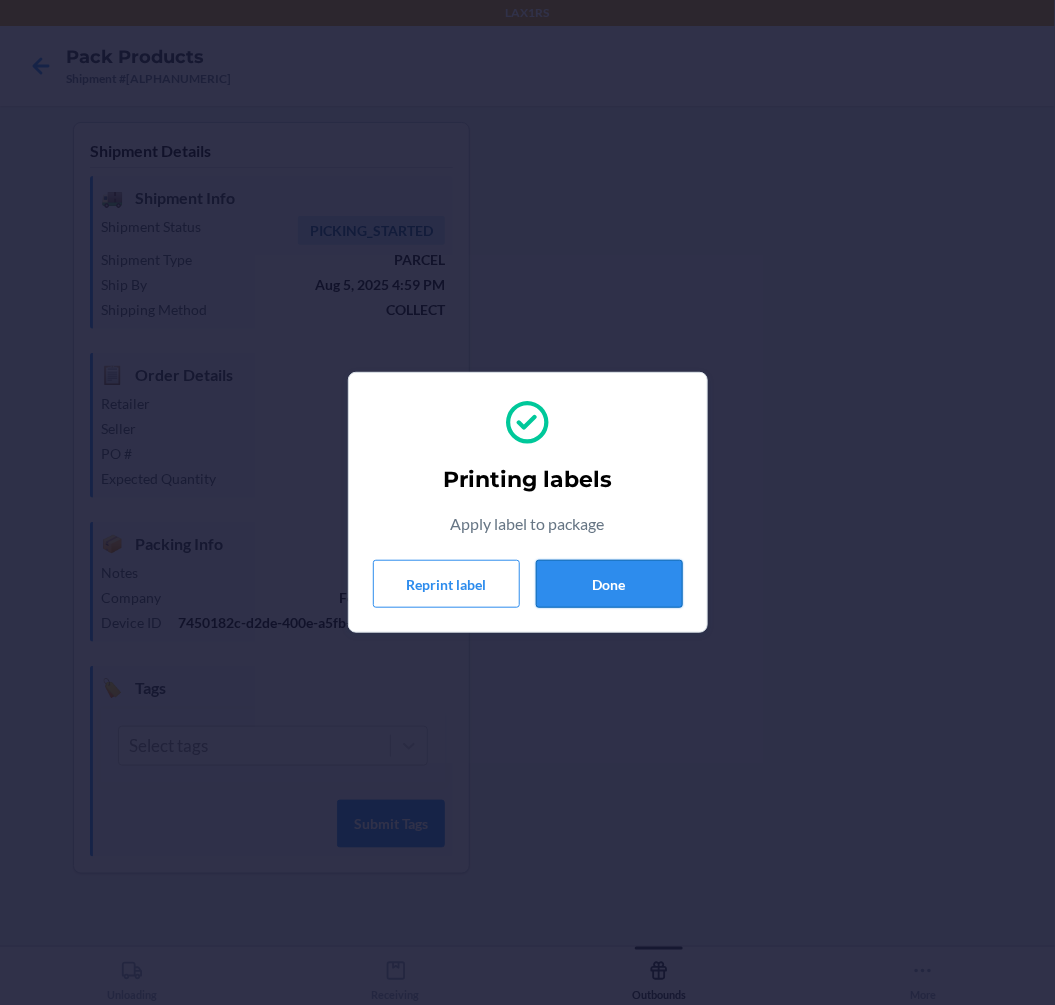 click on "Done" at bounding box center (609, 584) 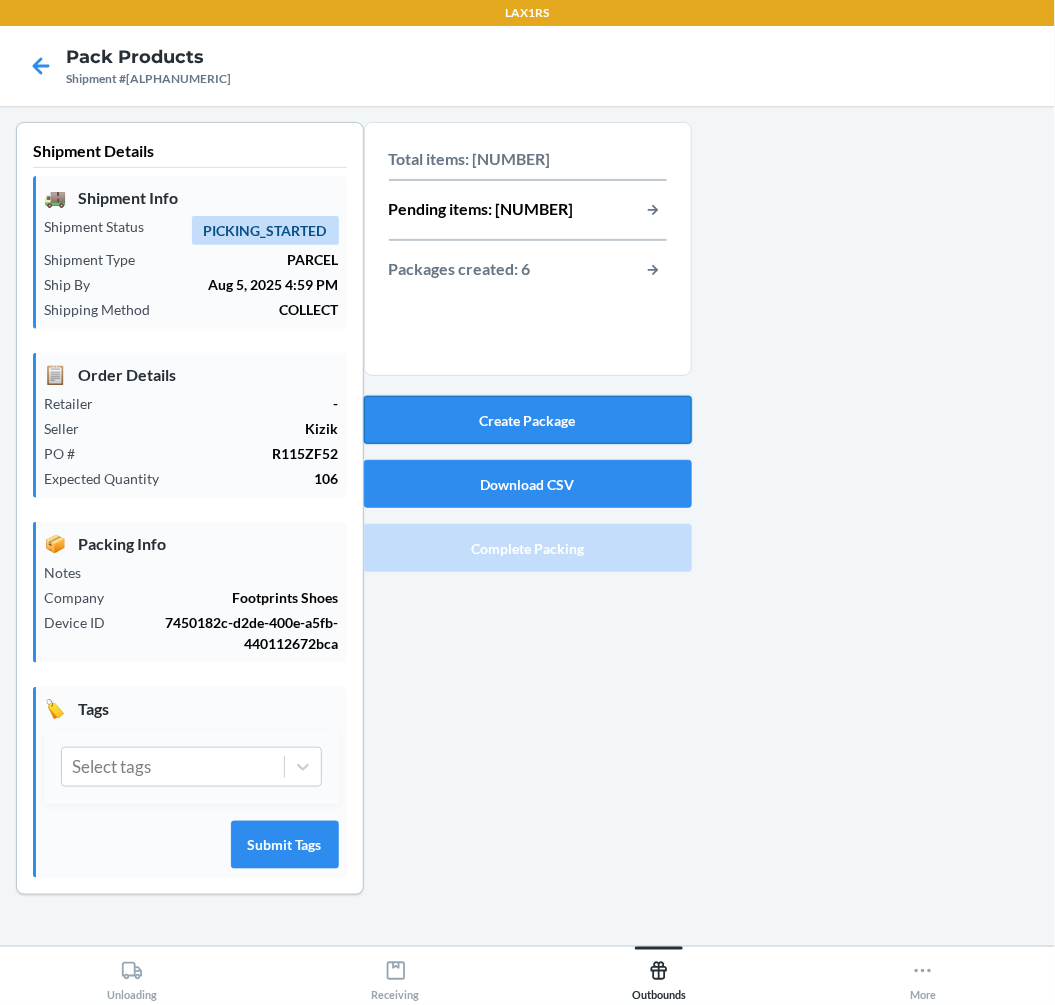 click on "Create Package" at bounding box center (528, 420) 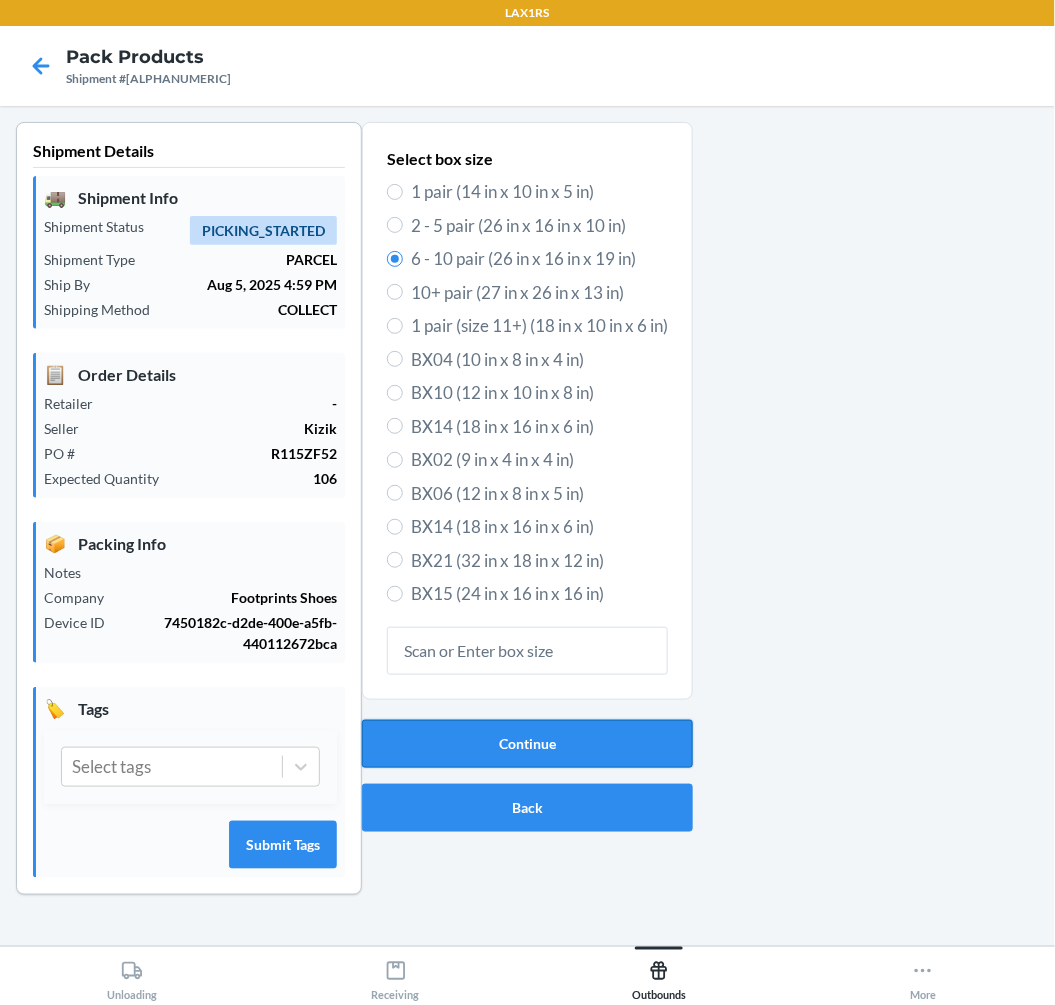 click on "Continue" at bounding box center (527, 744) 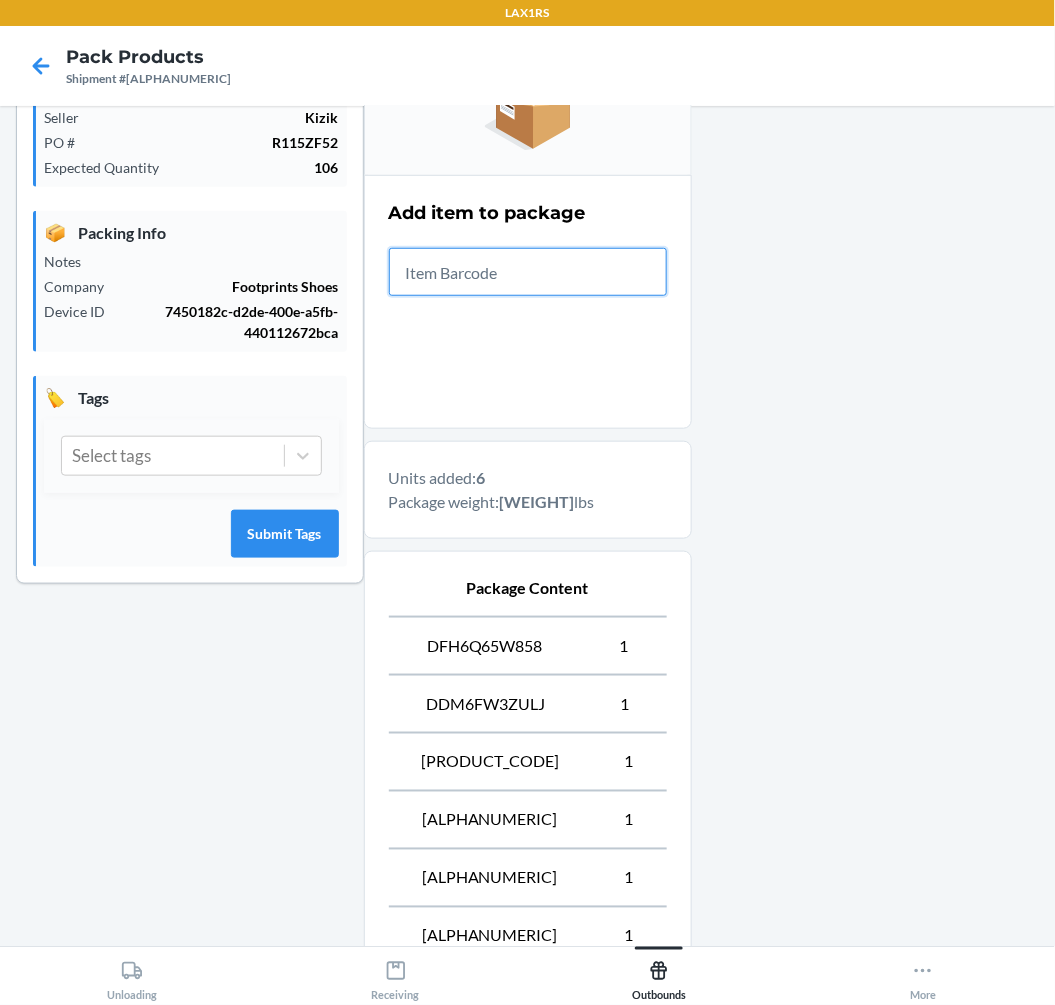 scroll, scrollTop: 542, scrollLeft: 0, axis: vertical 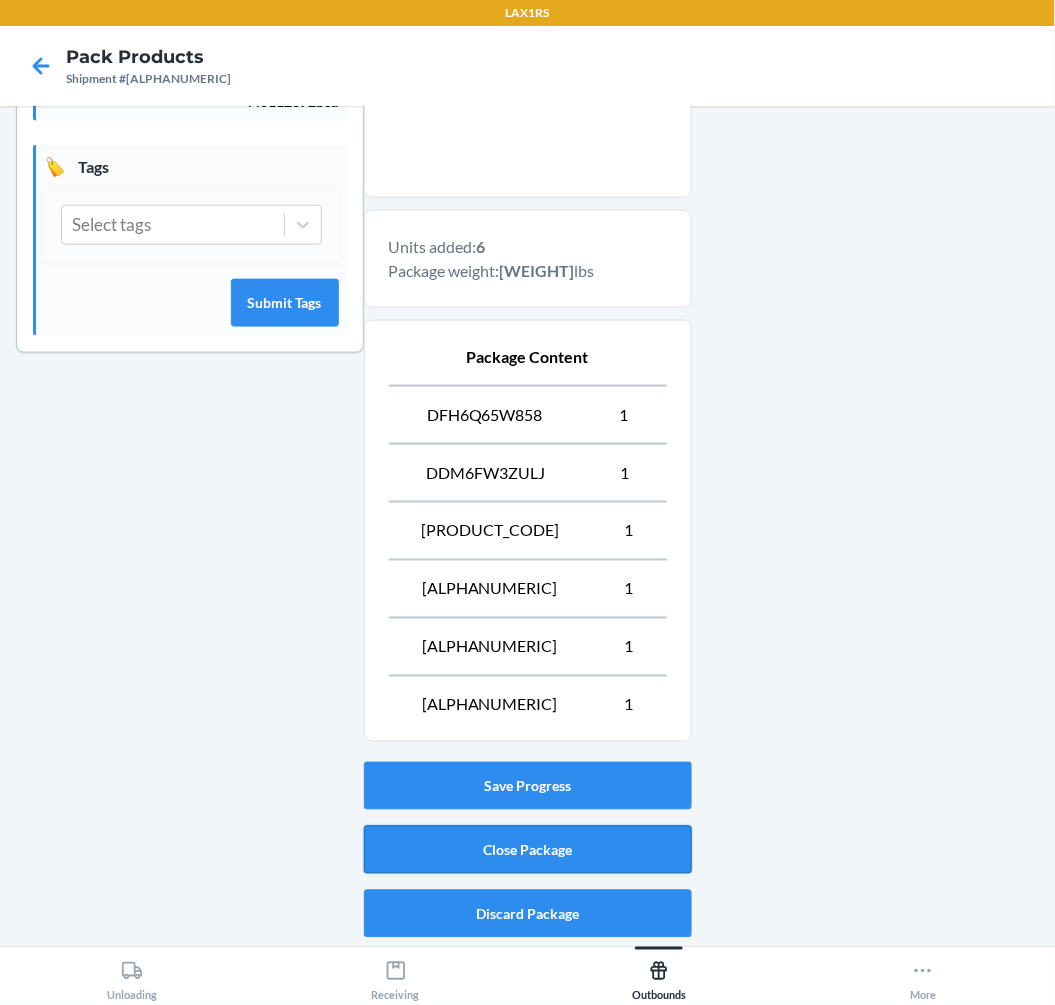 click on "Close Package" at bounding box center [528, 850] 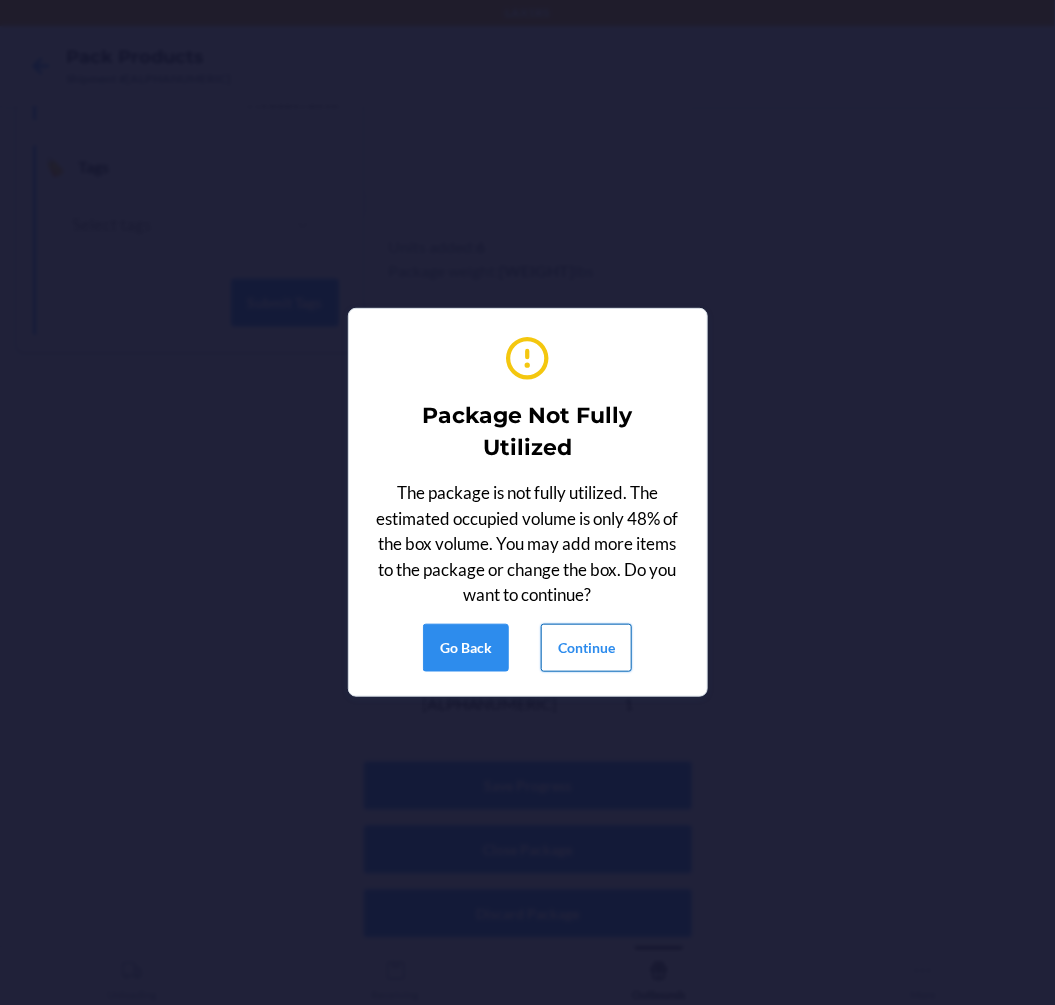 click on "Continue" at bounding box center [586, 648] 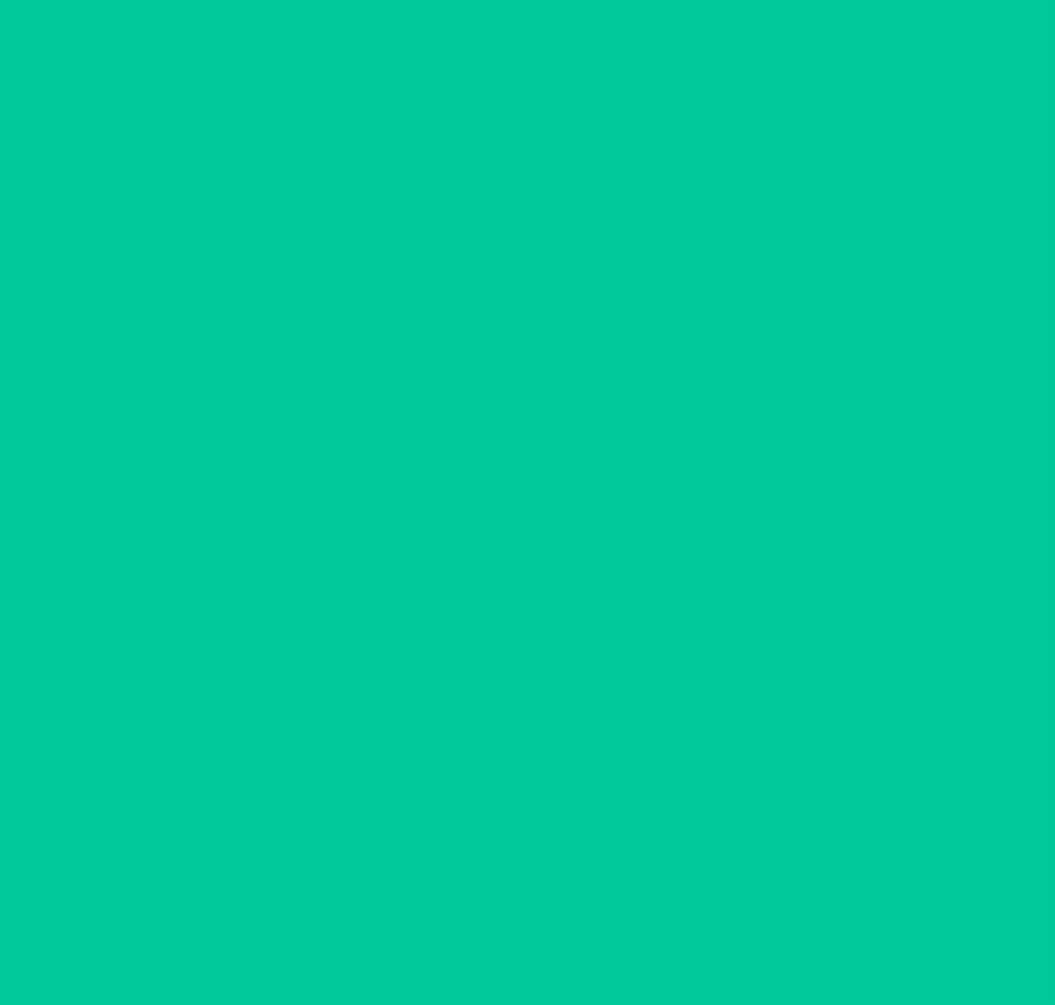 scroll, scrollTop: 0, scrollLeft: 0, axis: both 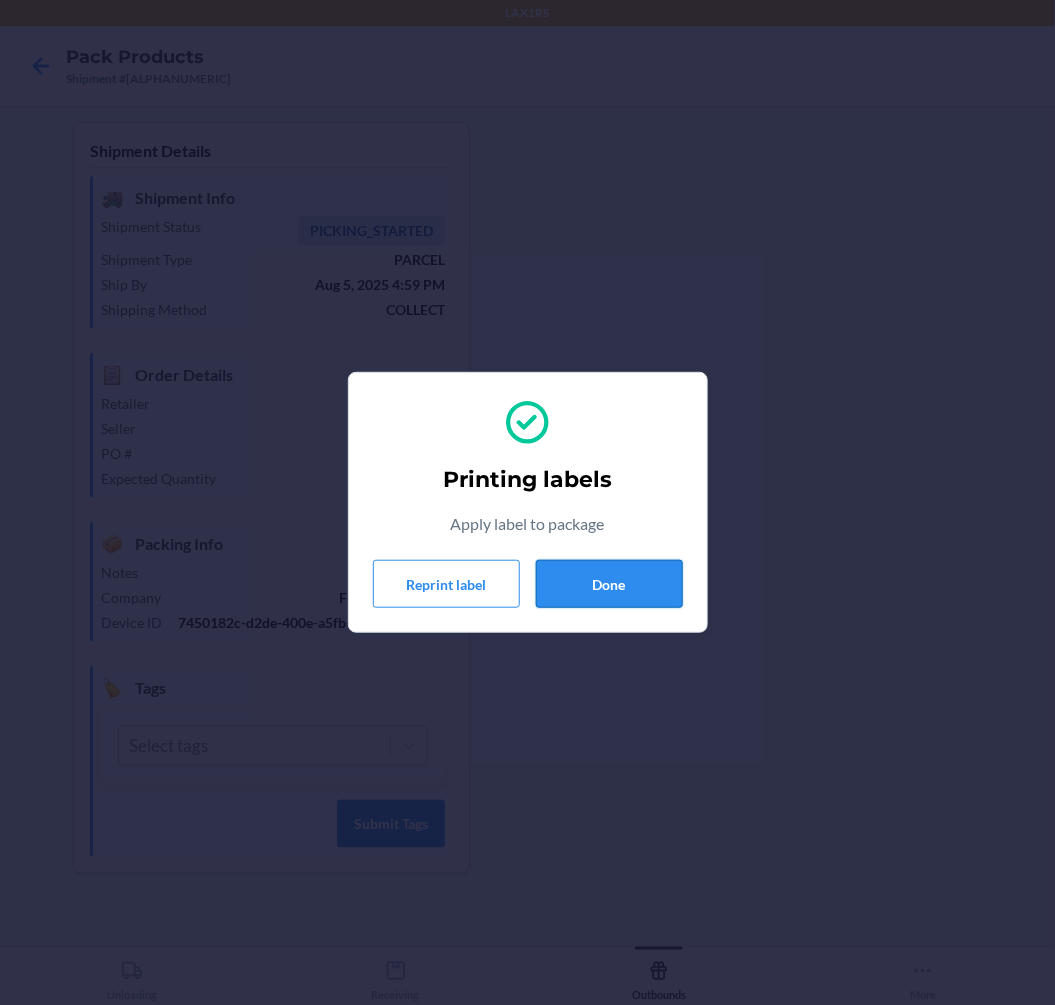 click on "Done" at bounding box center (609, 584) 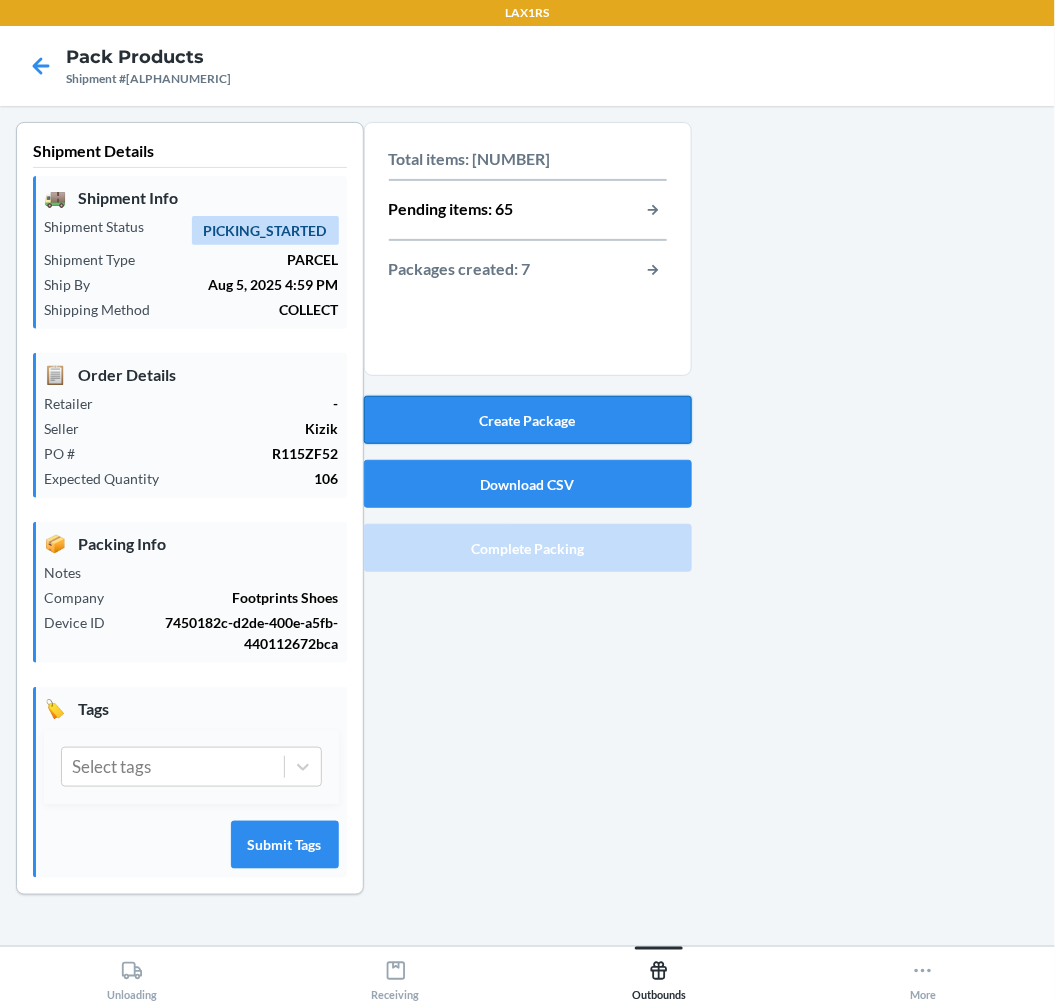 click on "Create Package" at bounding box center (528, 420) 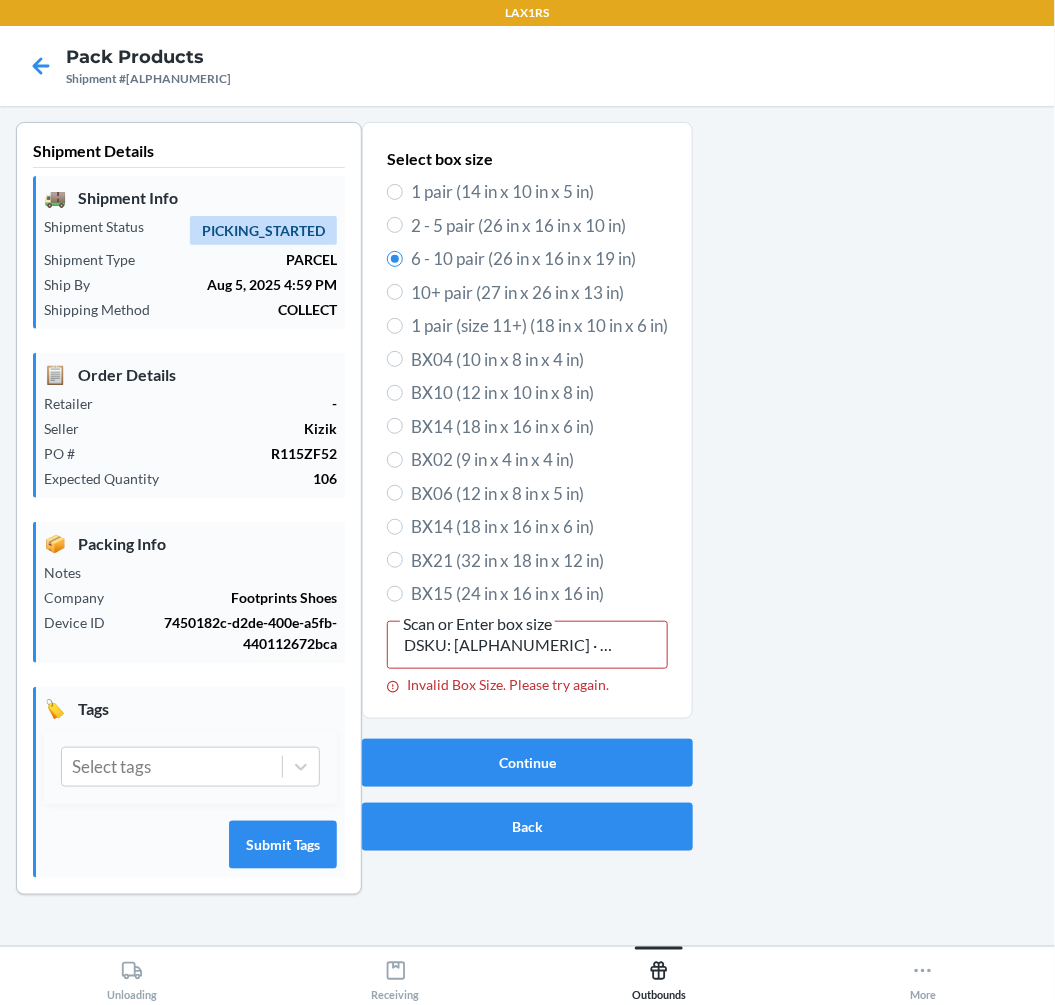 type on "[NUMBER]" 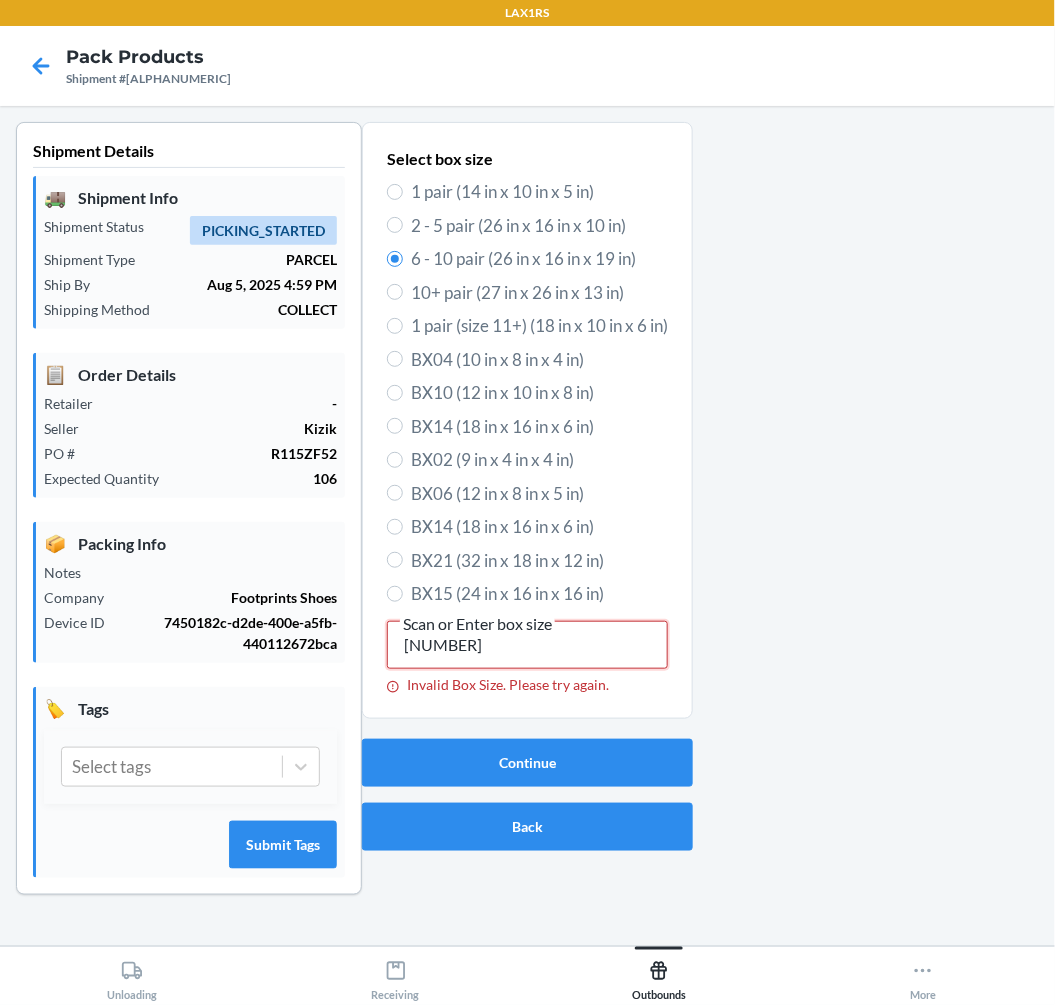 drag, startPoint x: 546, startPoint y: 642, endPoint x: 327, endPoint y: 606, distance: 221.93918 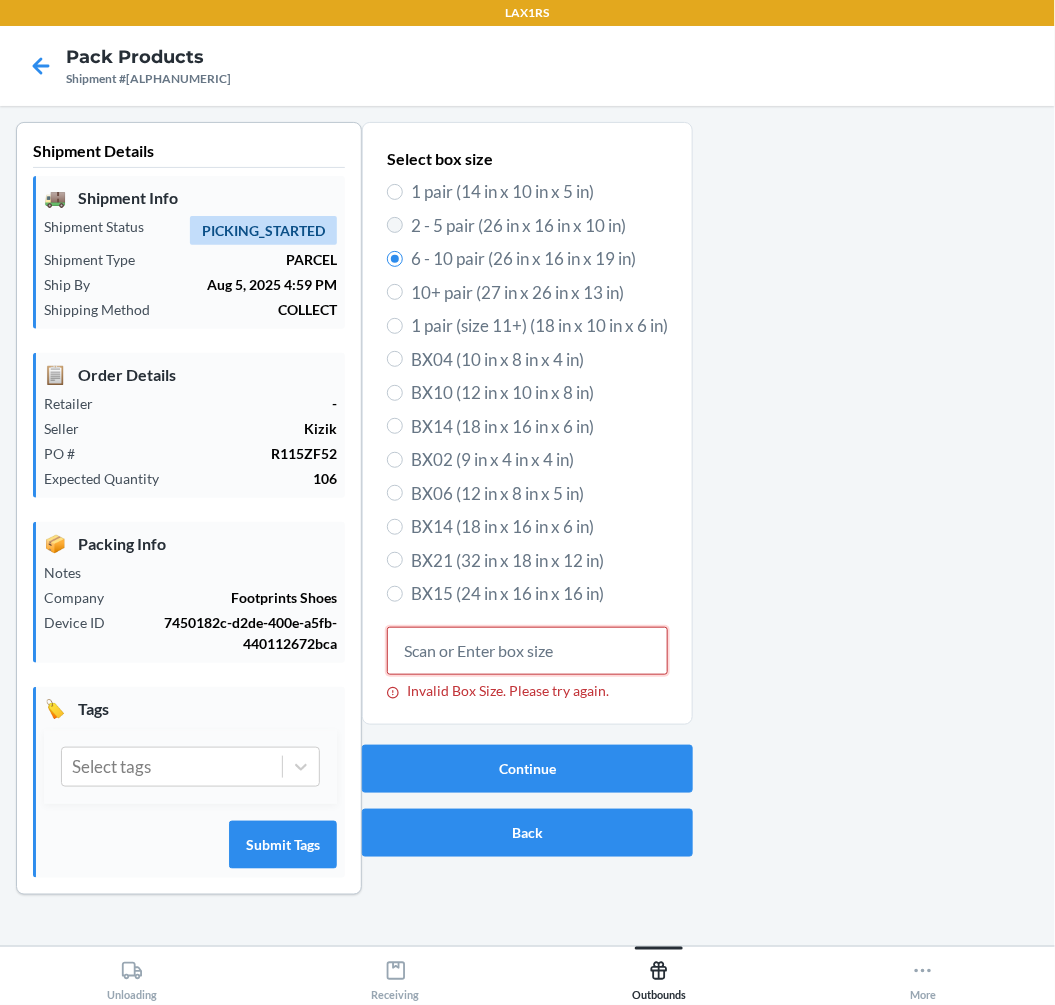 type 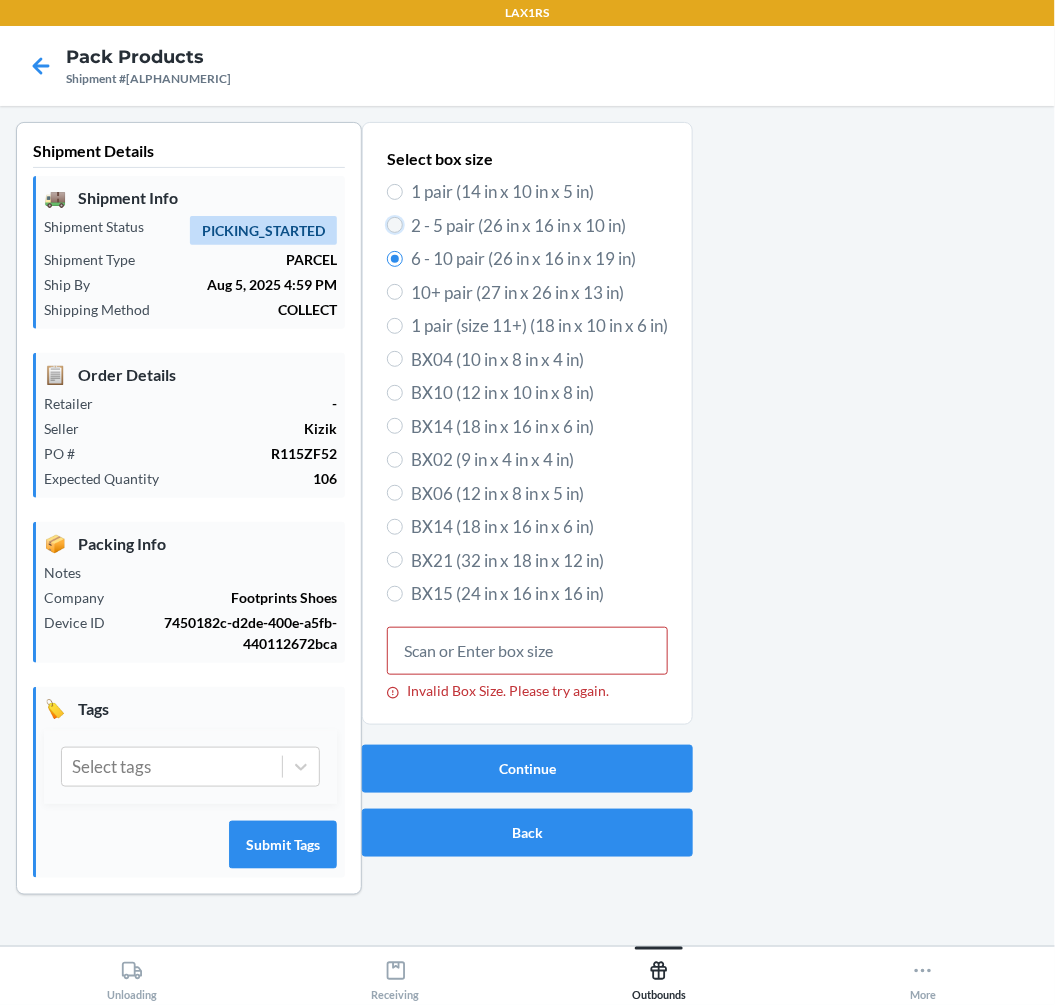 click on "2 - 5 pair (26 in x 16 in x 10 in)" at bounding box center [395, 225] 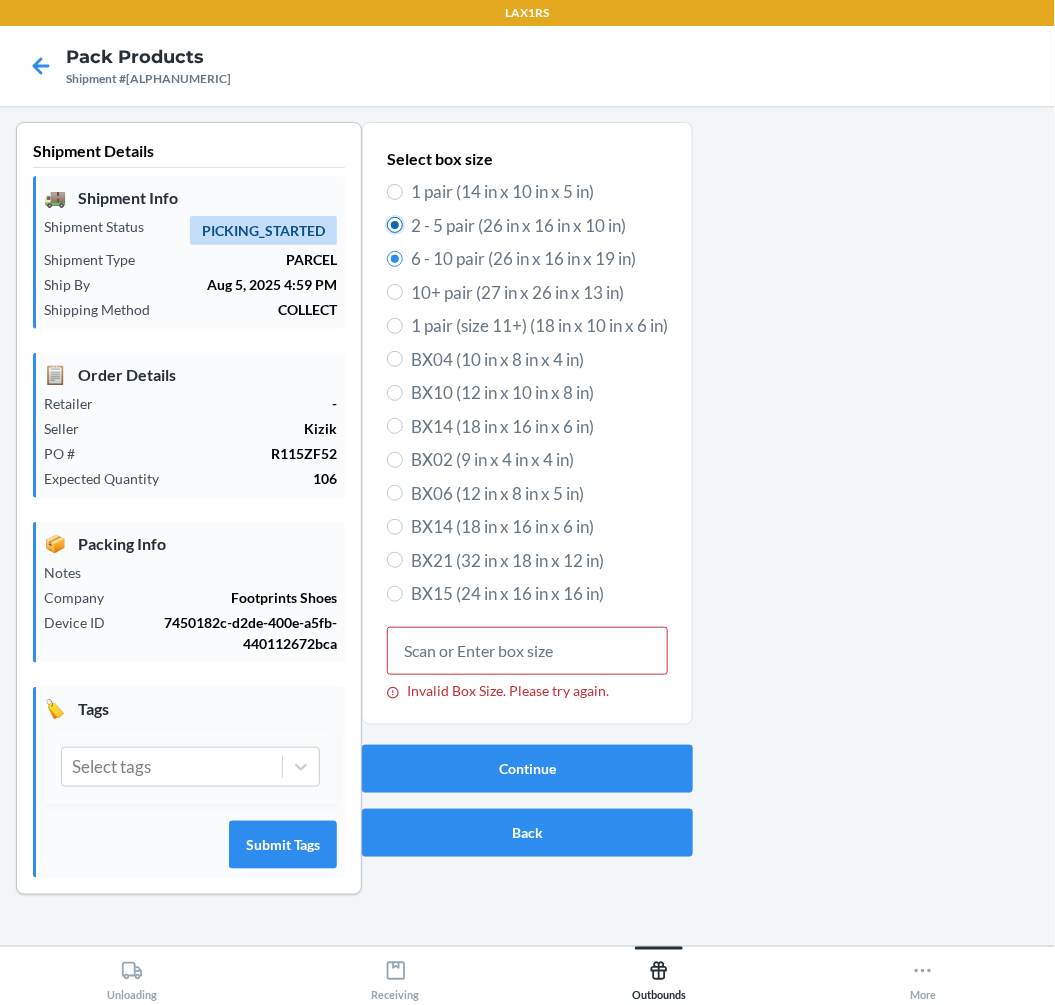 radio on "true" 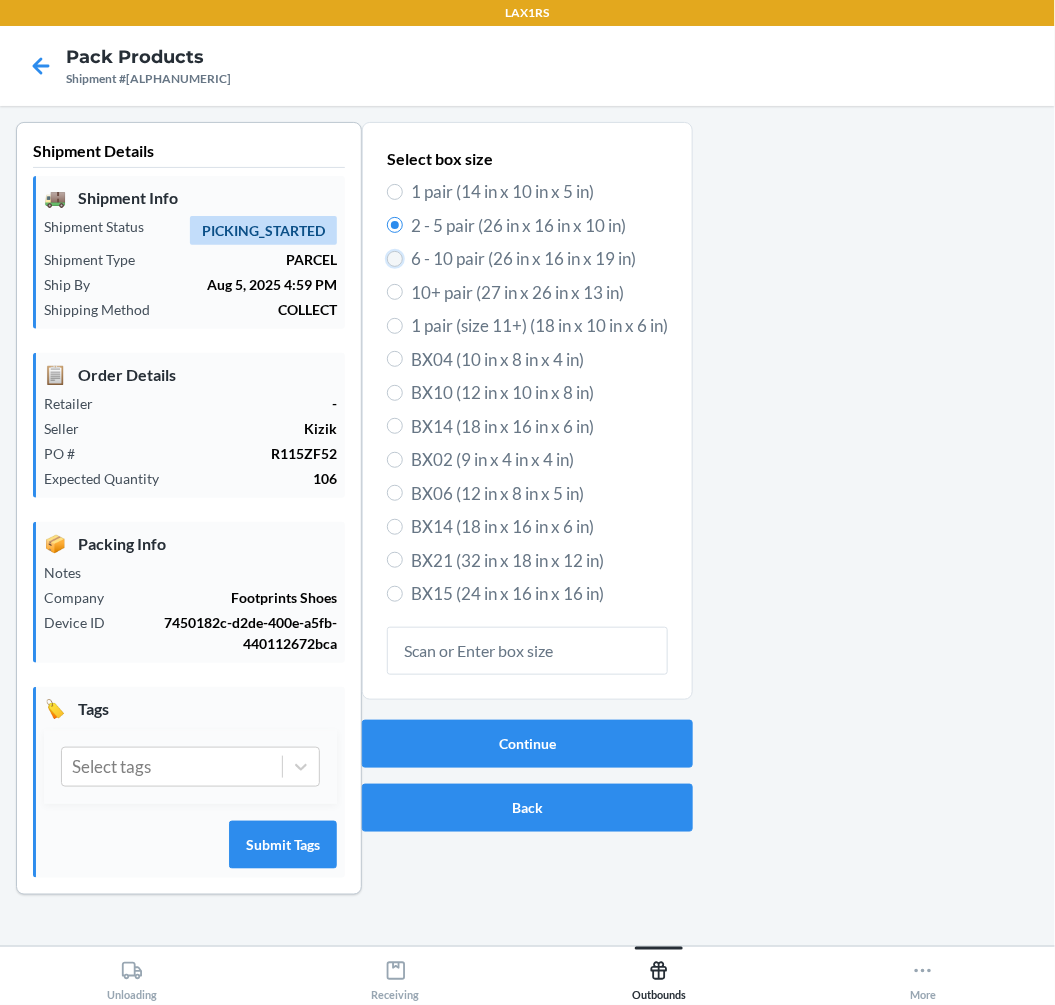 click on "6 - 10 pair (26 in x 16 in x 19 in)" at bounding box center [395, 259] 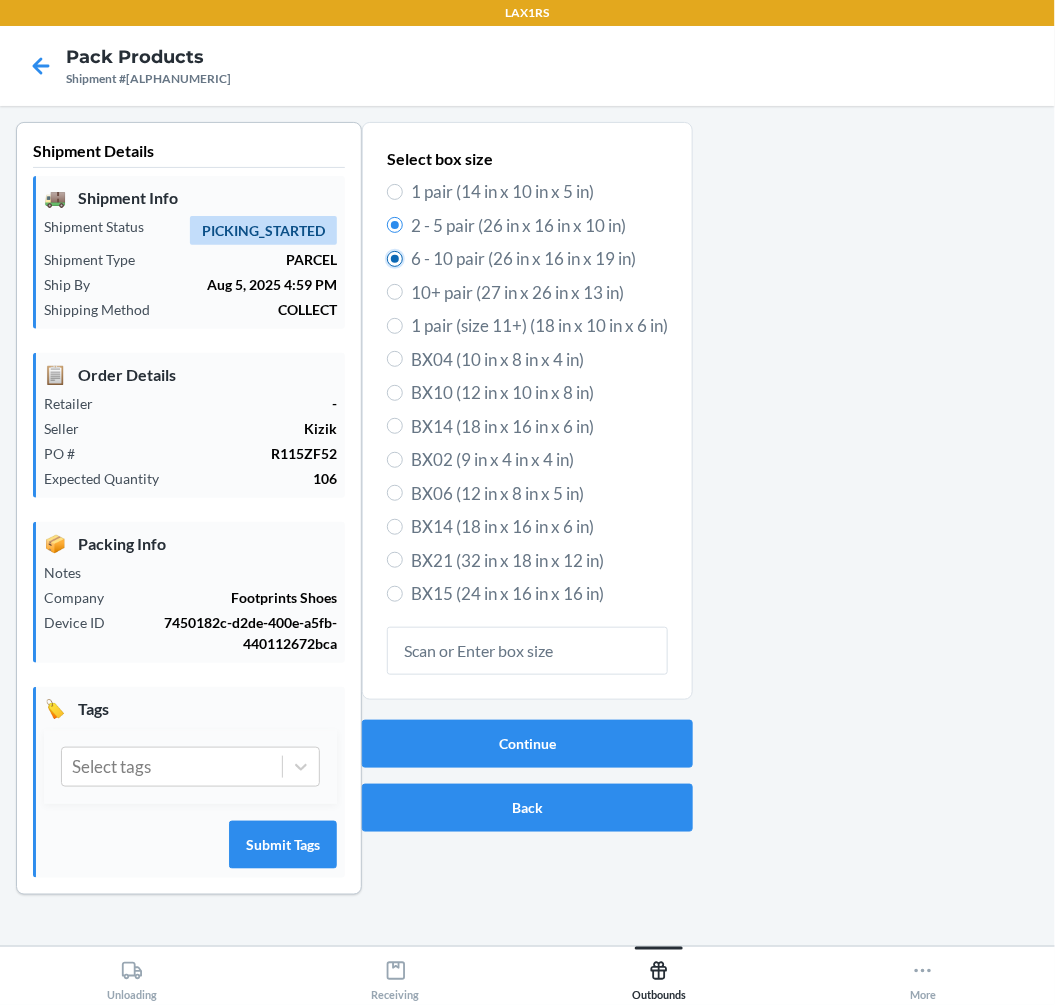 radio on "false" 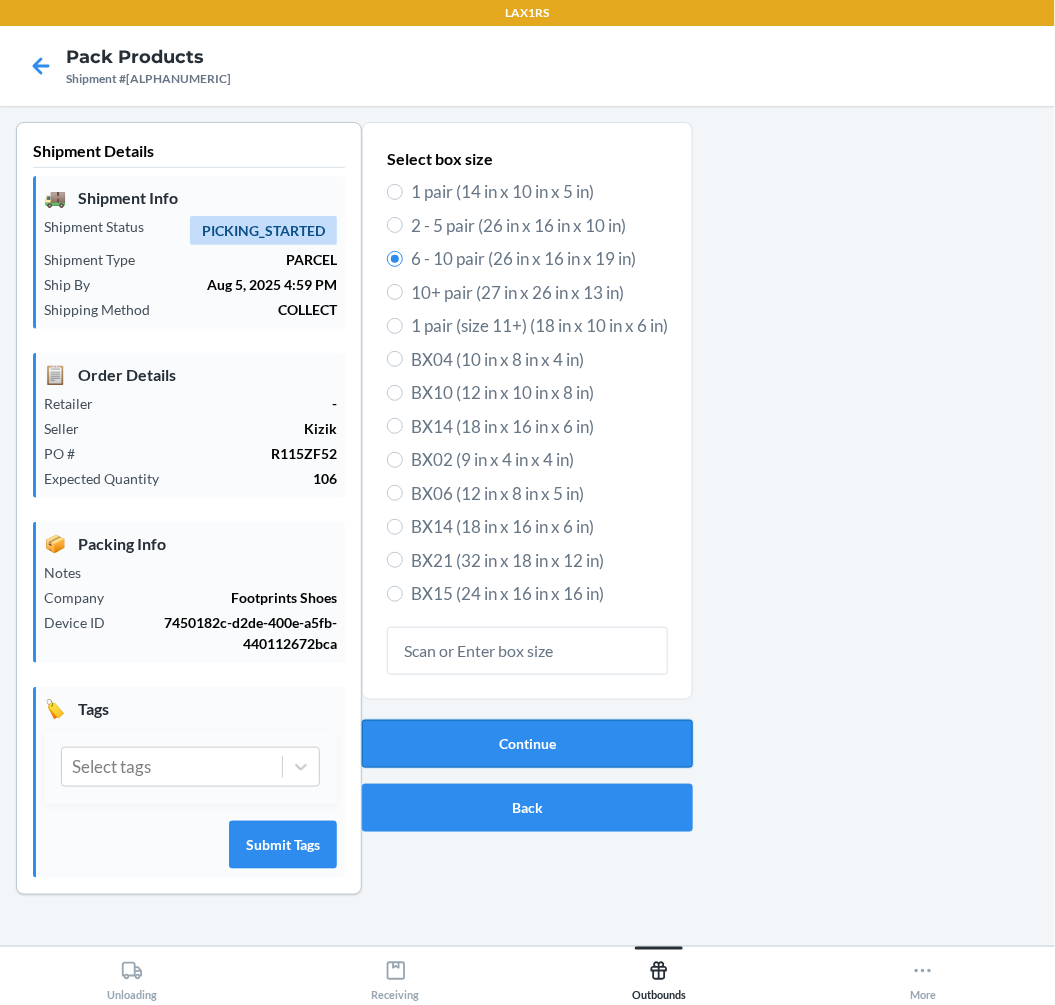 click on "Continue" at bounding box center (527, 744) 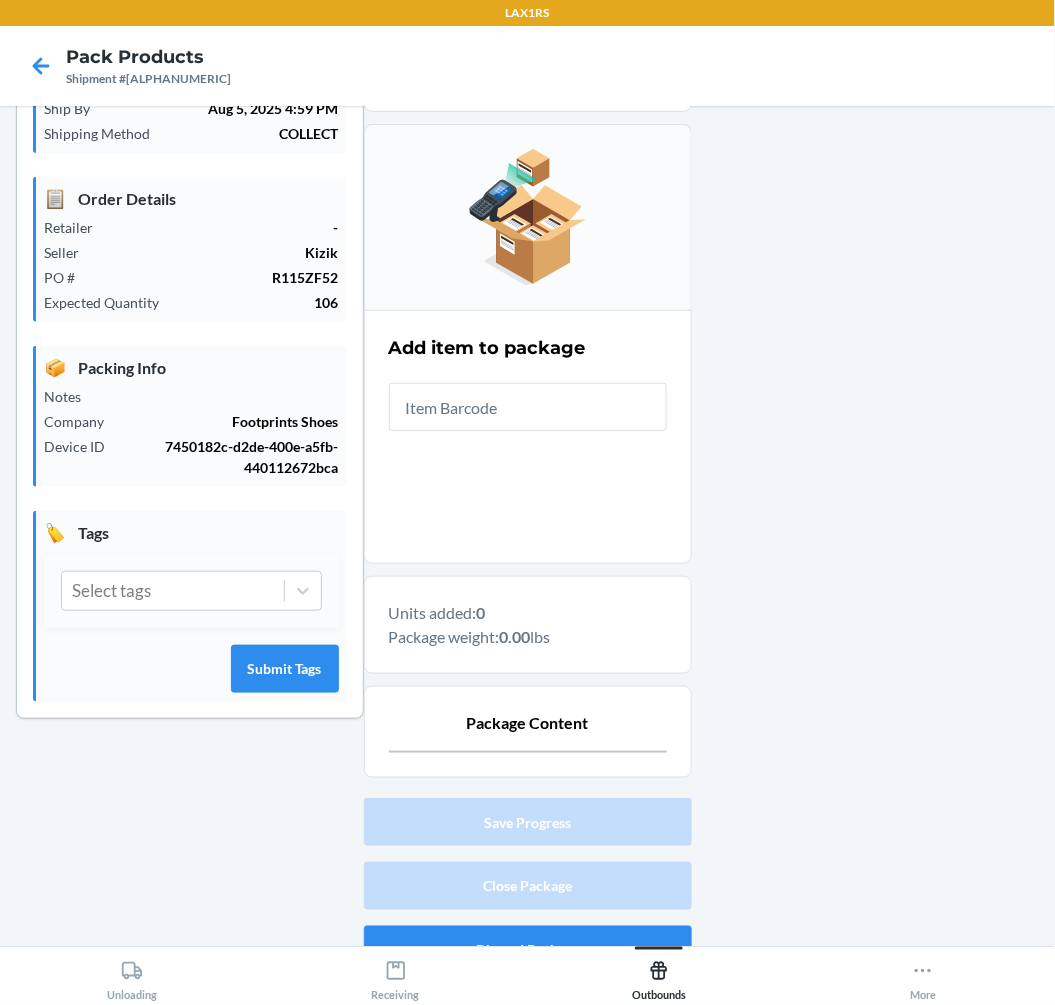 scroll, scrollTop: 212, scrollLeft: 0, axis: vertical 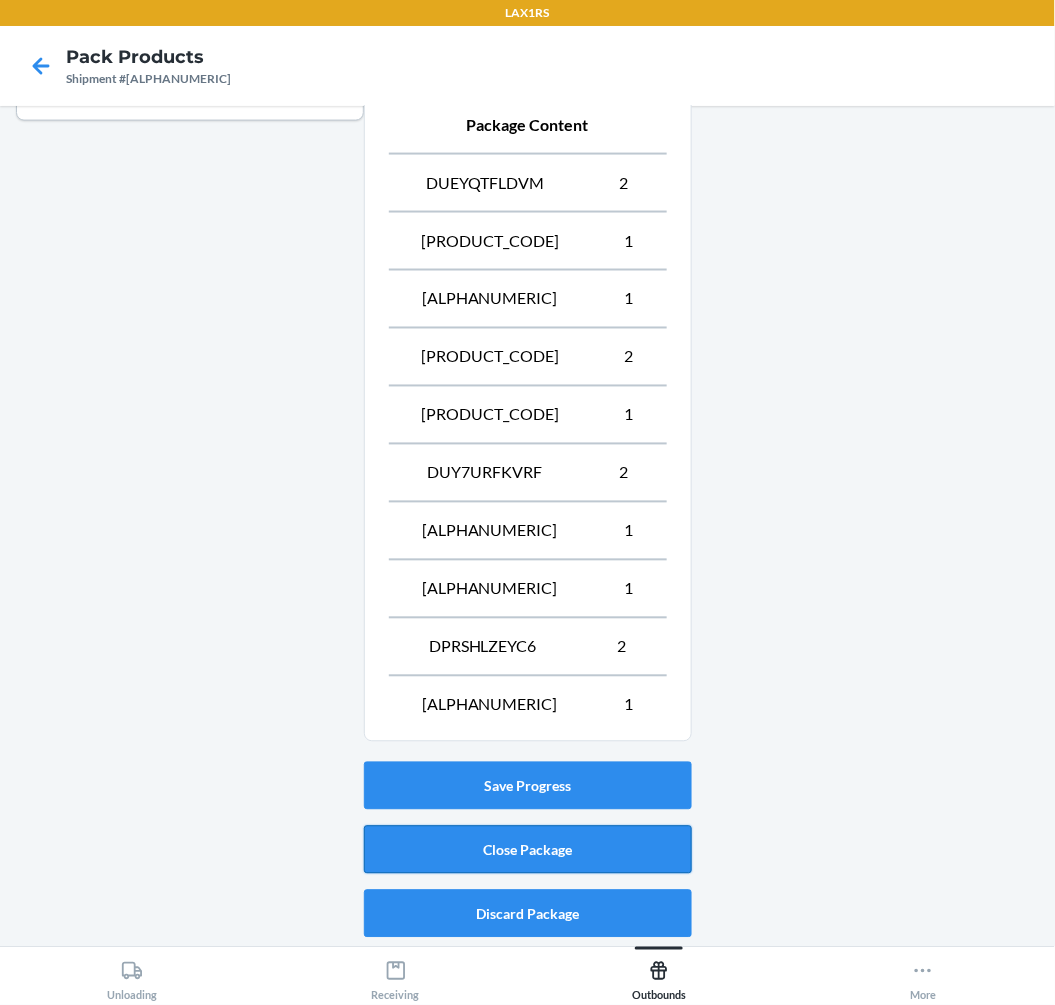 click on "Close Package" at bounding box center (528, 850) 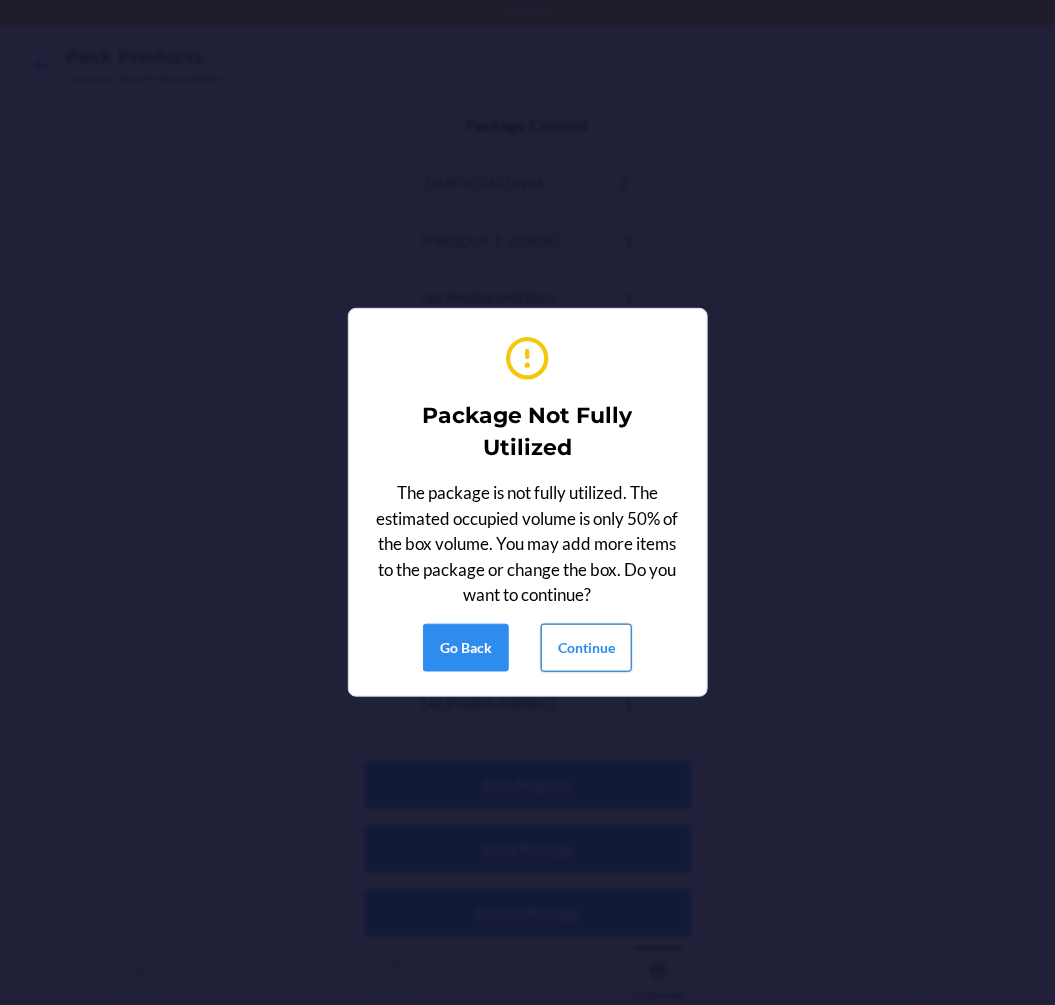 click on "Continue" at bounding box center (586, 648) 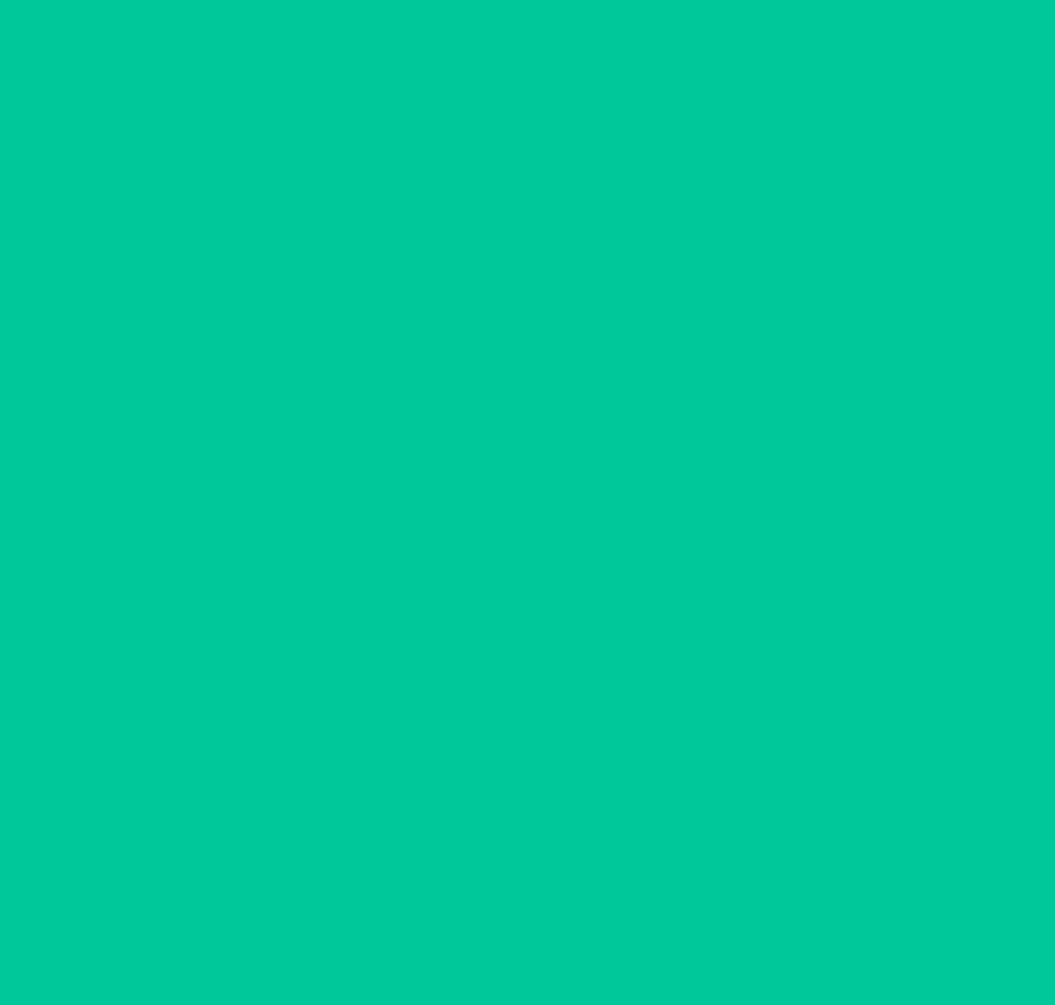 scroll, scrollTop: 0, scrollLeft: 0, axis: both 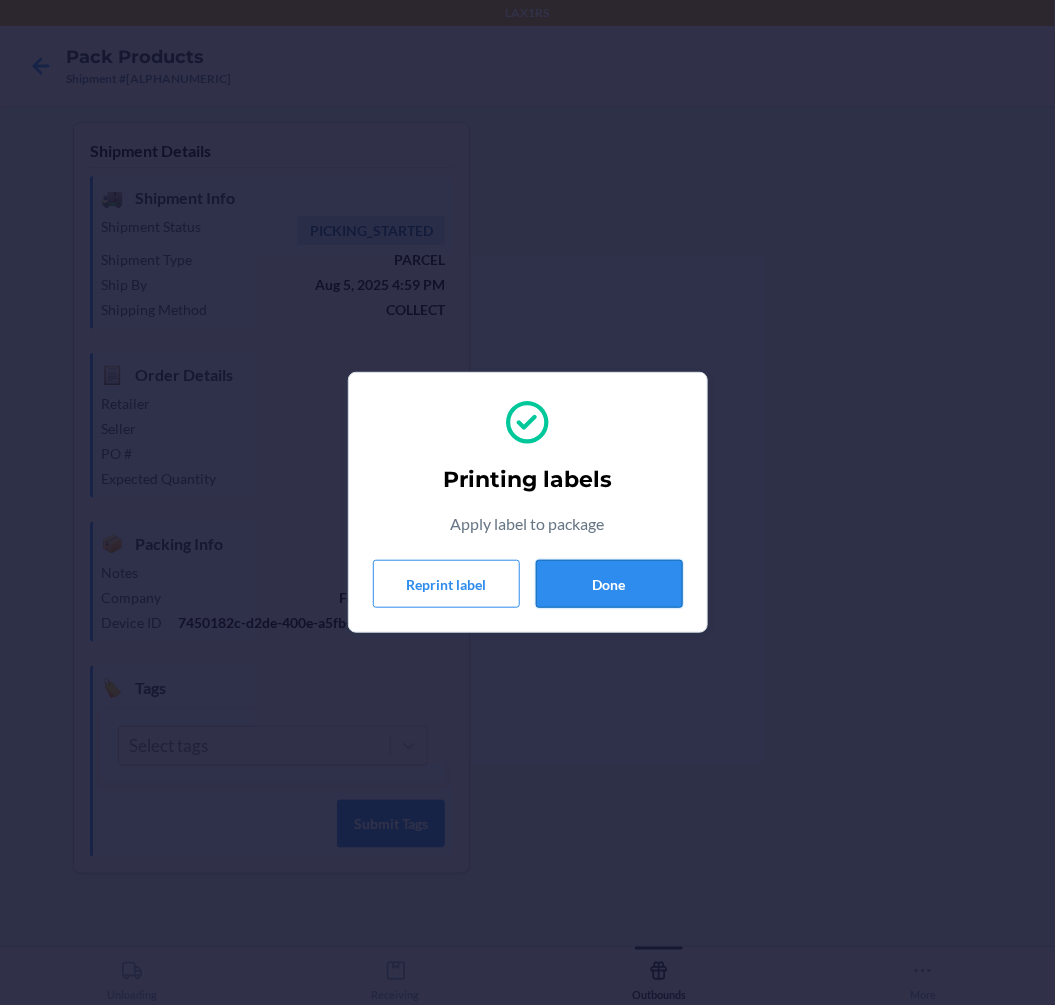click on "Done" at bounding box center [609, 584] 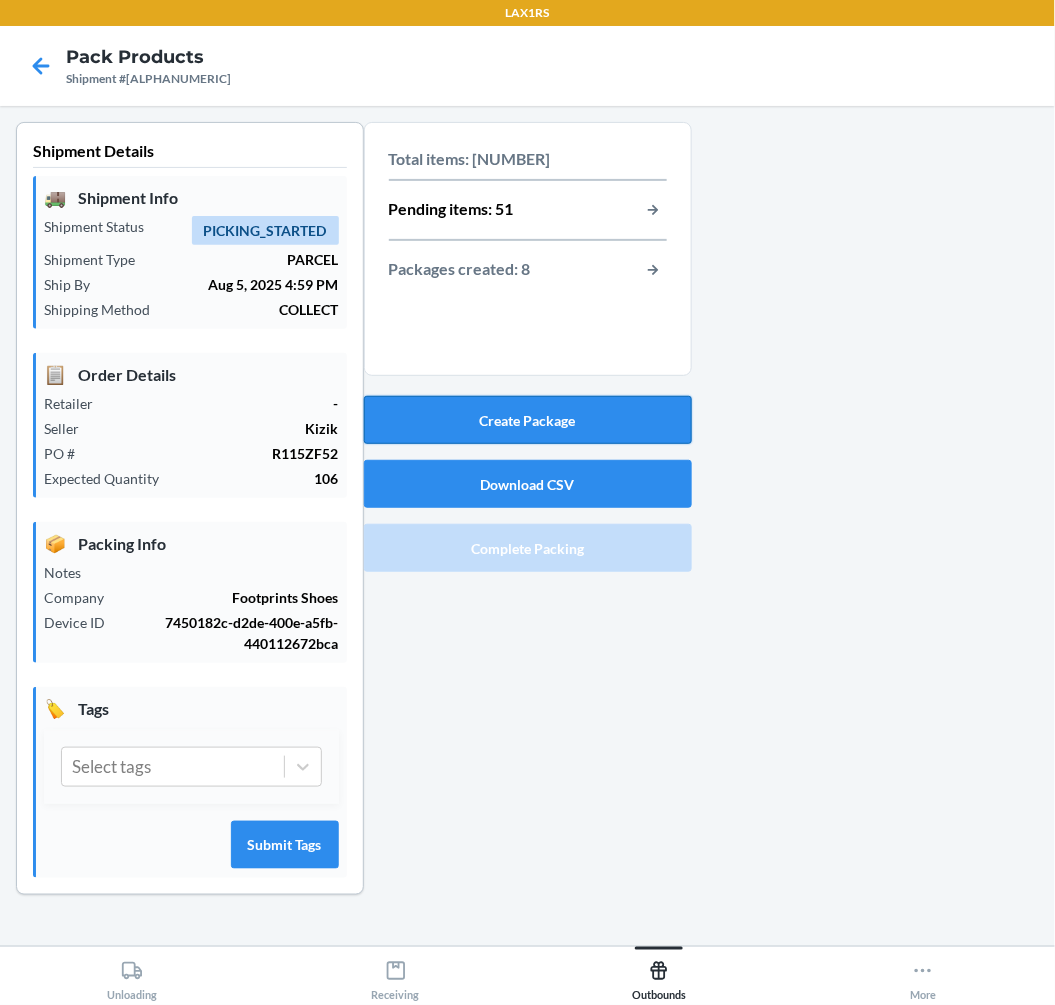click on "Create Package" at bounding box center (528, 420) 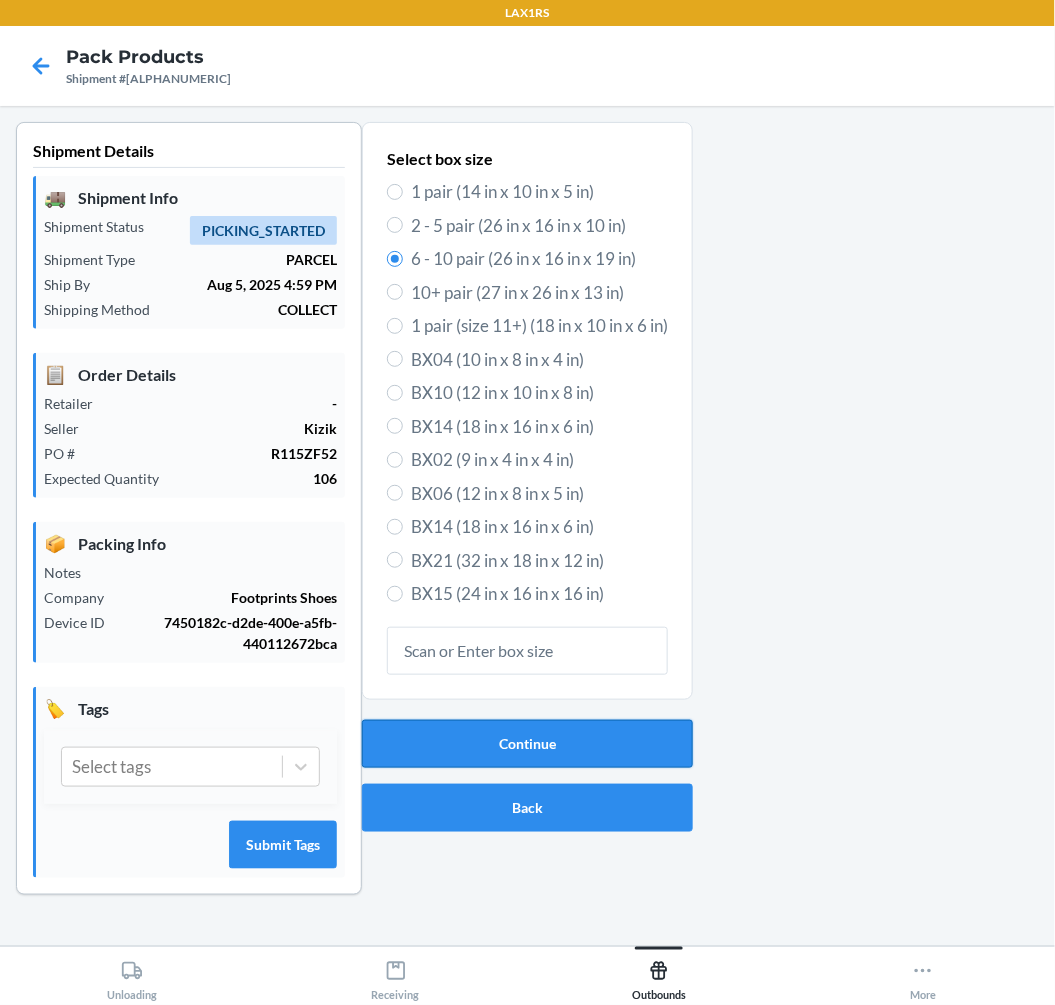click on "Continue" at bounding box center (527, 744) 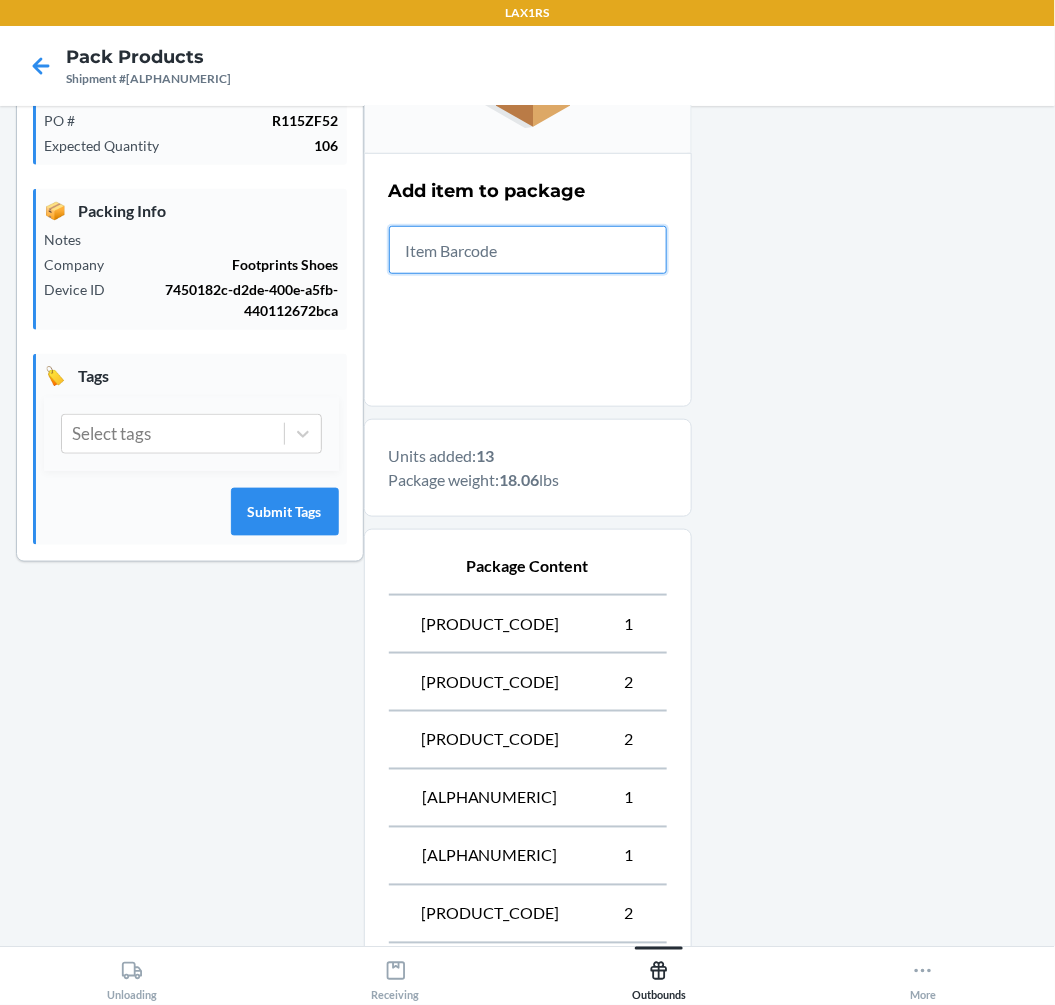 scroll, scrollTop: 775, scrollLeft: 0, axis: vertical 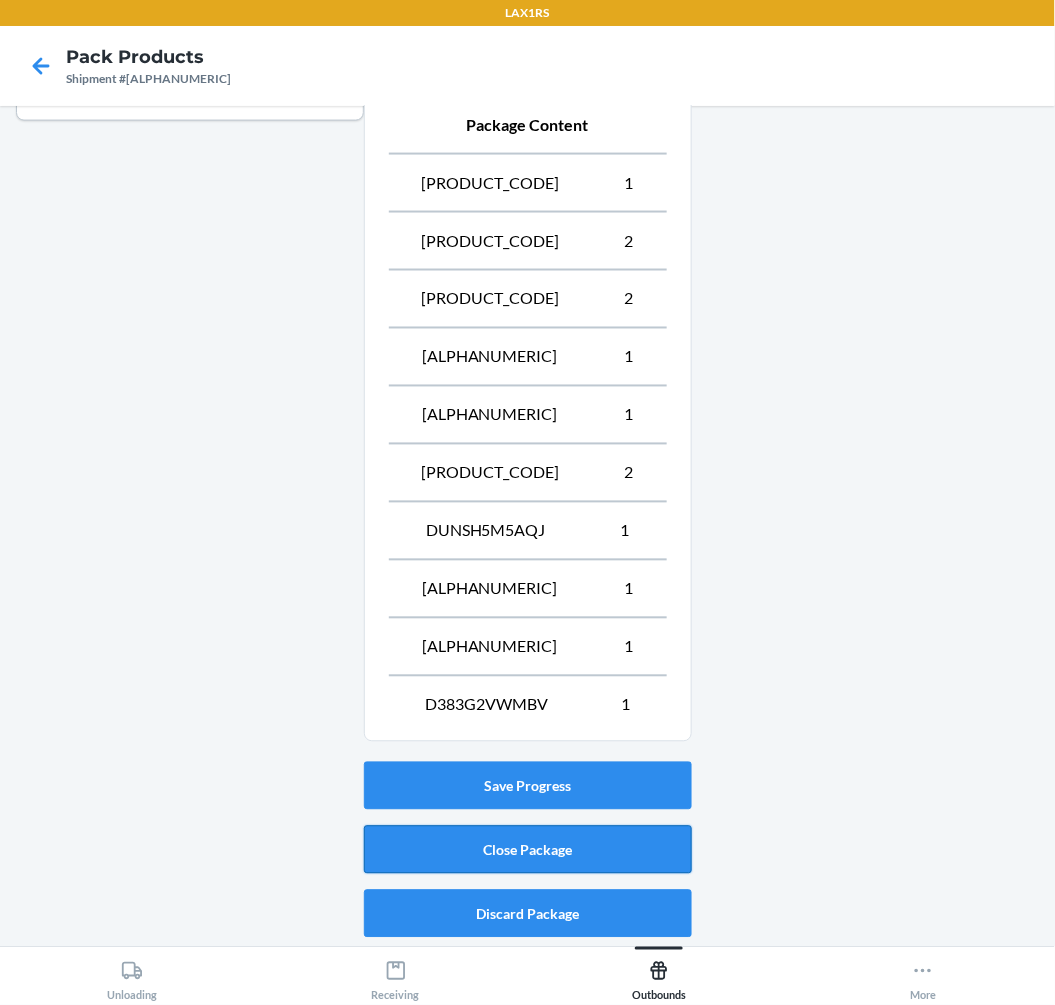 click on "Close Package" at bounding box center [528, 850] 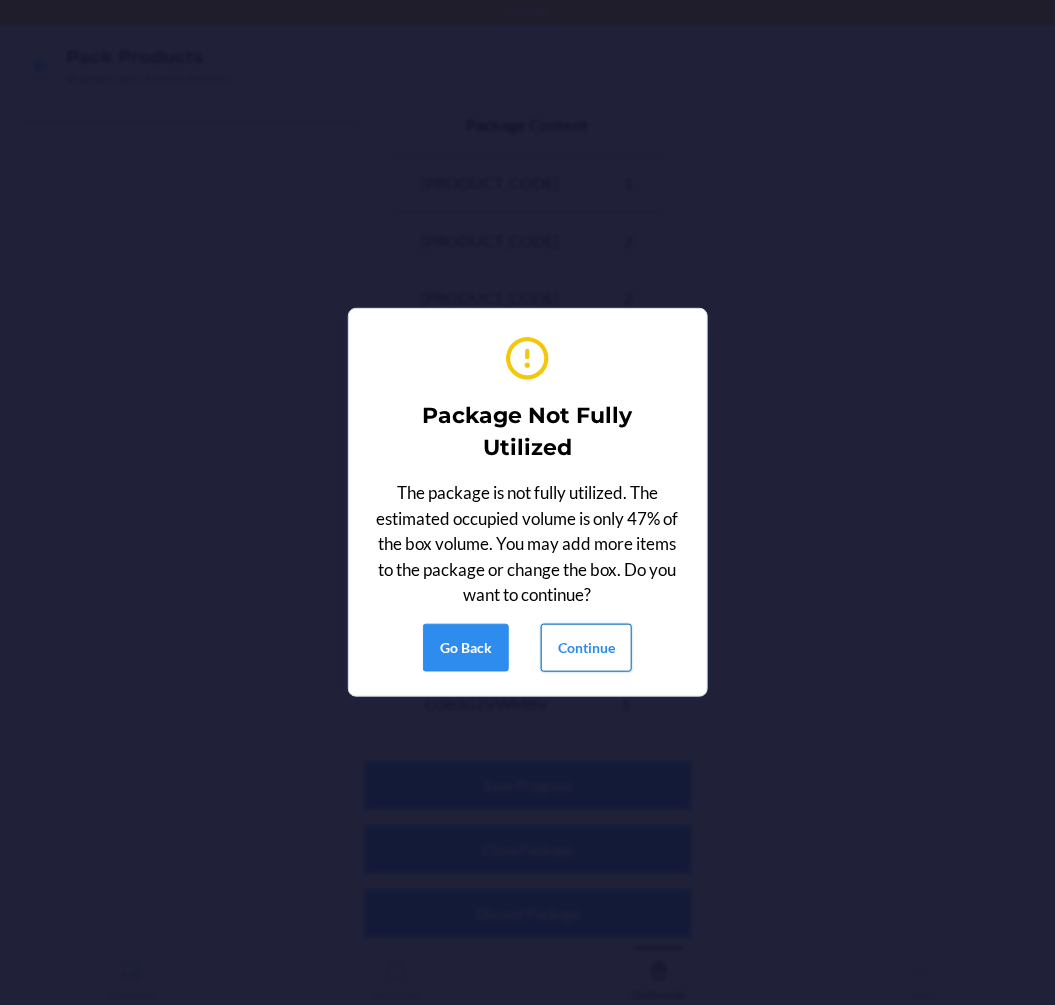 click on "Continue" at bounding box center (586, 648) 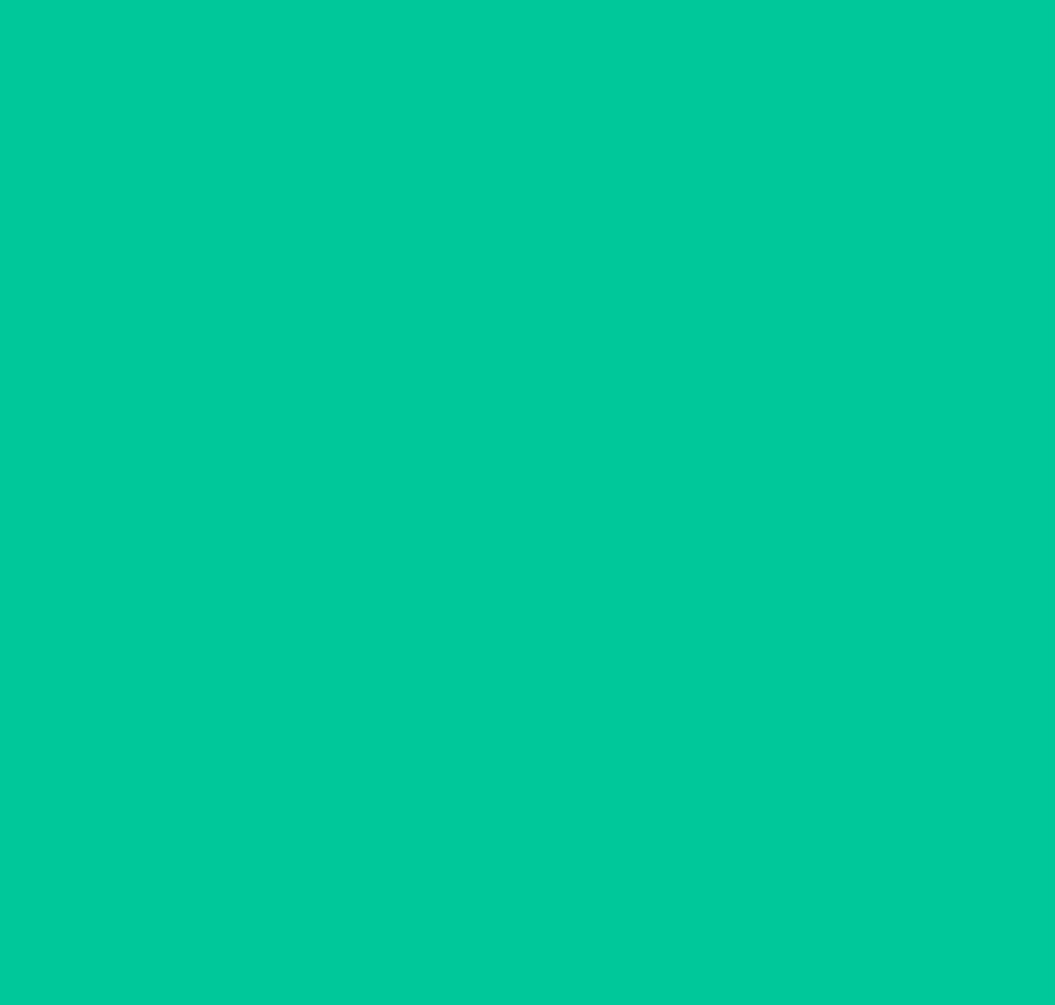 scroll, scrollTop: 0, scrollLeft: 0, axis: both 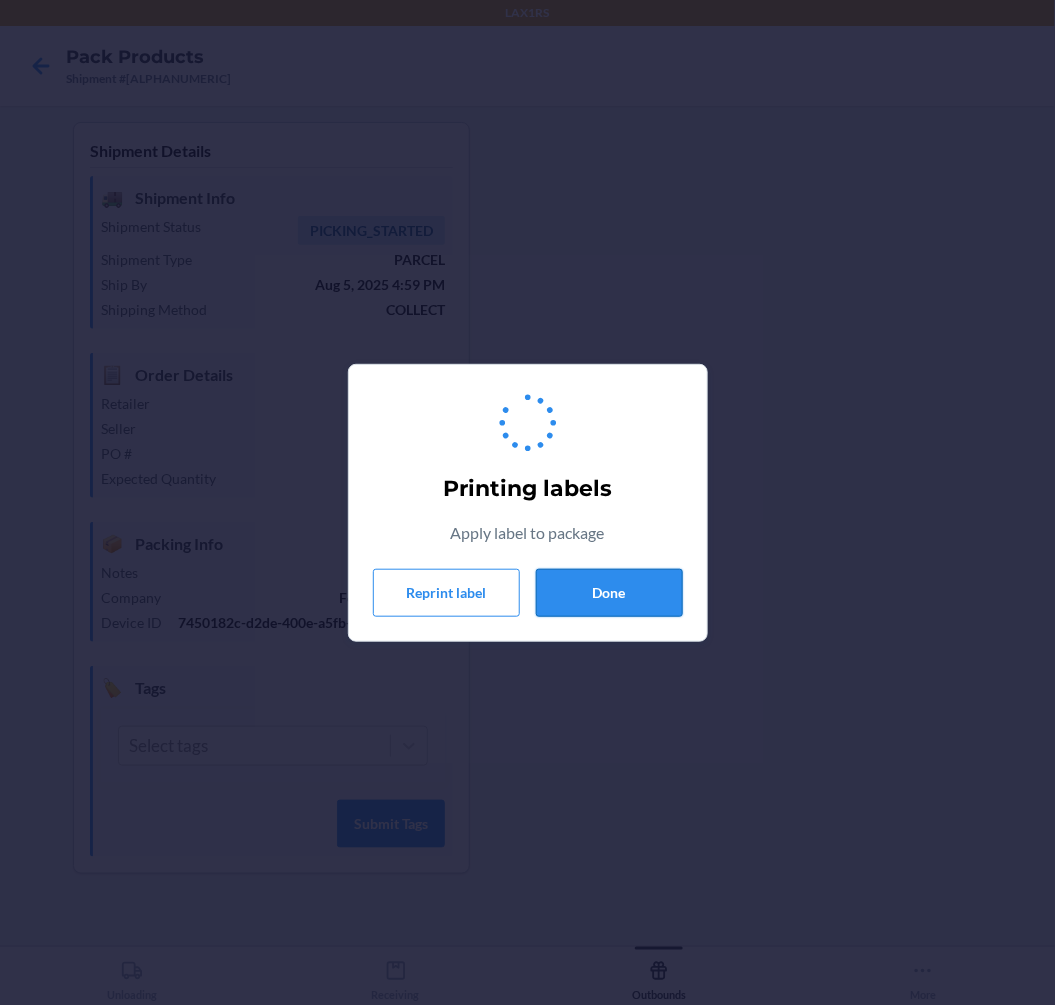 click on "Done" at bounding box center [609, 593] 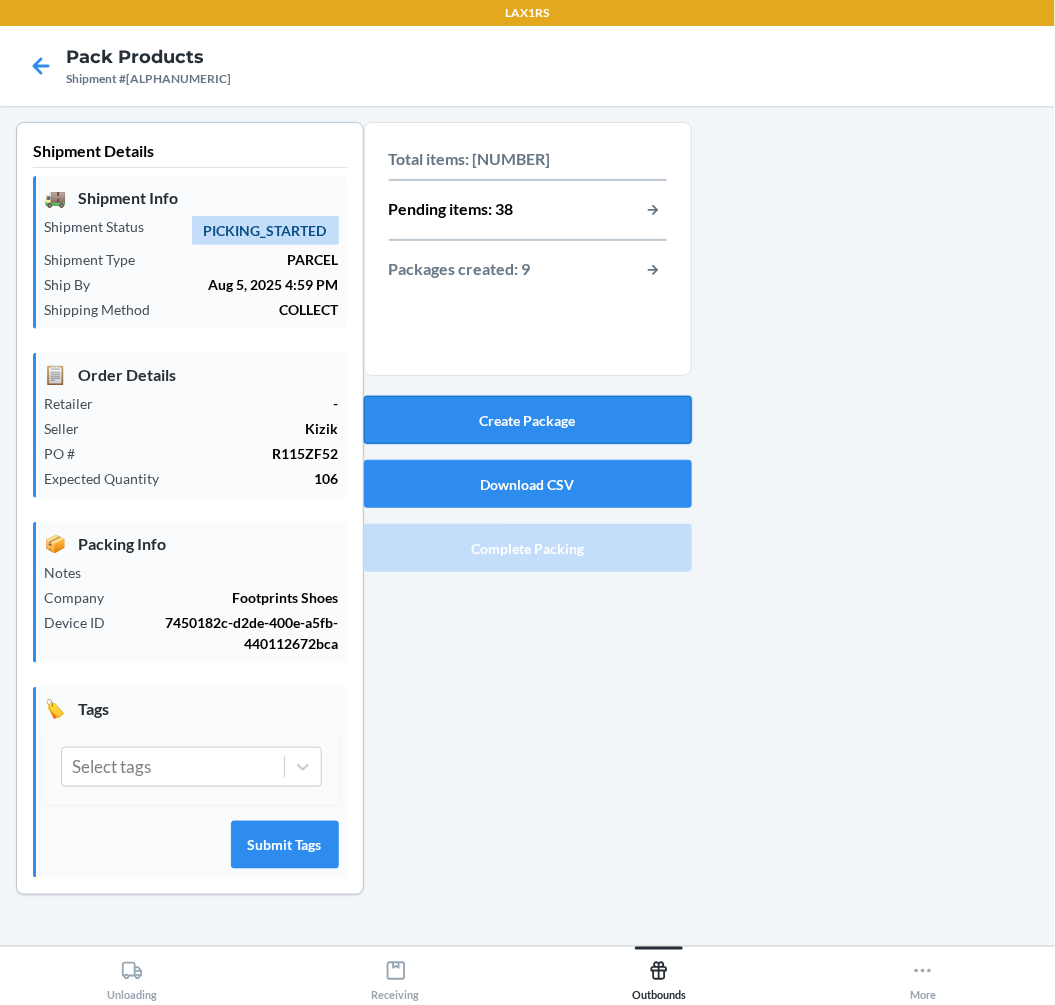 click on "Create Package" at bounding box center [528, 420] 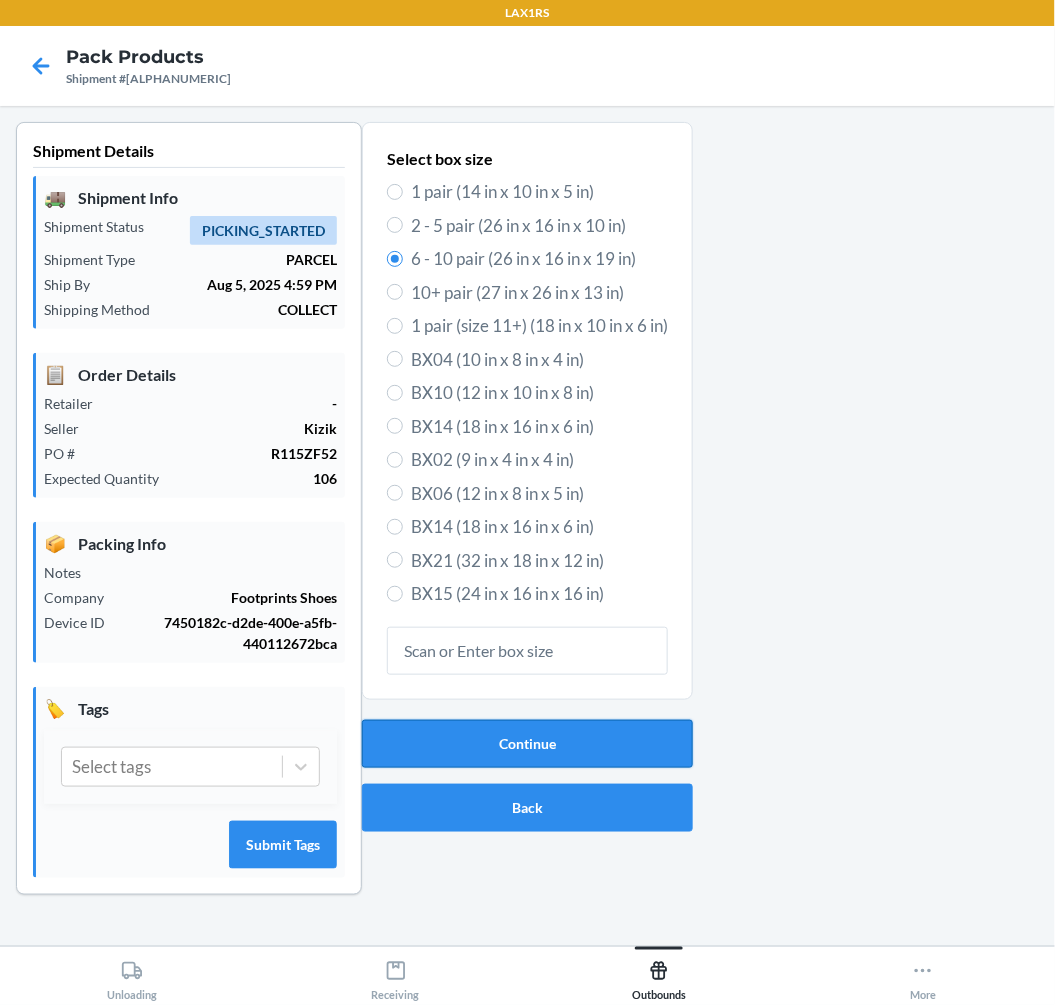 click on "Continue" at bounding box center [527, 744] 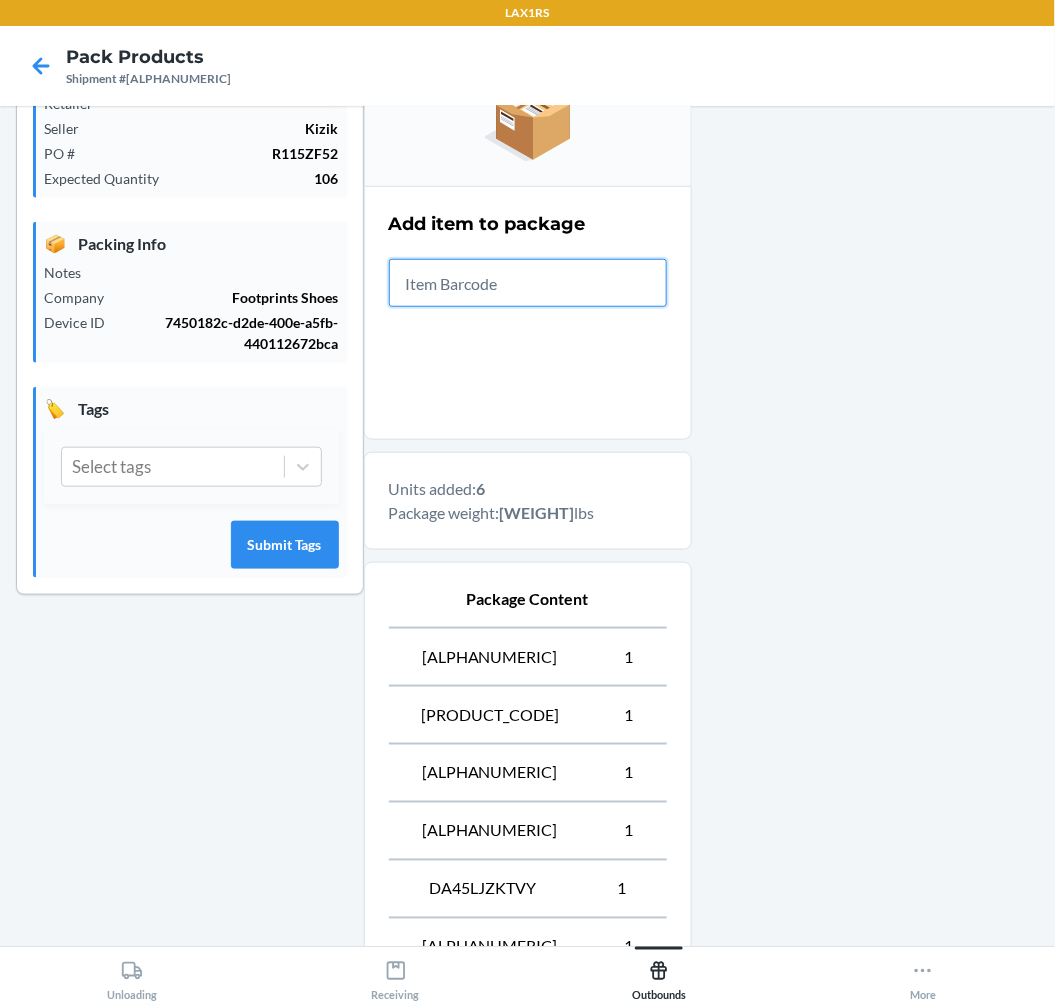 scroll, scrollTop: 542, scrollLeft: 0, axis: vertical 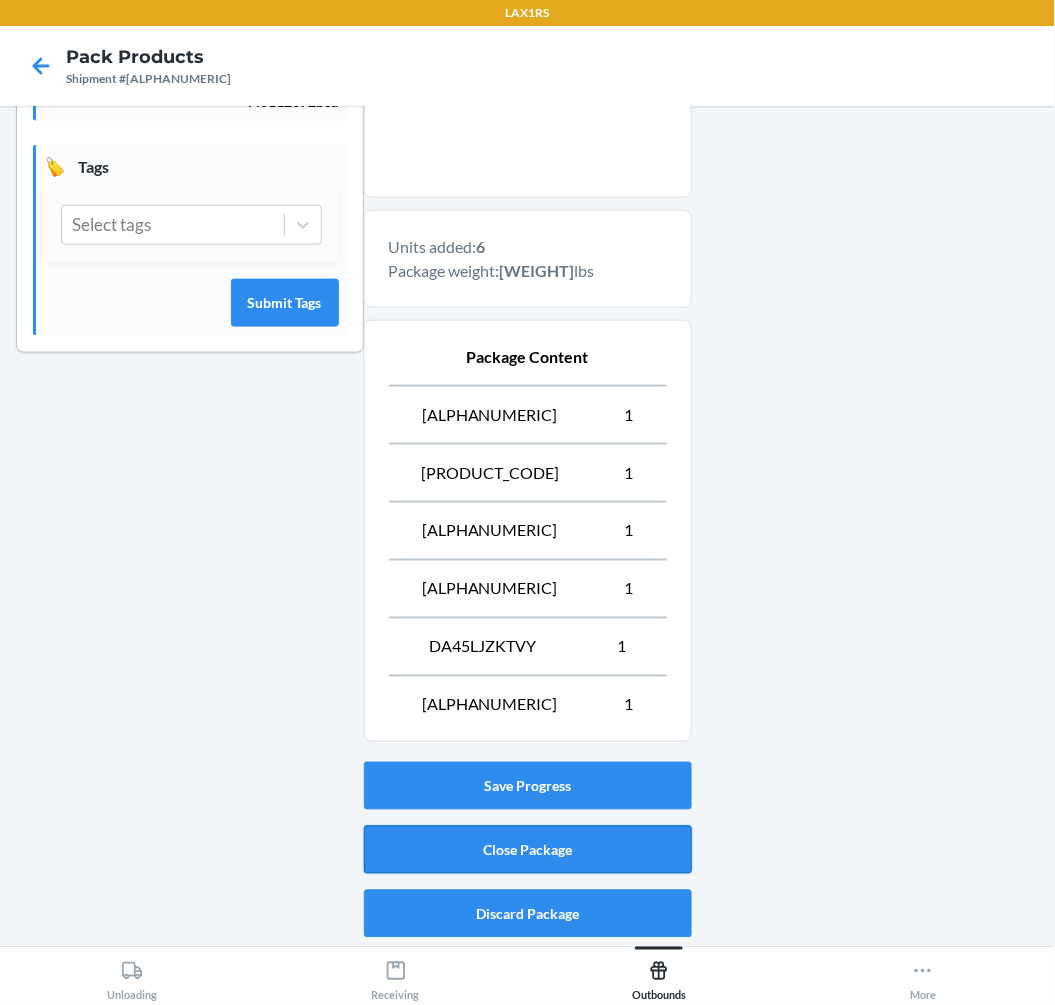 click on "Close Package" at bounding box center [528, 850] 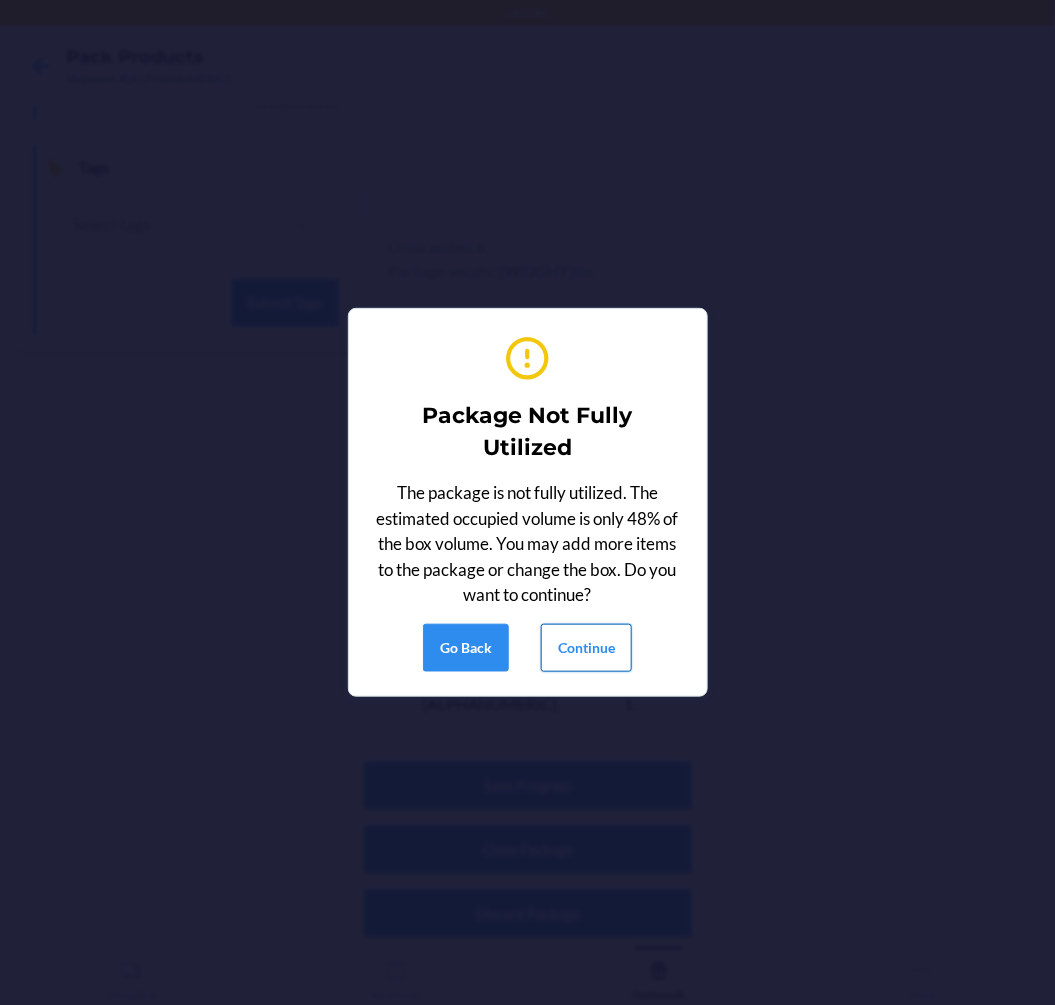 click on "Continue" at bounding box center (586, 648) 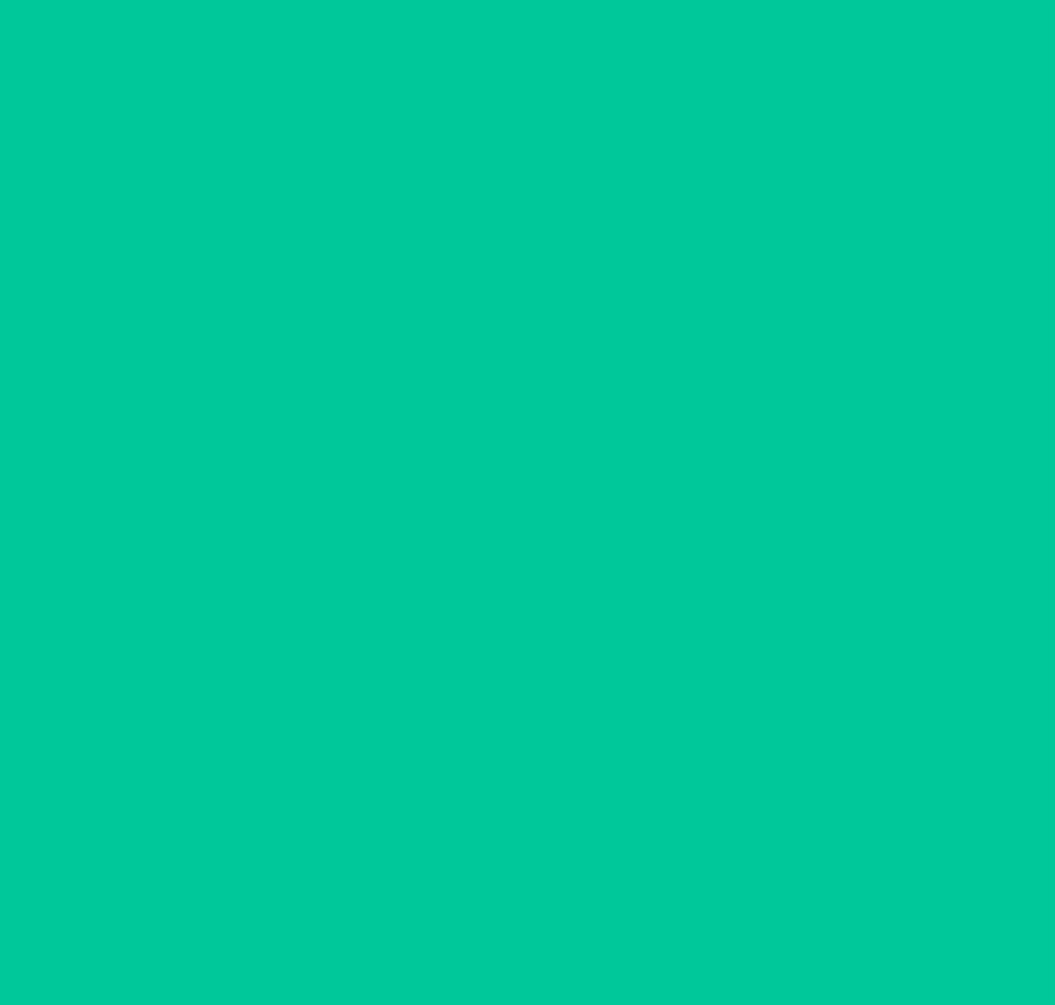 scroll, scrollTop: 0, scrollLeft: 0, axis: both 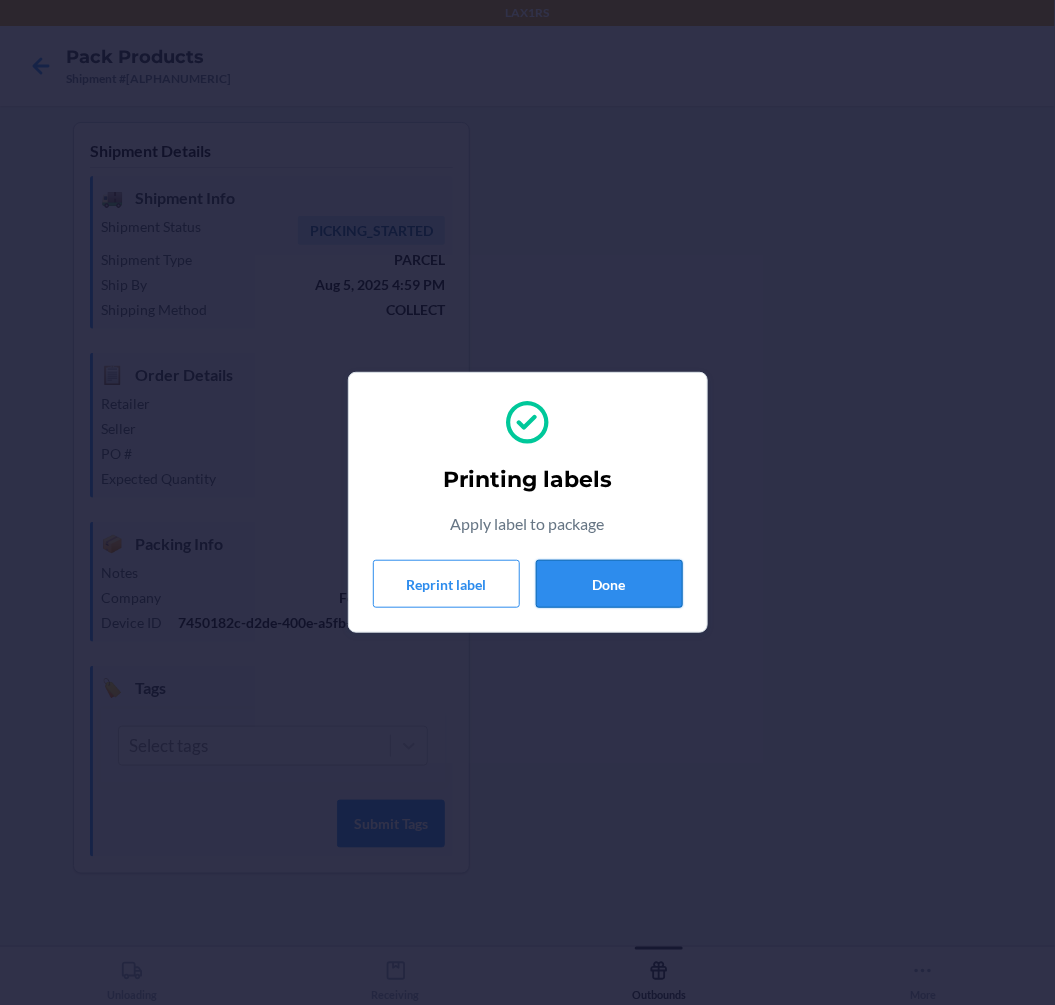click on "Done" at bounding box center [609, 584] 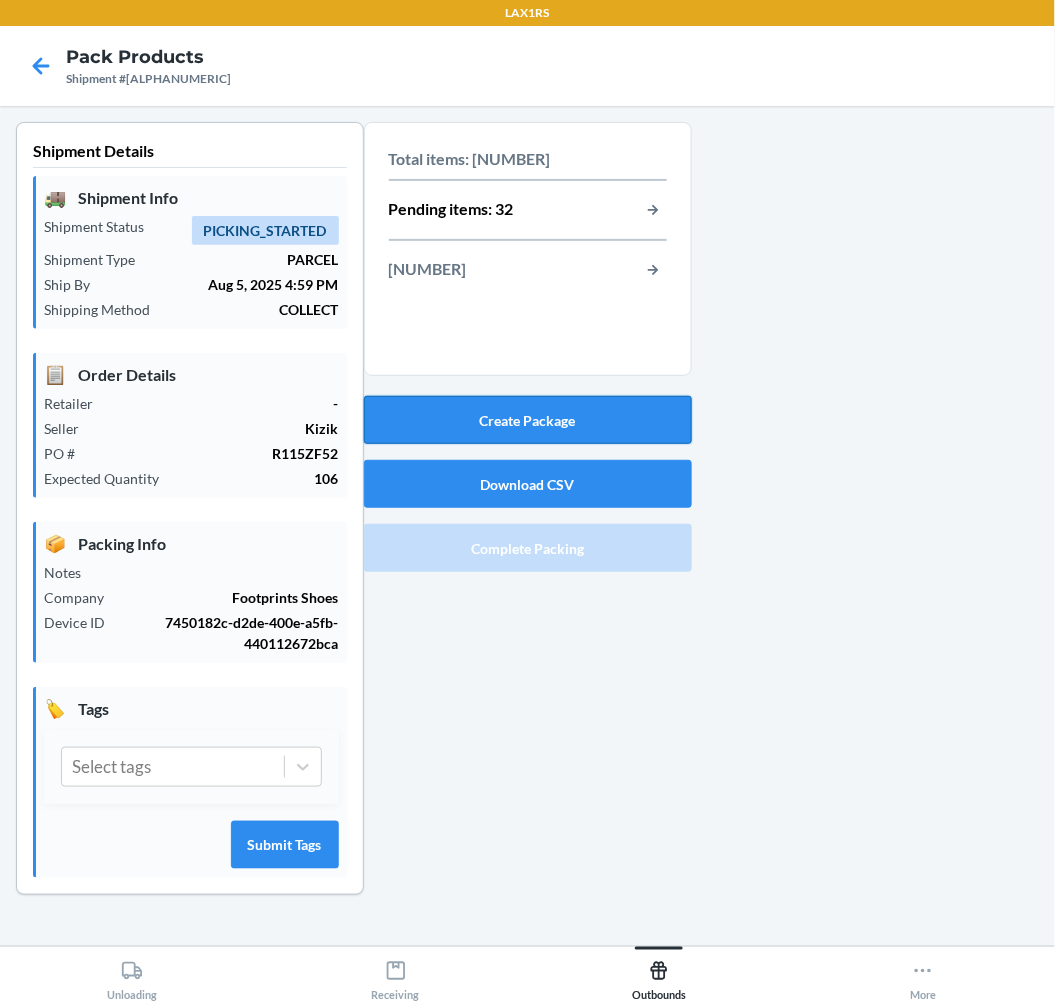 click on "Create Package" at bounding box center (528, 420) 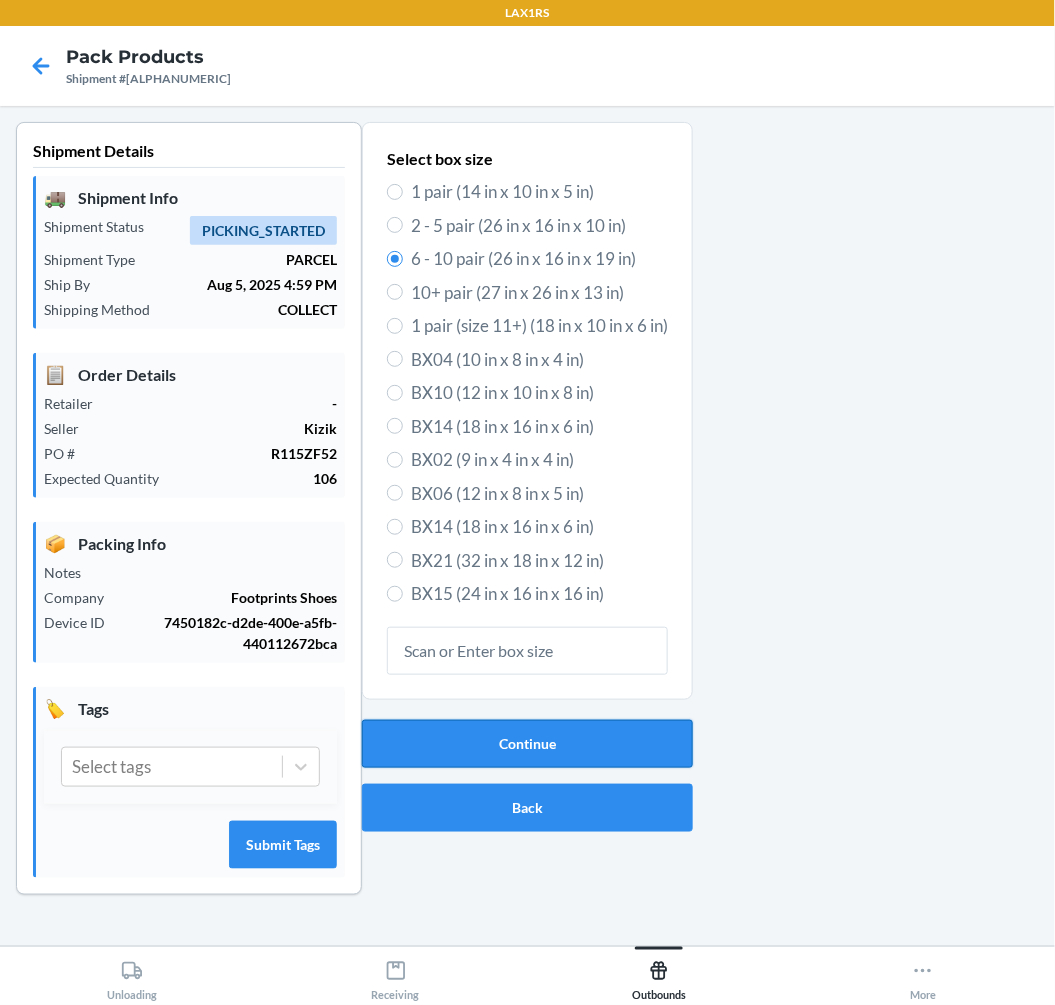 click on "Continue" at bounding box center (527, 744) 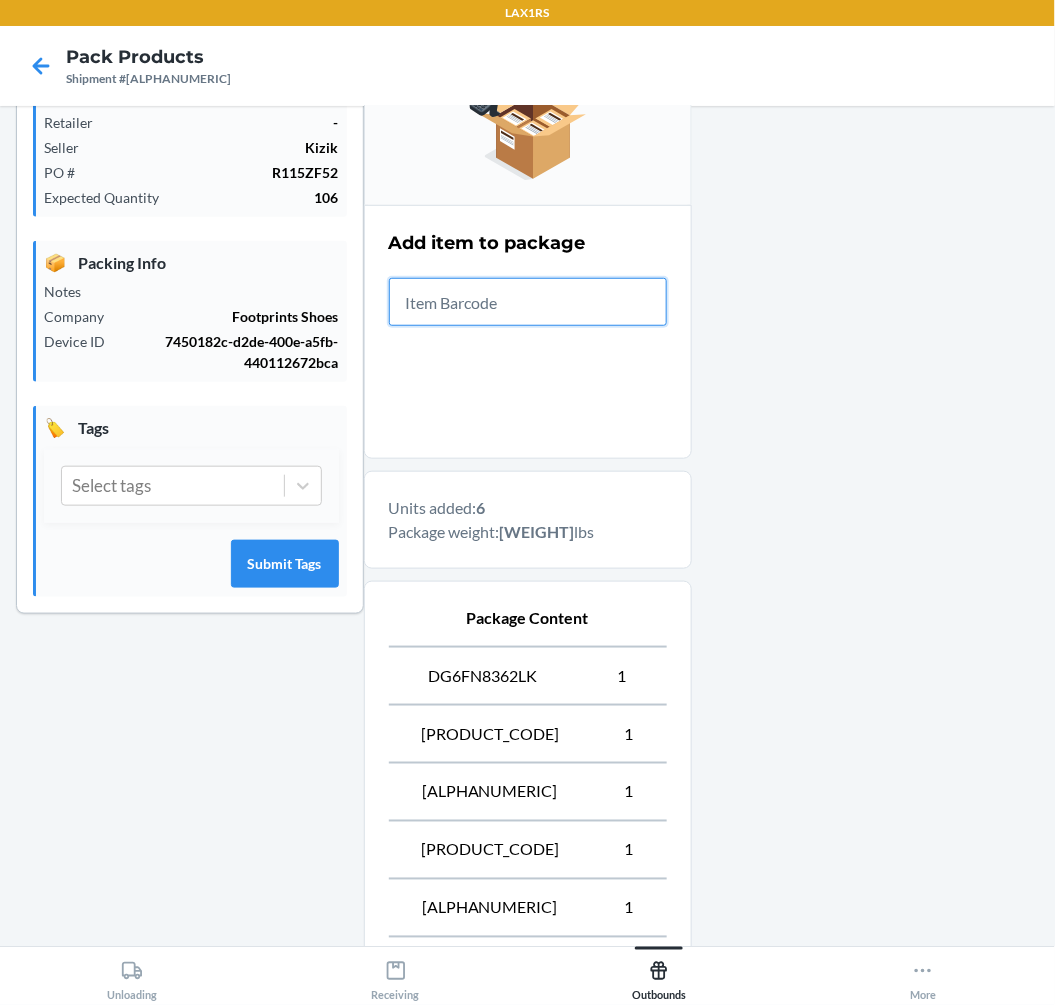scroll, scrollTop: 542, scrollLeft: 0, axis: vertical 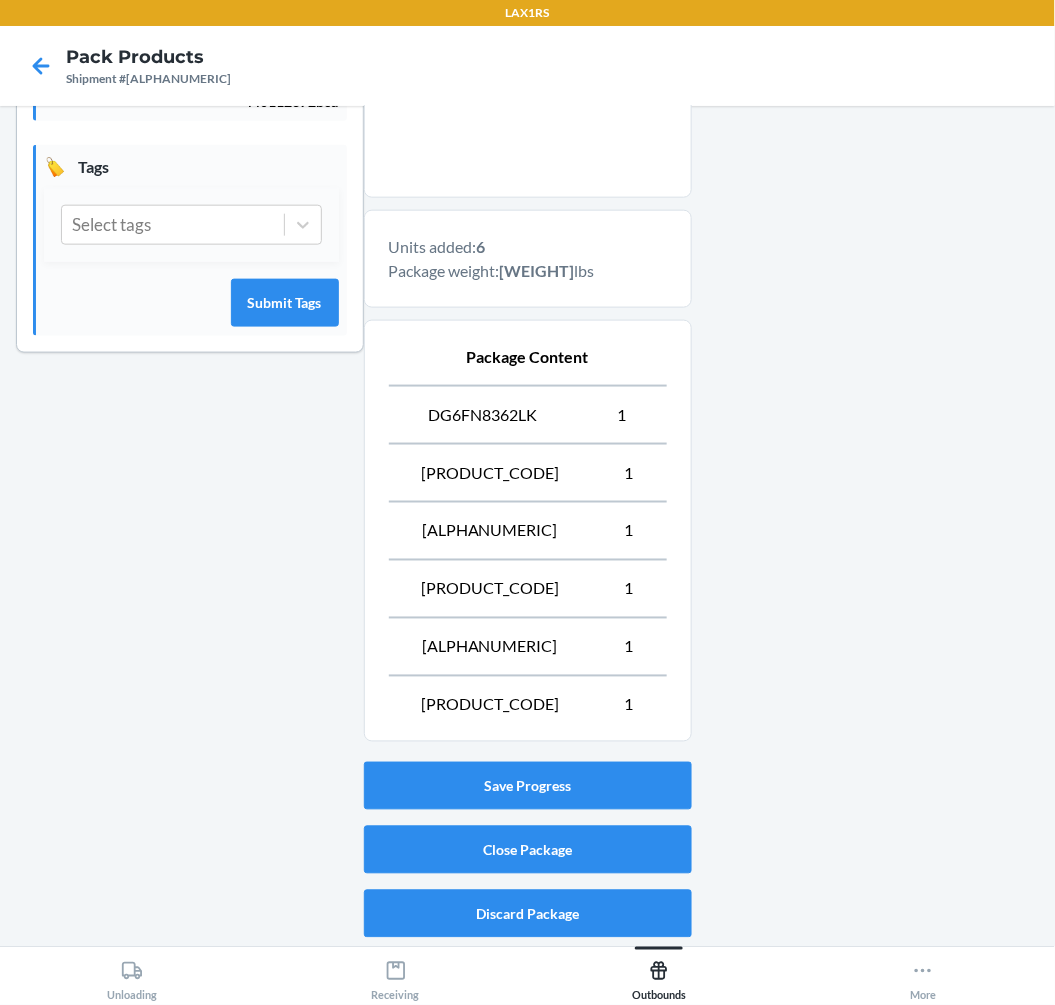 drag, startPoint x: 578, startPoint y: 840, endPoint x: 717, endPoint y: 862, distance: 140.73024 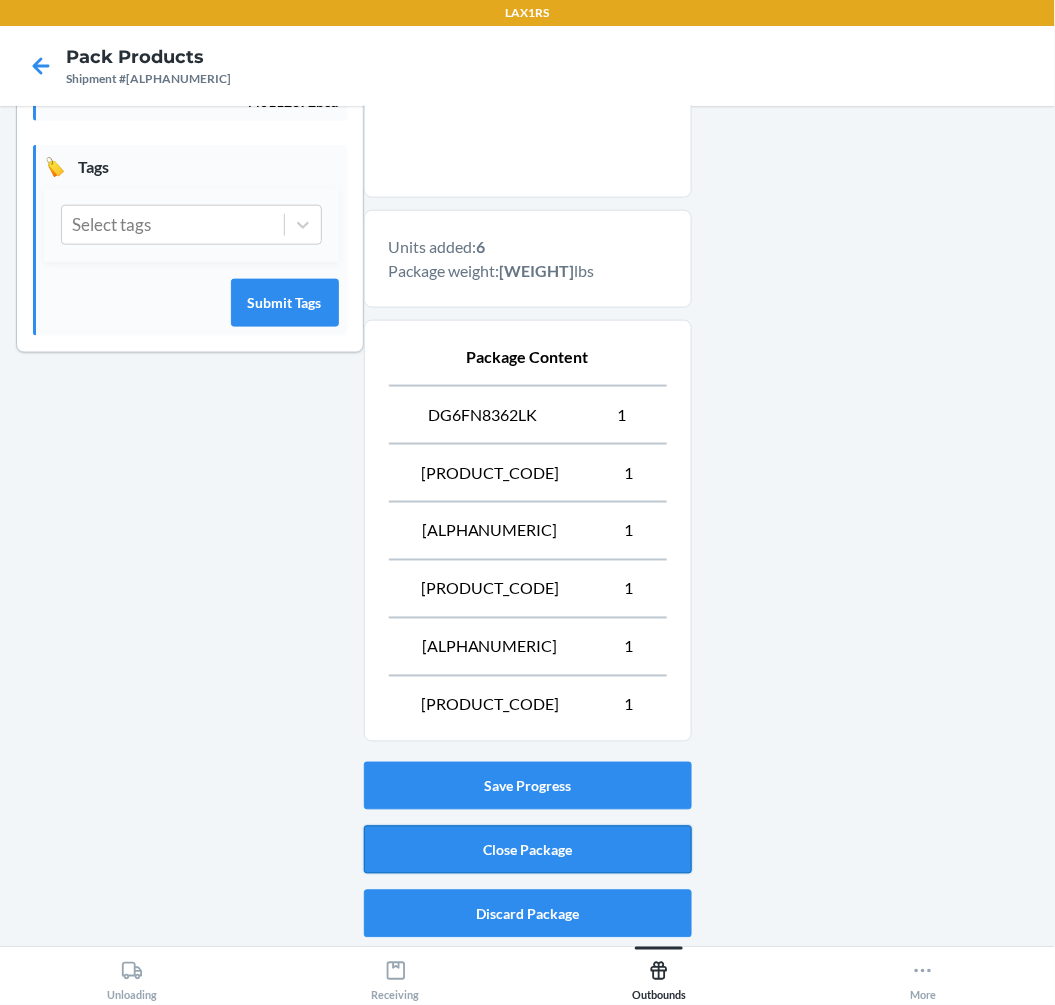click on "Close Package" at bounding box center [528, 850] 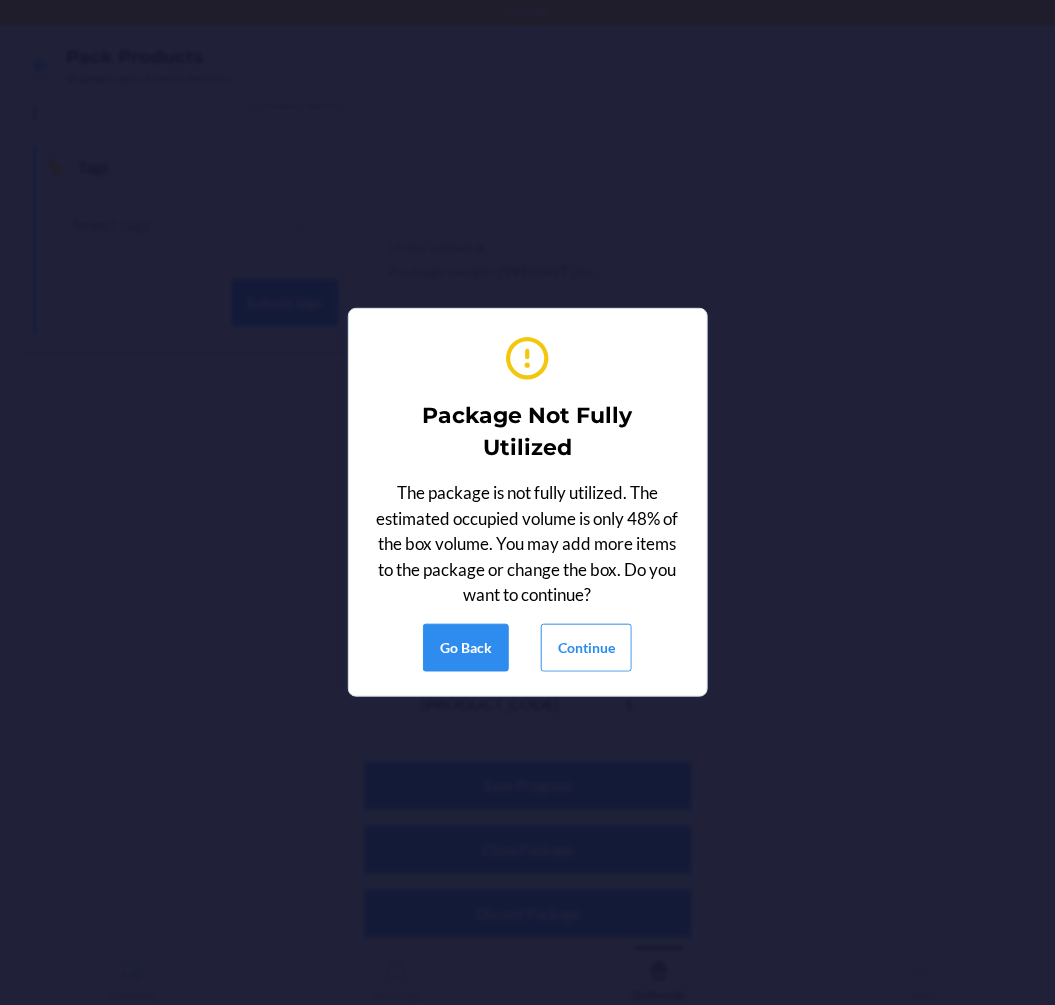 click on "Package Not Fully Utilized The package is not fully utilized. The estimated occupied volume is only 48% of the box volume. You may add more items to the package or change the box. Do you want to continue? Go Back Continue" at bounding box center (528, 502) 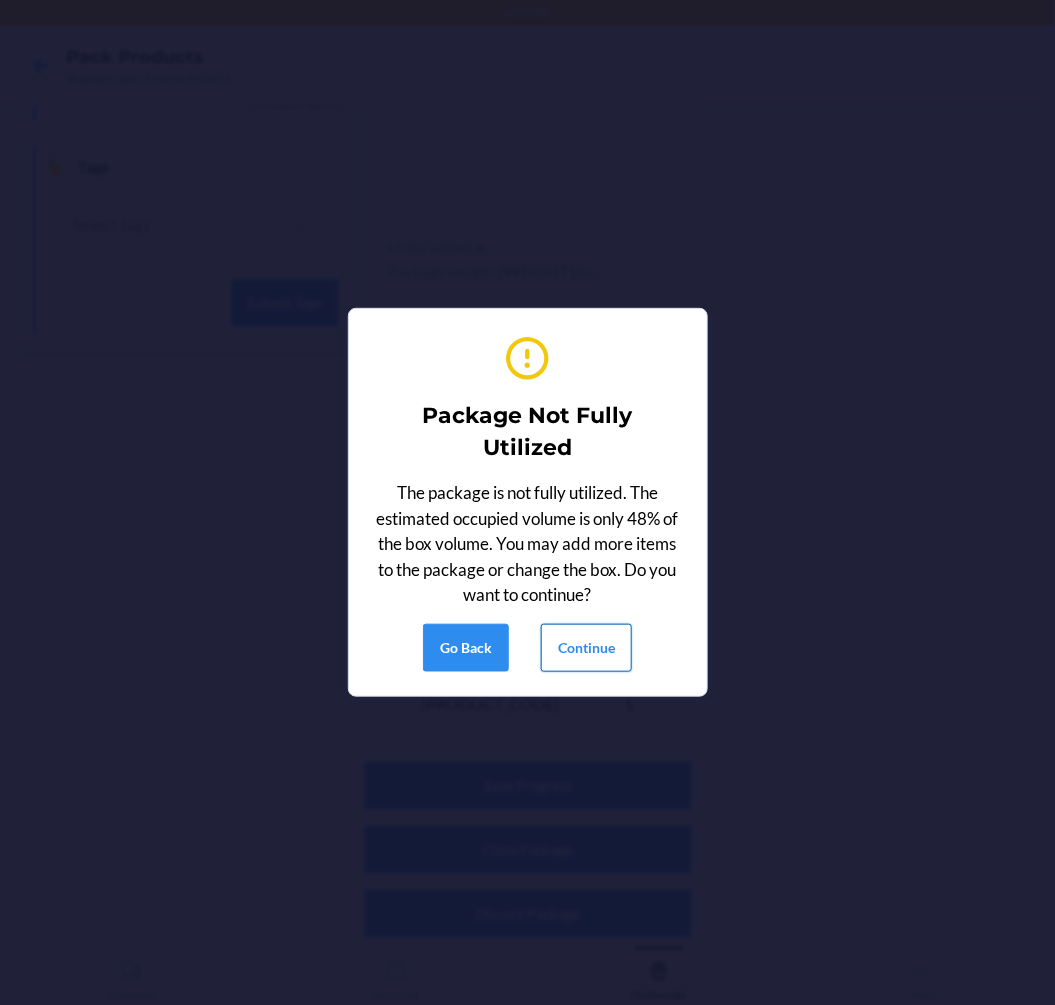 click on "Continue" at bounding box center [586, 648] 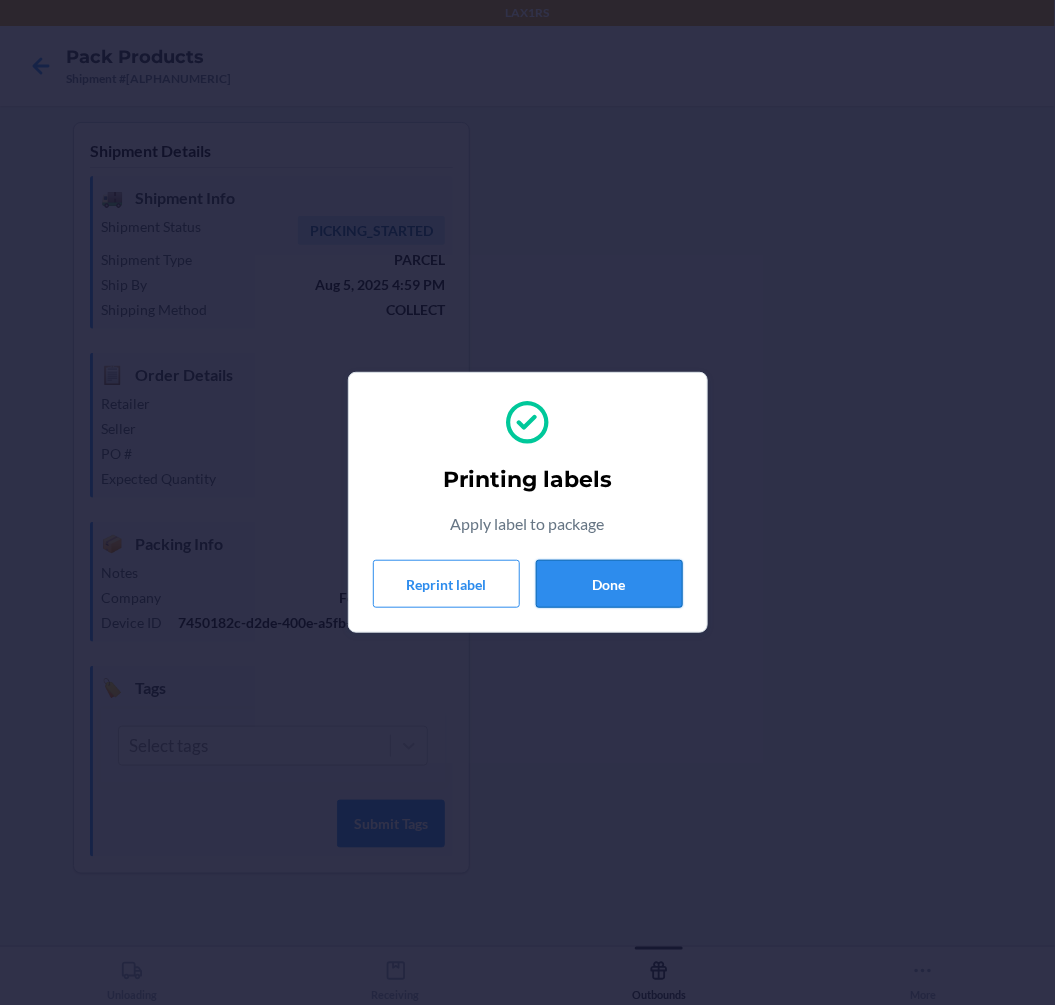 click on "Done" at bounding box center [609, 584] 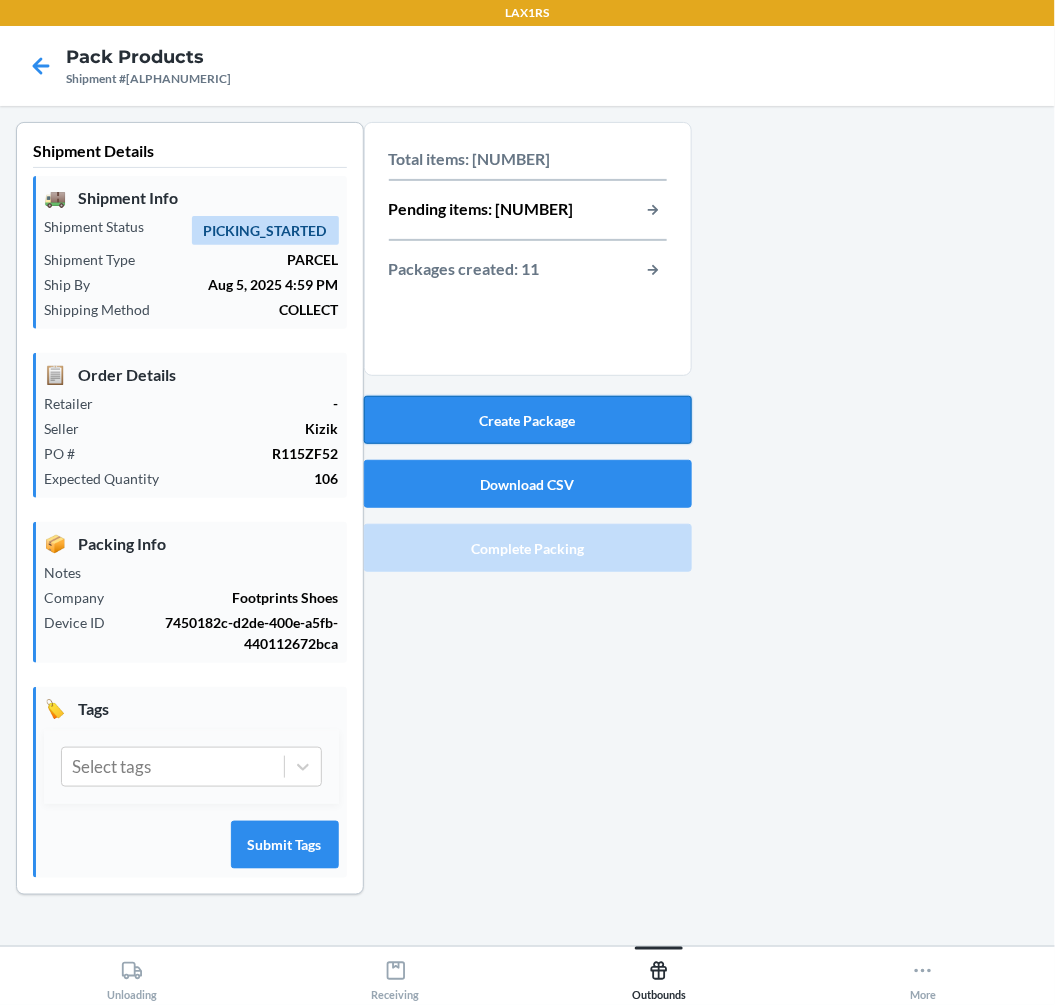 click on "Create Package" at bounding box center [528, 420] 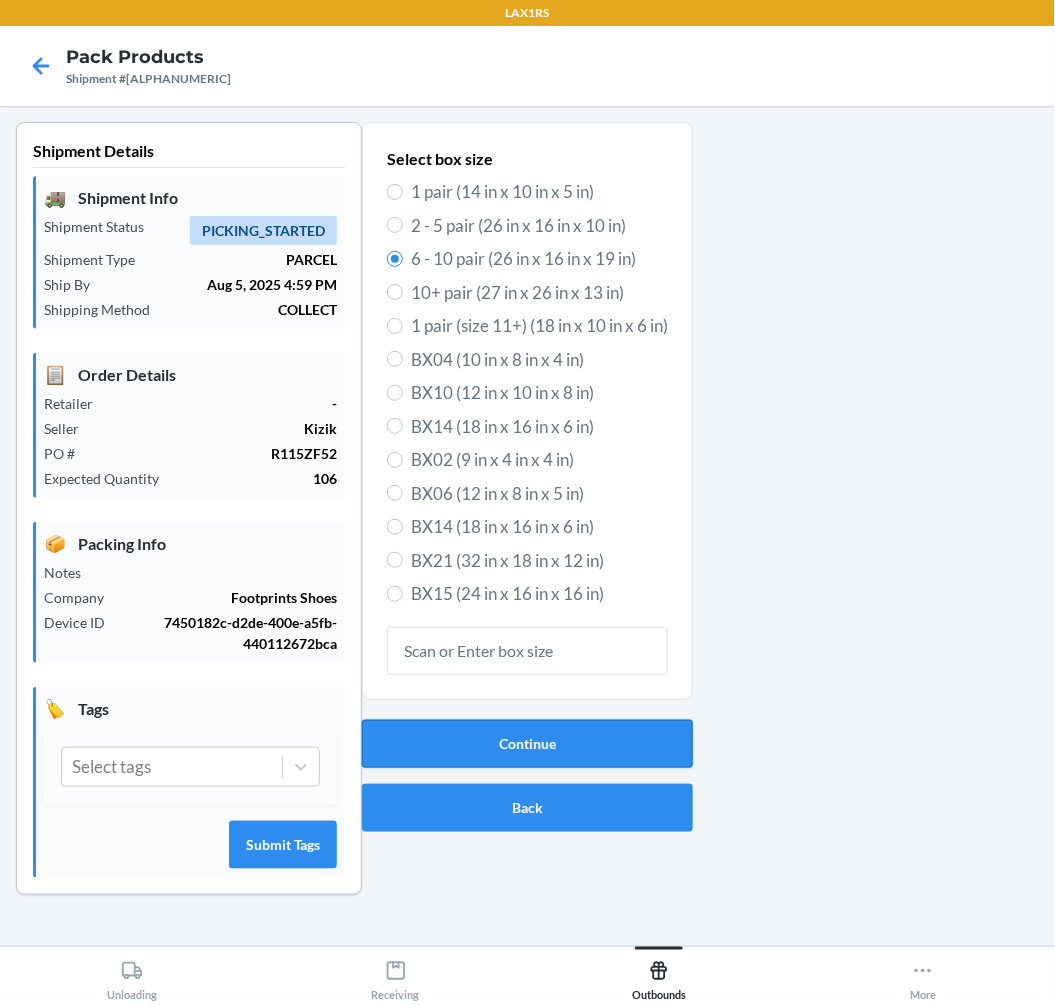 click on "Continue" at bounding box center [527, 744] 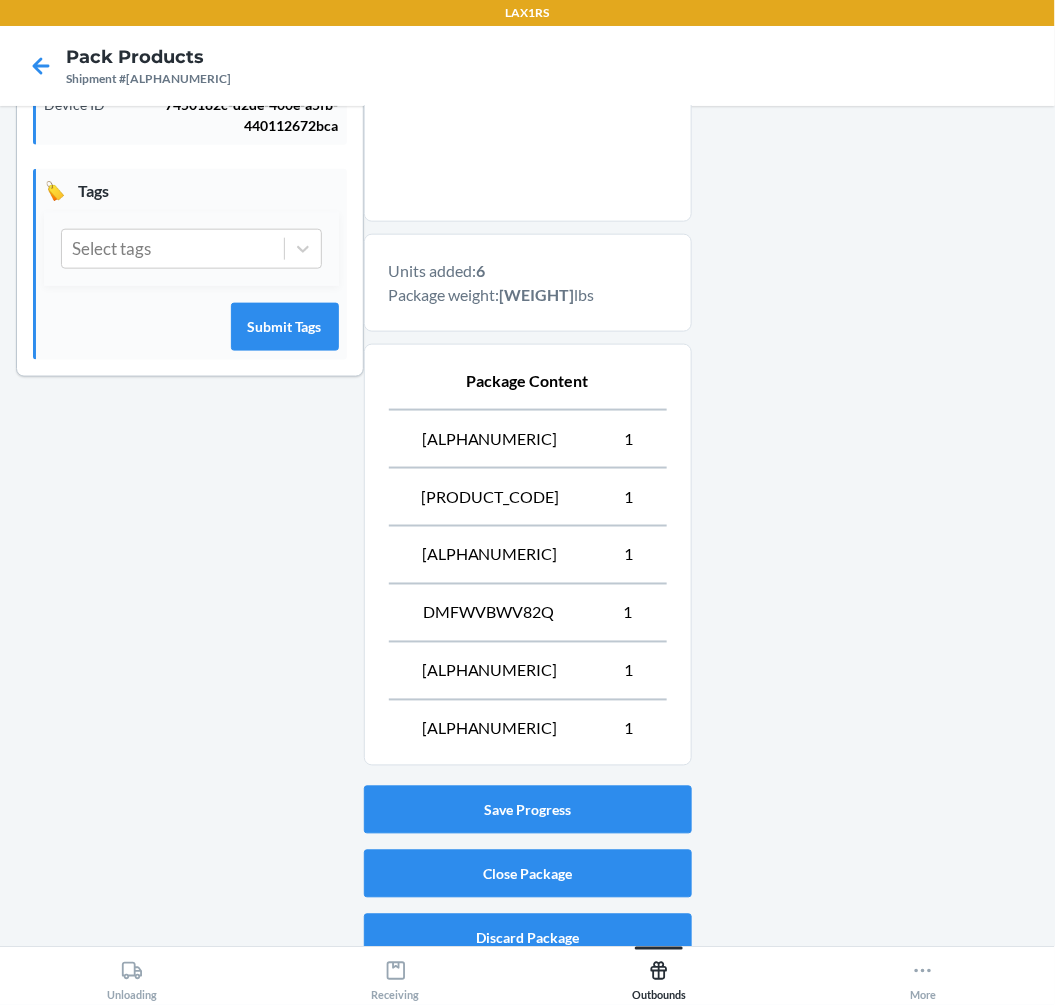 scroll, scrollTop: 542, scrollLeft: 0, axis: vertical 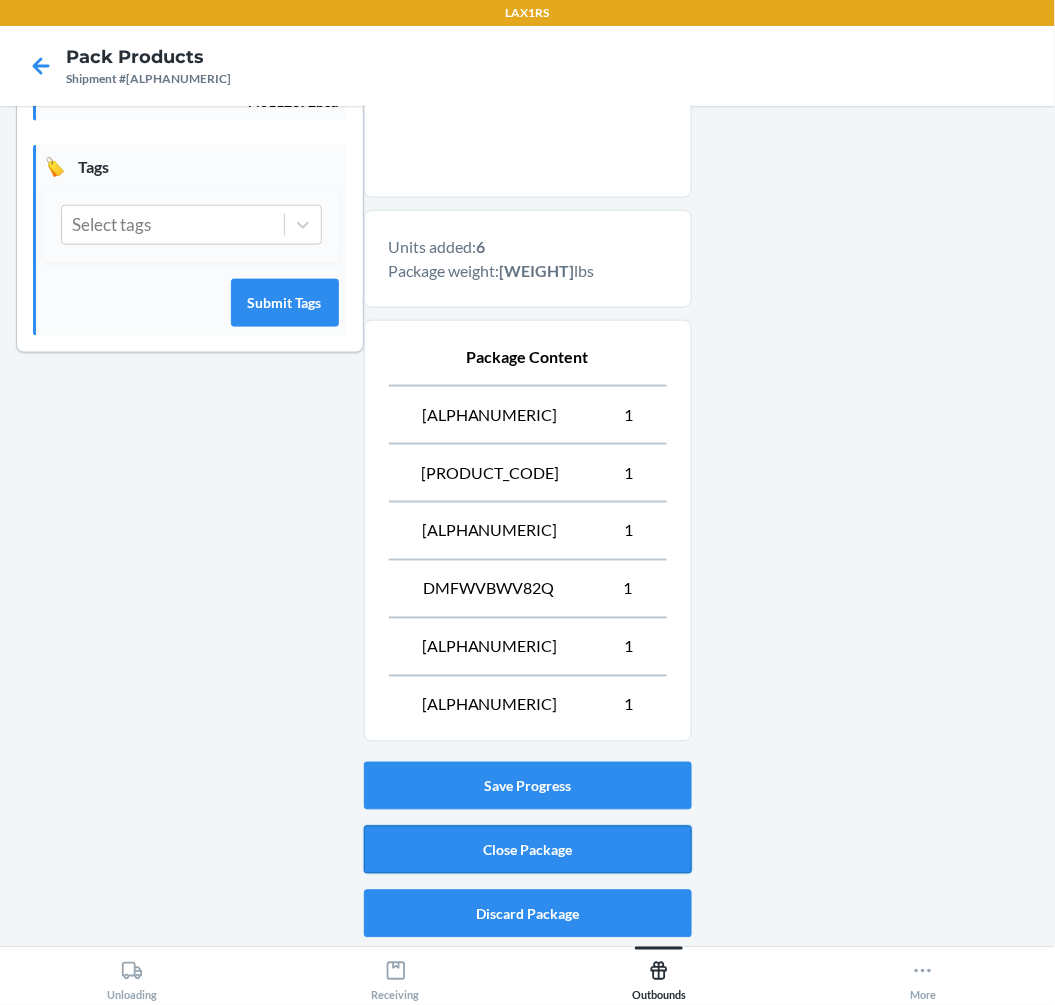 click on "Close Package" at bounding box center [528, 850] 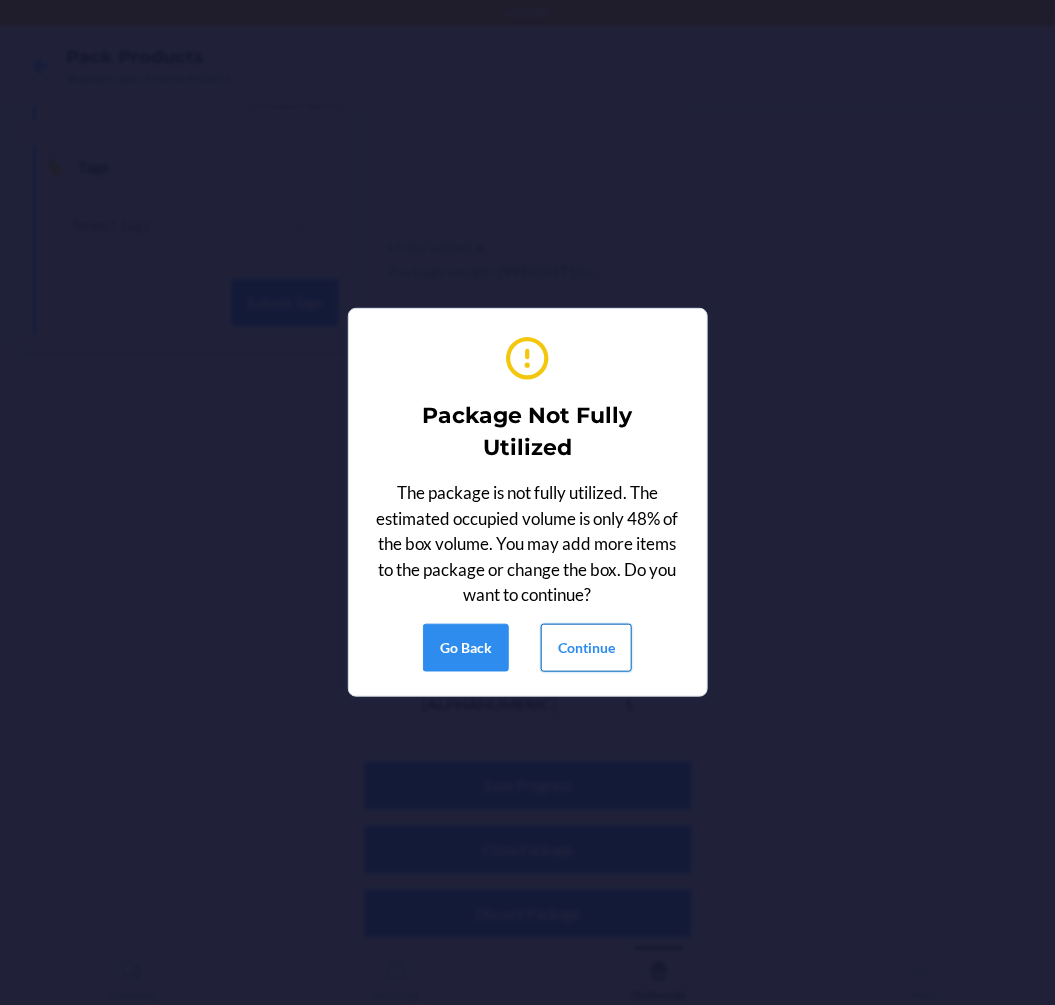 click on "Continue" at bounding box center [586, 648] 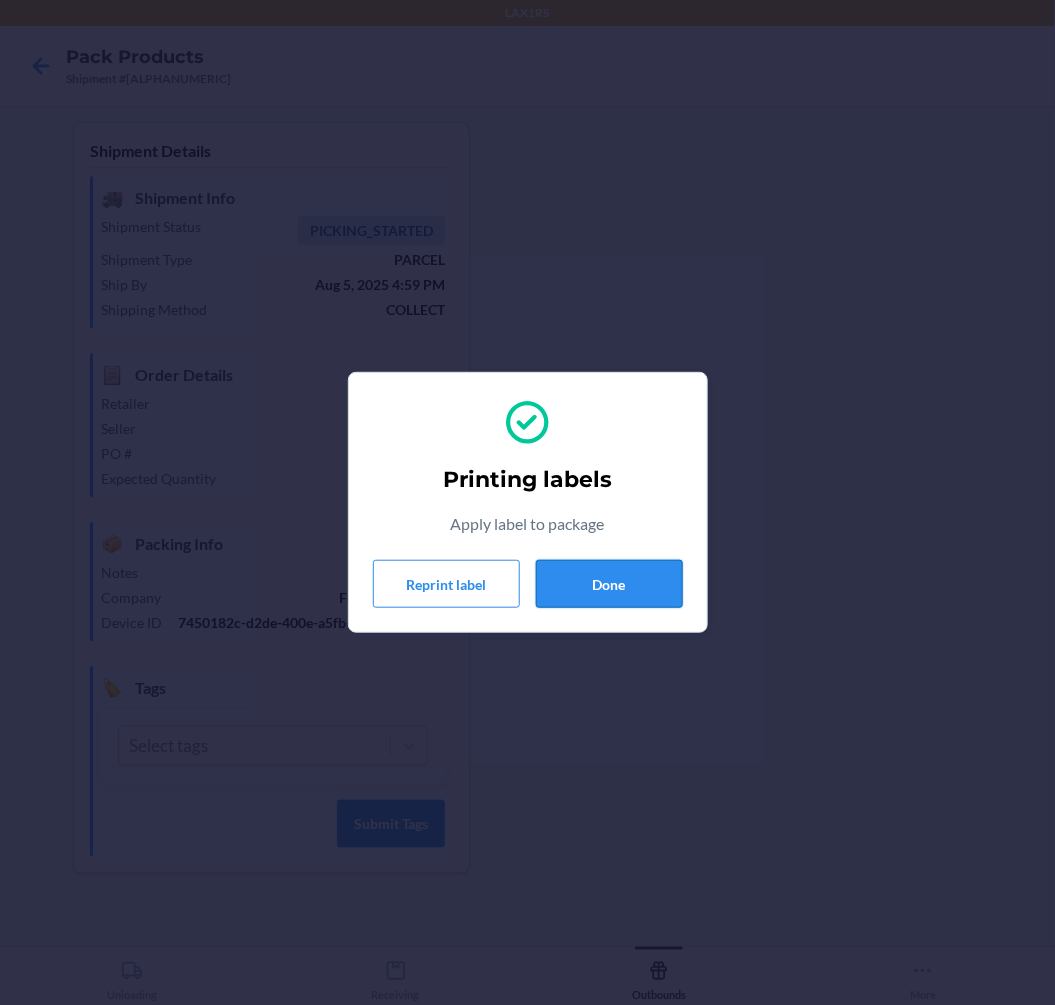 click on "Done" at bounding box center (609, 584) 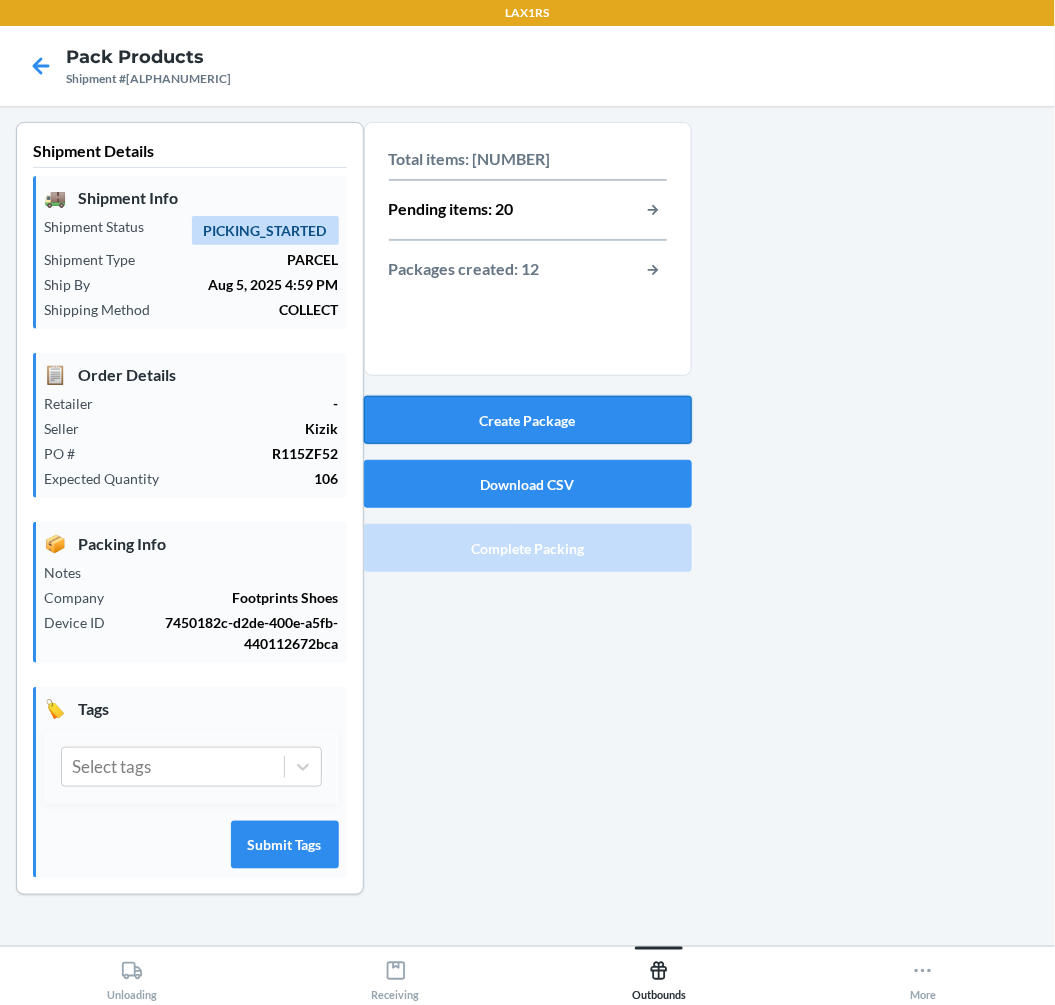 click on "Create Package" at bounding box center [528, 420] 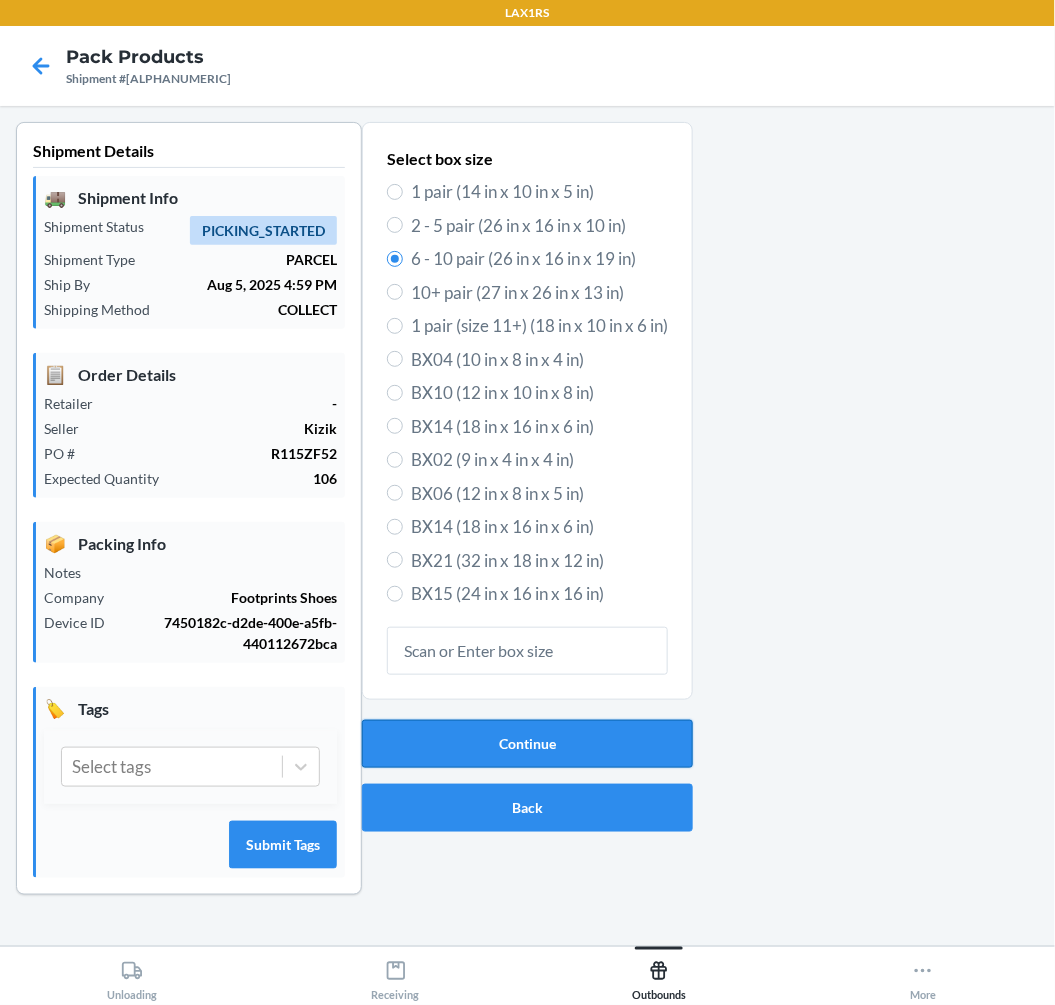 click on "Continue" at bounding box center [527, 744] 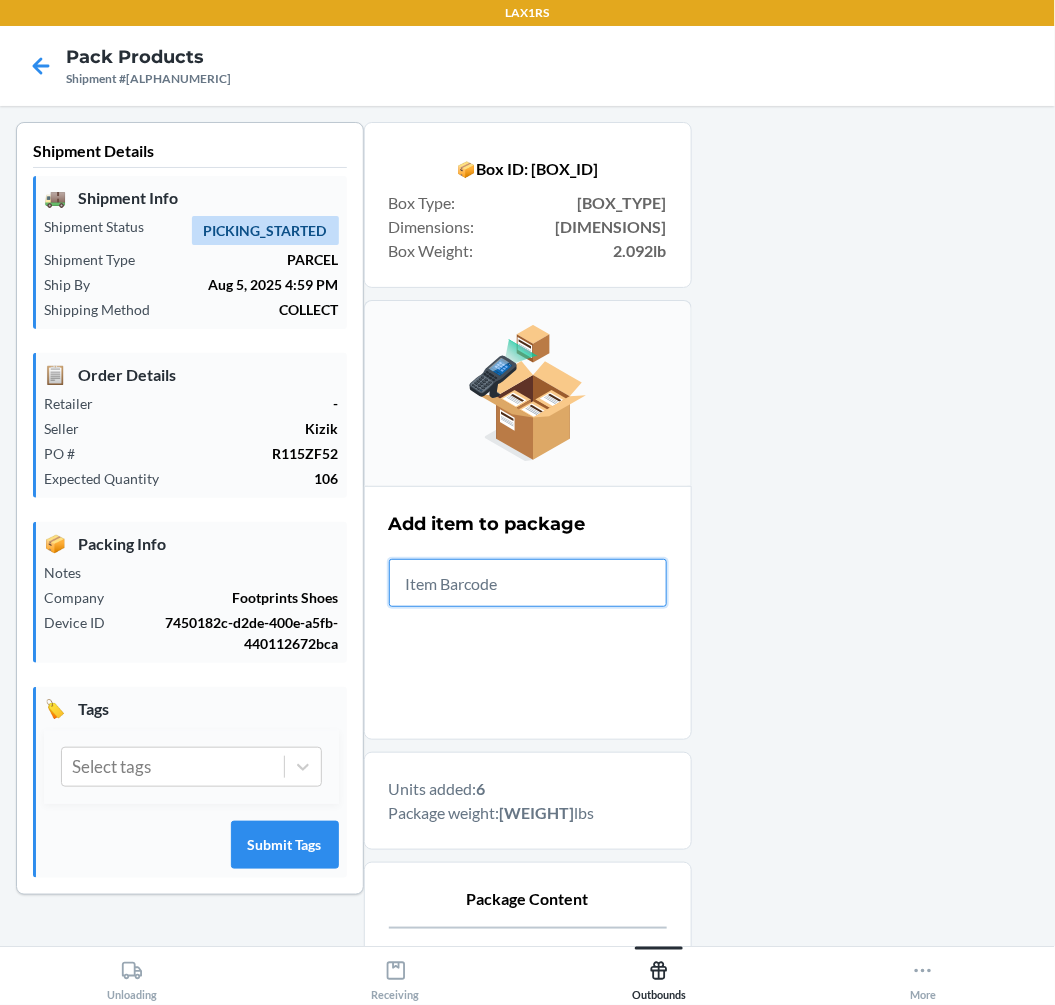 drag, startPoint x: 377, startPoint y: 637, endPoint x: 285, endPoint y: 741, distance: 138.85243 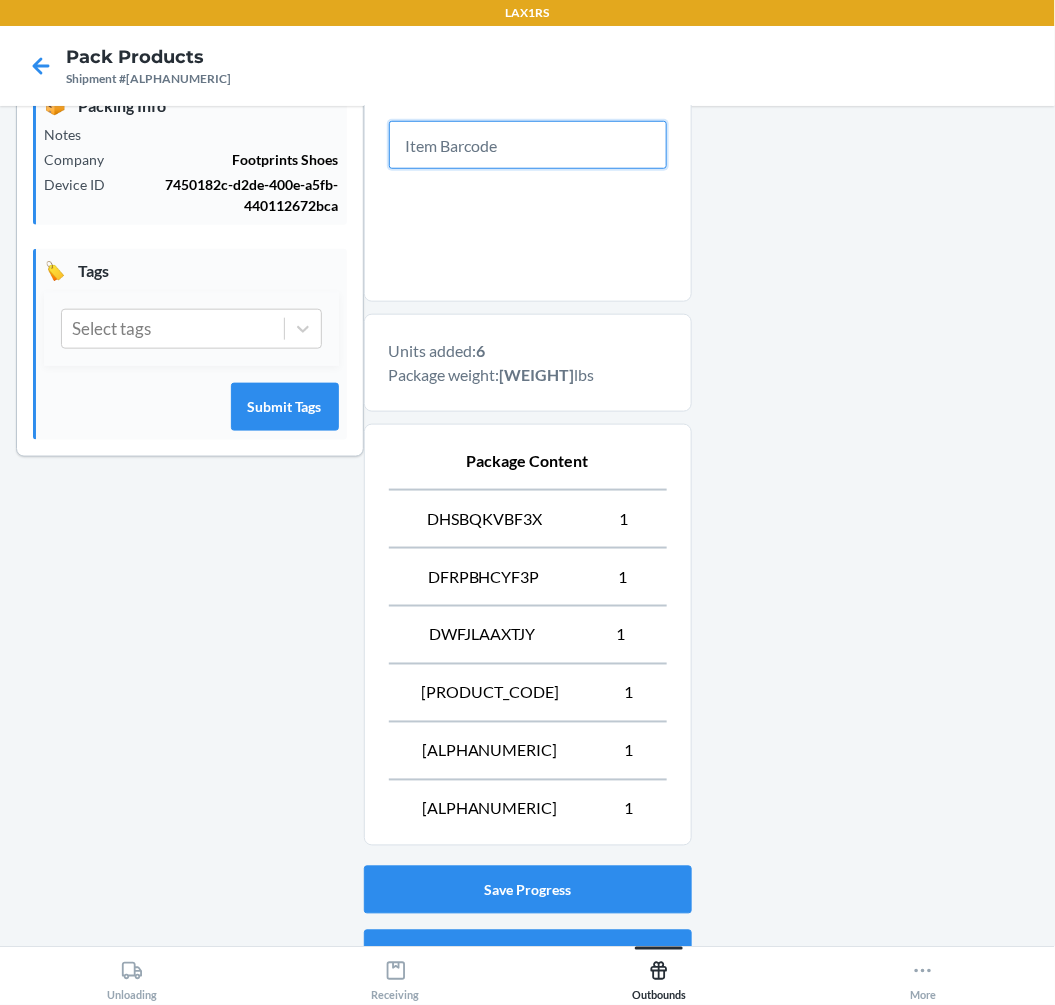 scroll, scrollTop: 542, scrollLeft: 0, axis: vertical 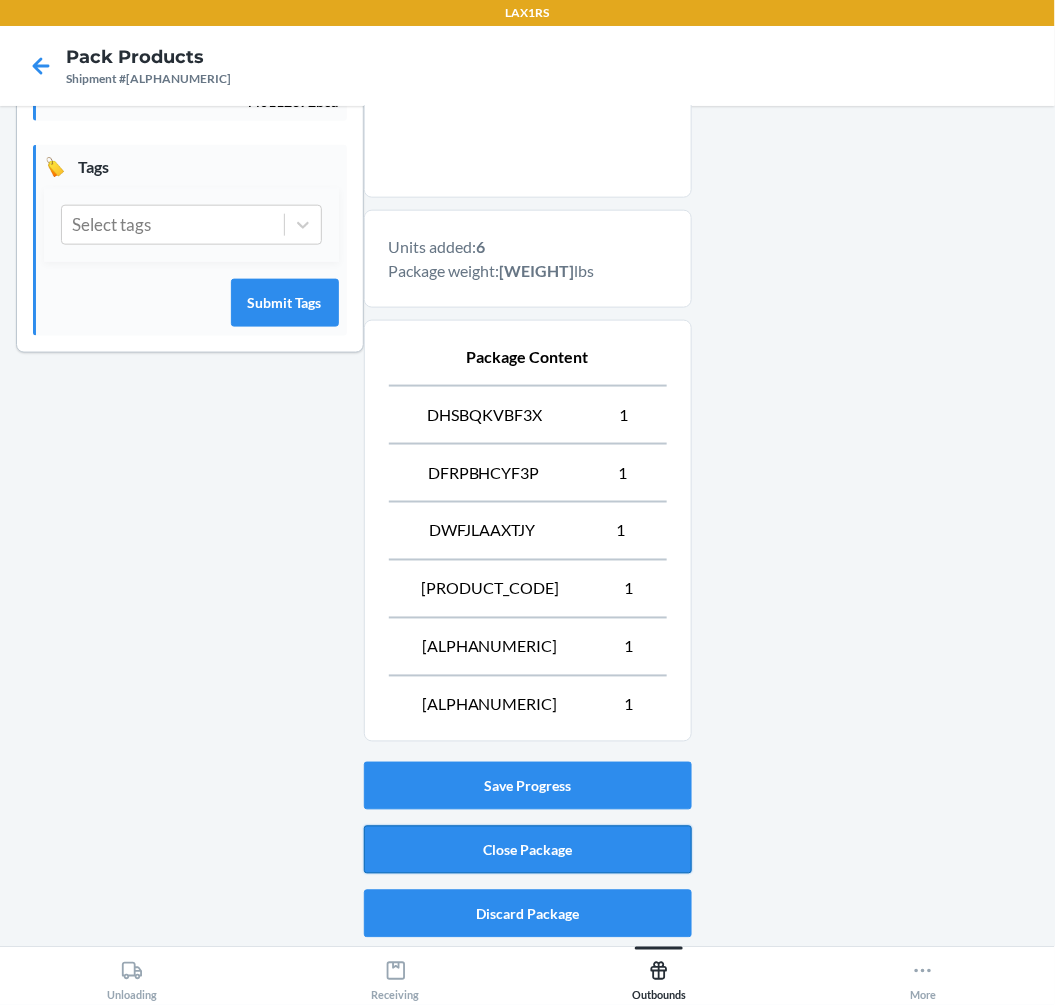 click on "Close Package" at bounding box center (528, 850) 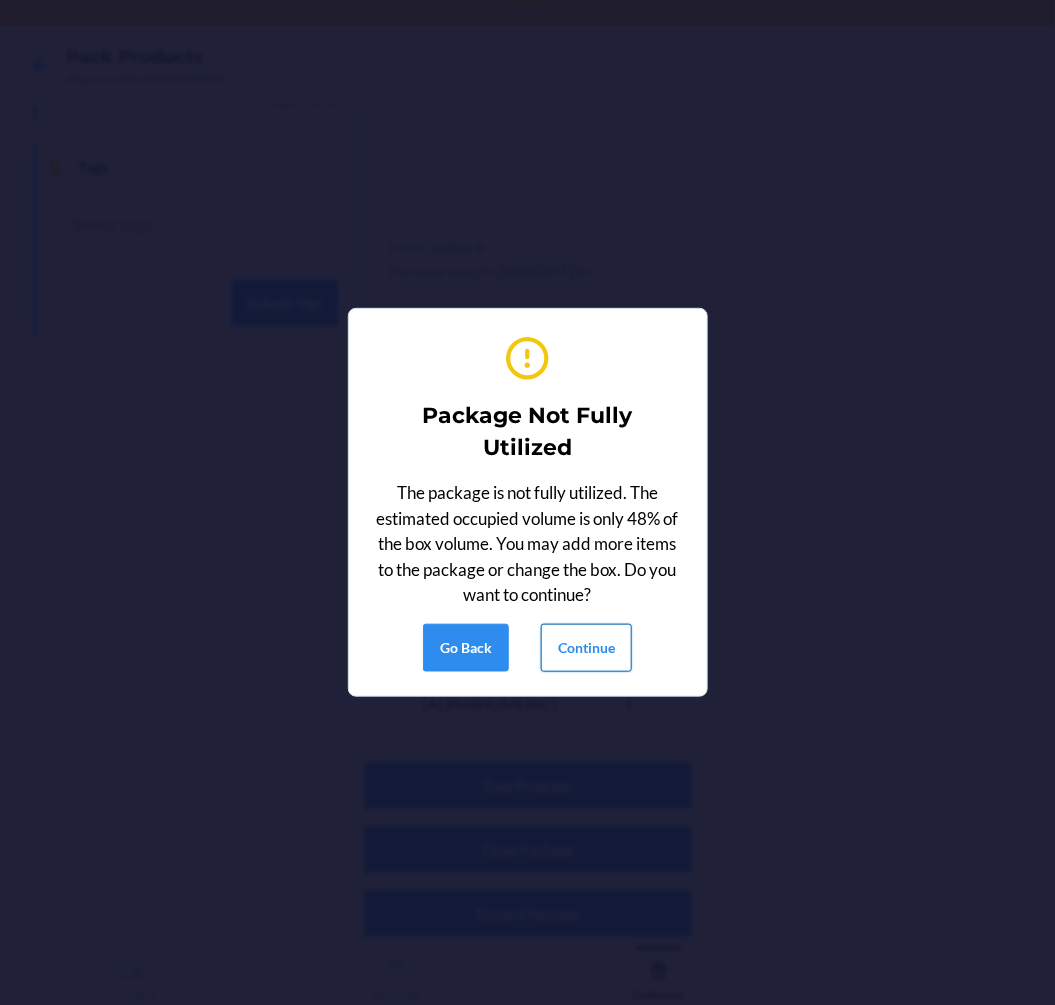 click on "Continue" at bounding box center [586, 648] 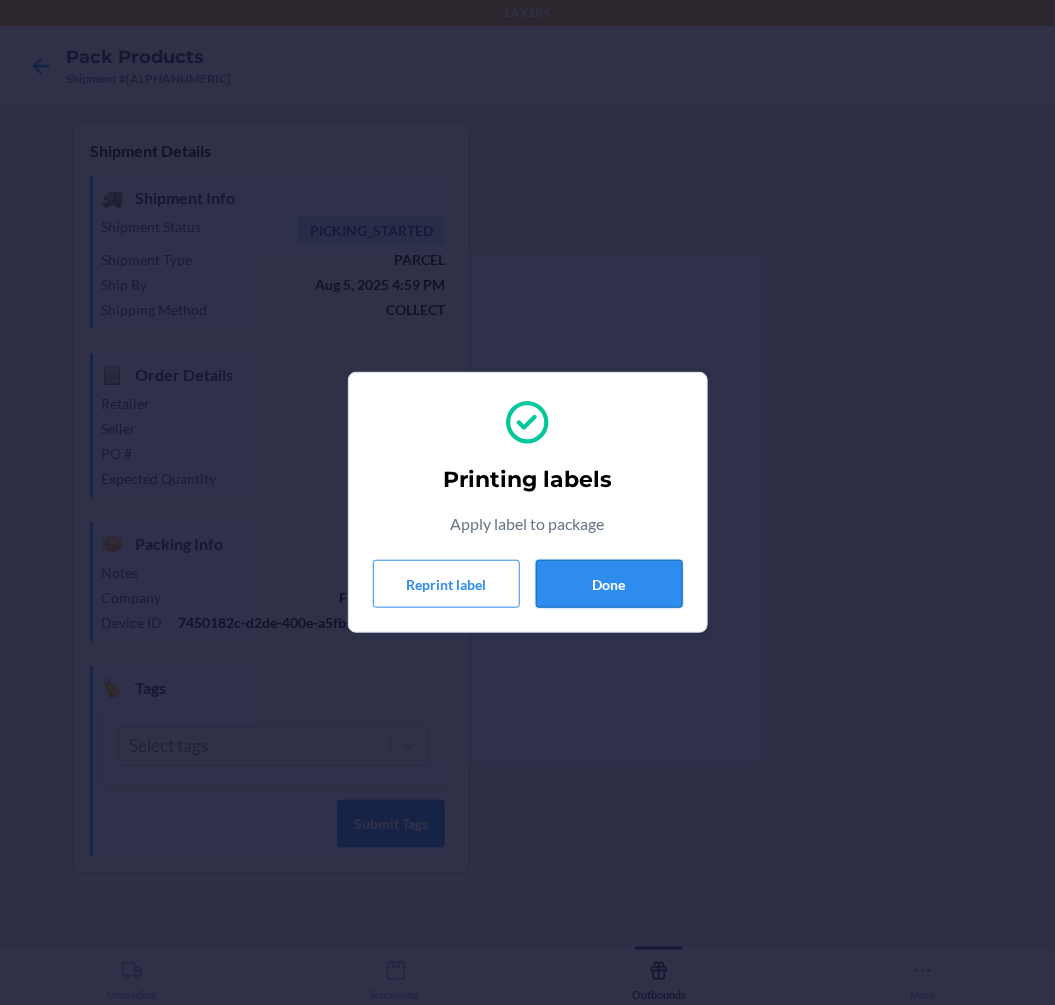 click on "Done" at bounding box center (609, 584) 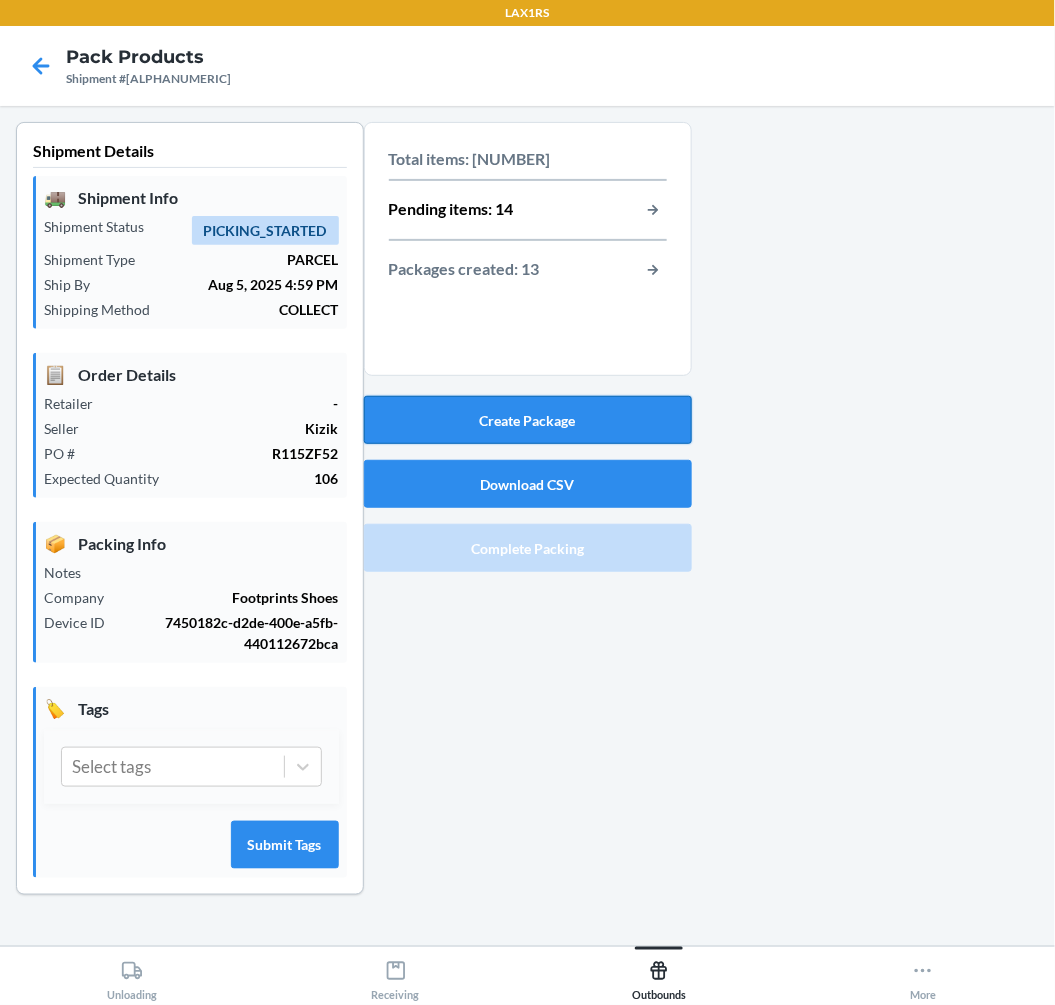 click on "Create Package" at bounding box center (528, 420) 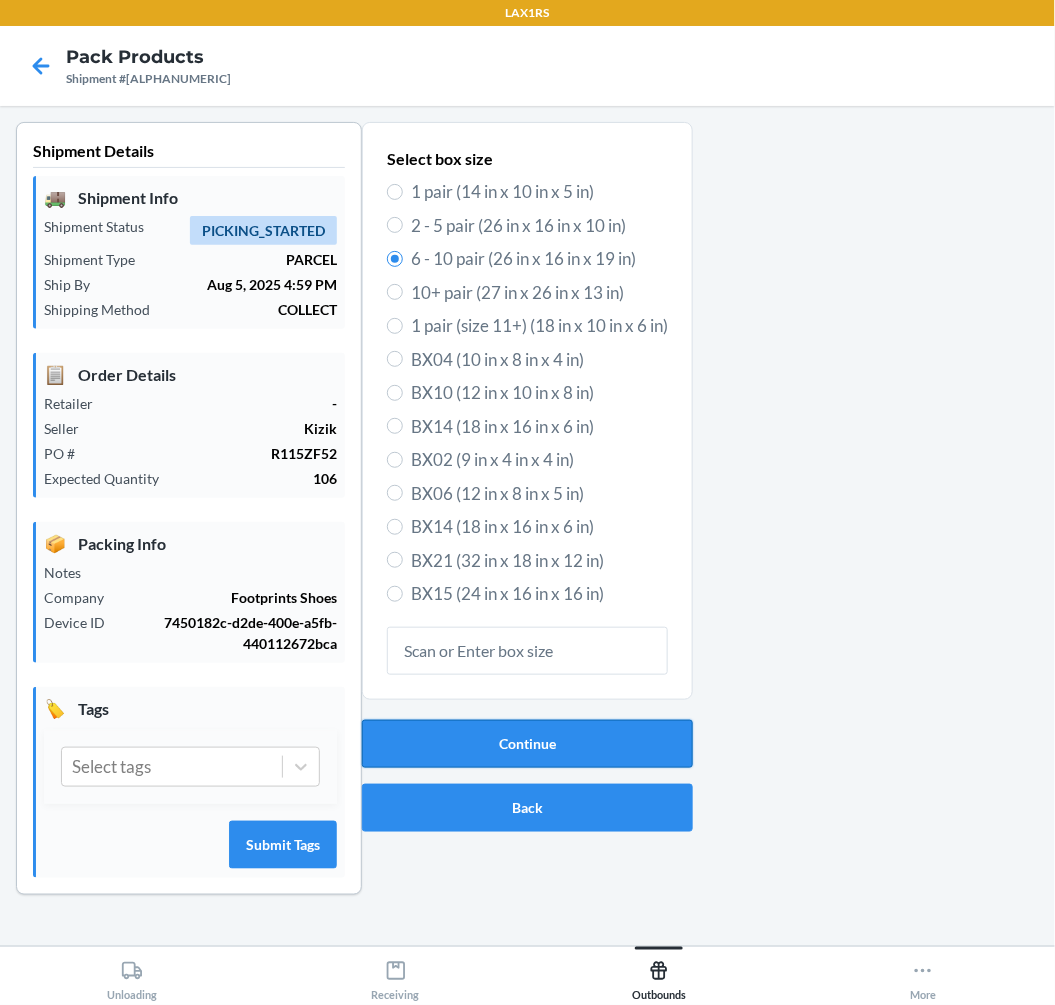 click on "Continue" at bounding box center (527, 744) 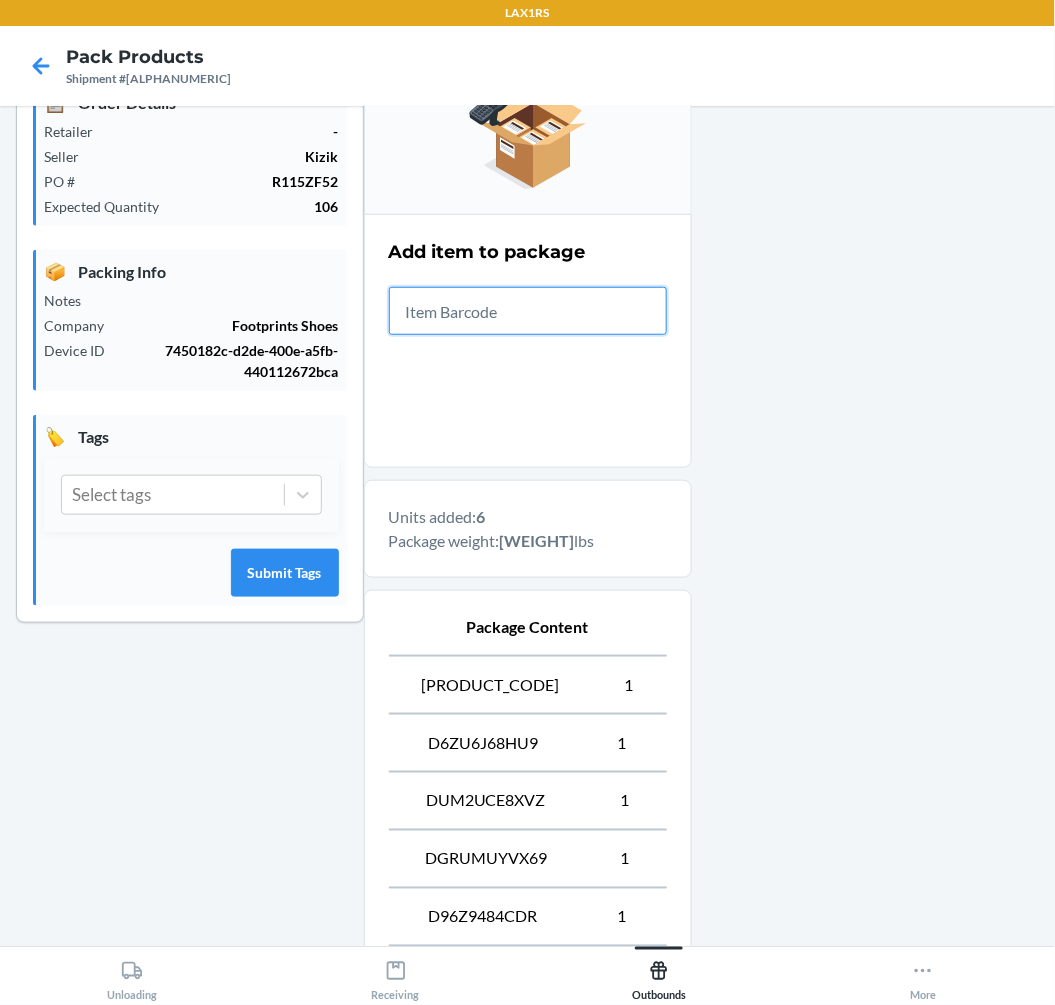 scroll, scrollTop: 542, scrollLeft: 0, axis: vertical 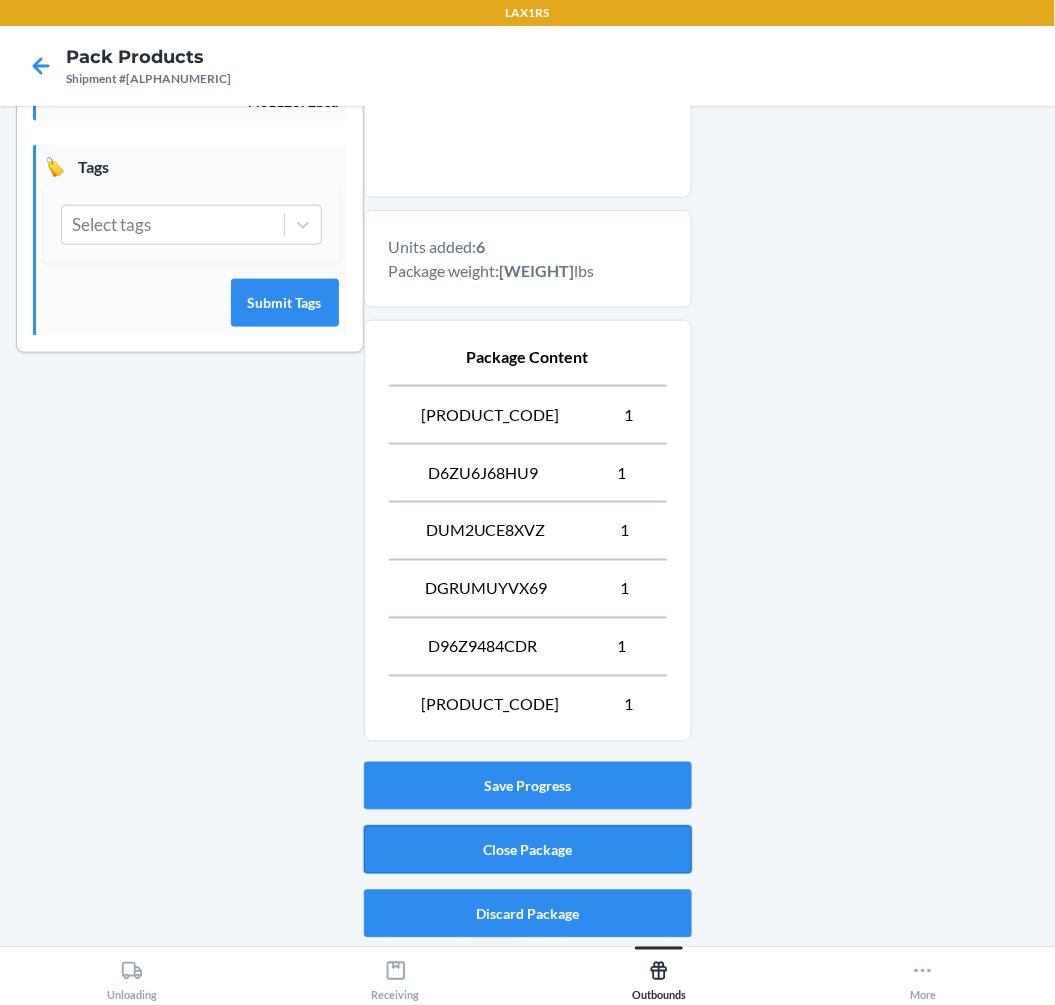 click on "Close Package" at bounding box center [528, 850] 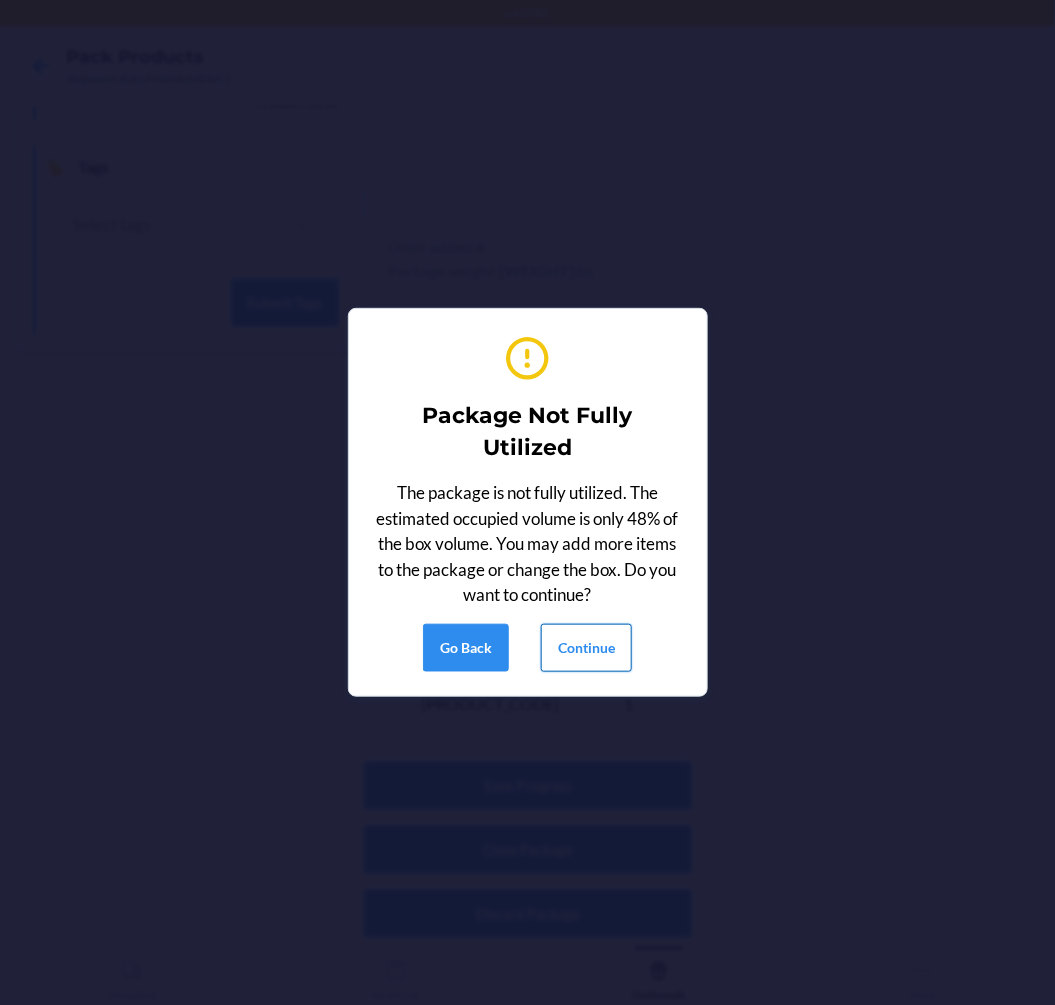 click on "Continue" at bounding box center (586, 648) 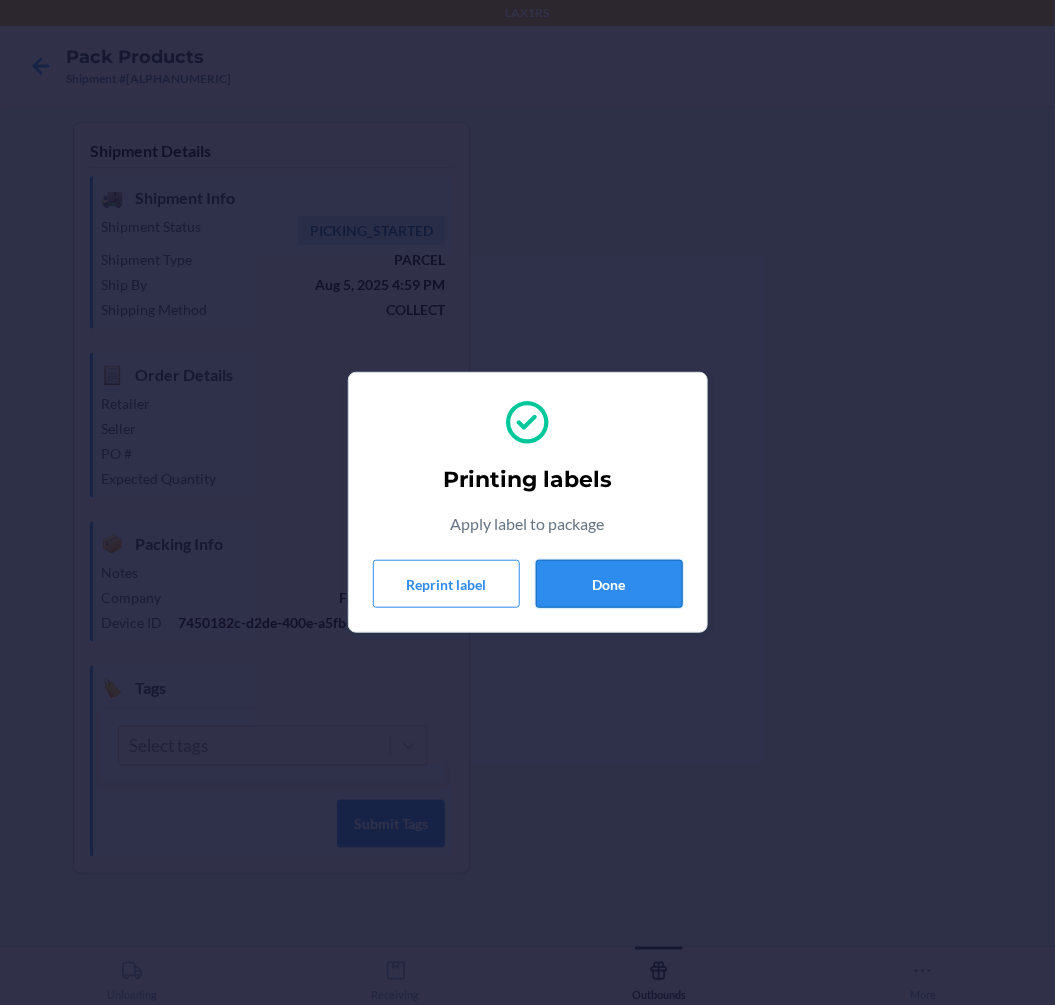 click on "Done" at bounding box center (609, 584) 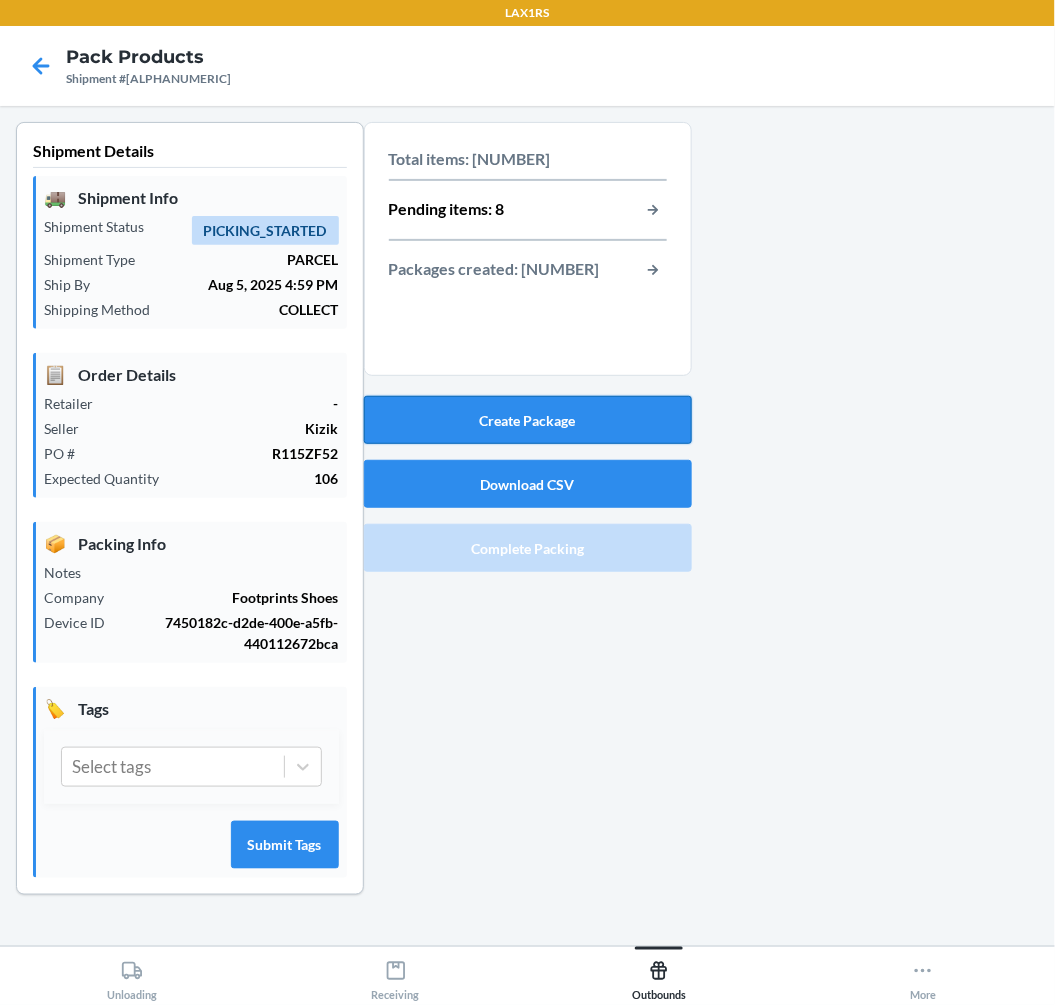 click on "Create Package" at bounding box center (528, 420) 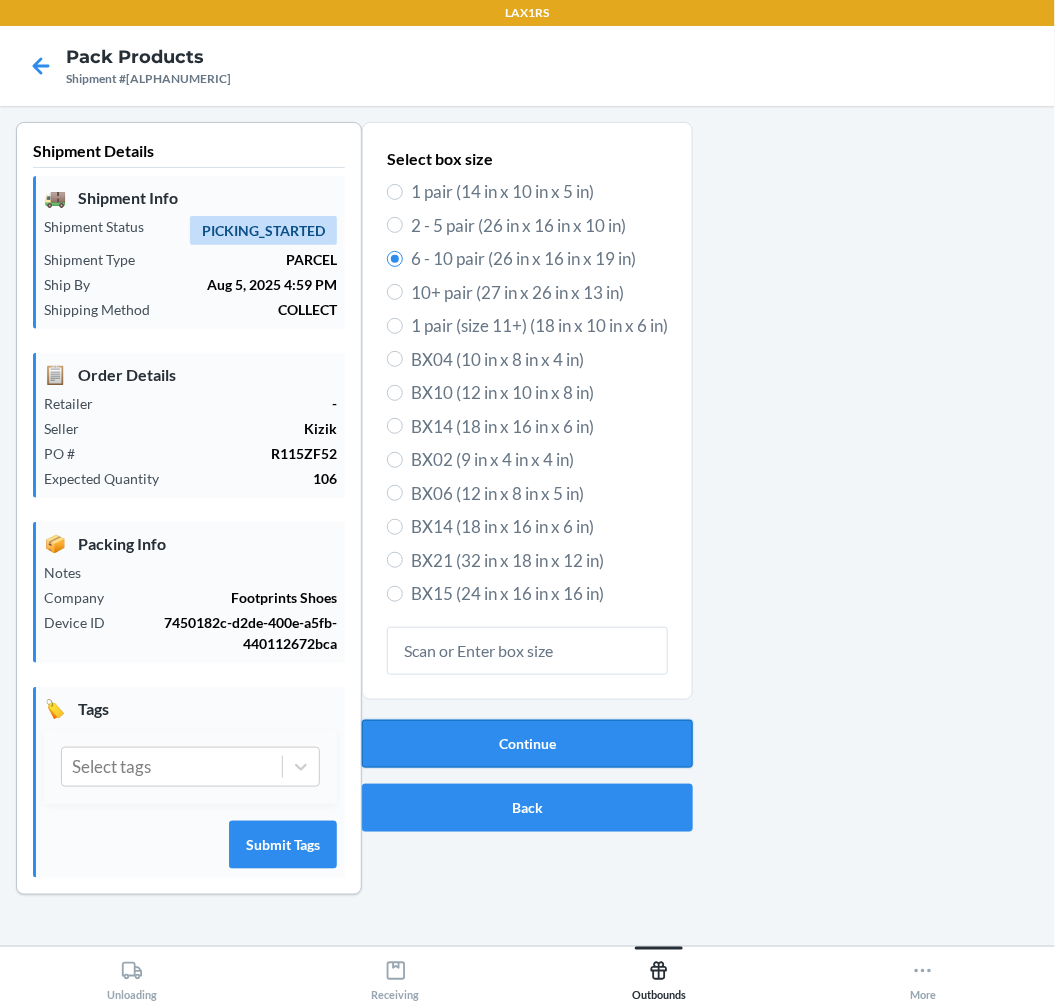 click on "Continue" at bounding box center [527, 744] 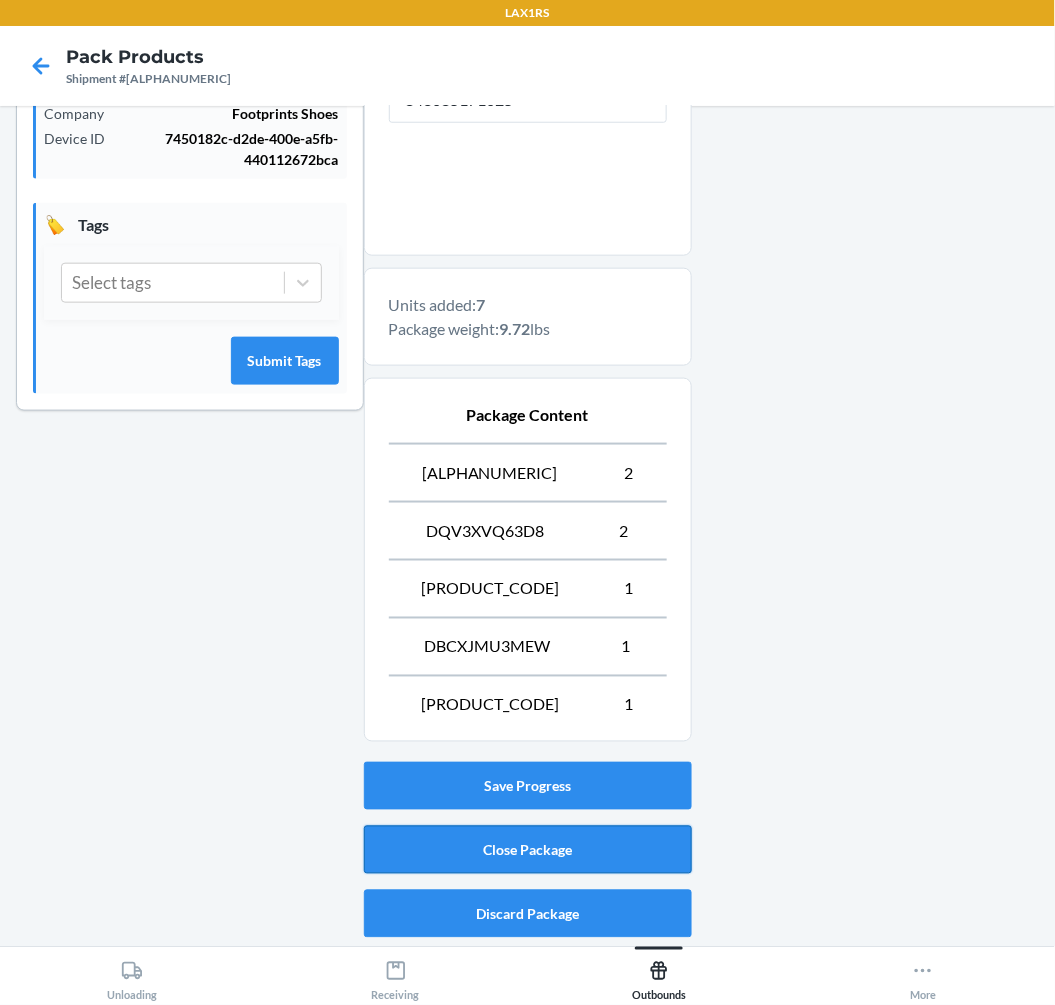 scroll, scrollTop: 467, scrollLeft: 0, axis: vertical 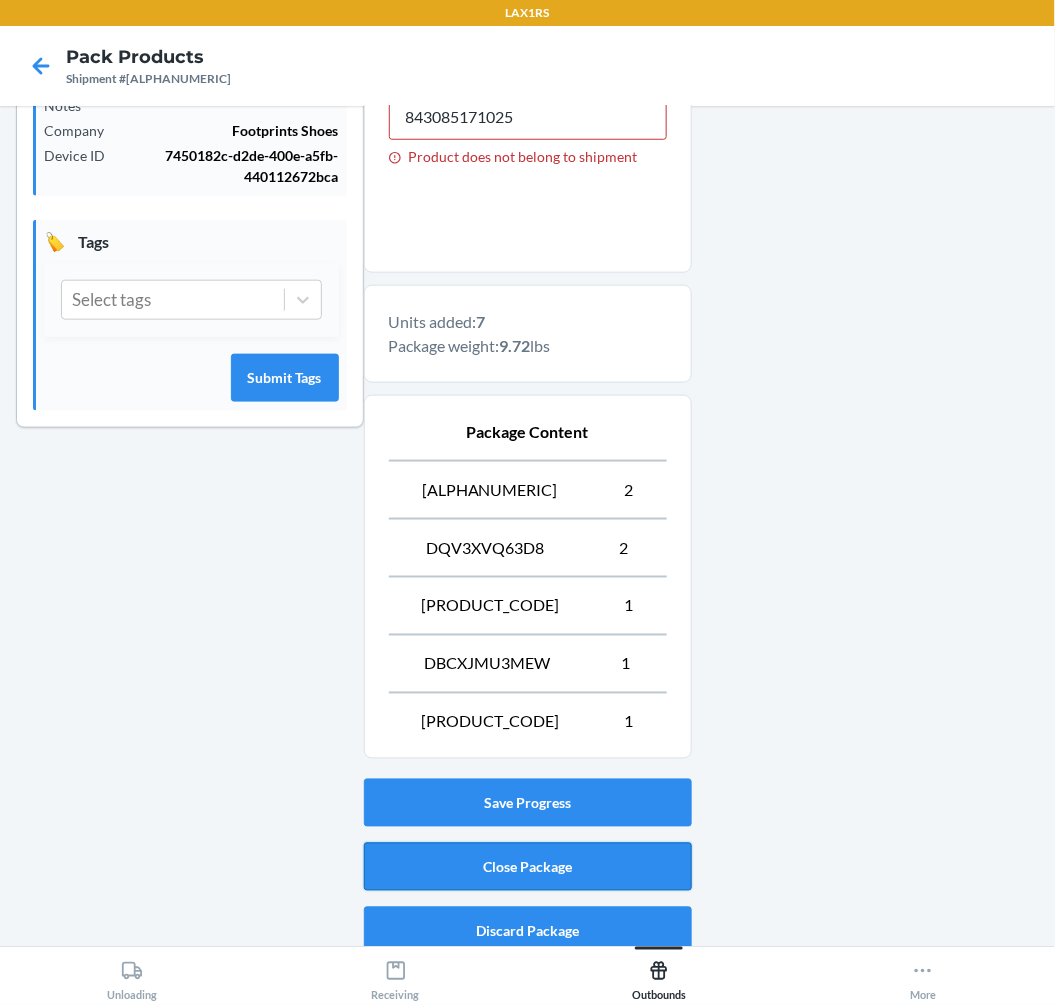 click on "Close Package" at bounding box center (528, 867) 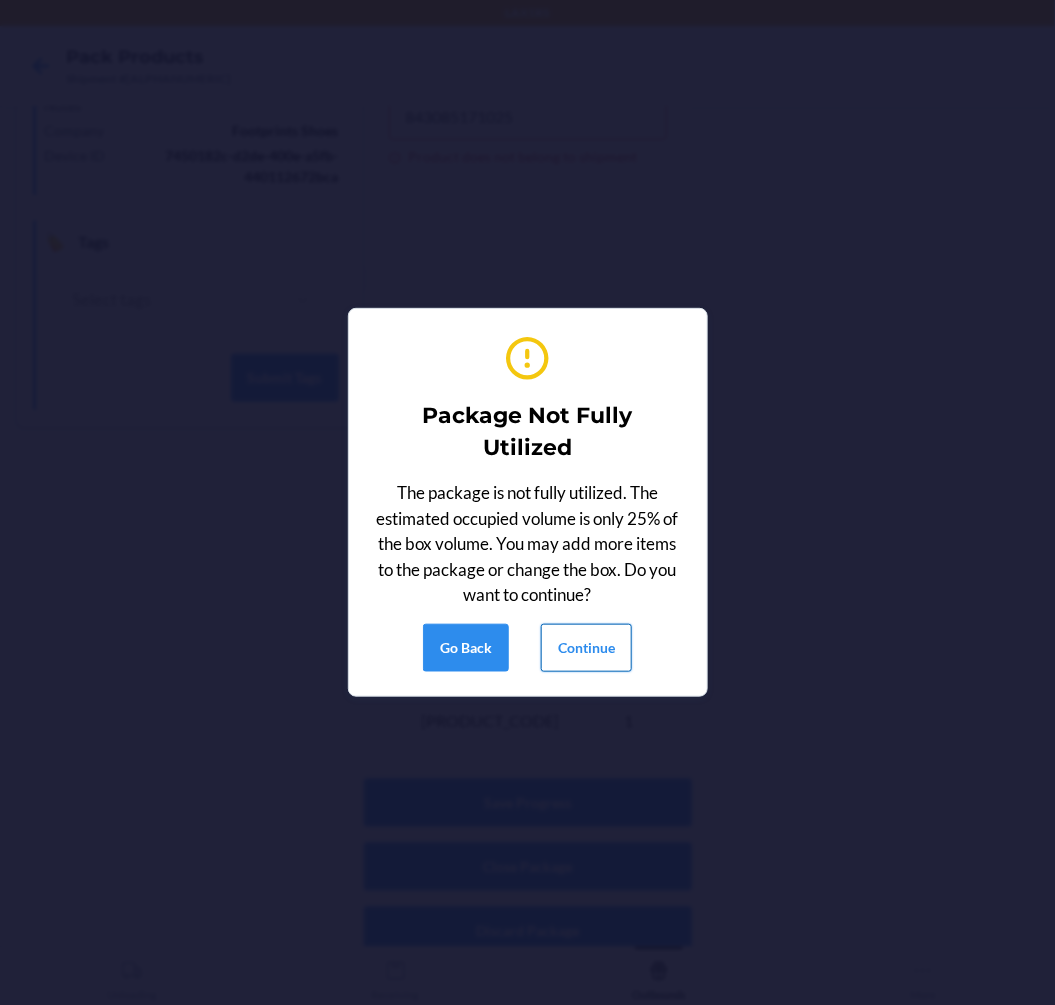 click on "Continue" at bounding box center [586, 648] 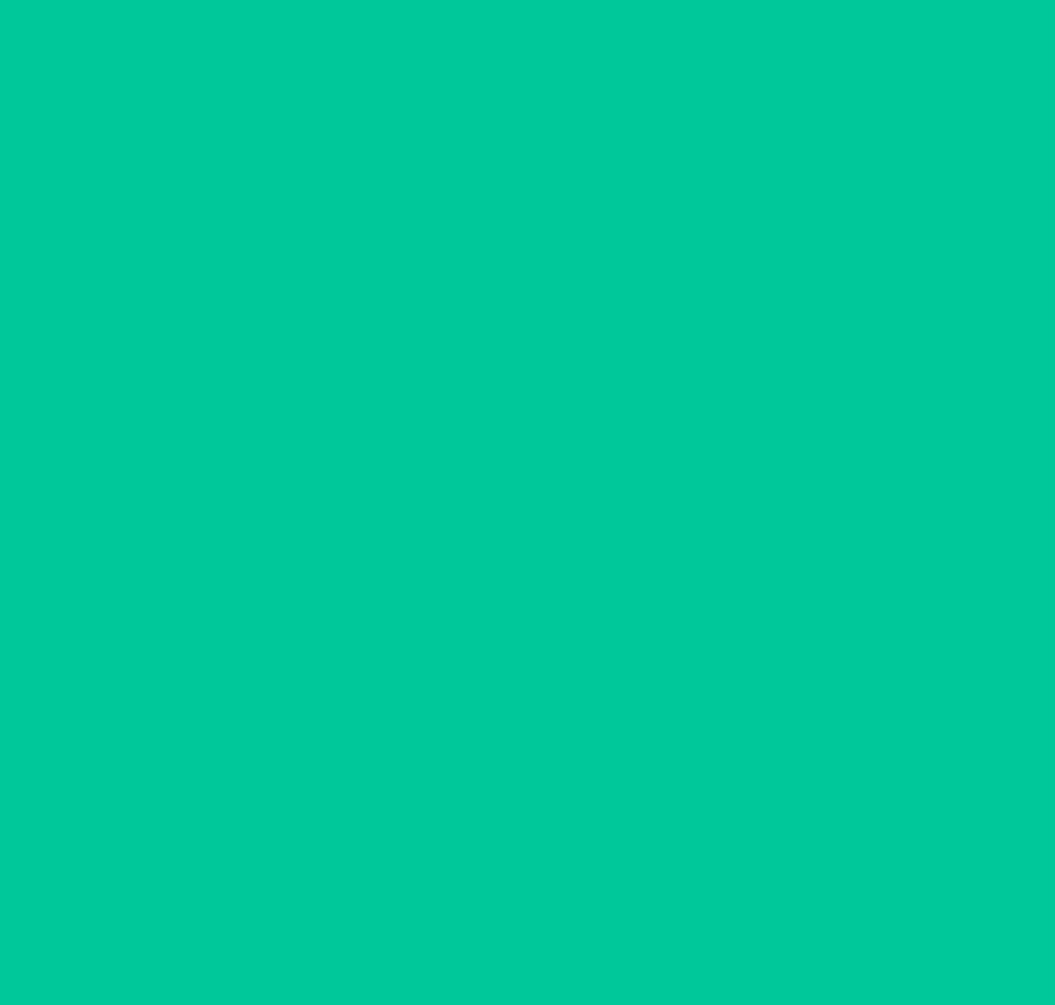 scroll, scrollTop: 0, scrollLeft: 0, axis: both 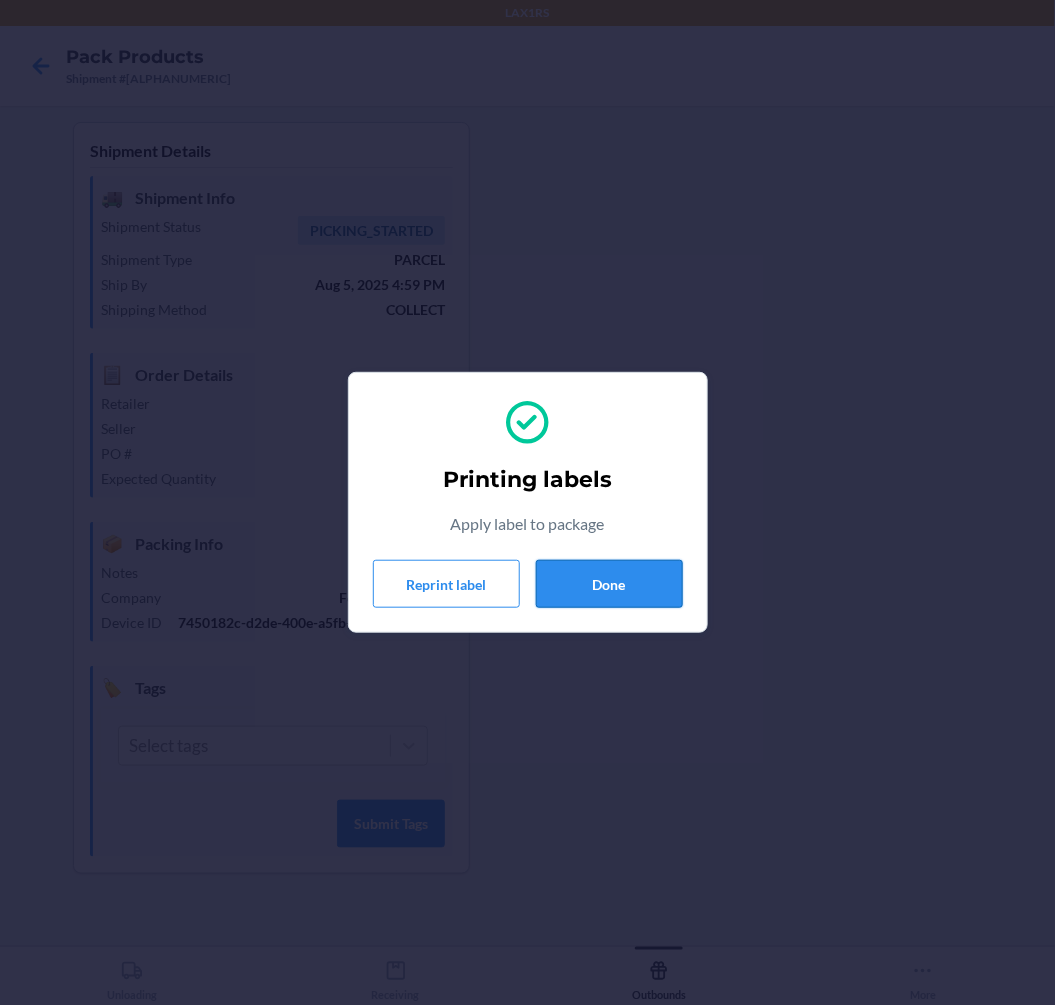 click on "Done" at bounding box center (609, 584) 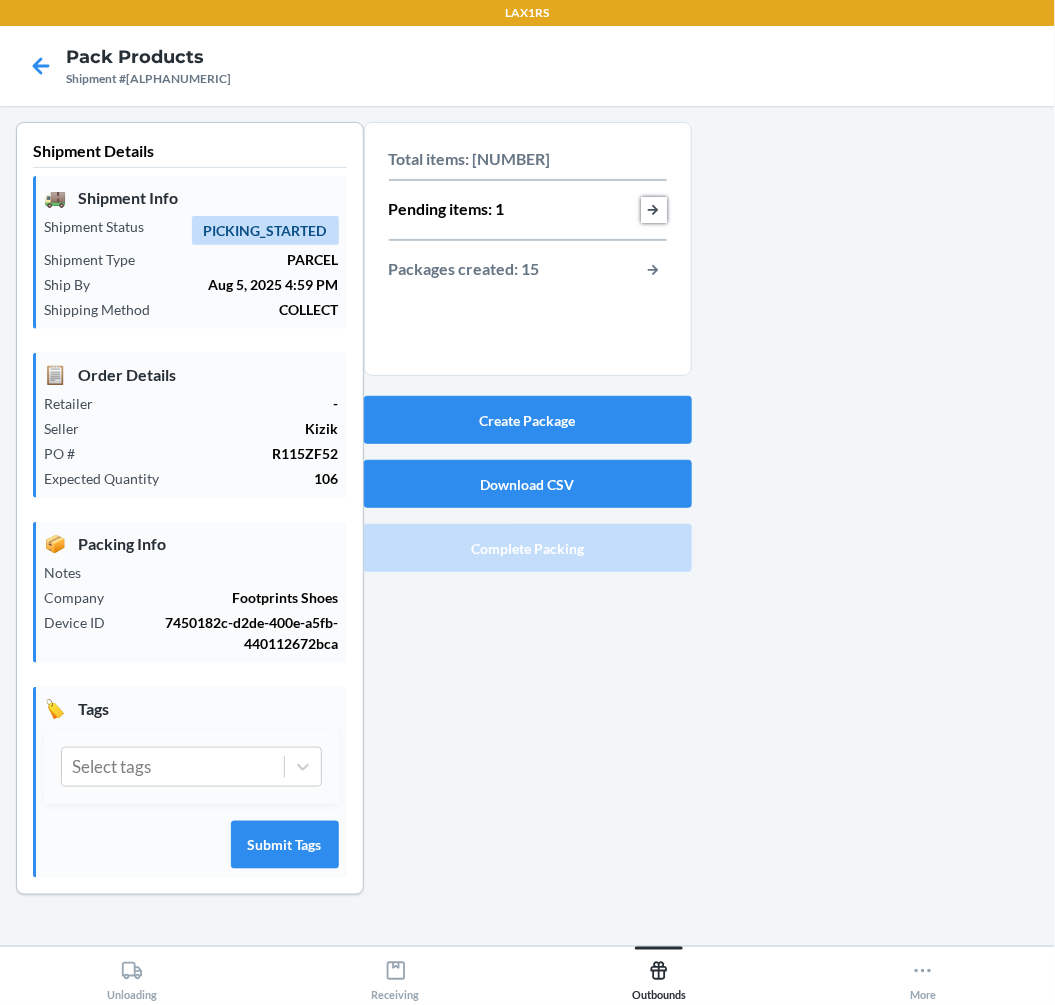 click at bounding box center [654, 210] 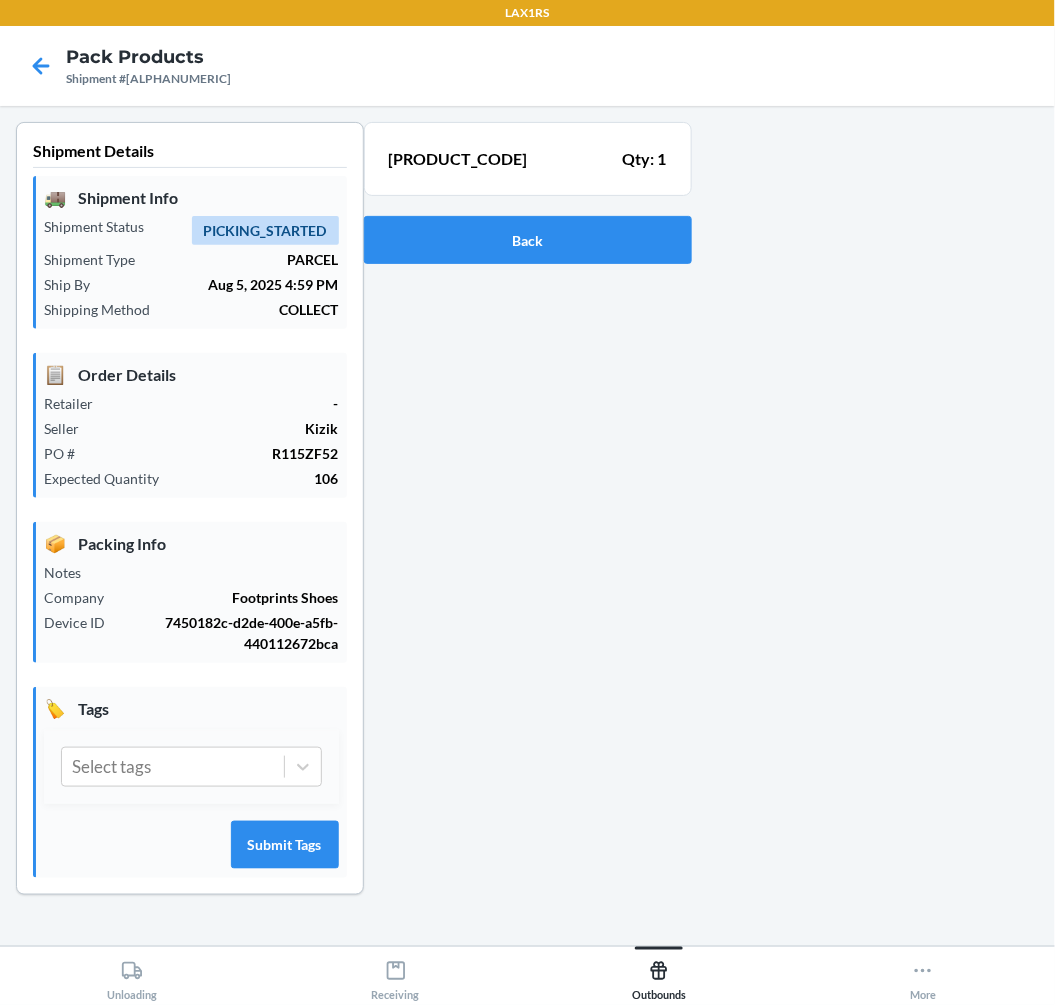 drag, startPoint x: 564, startPoint y: 152, endPoint x: 546, endPoint y: 153, distance: 18.027756 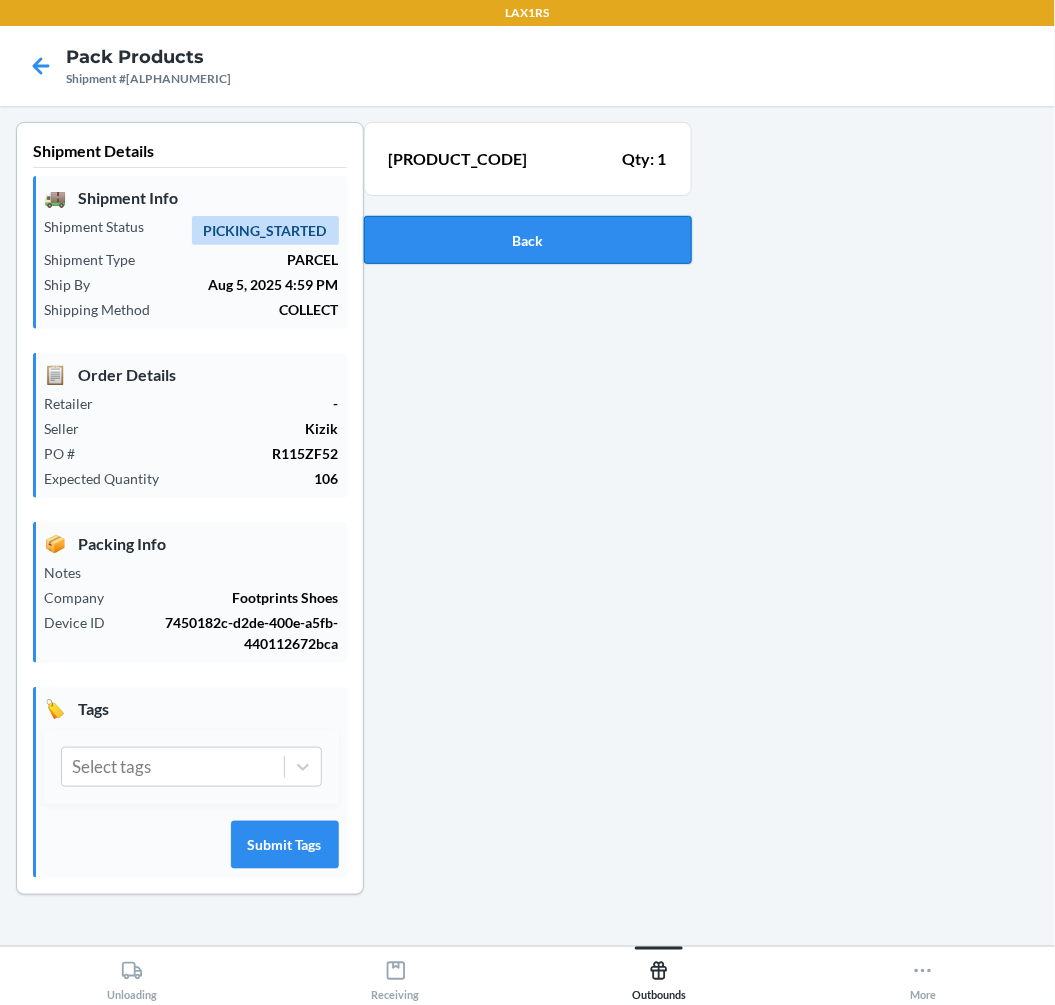 click on "Back" at bounding box center [528, 240] 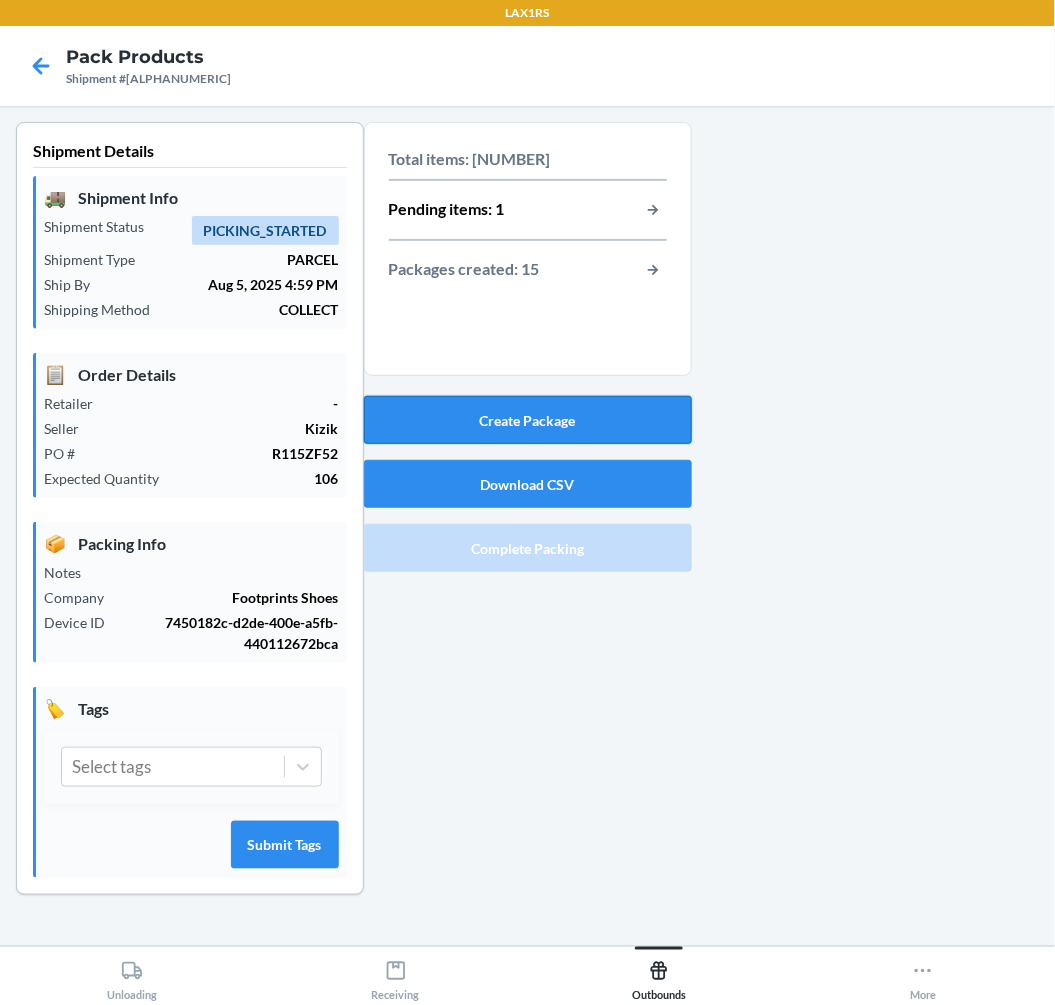 click on "Create Package" at bounding box center [528, 420] 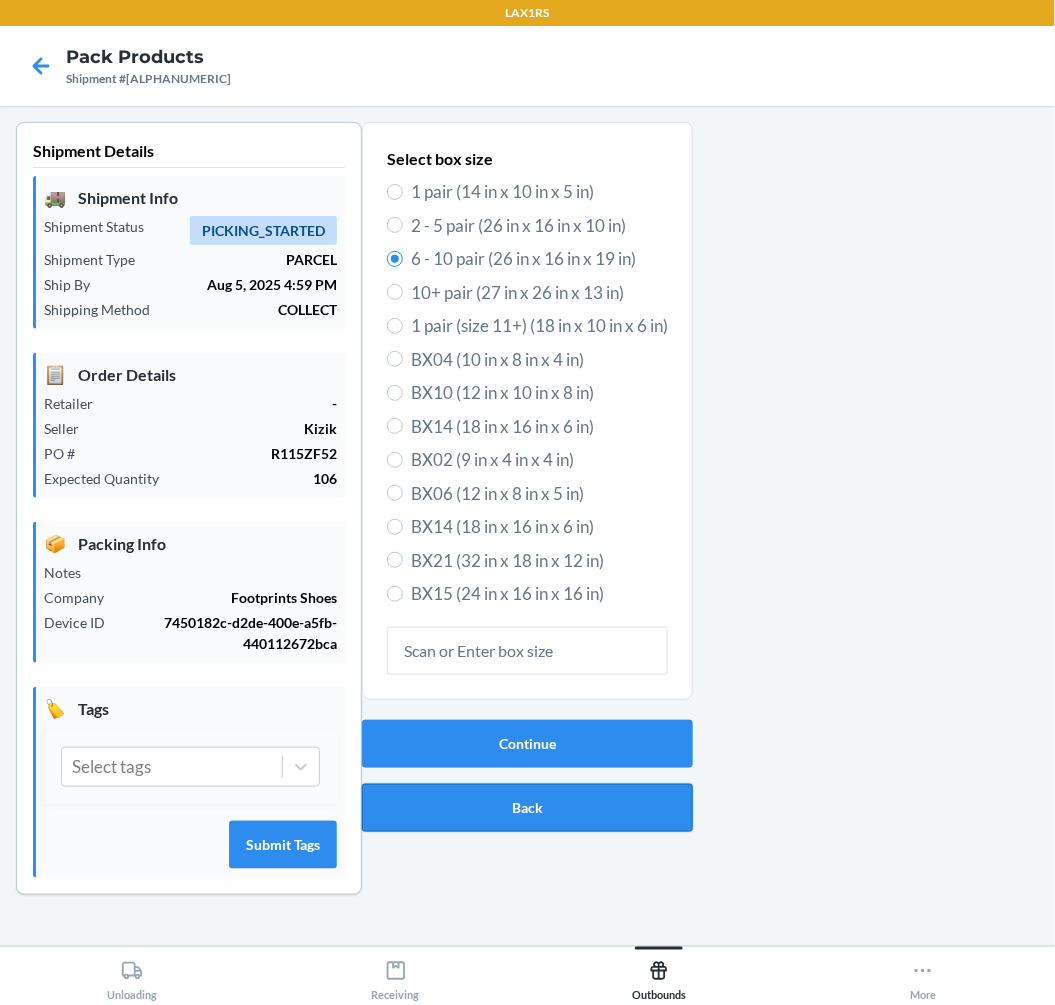 click on "Back" at bounding box center (527, 808) 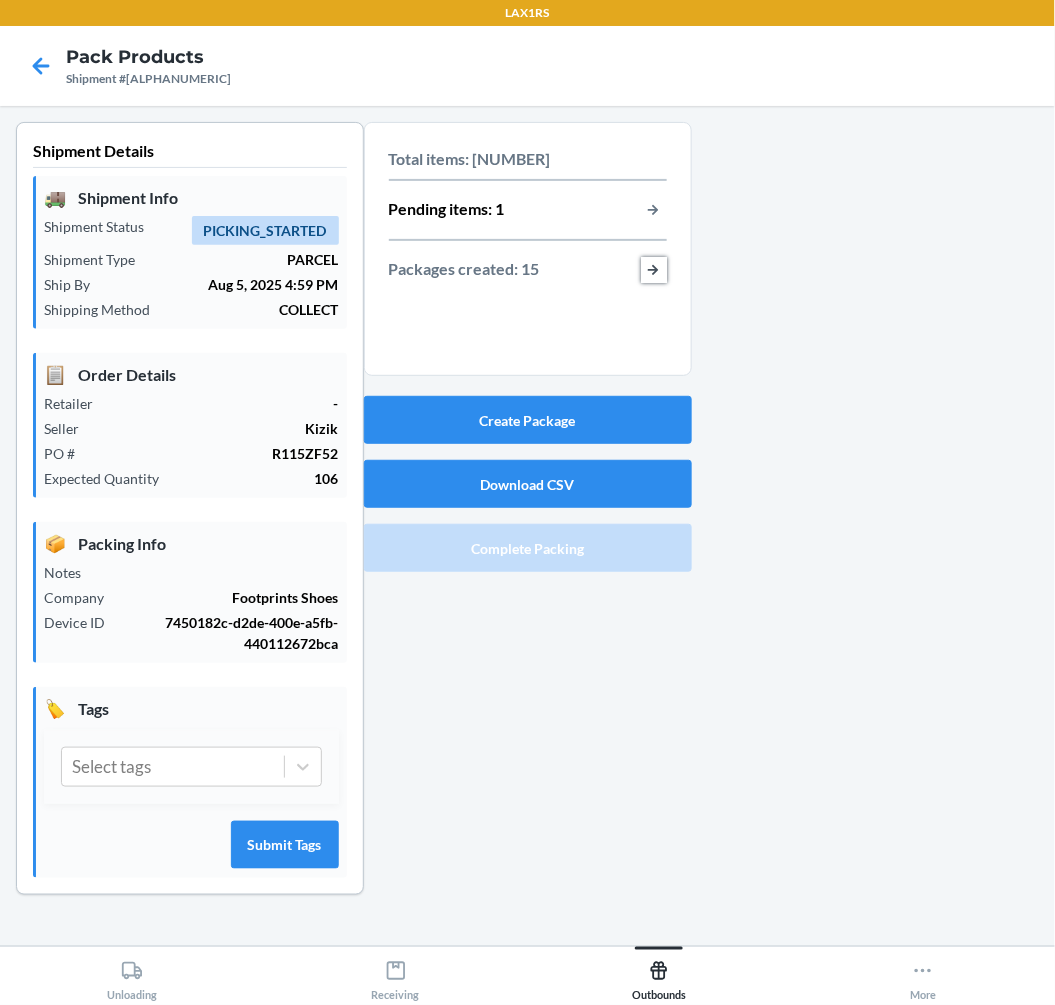 click at bounding box center (654, 270) 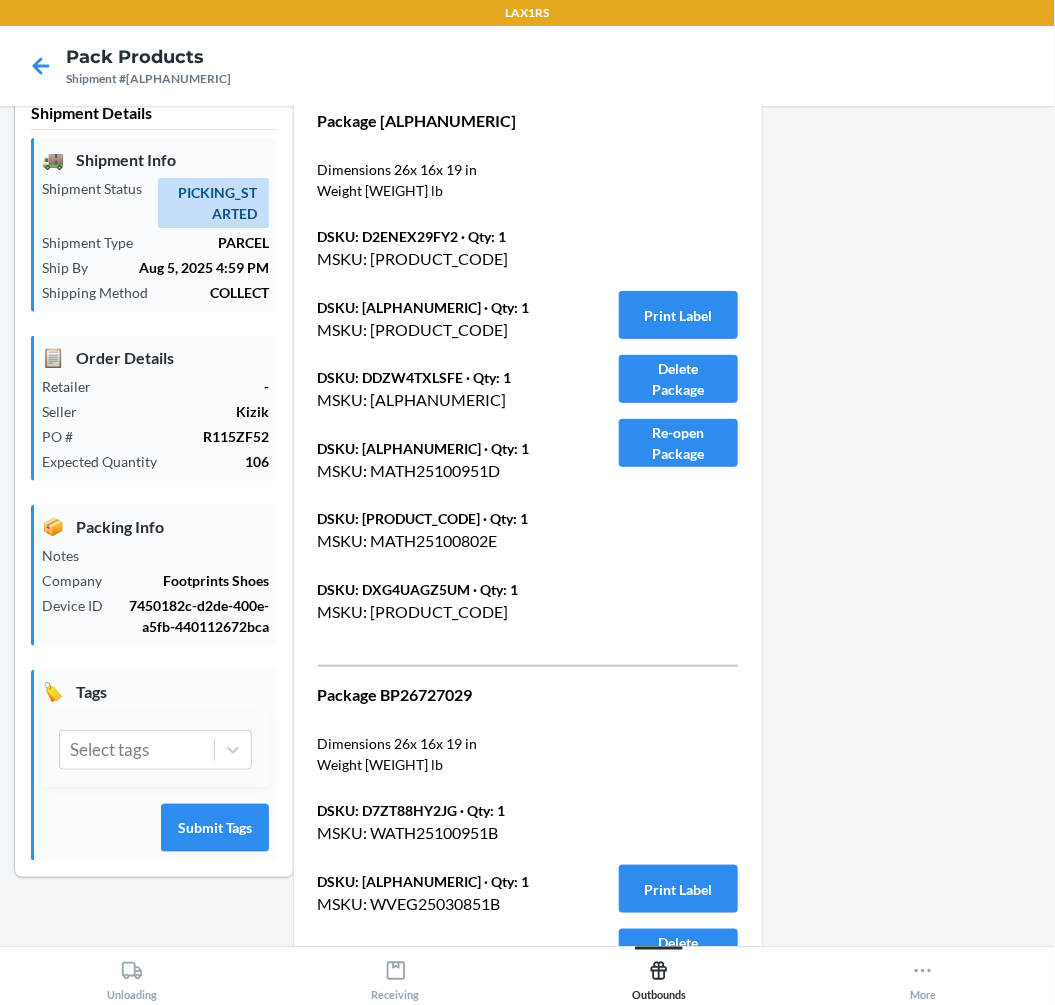 scroll, scrollTop: 0, scrollLeft: 0, axis: both 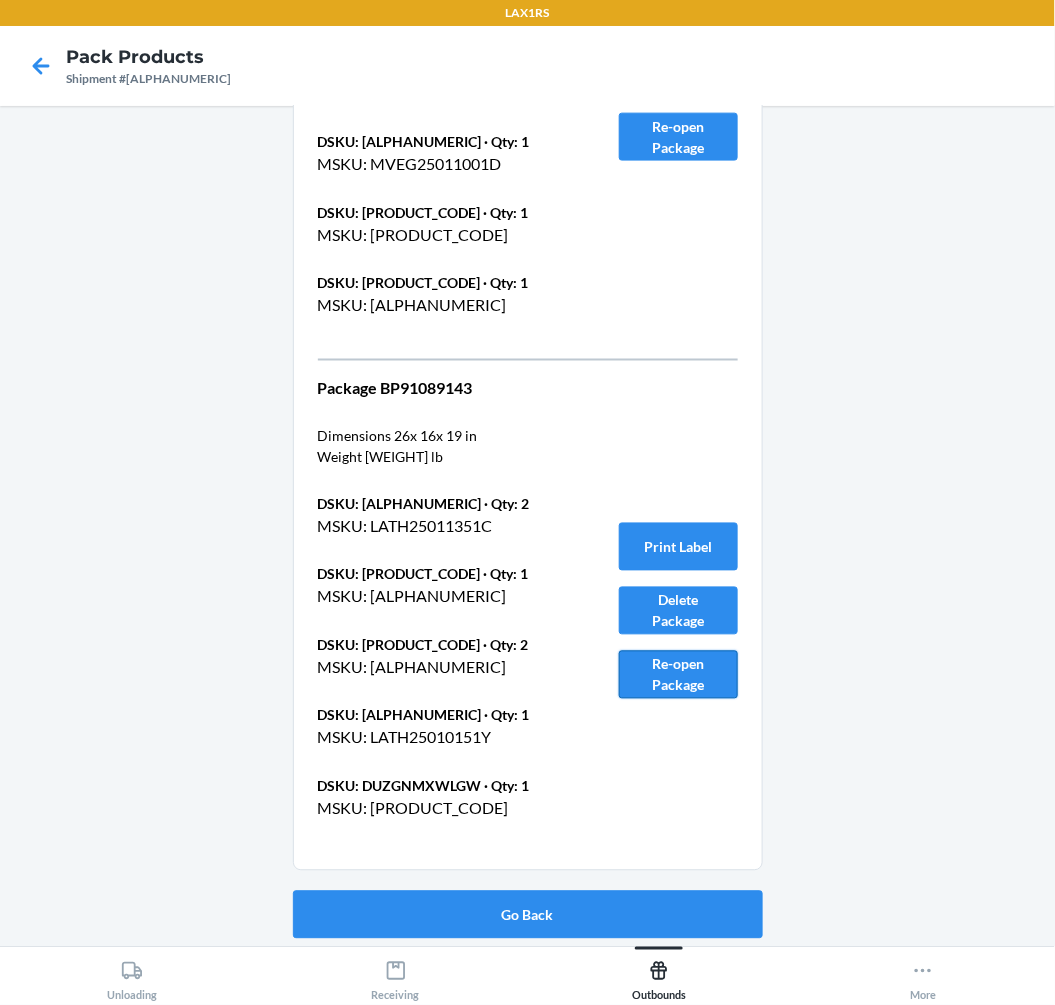 click on "Re-open Package" at bounding box center [678, 675] 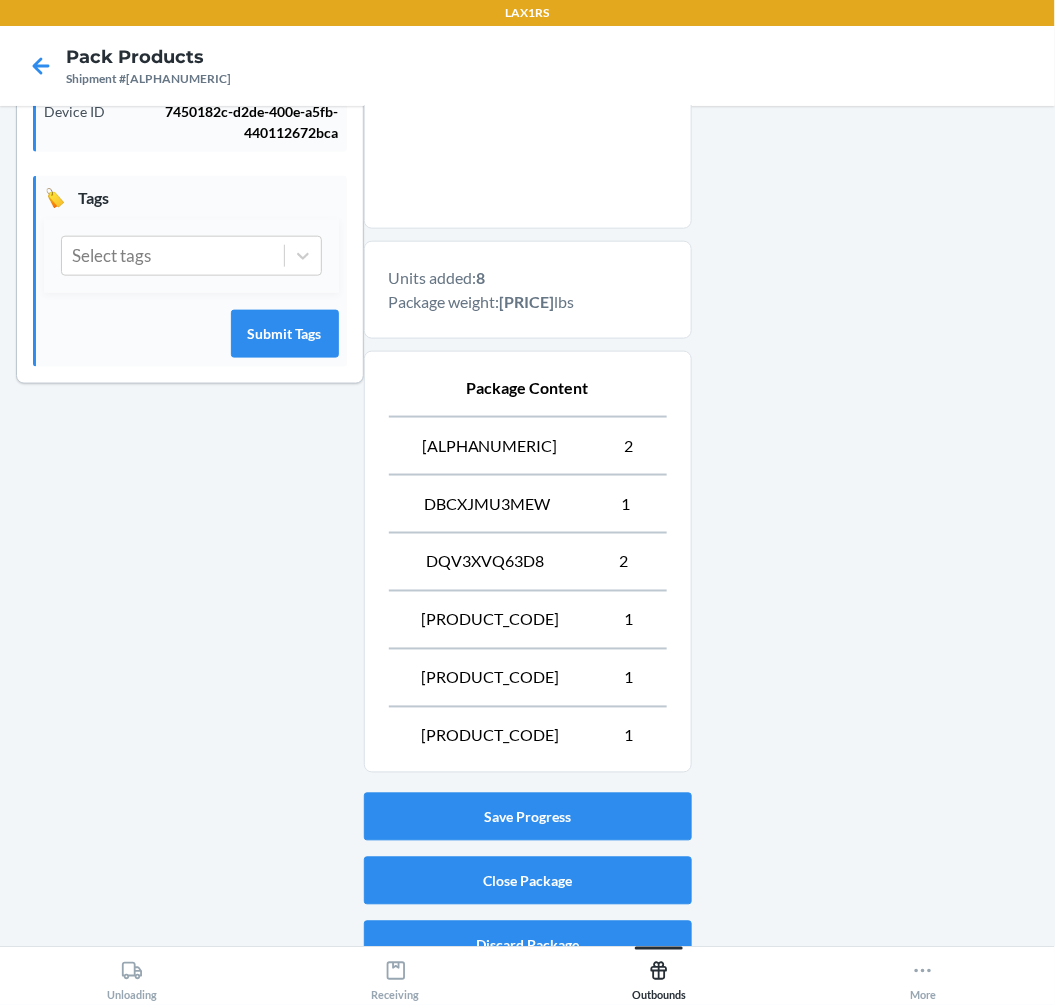 scroll, scrollTop: 542, scrollLeft: 0, axis: vertical 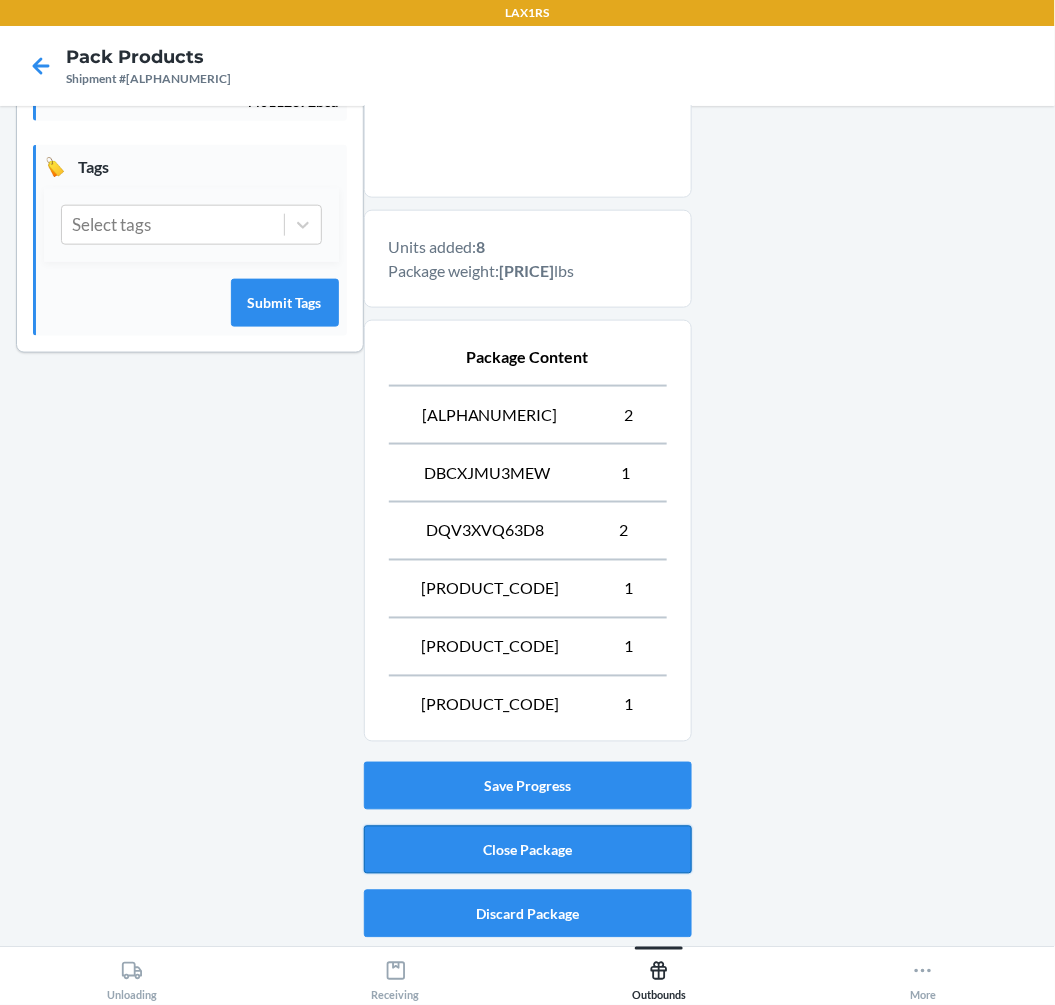 click on "Close Package" at bounding box center (528, 850) 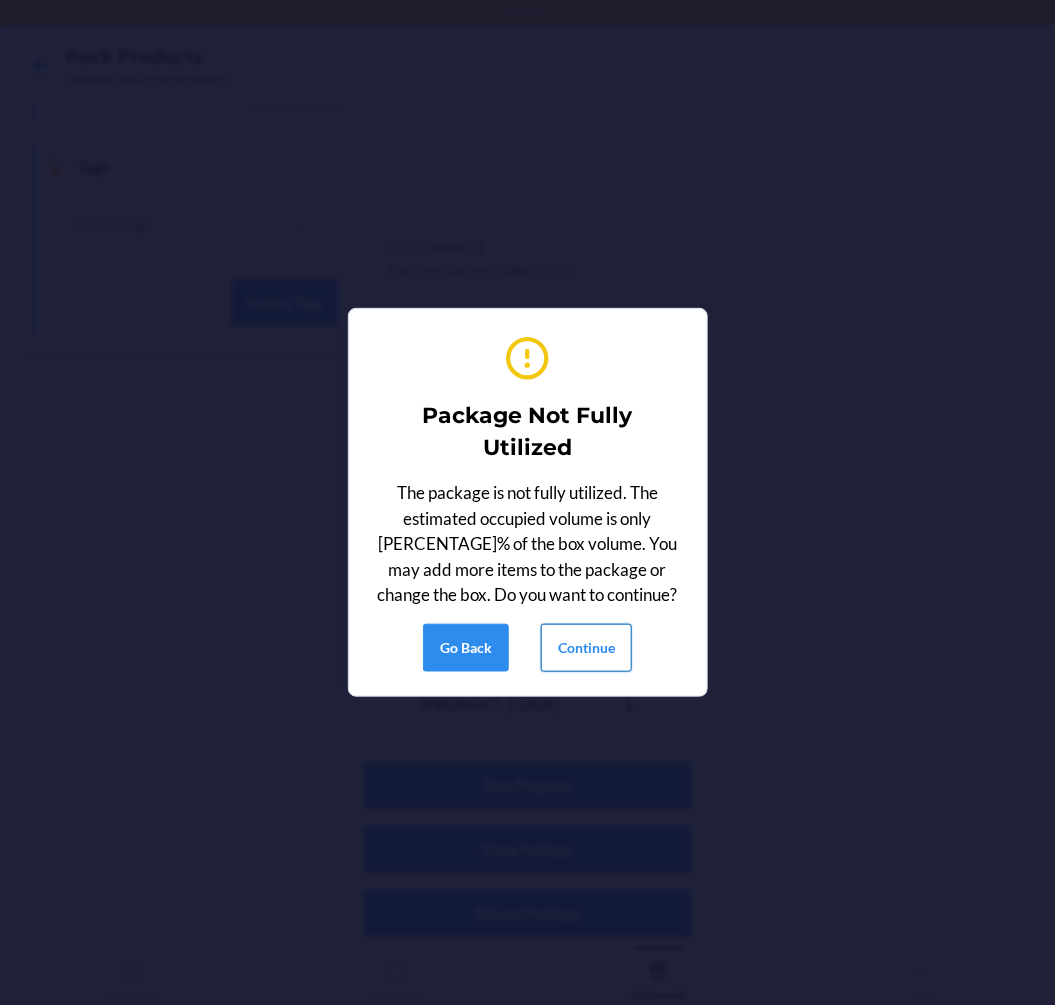 click on "Continue" at bounding box center [586, 648] 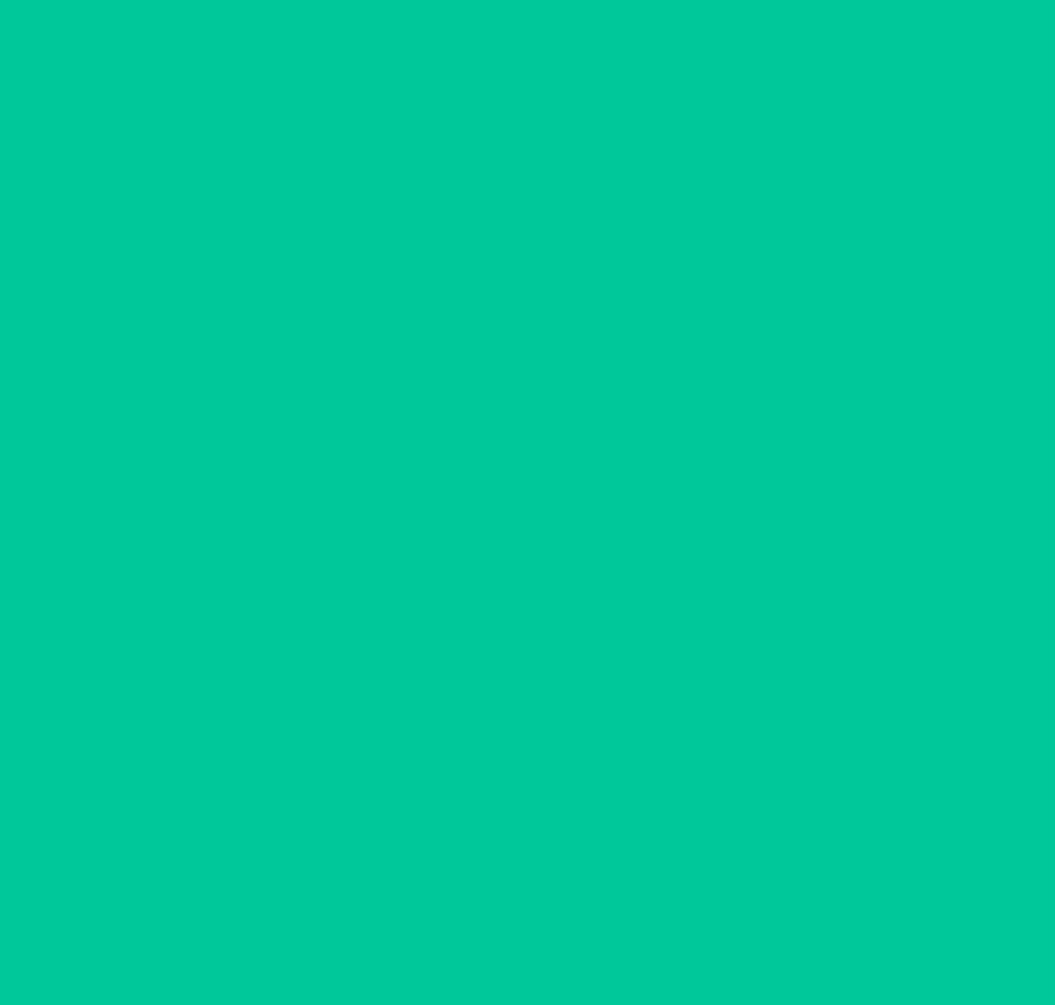 scroll, scrollTop: 0, scrollLeft: 0, axis: both 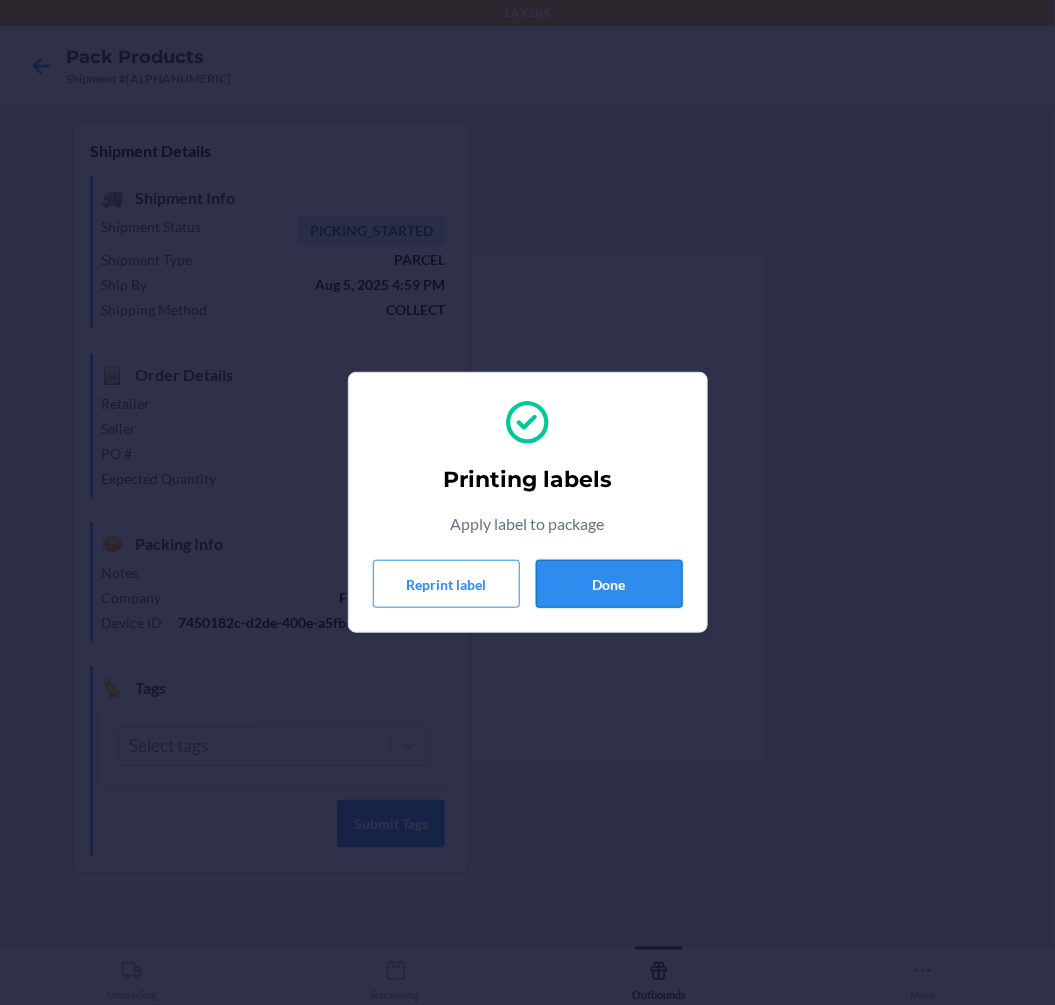 click on "Done" at bounding box center (609, 584) 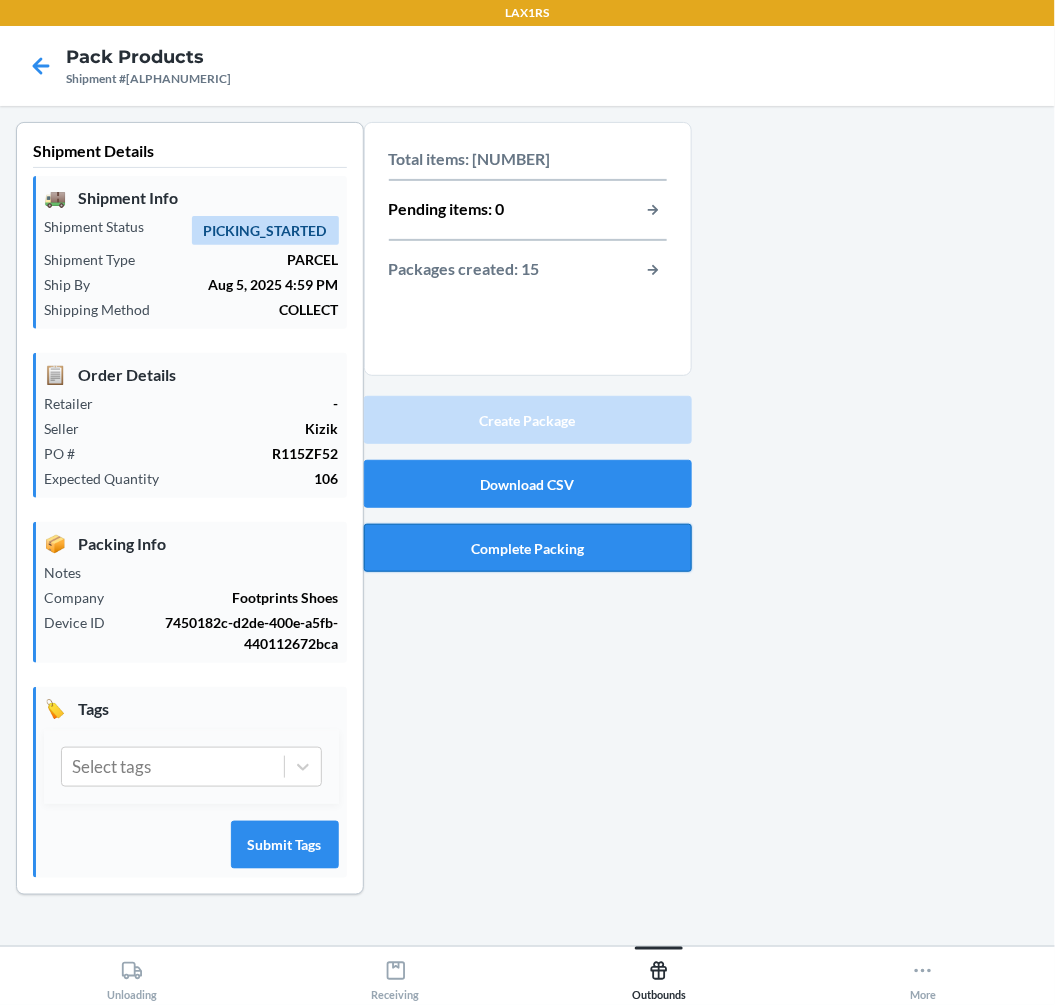 click on "Complete Packing" at bounding box center [528, 548] 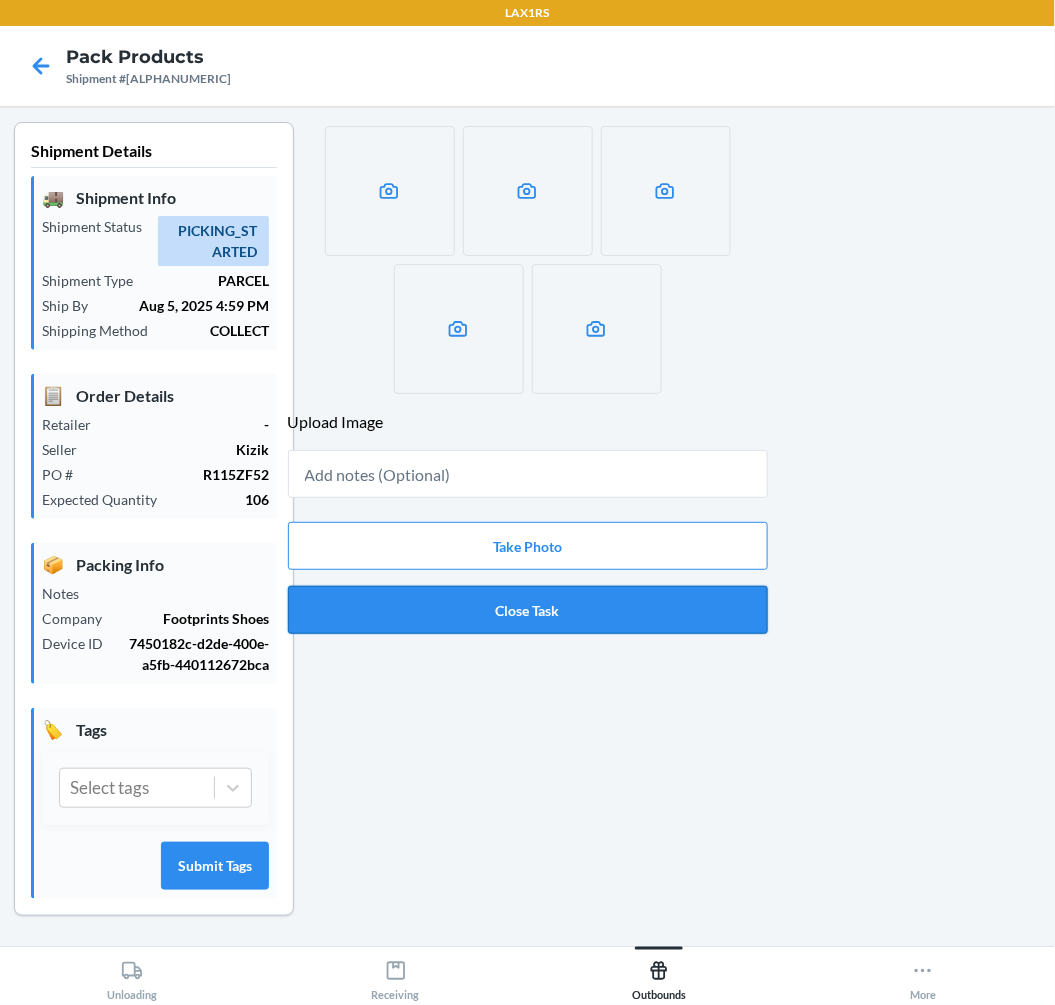 click on "Close Task" at bounding box center [528, 610] 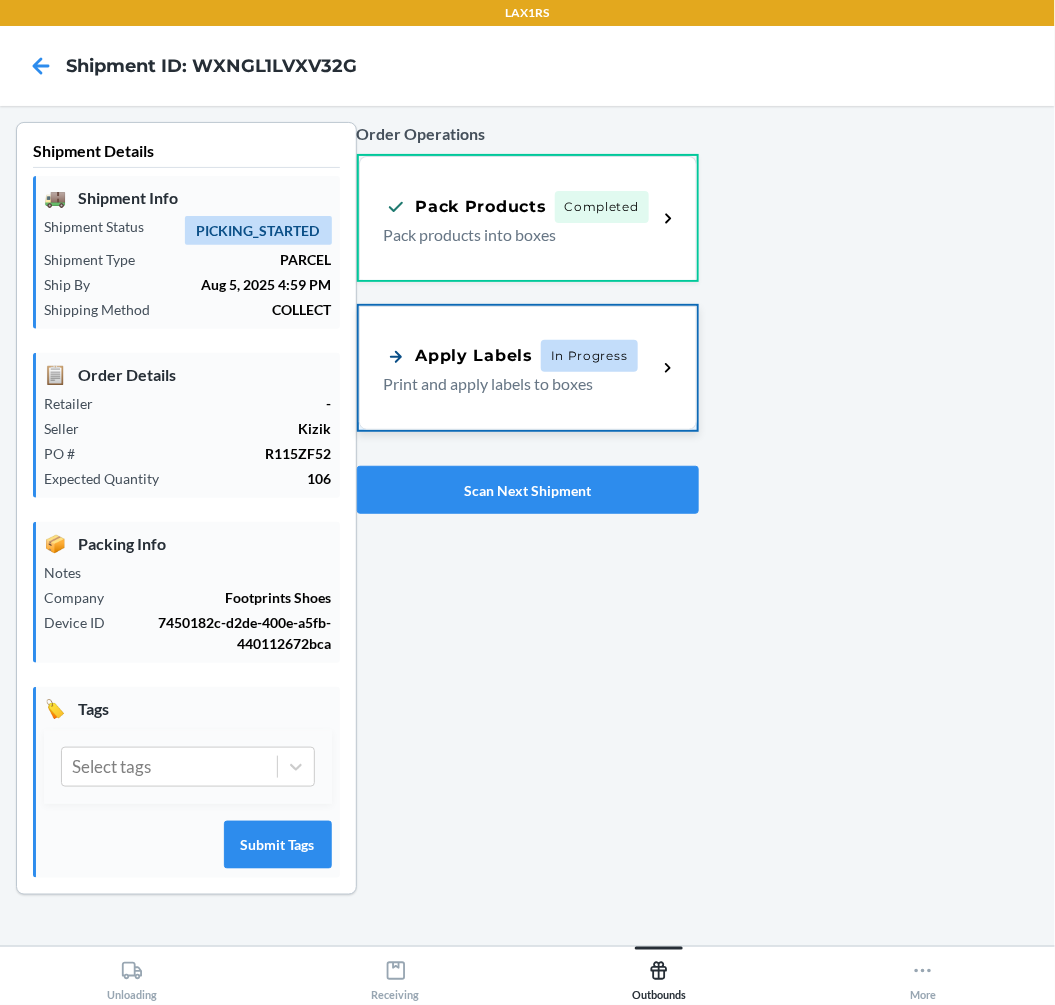 click on "Apply Labels In Progress Print and apply labels to boxes" at bounding box center (528, 368) 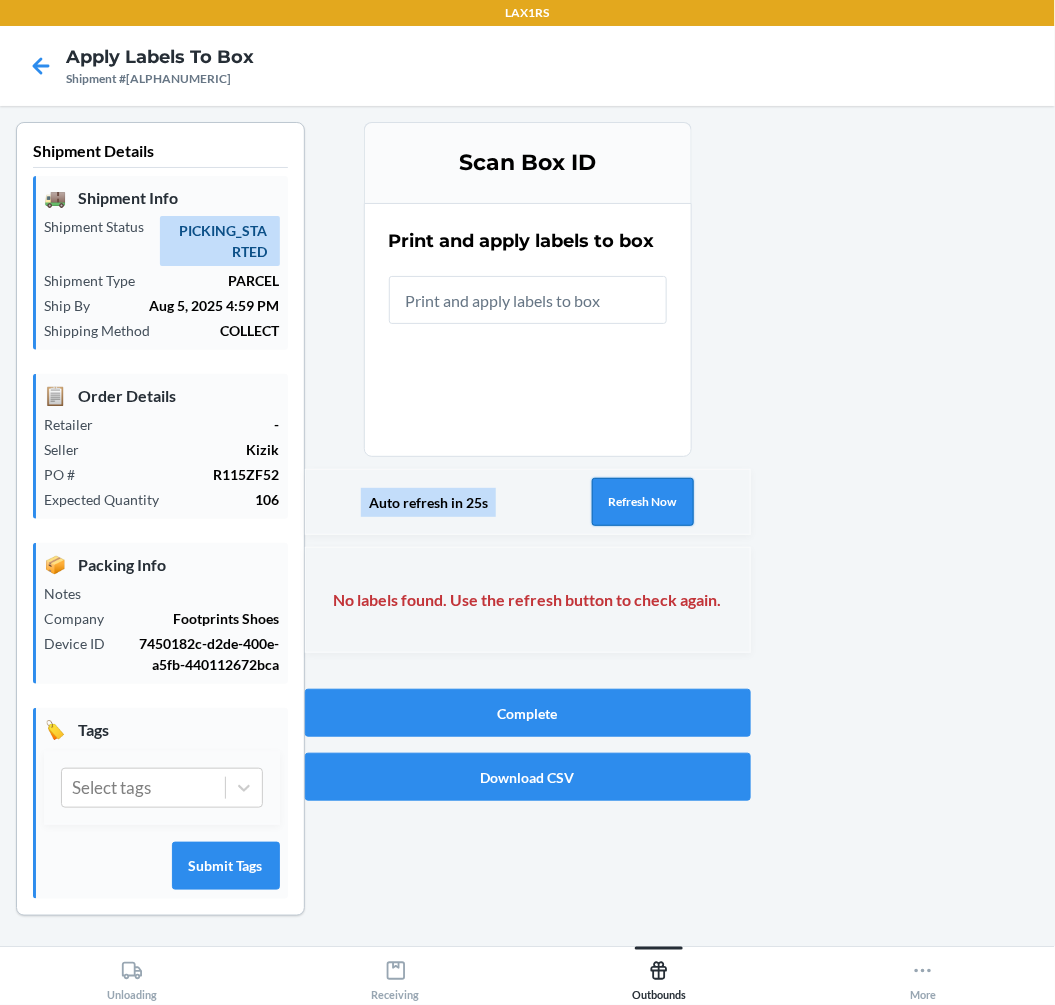 click on "Refresh Now" at bounding box center [643, 502] 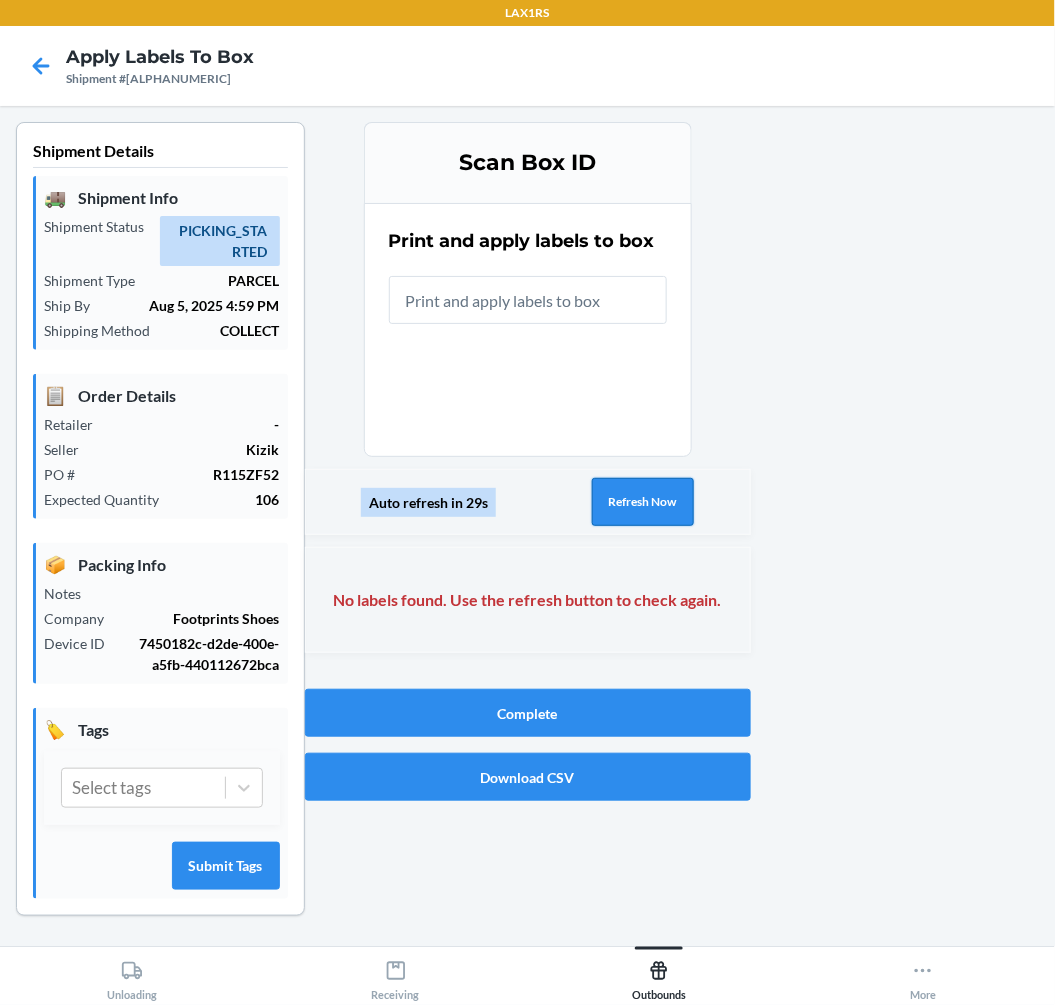 click on "Refresh Now" at bounding box center [643, 502] 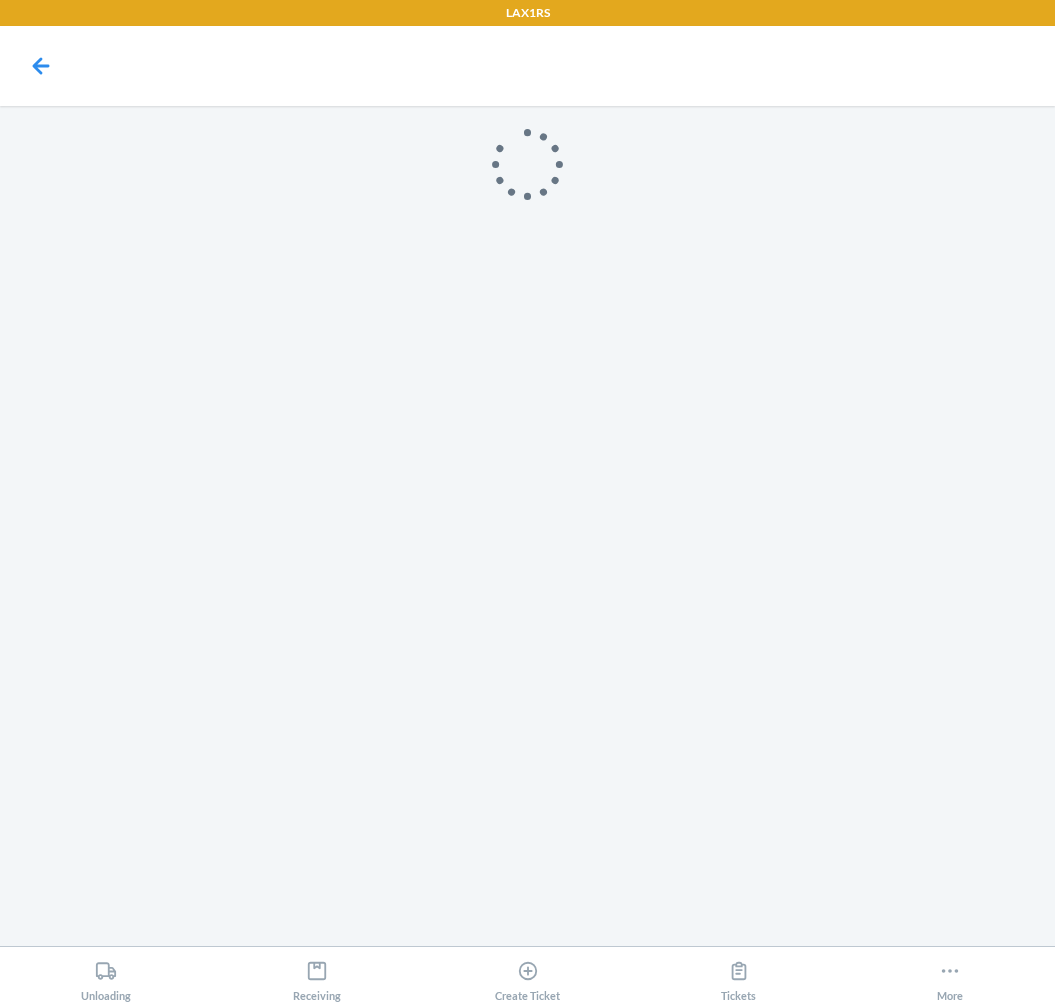 scroll, scrollTop: 0, scrollLeft: 0, axis: both 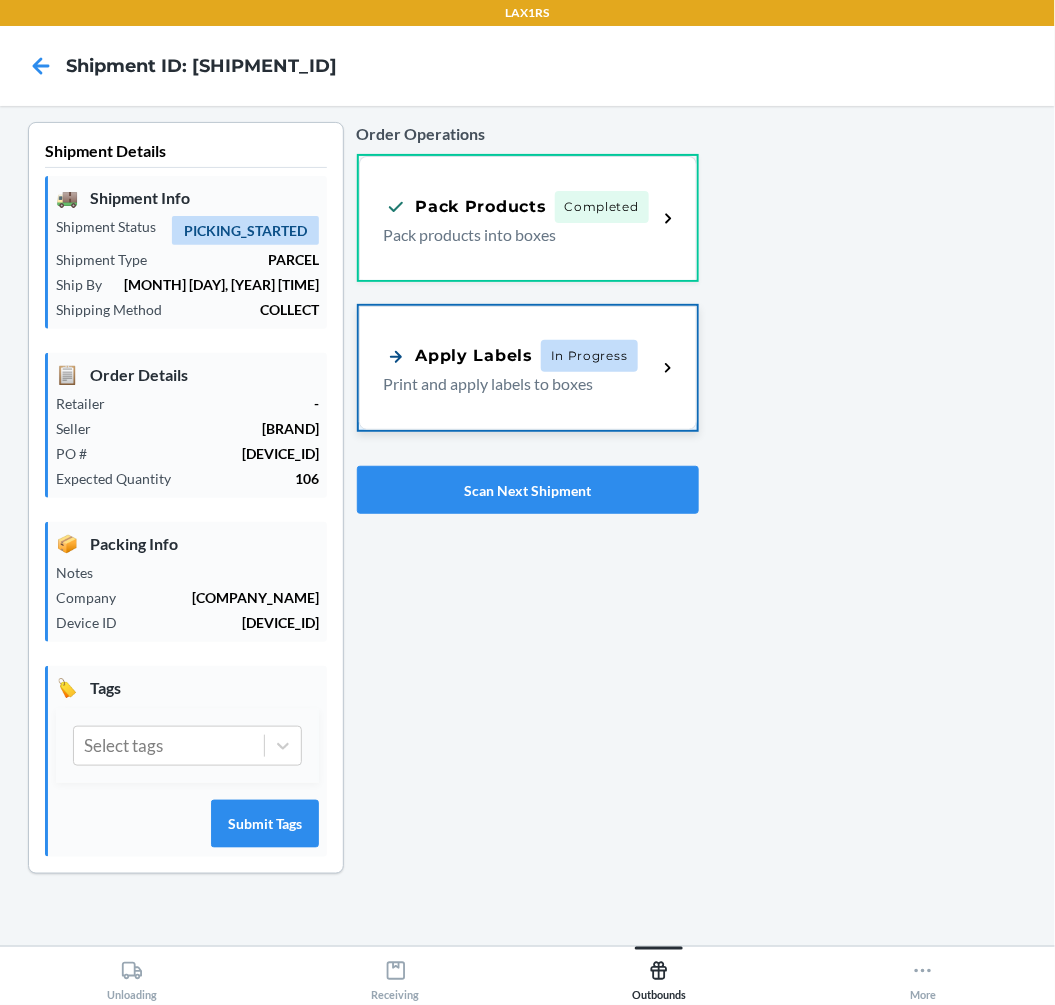 click on "Print and apply labels to boxes" at bounding box center (513, 384) 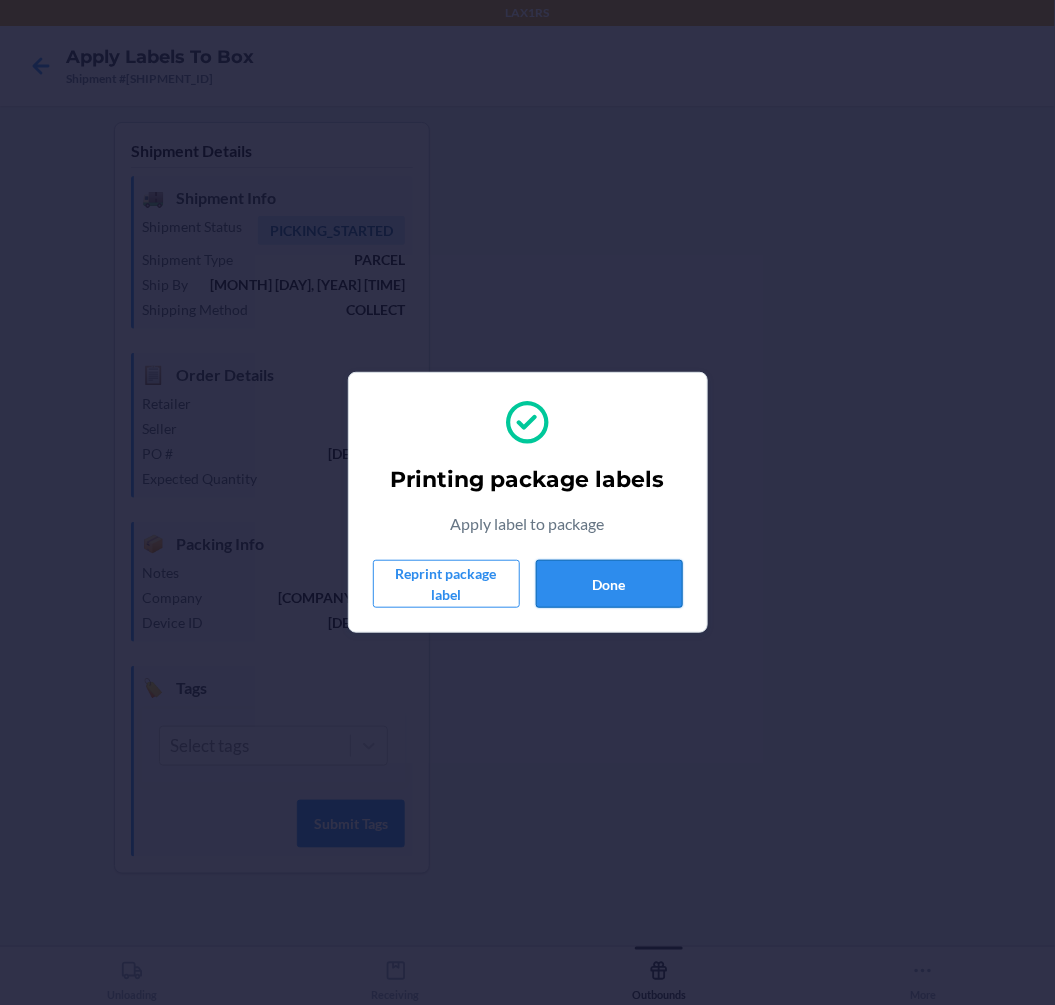 click on "Done" at bounding box center [609, 584] 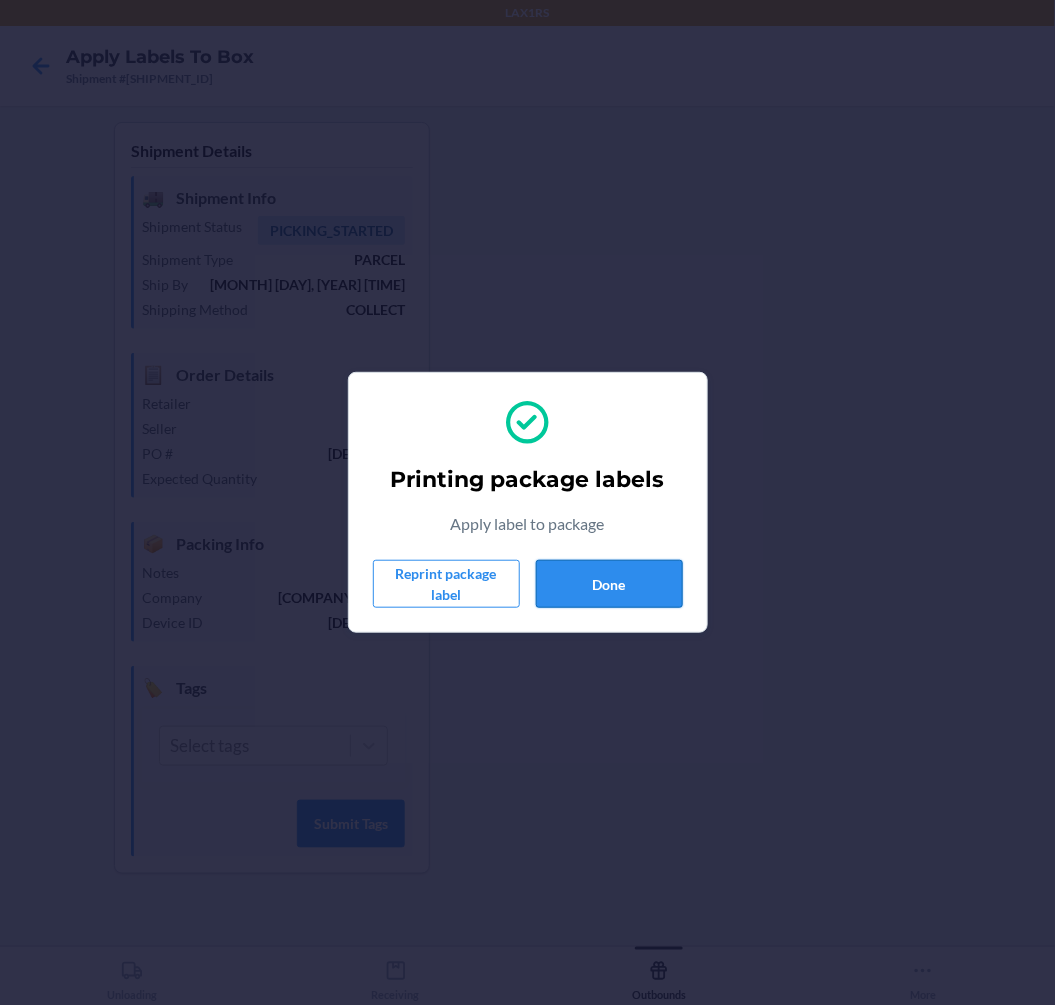 click on "Done" at bounding box center [609, 584] 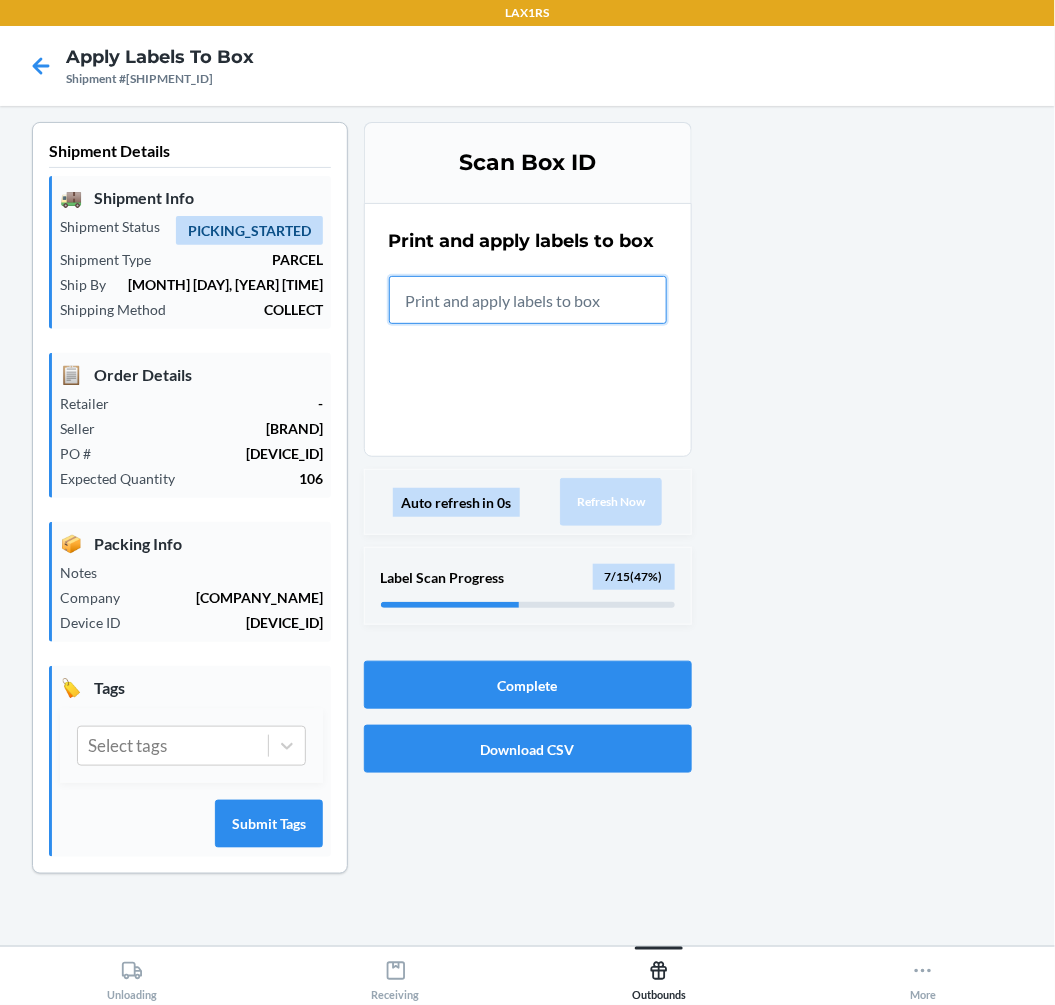 click at bounding box center (528, 300) 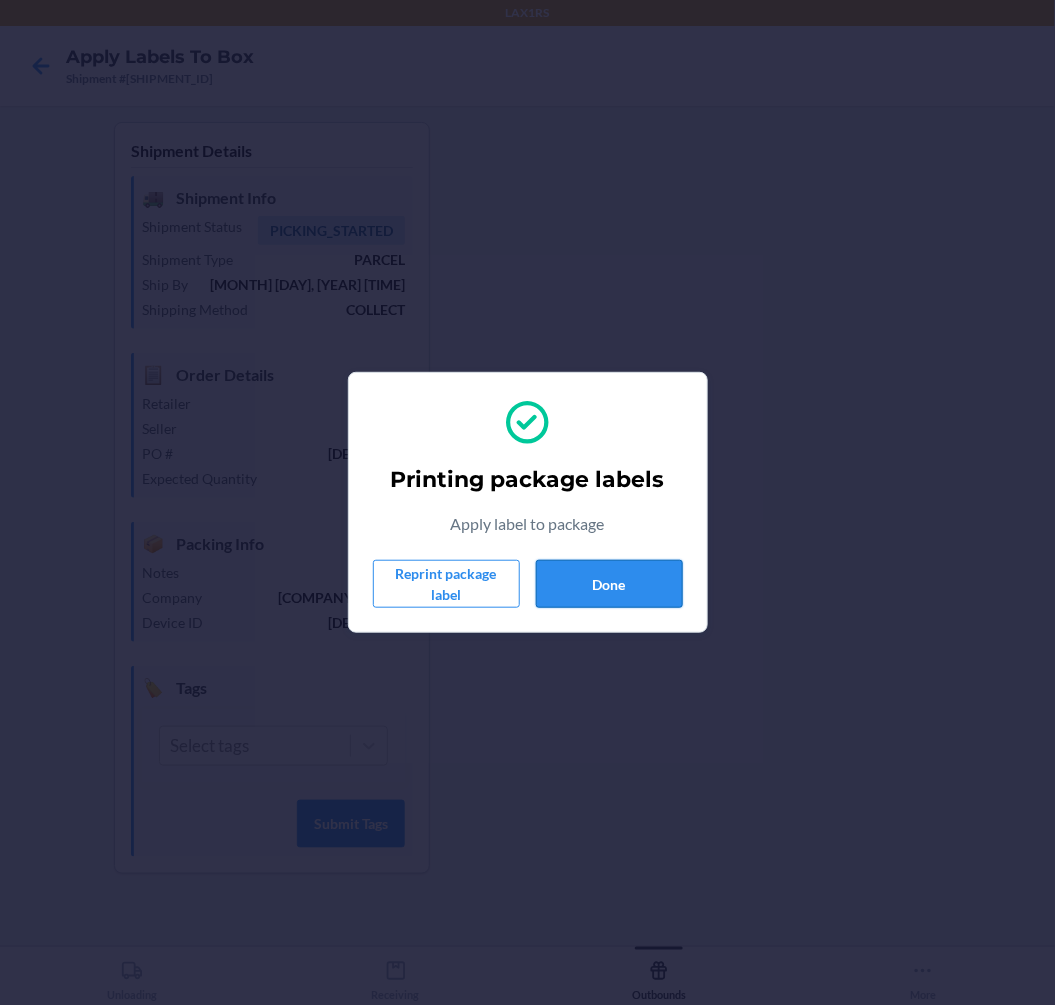 click on "Done" at bounding box center [609, 584] 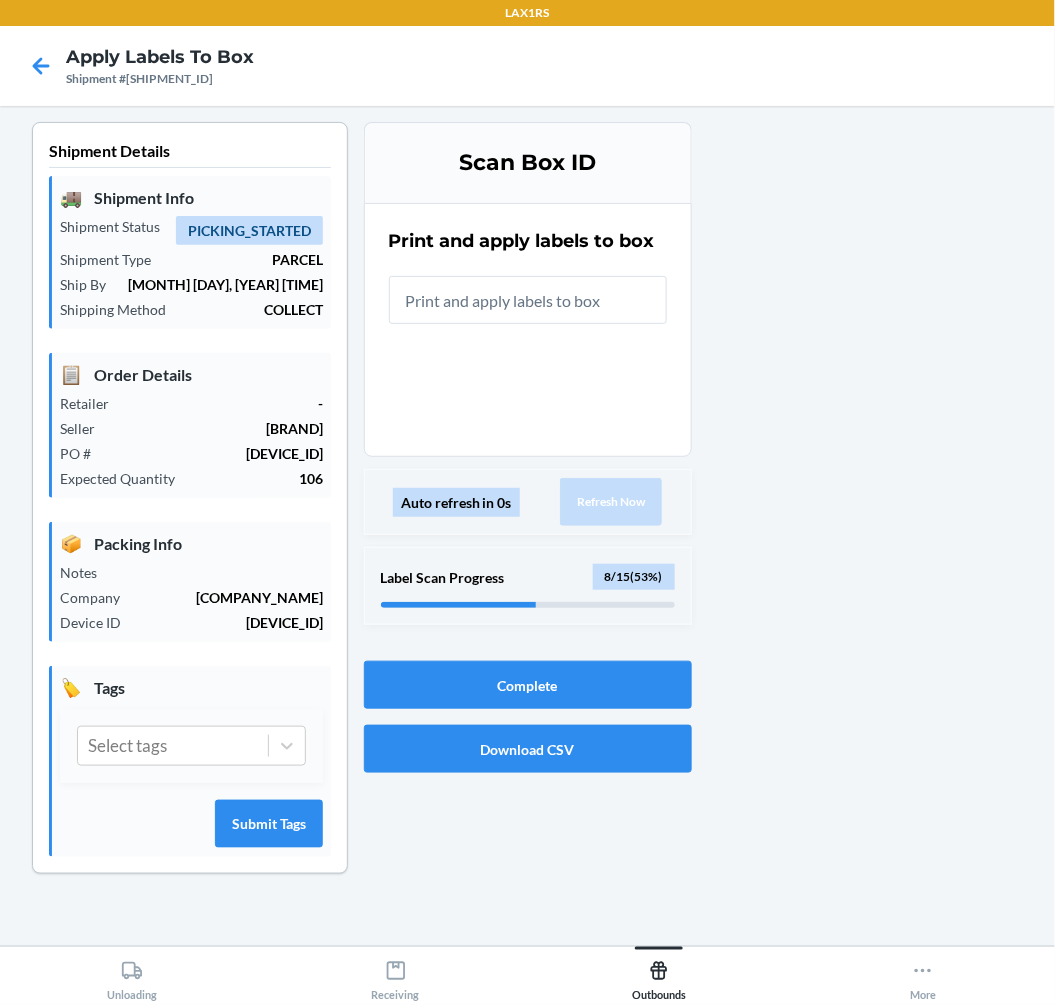click at bounding box center [528, 300] 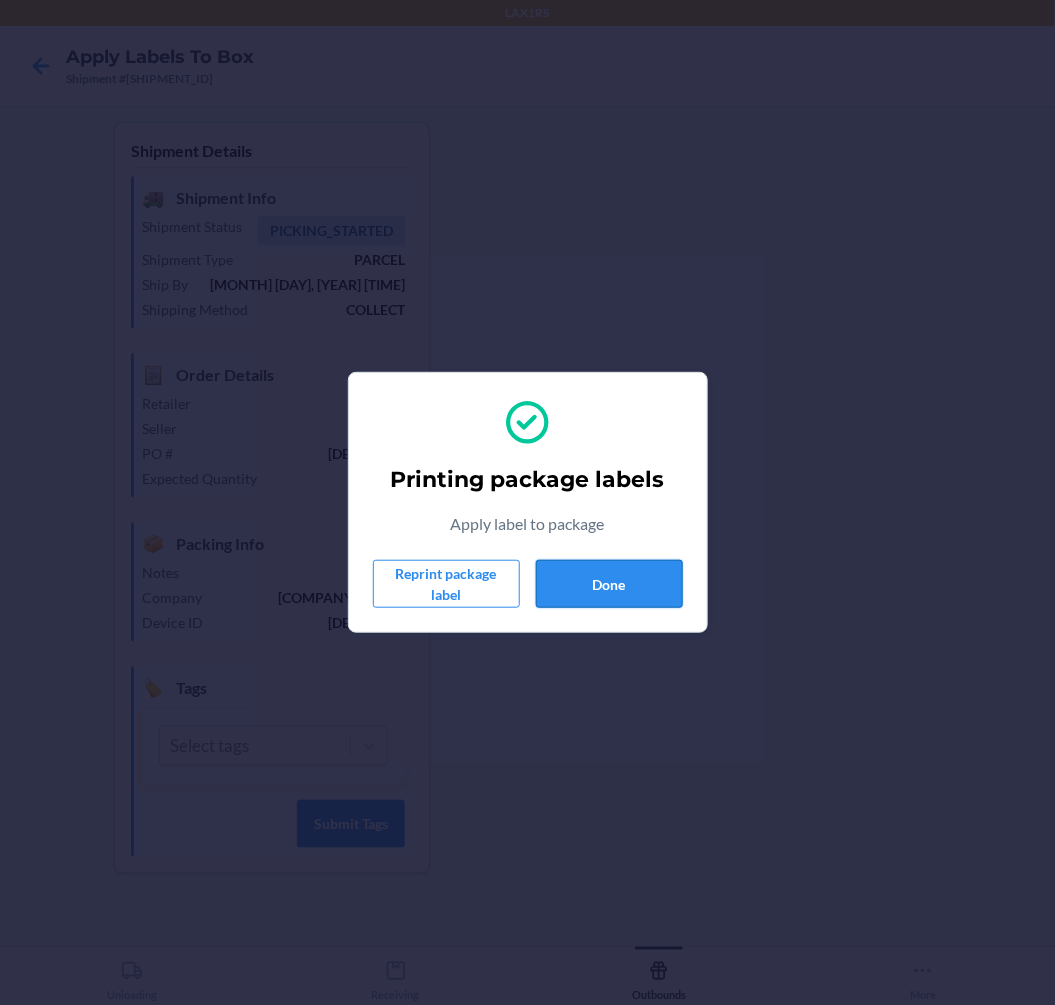 click on "Done" at bounding box center (609, 584) 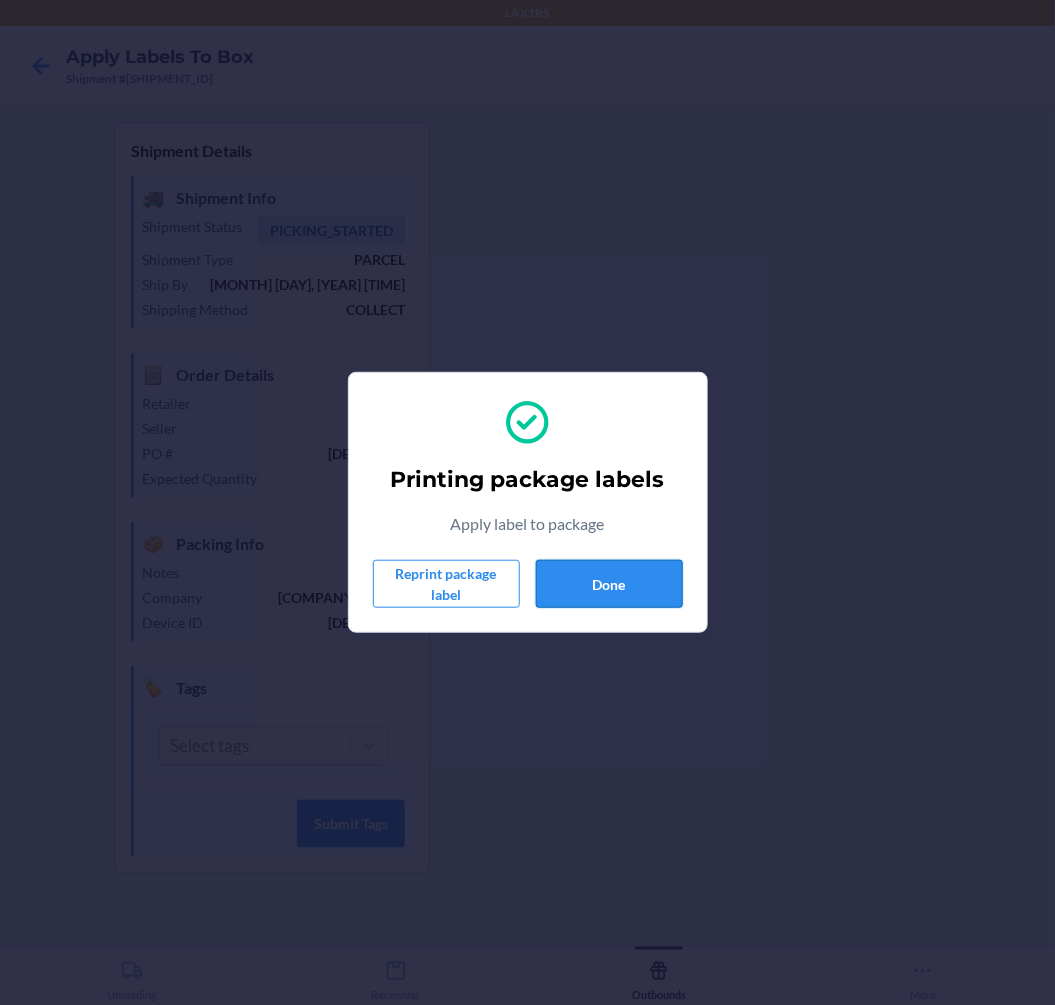 click on "Done" at bounding box center (609, 584) 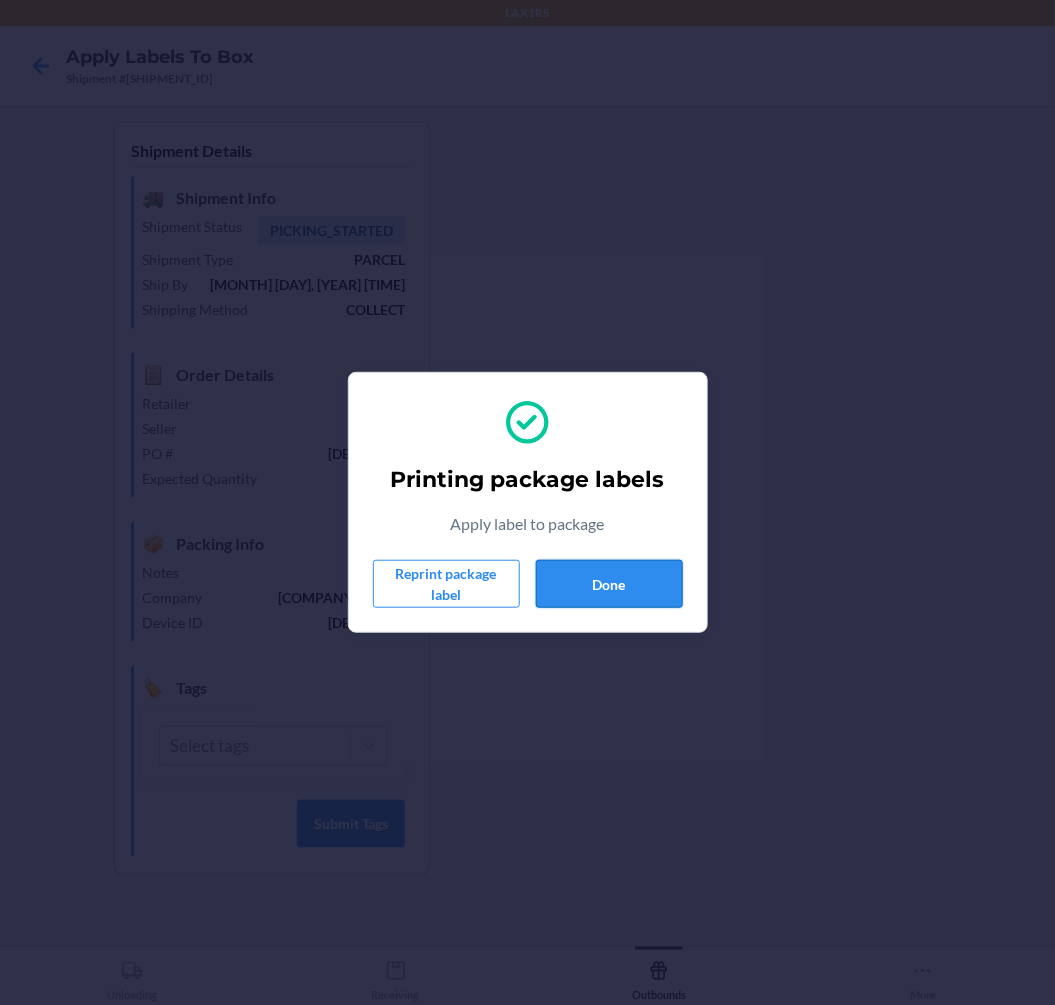 click on "Done" at bounding box center (609, 584) 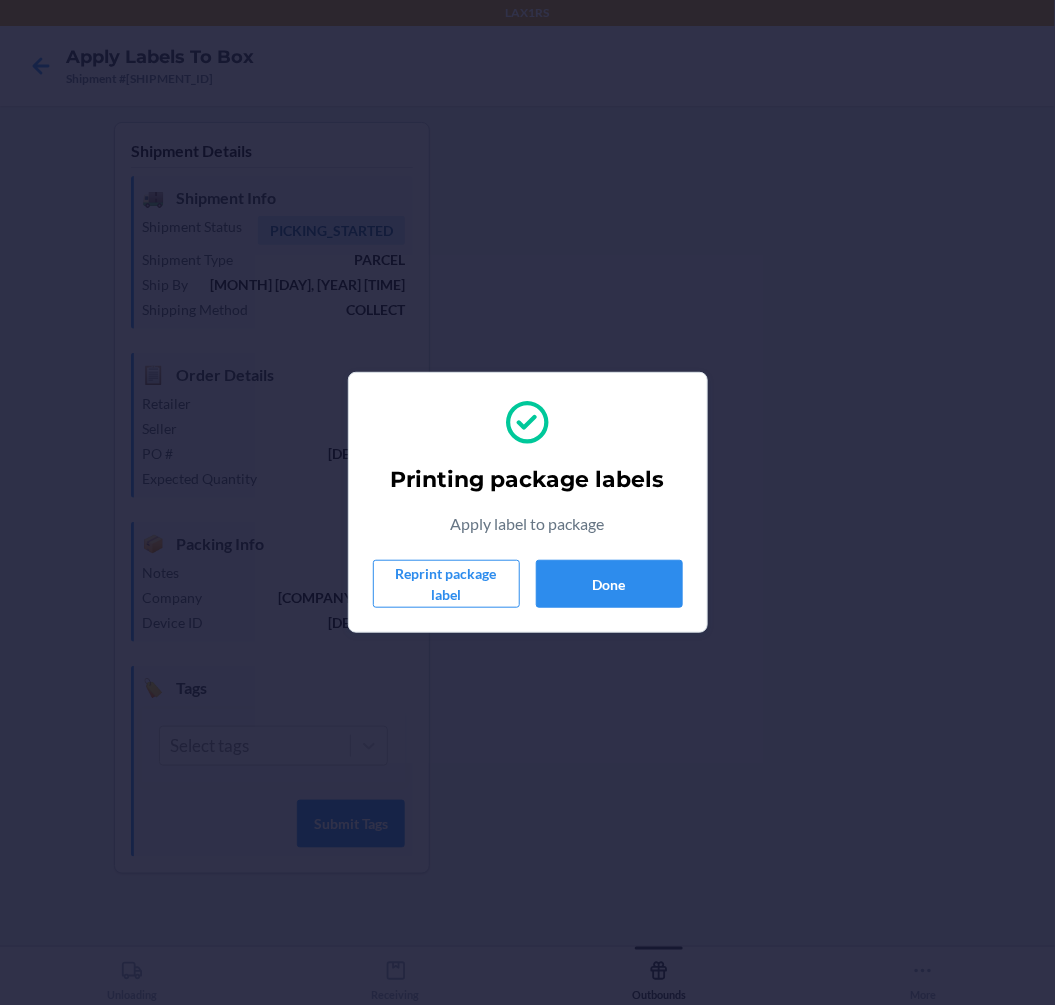 click on "Printing package labels Apply label to package Reprint package label Done" at bounding box center [528, 502] 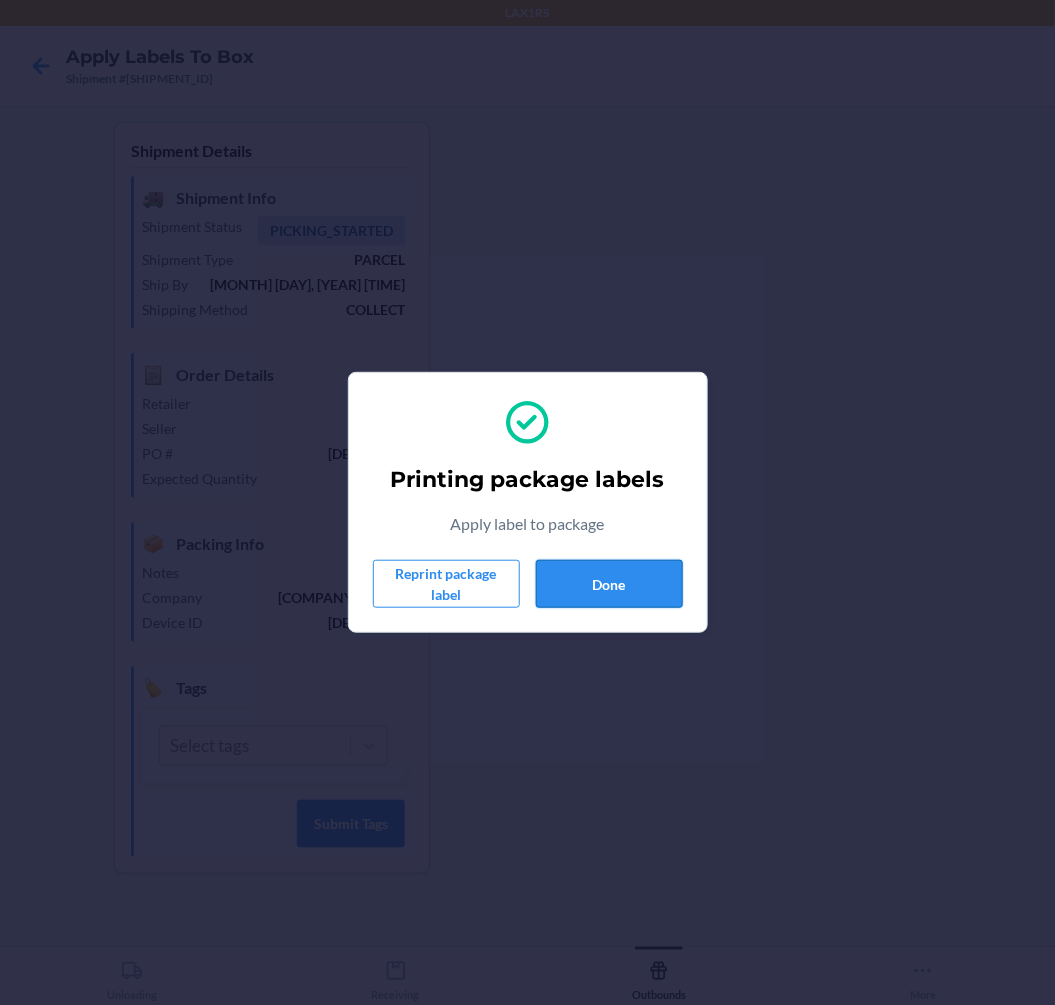 click on "Done" at bounding box center (609, 584) 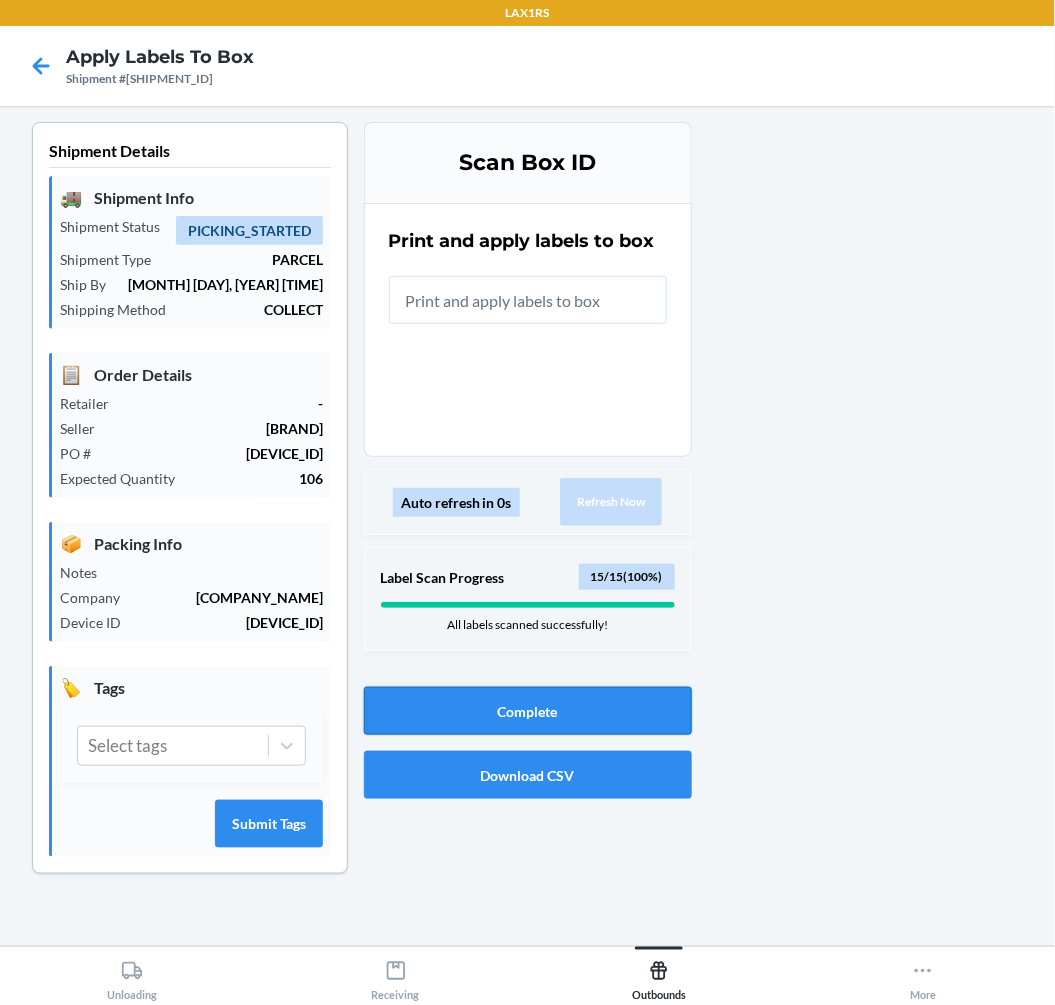 click on "Complete" at bounding box center (528, 711) 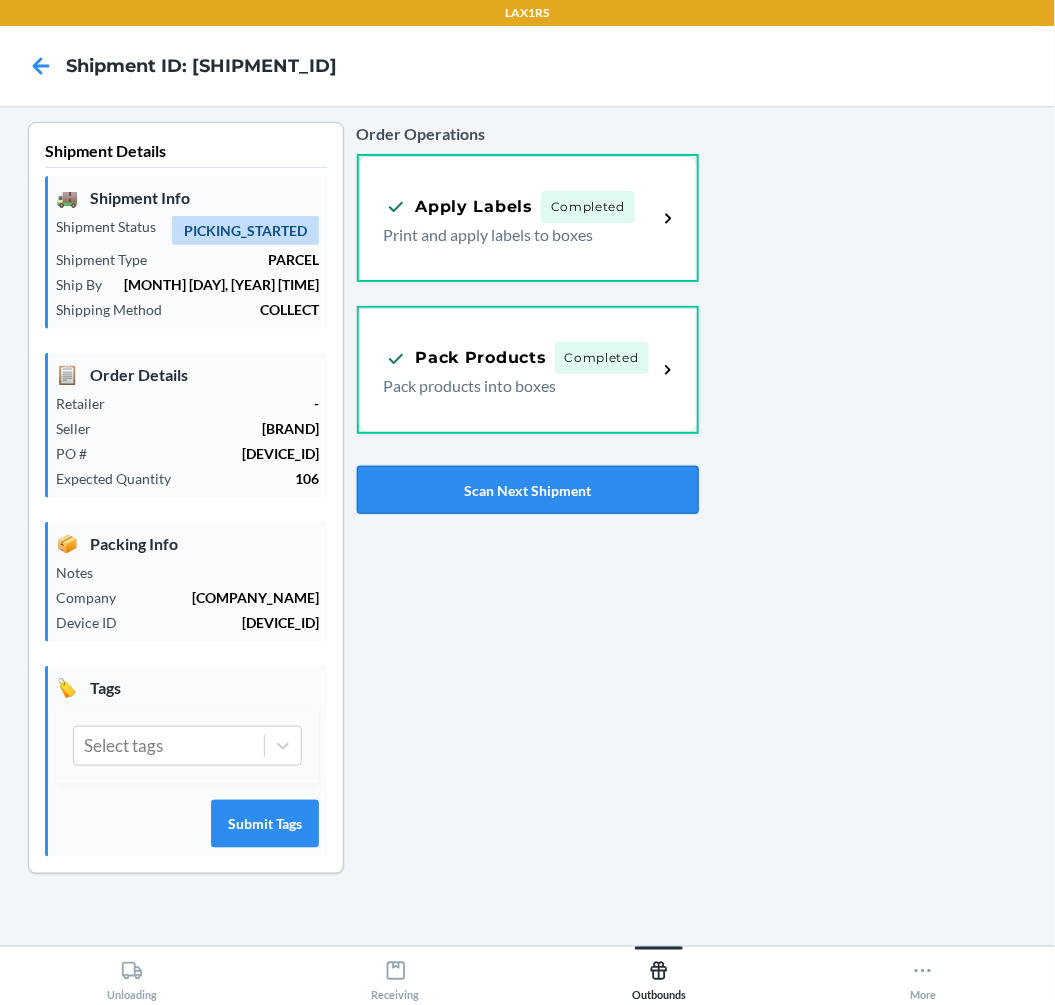 click on "Scan Next Shipment" at bounding box center [528, 490] 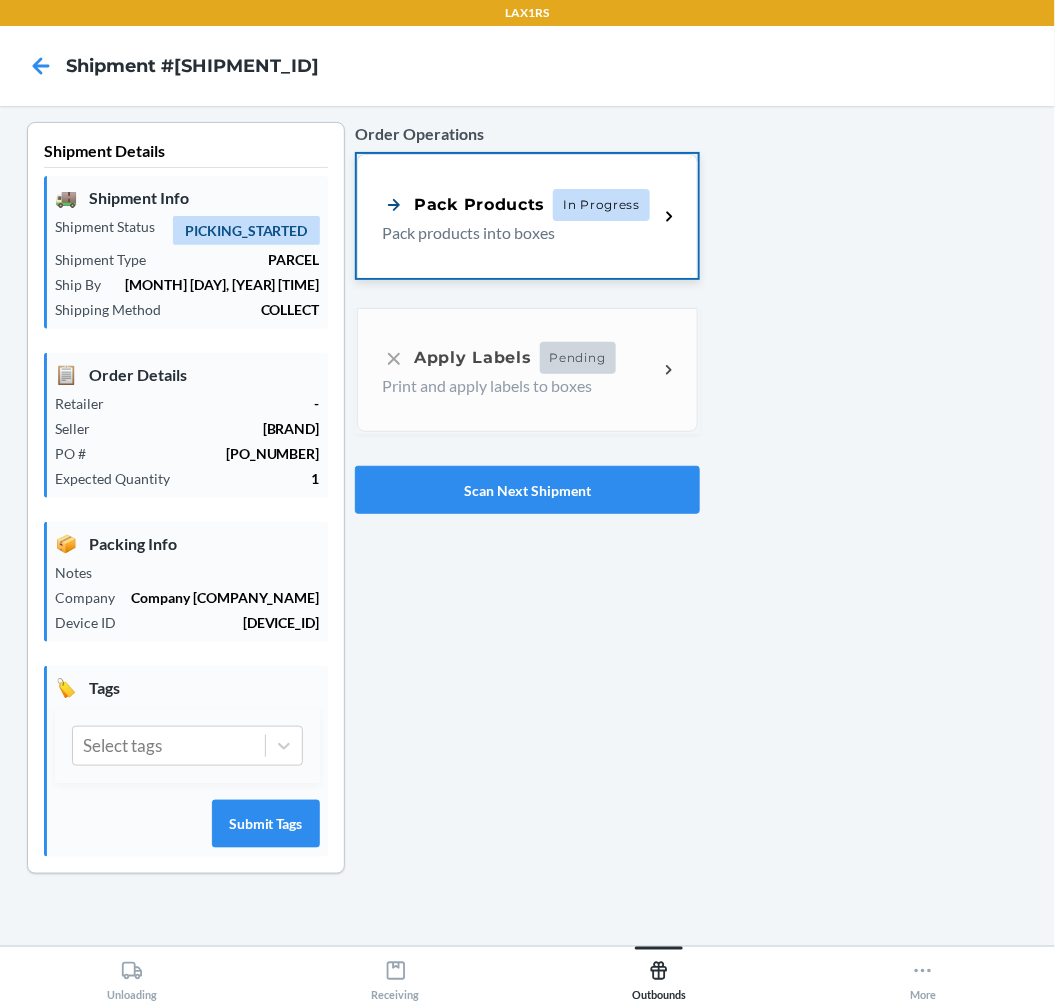 click on "Pack Products In Progress Pack products into boxes" at bounding box center (527, 216) 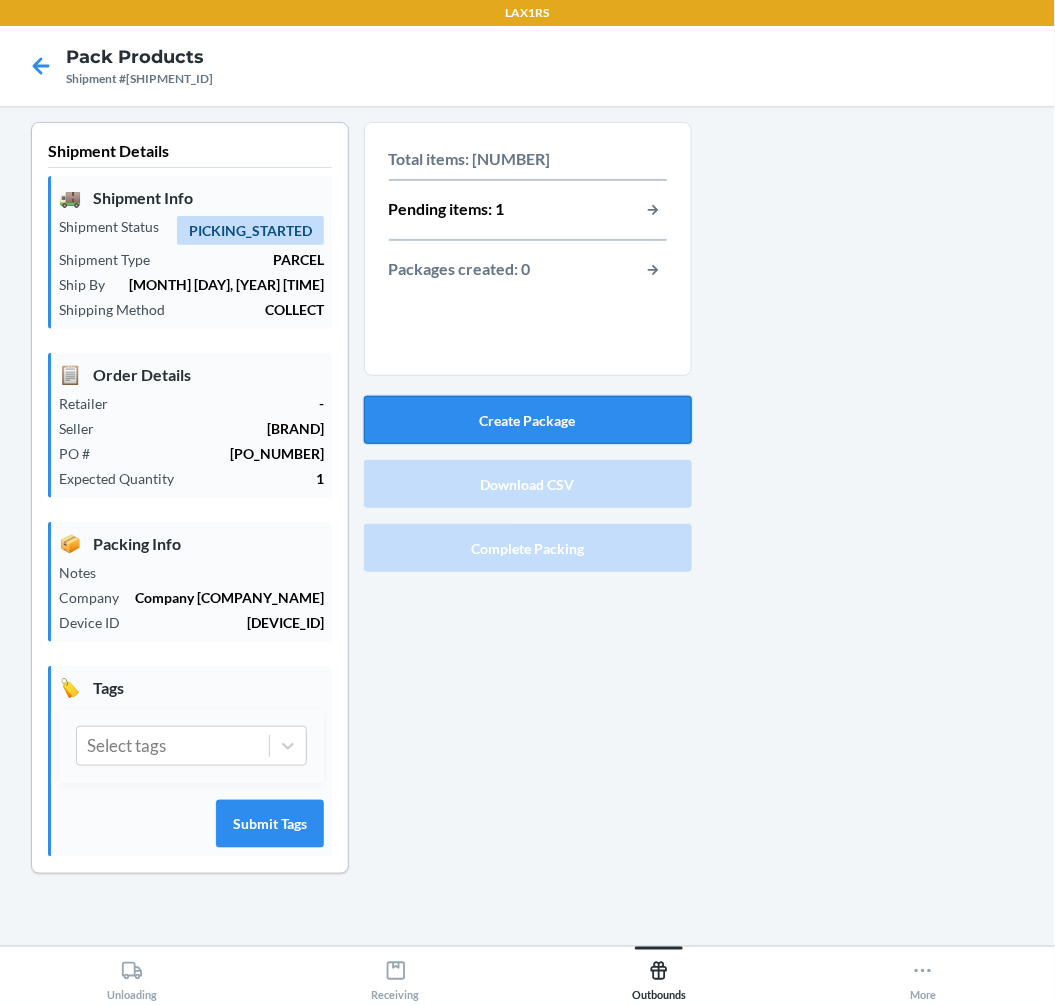click on "Create Package" at bounding box center (528, 420) 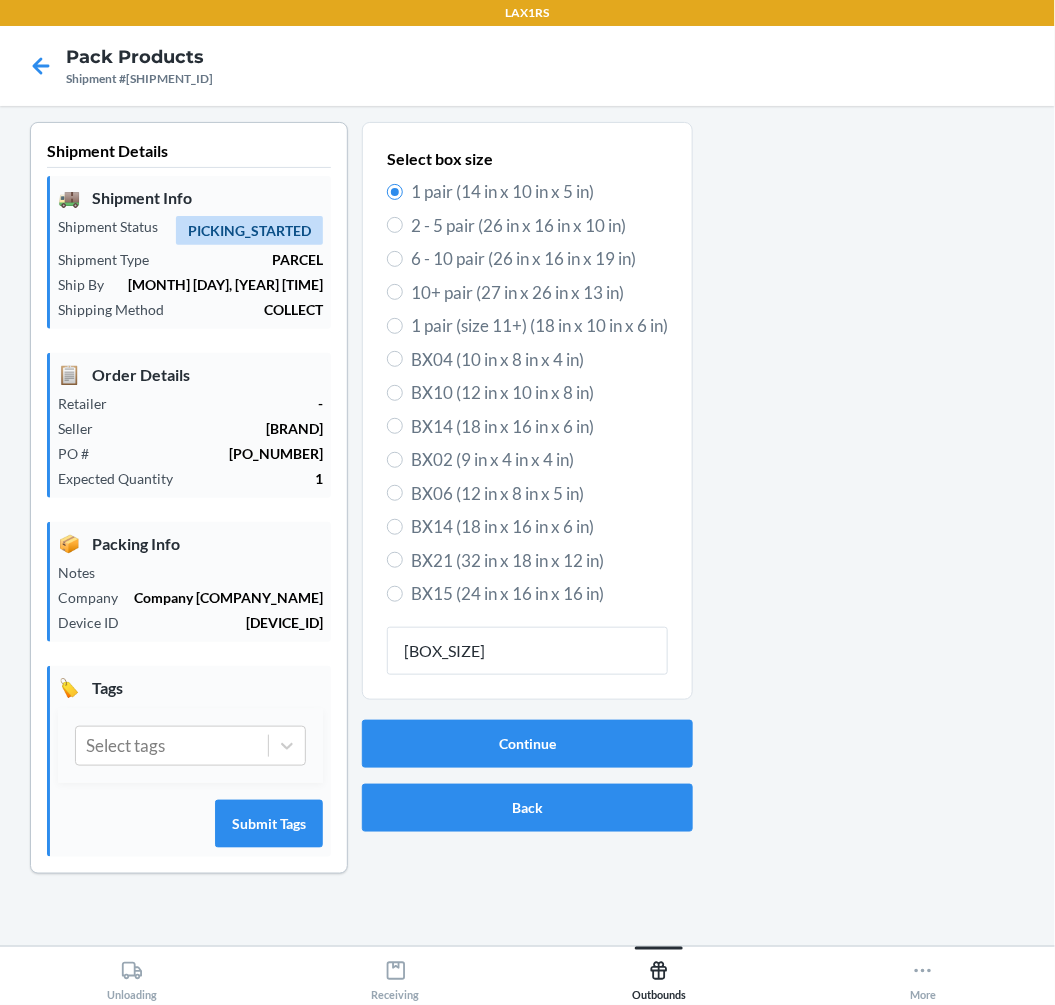 type on "843085164997" 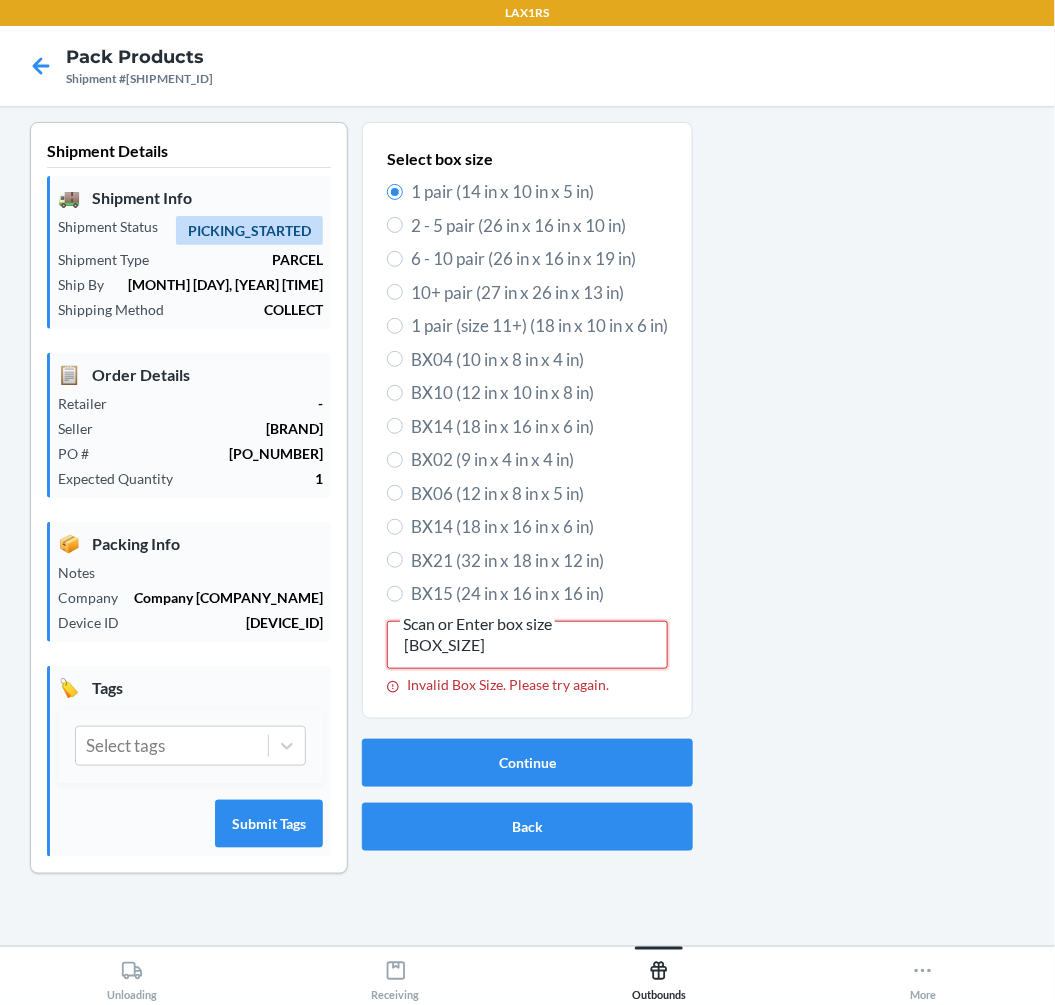 drag, startPoint x: 593, startPoint y: 642, endPoint x: 84, endPoint y: 680, distance: 510.4165 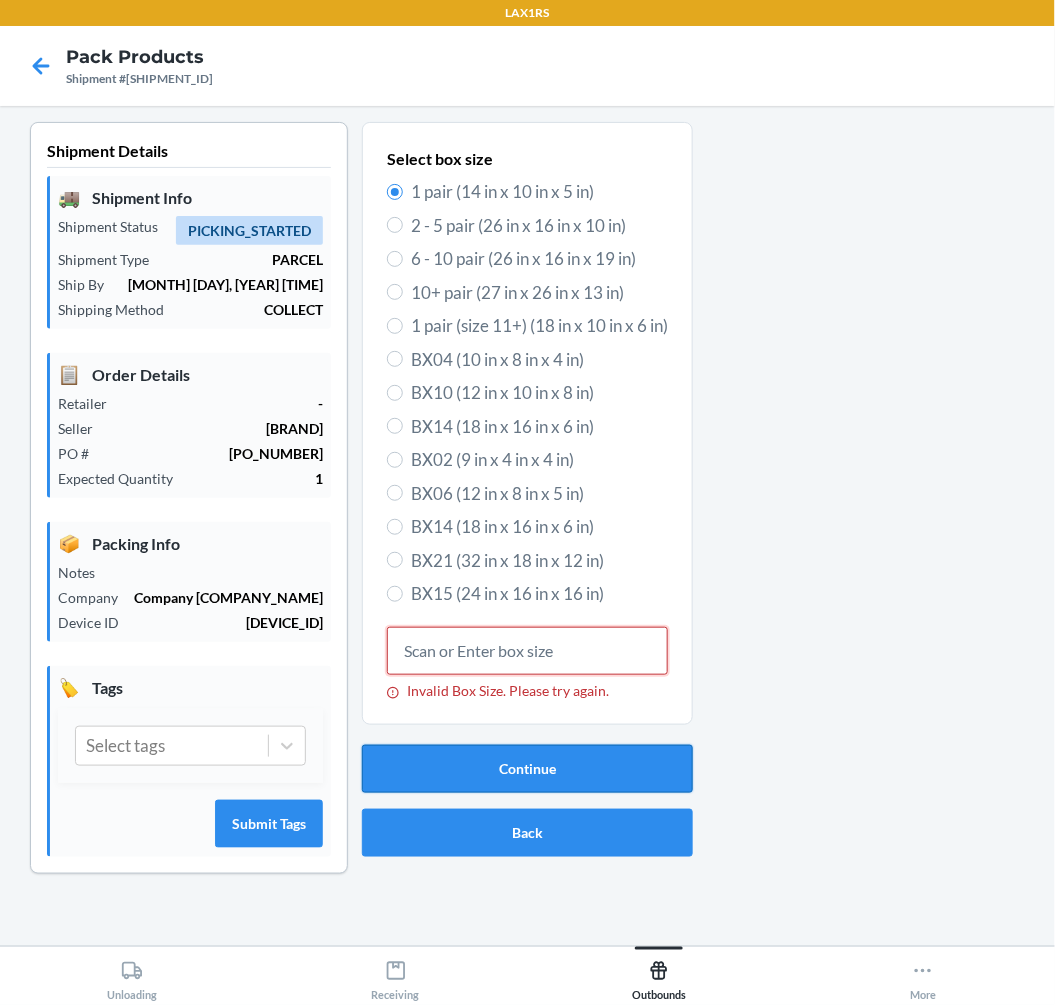 type 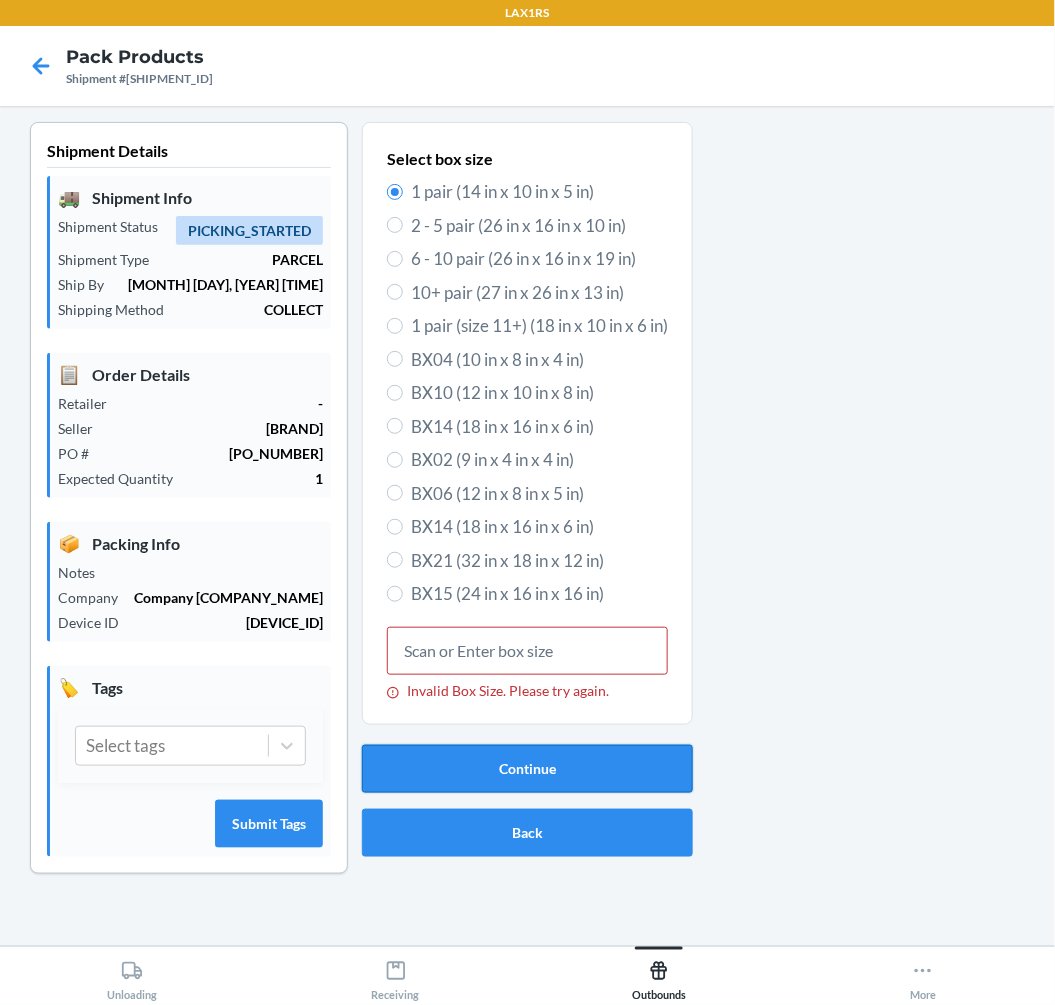 click on "Continue" at bounding box center (527, 769) 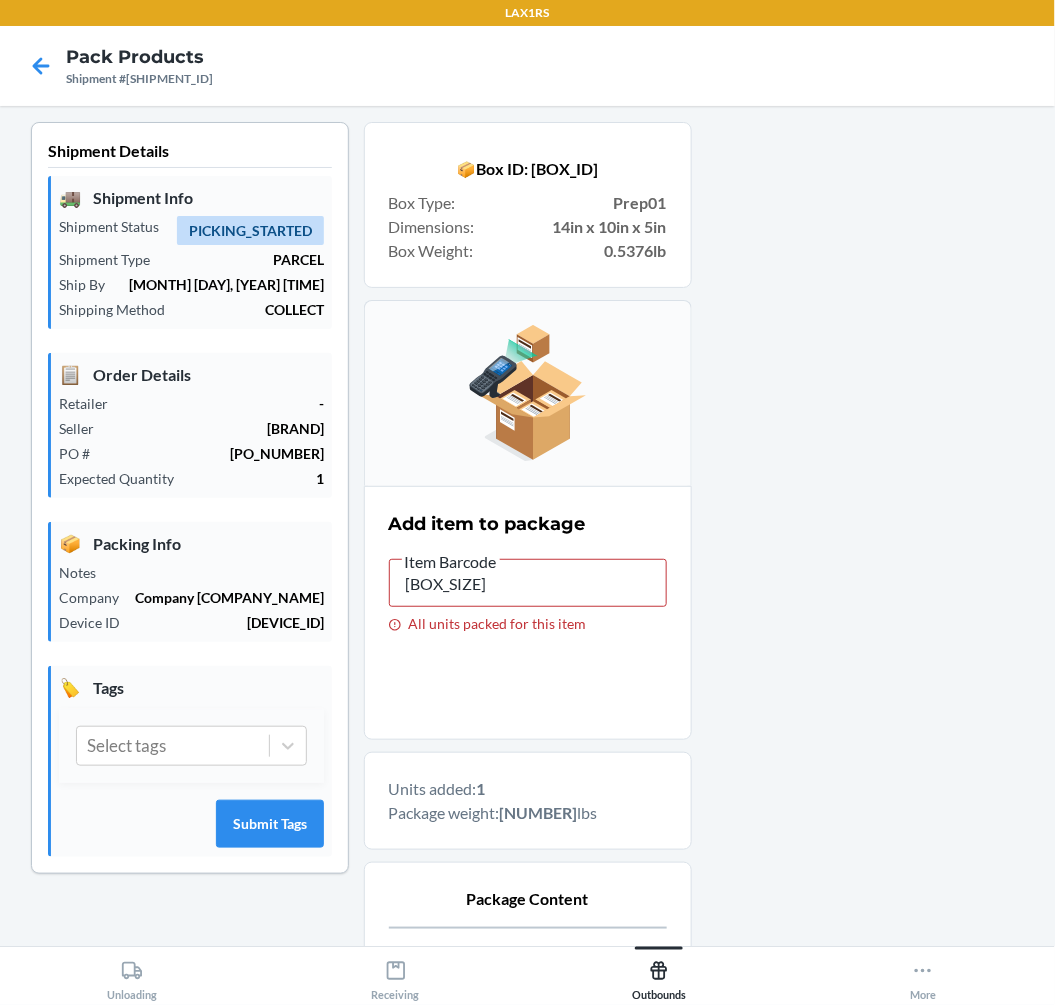 scroll, scrollTop: 252, scrollLeft: 0, axis: vertical 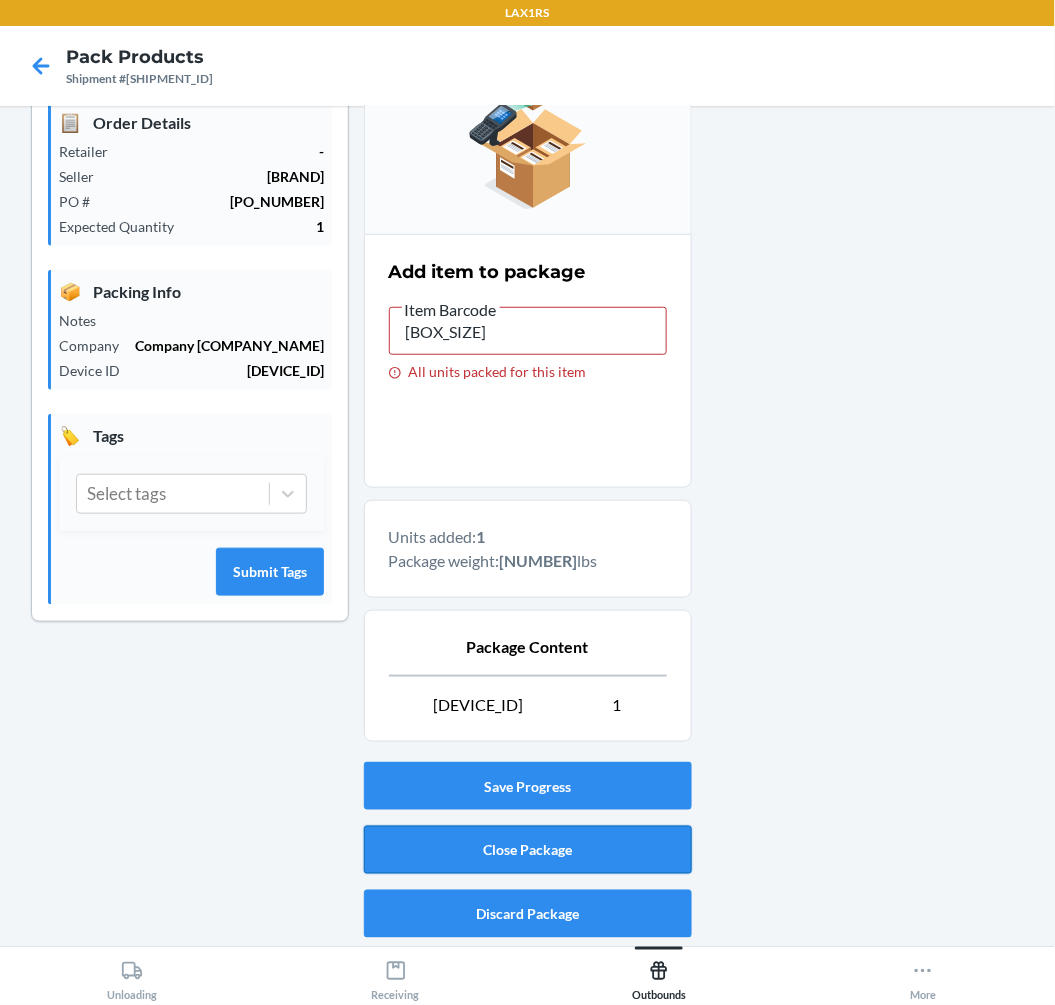click on "Close Package" at bounding box center (528, 850) 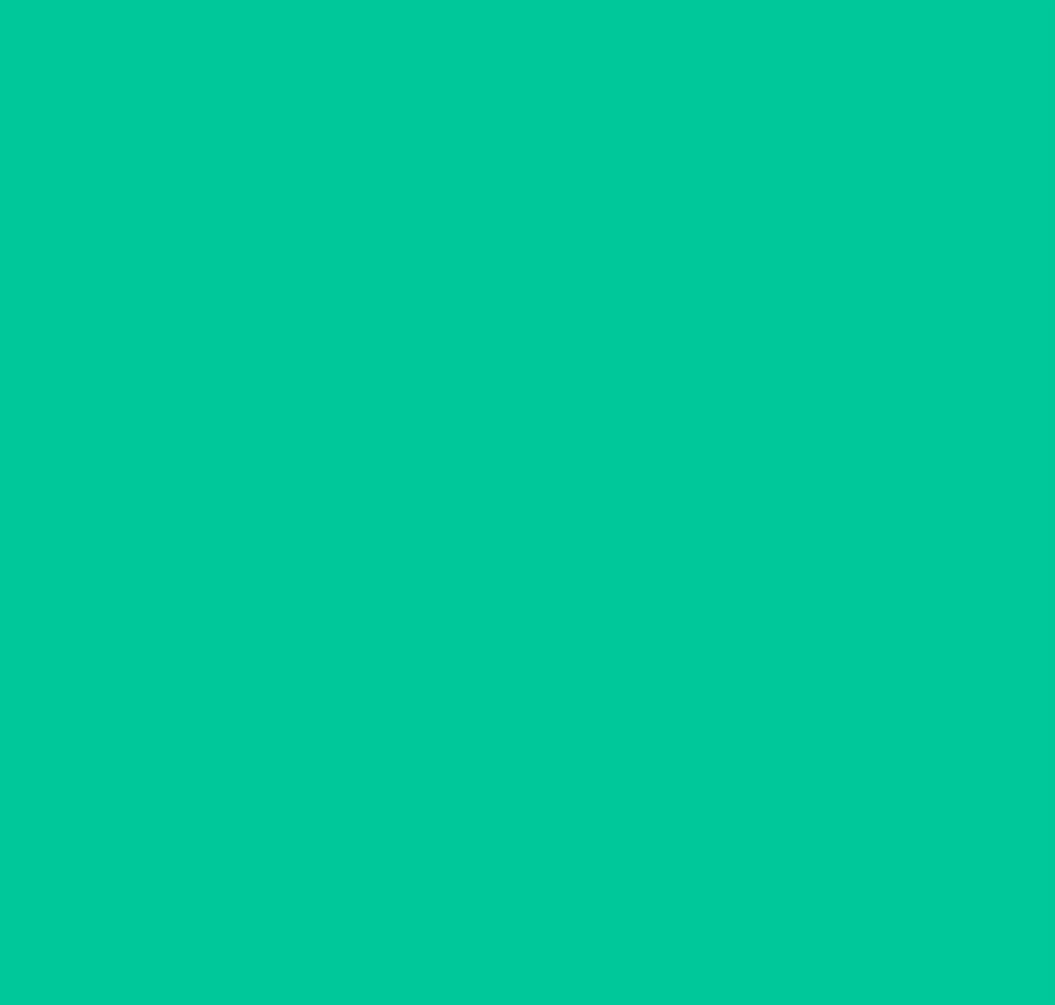 scroll, scrollTop: 0, scrollLeft: 0, axis: both 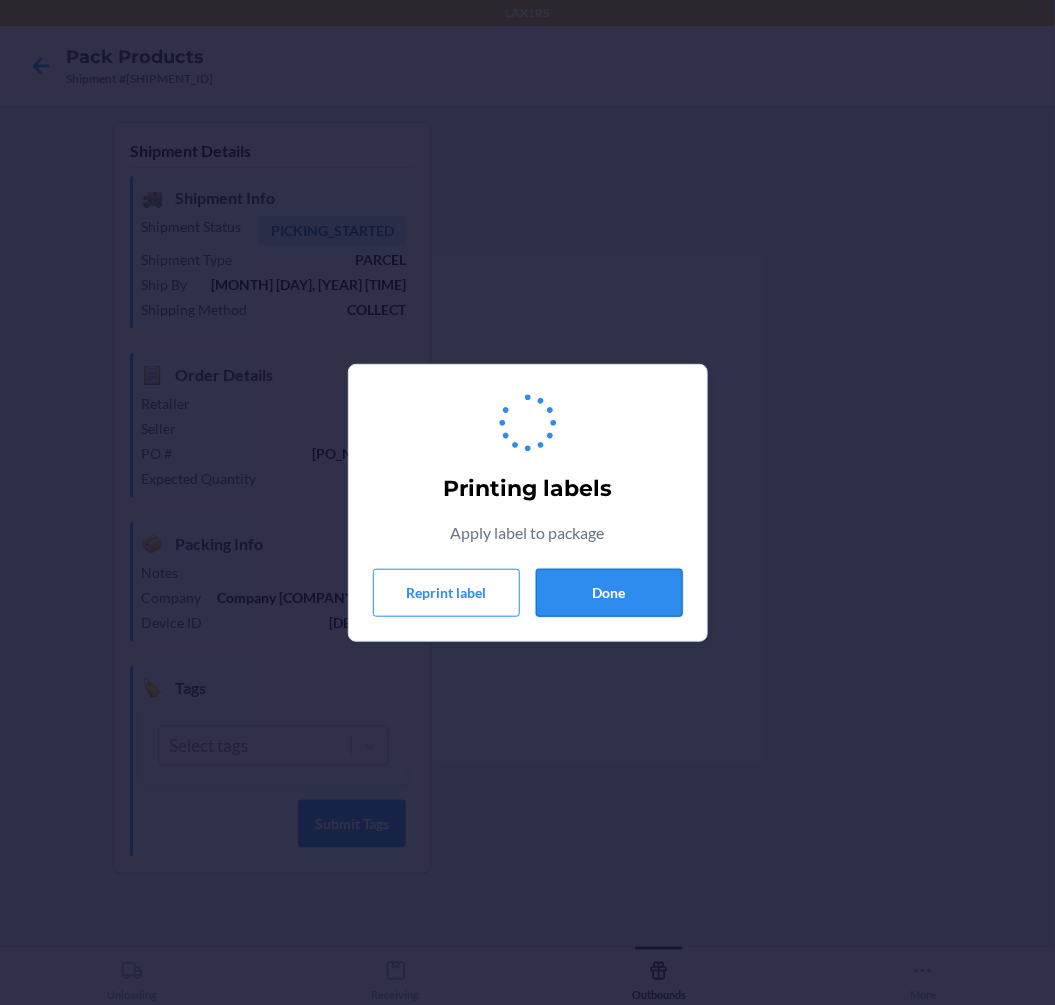 click on "Done" at bounding box center (609, 593) 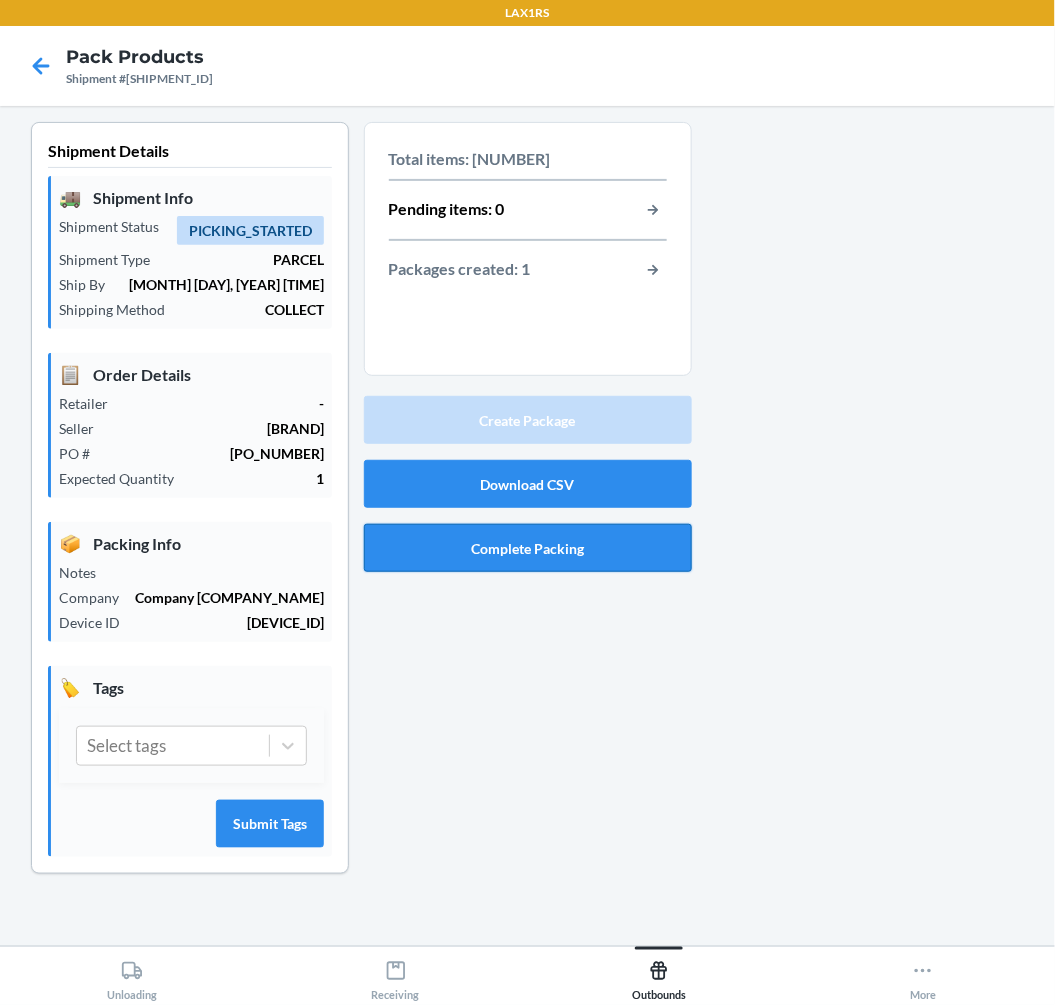click on "Complete Packing" at bounding box center [528, 548] 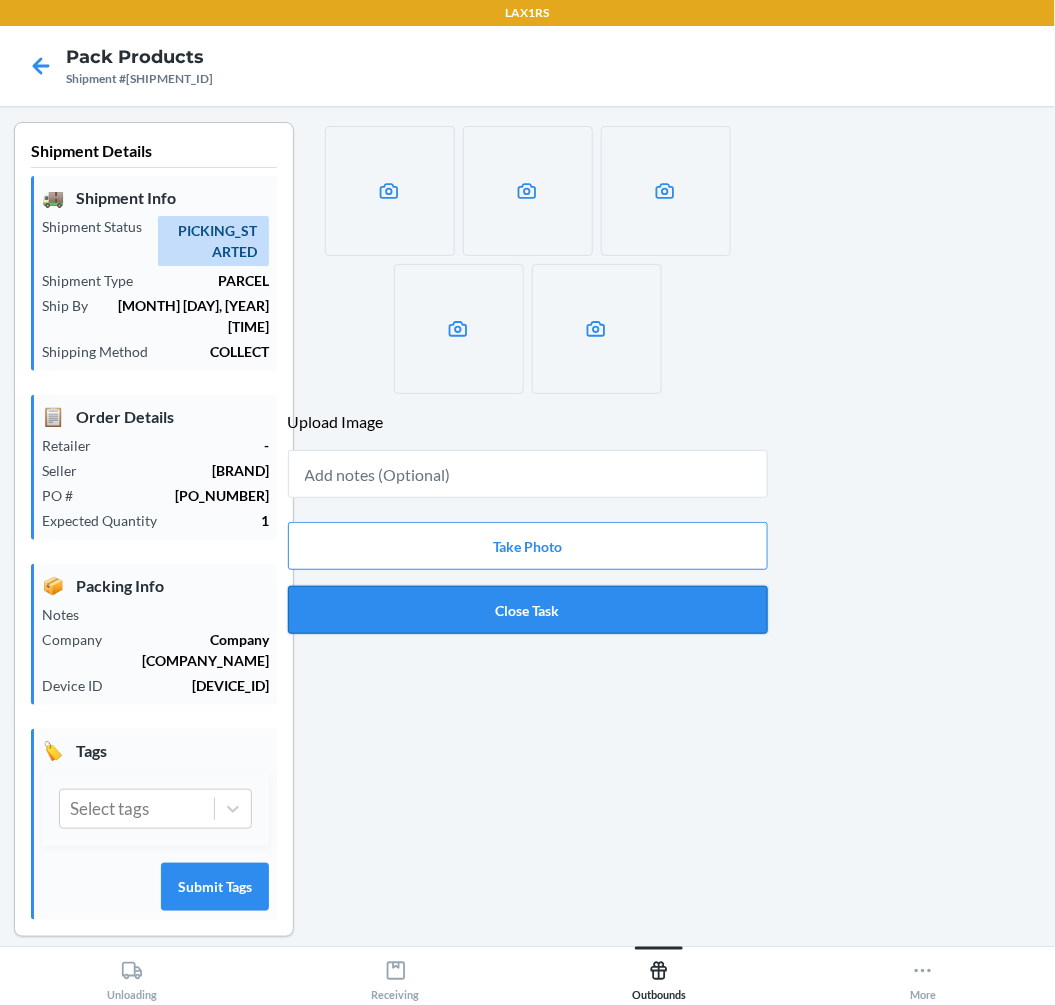 click on "Close Task" at bounding box center (528, 610) 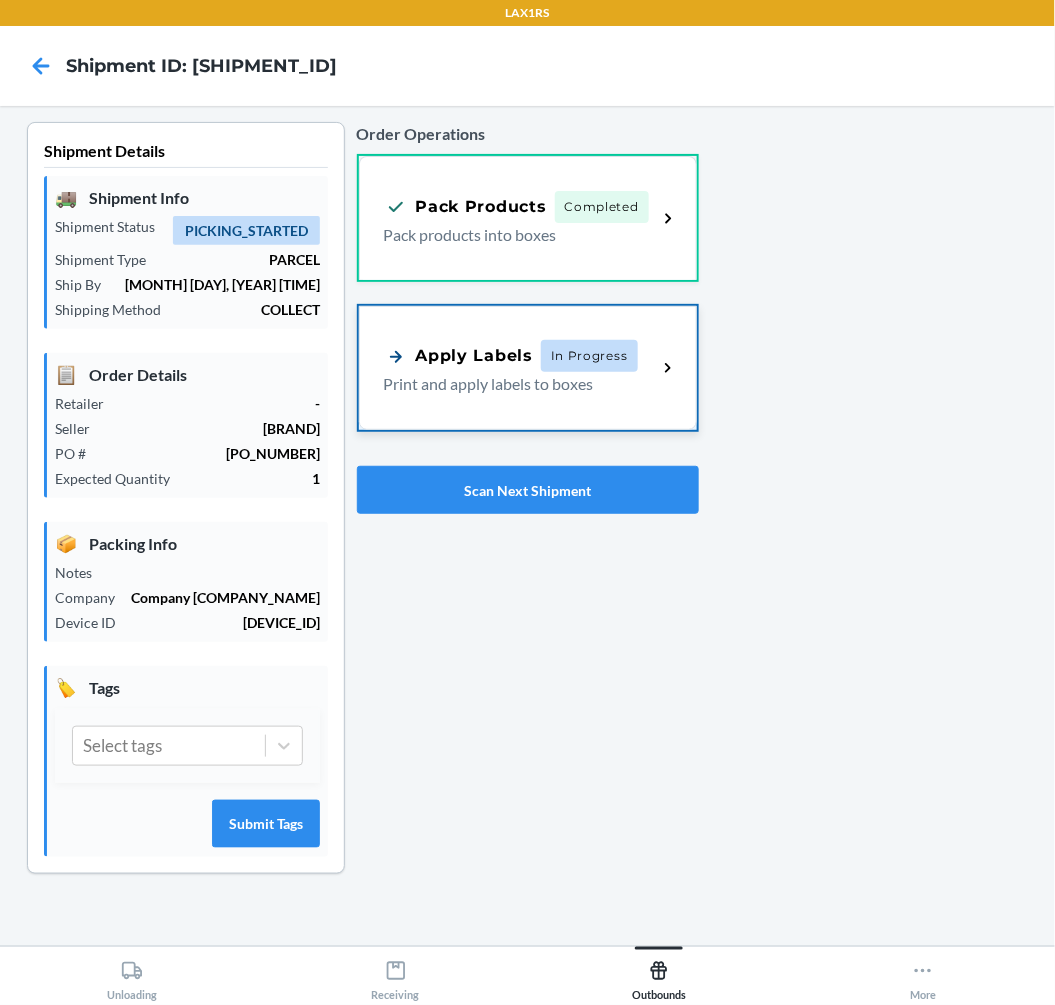 click on "Apply Labels In Progress Print and apply labels to boxes" at bounding box center [528, 368] 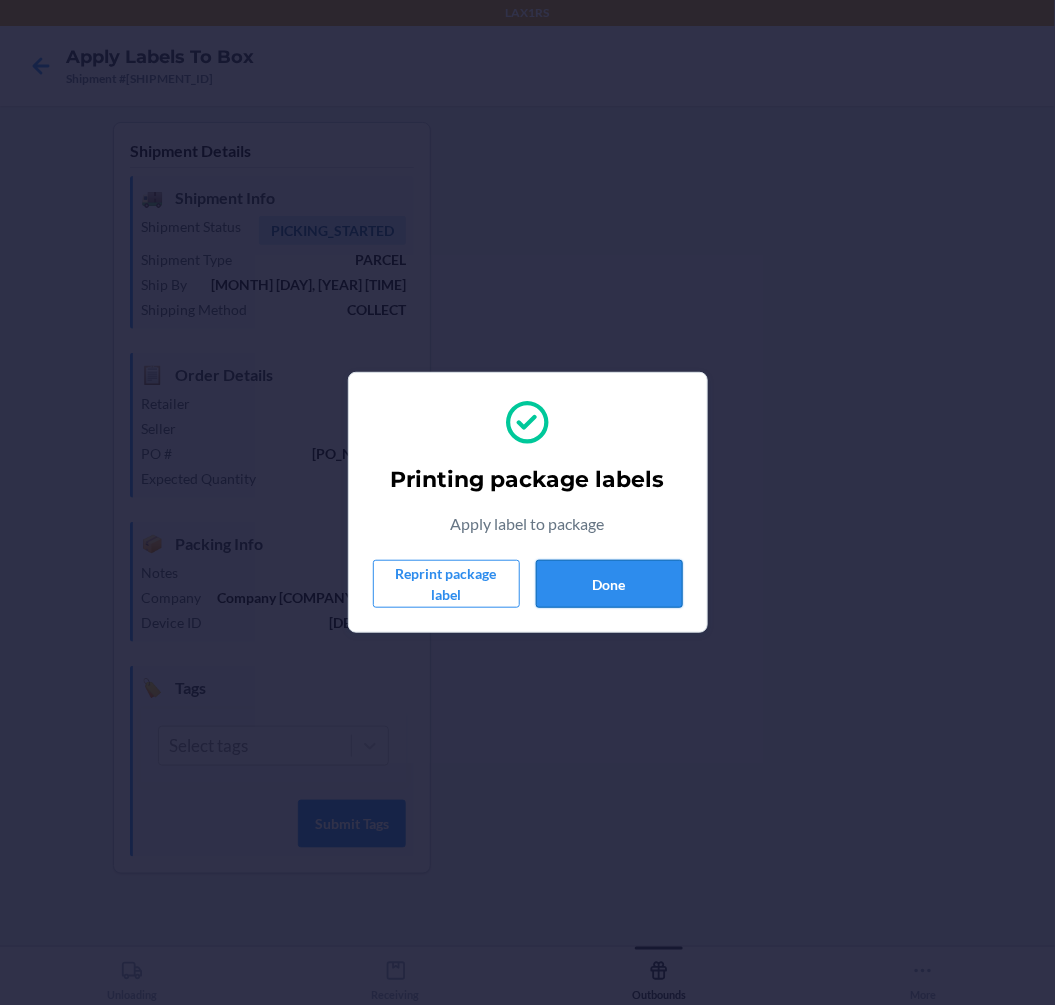 click on "Done" at bounding box center [609, 584] 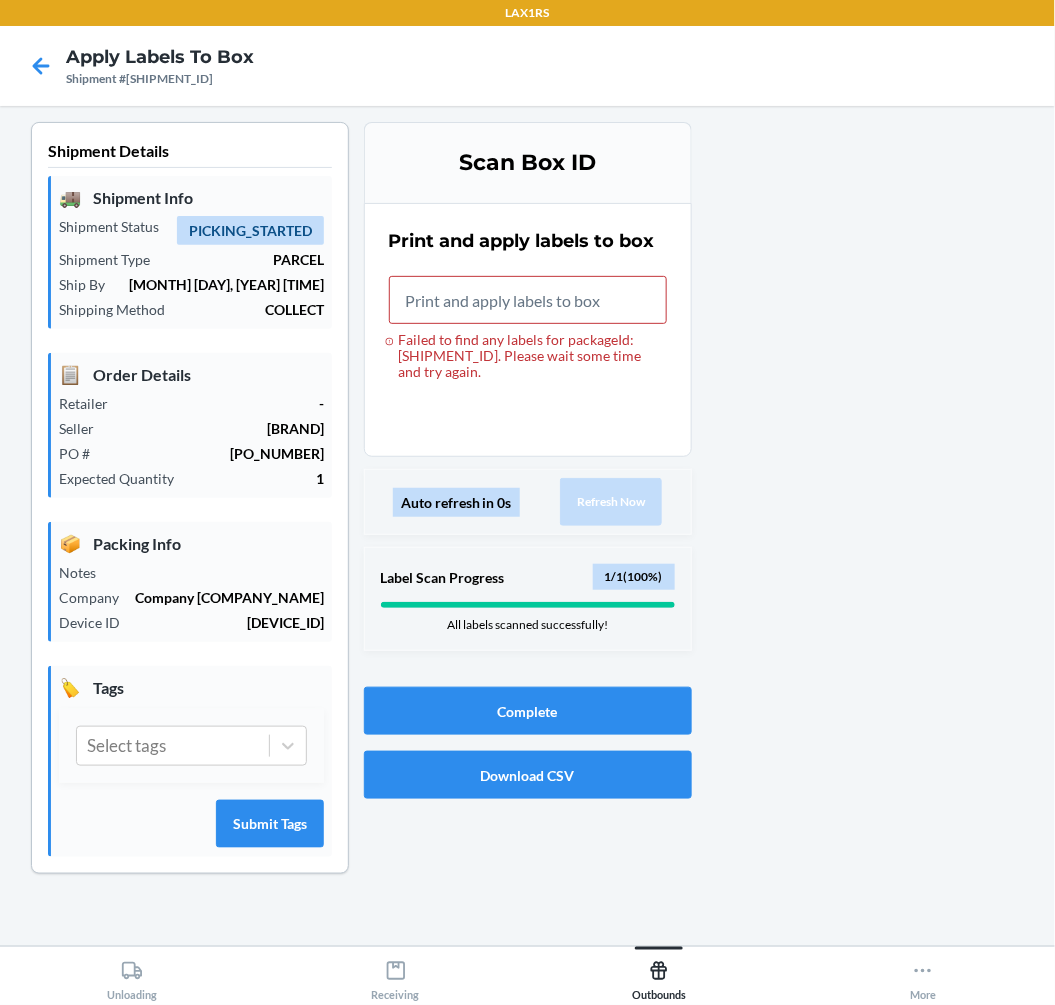 click at bounding box center [866, 514] 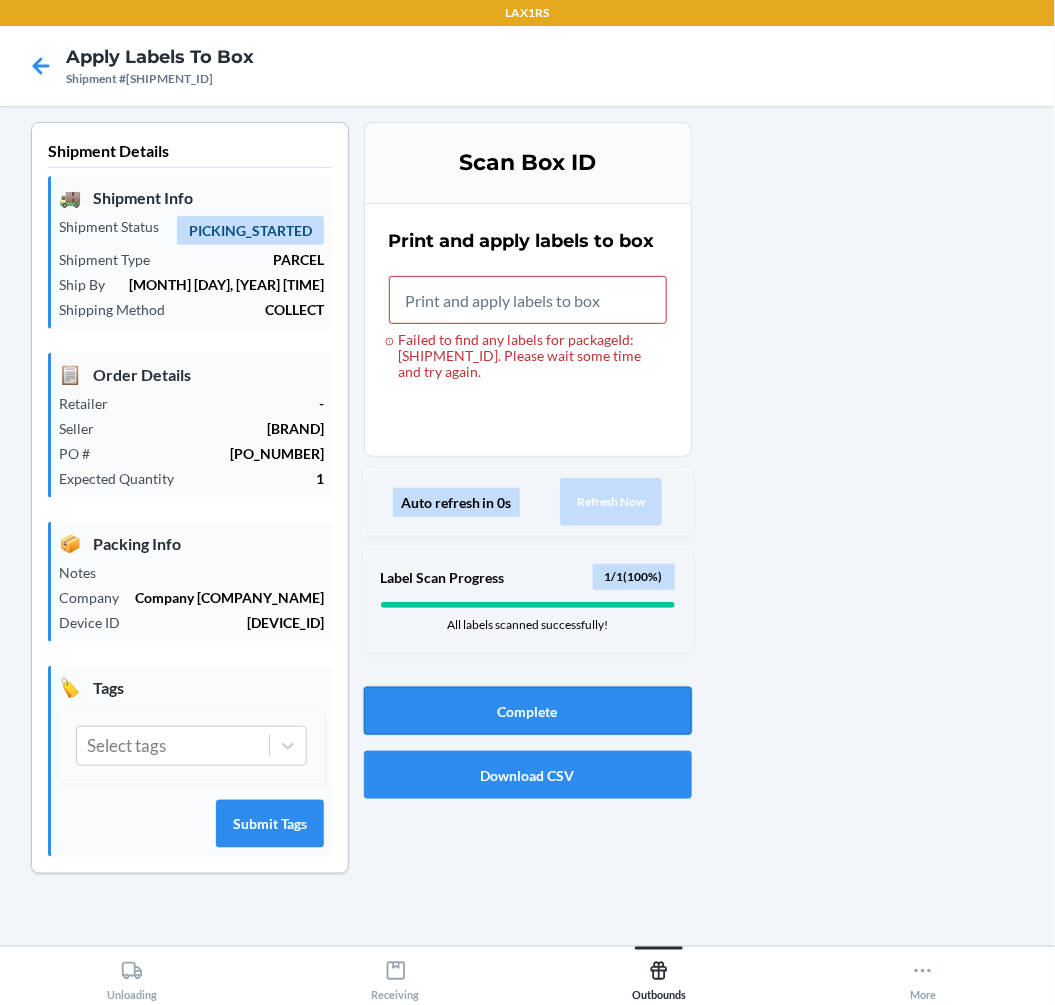 click on "Complete" at bounding box center (528, 711) 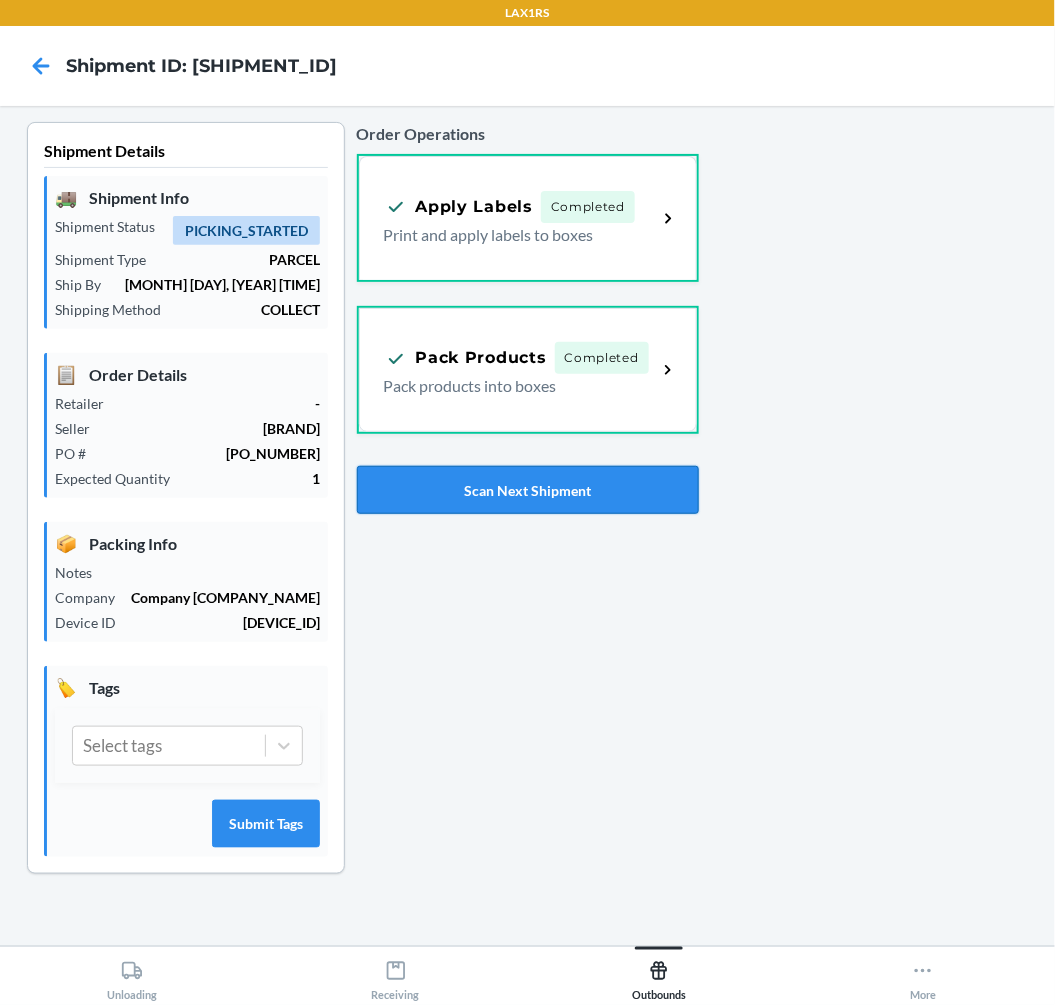 click on "Scan Next Shipment" at bounding box center (528, 490) 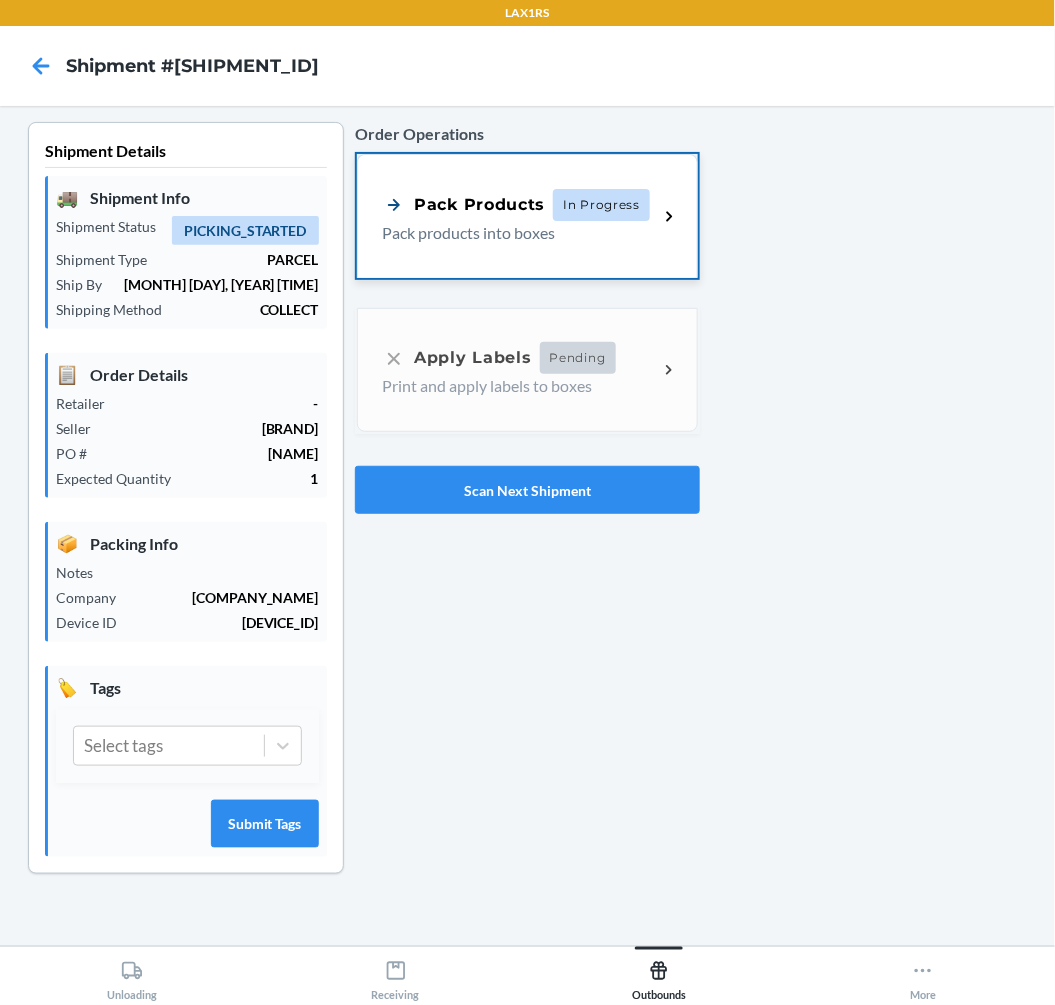 click on "Pack products into boxes" at bounding box center (512, 233) 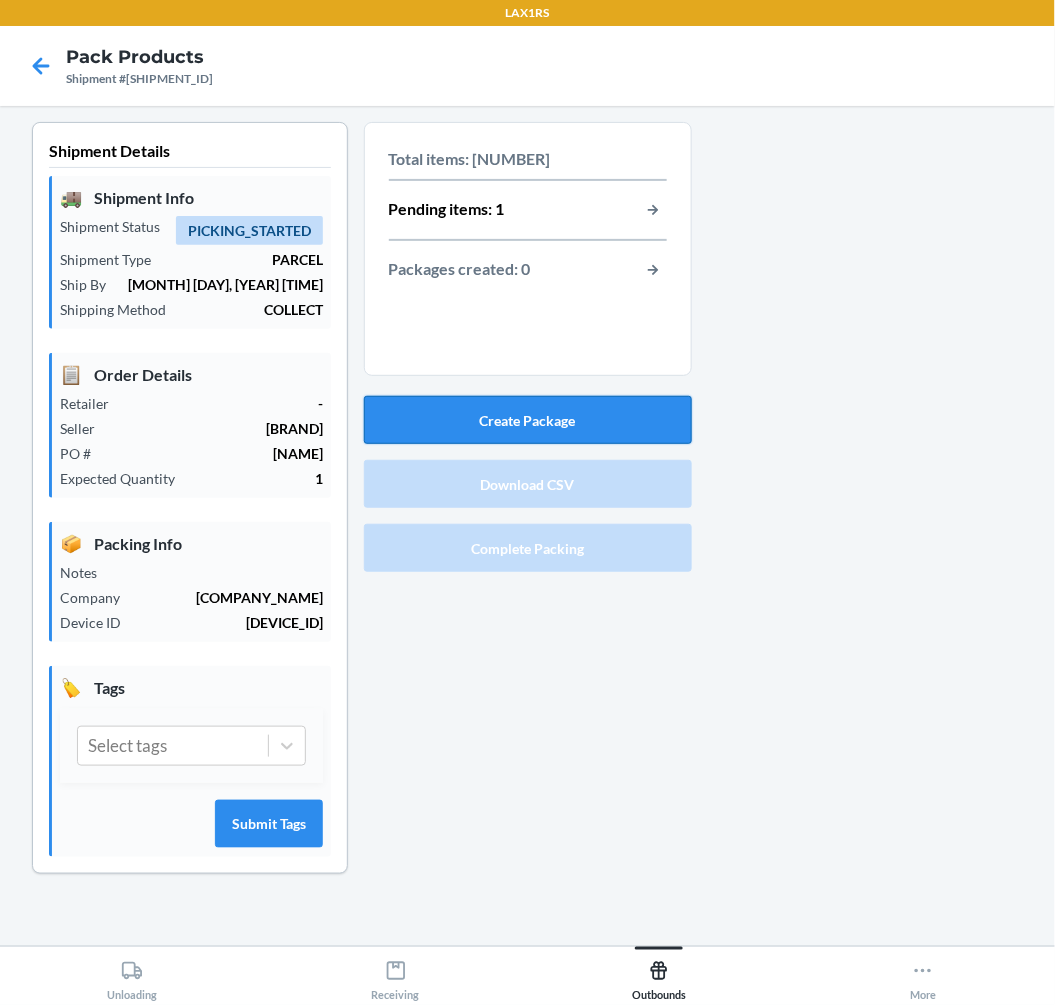 click on "Create Package" at bounding box center (528, 420) 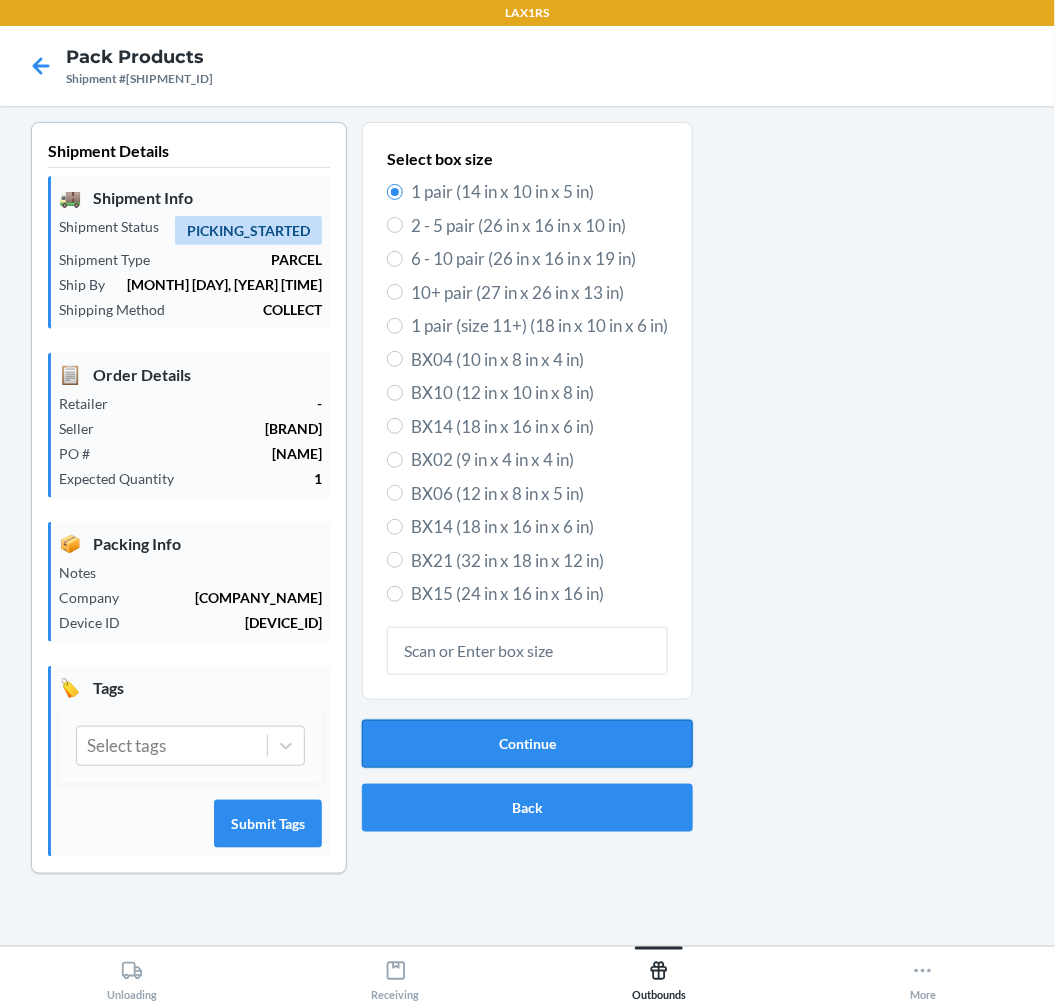 click on "Continue" at bounding box center [527, 744] 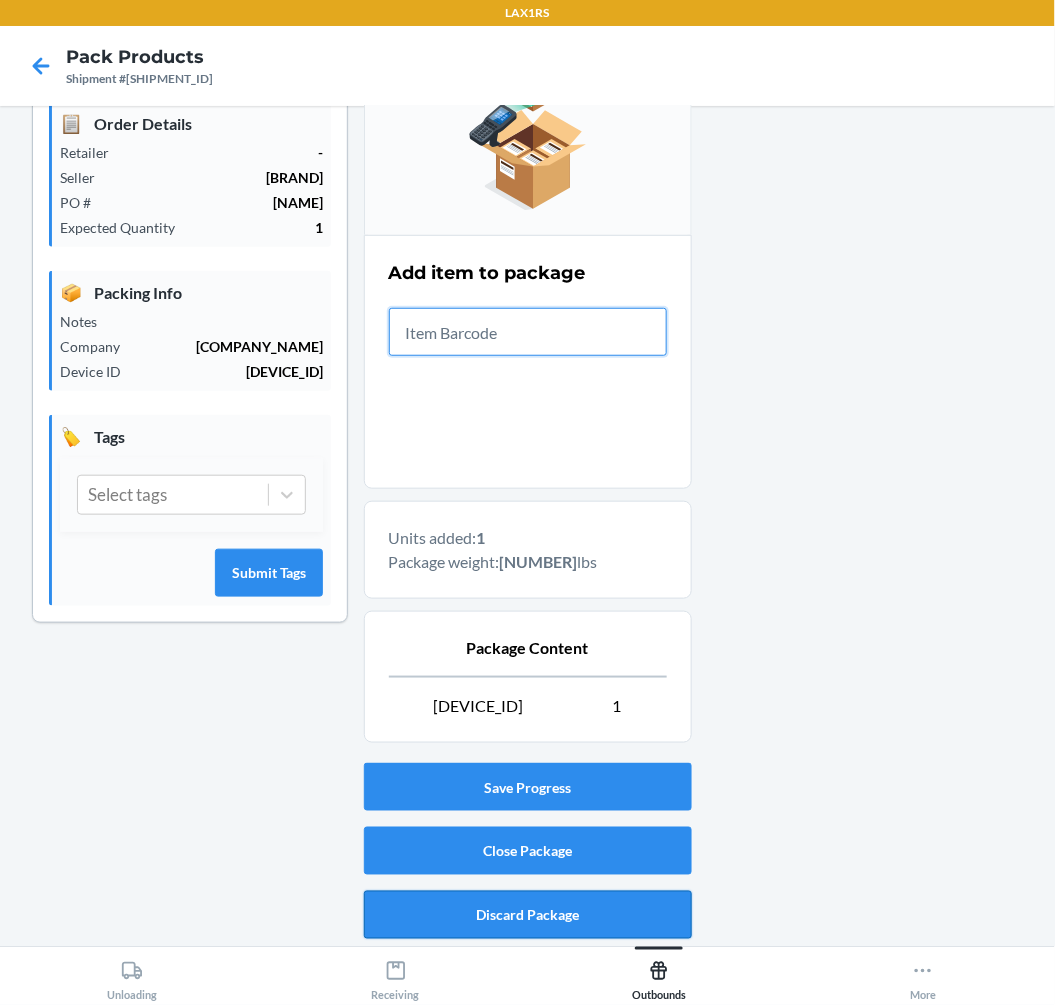 scroll, scrollTop: 252, scrollLeft: 0, axis: vertical 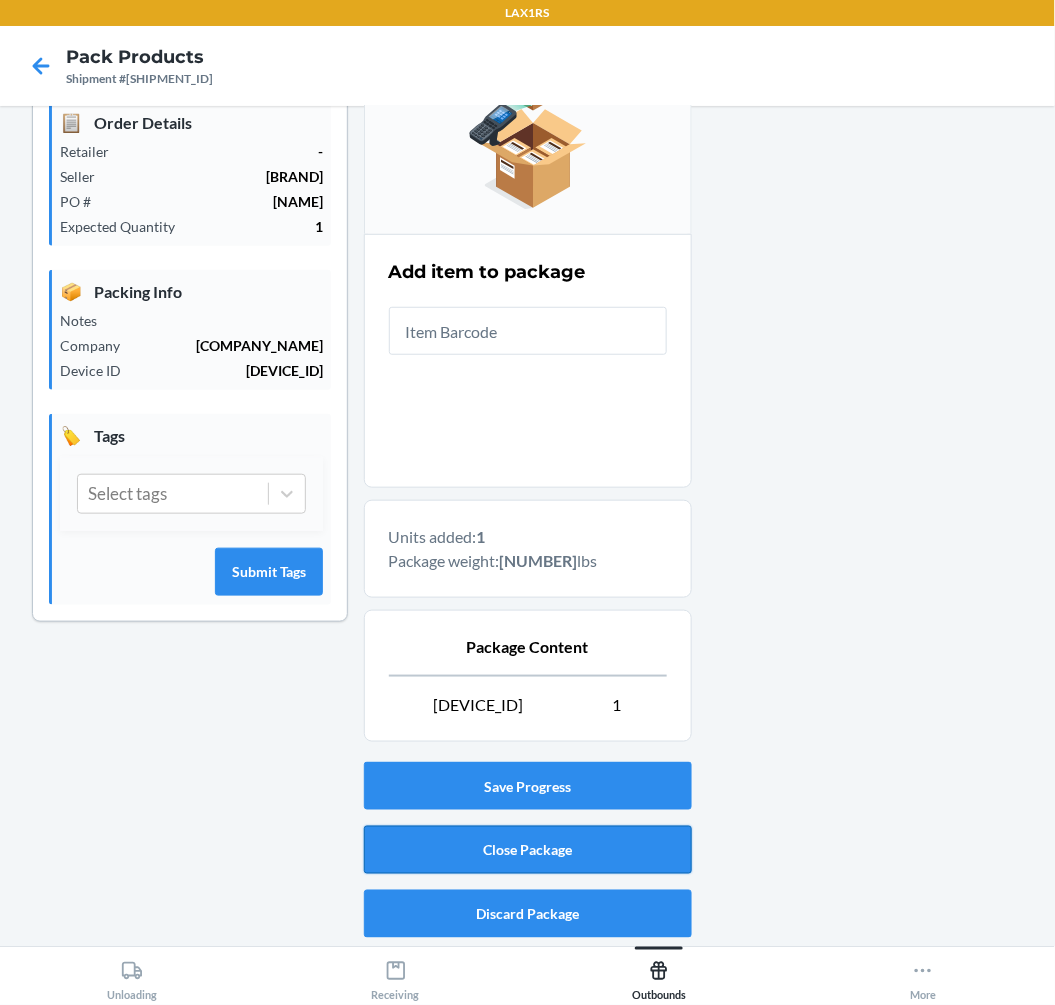 click on "Close Package" at bounding box center (528, 850) 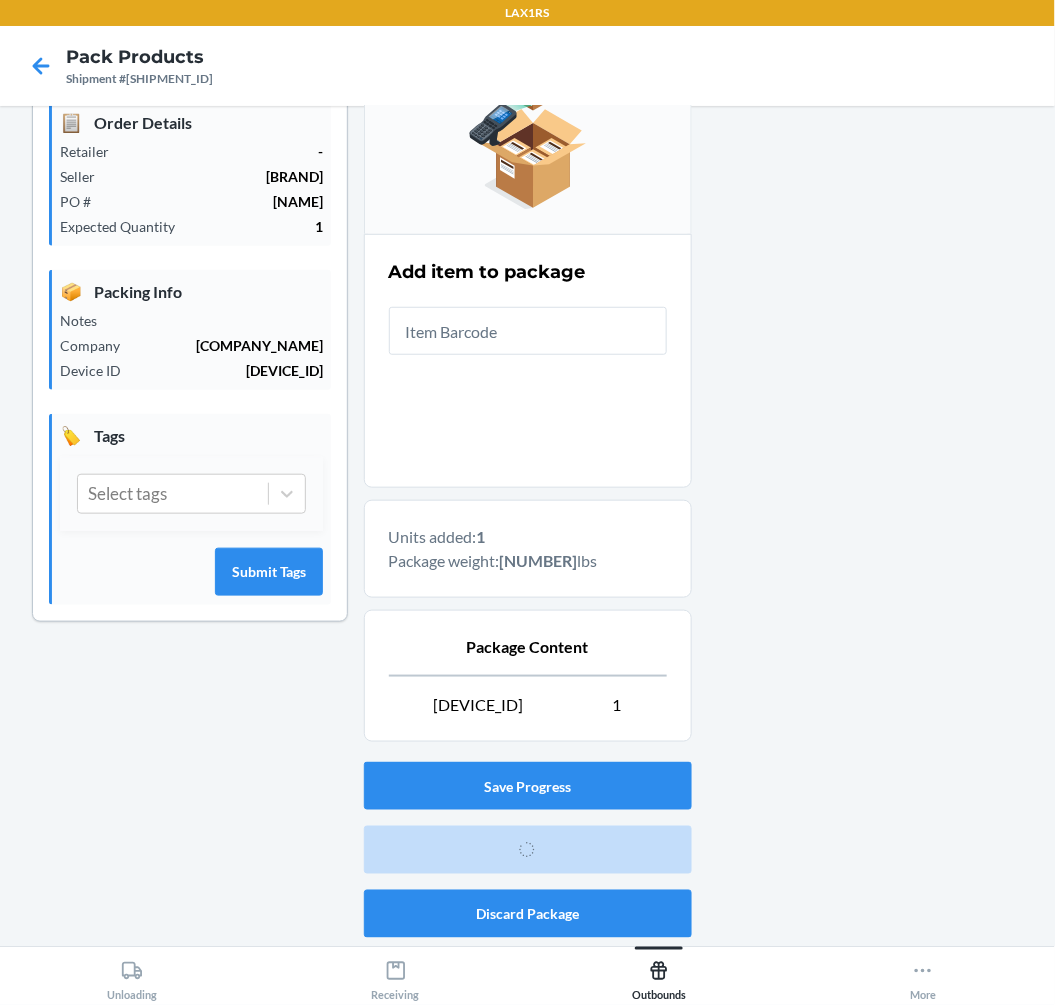 scroll, scrollTop: 0, scrollLeft: 0, axis: both 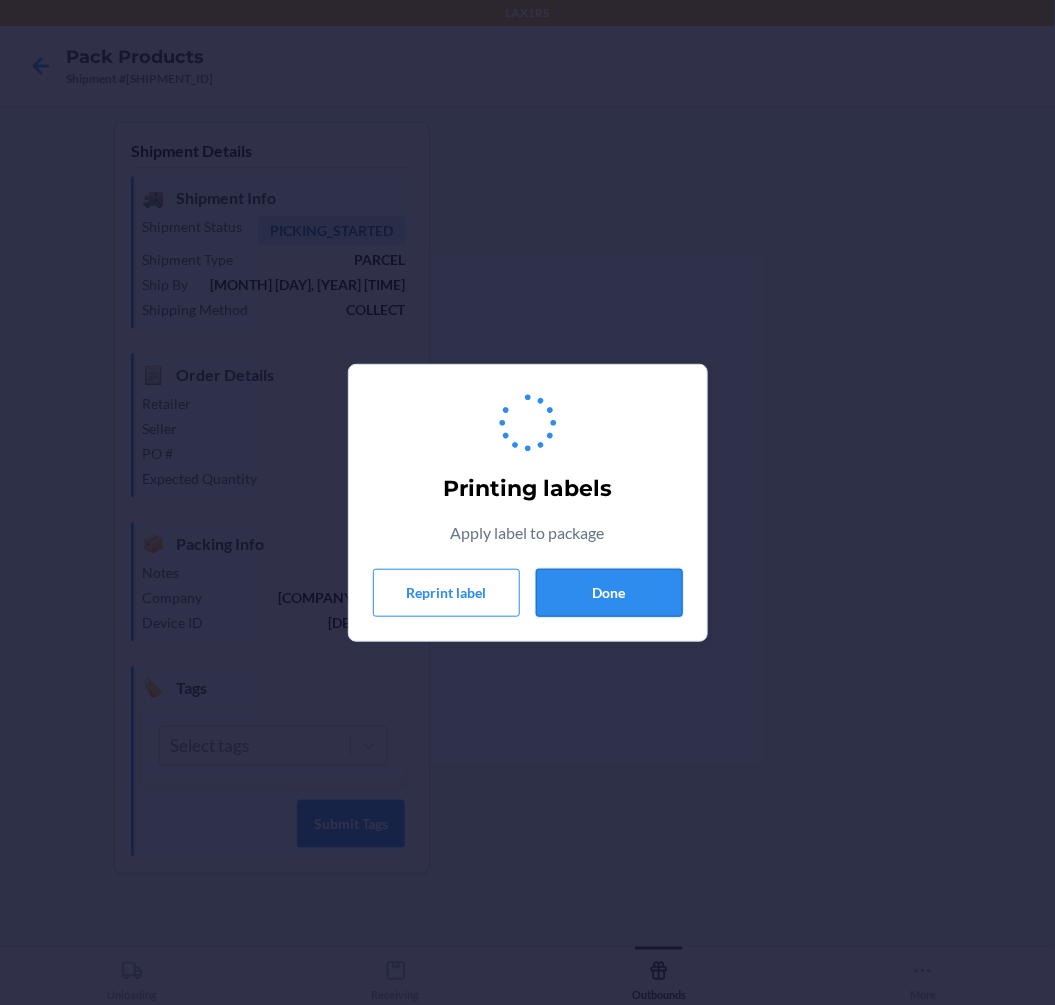 click on "Done" at bounding box center [609, 593] 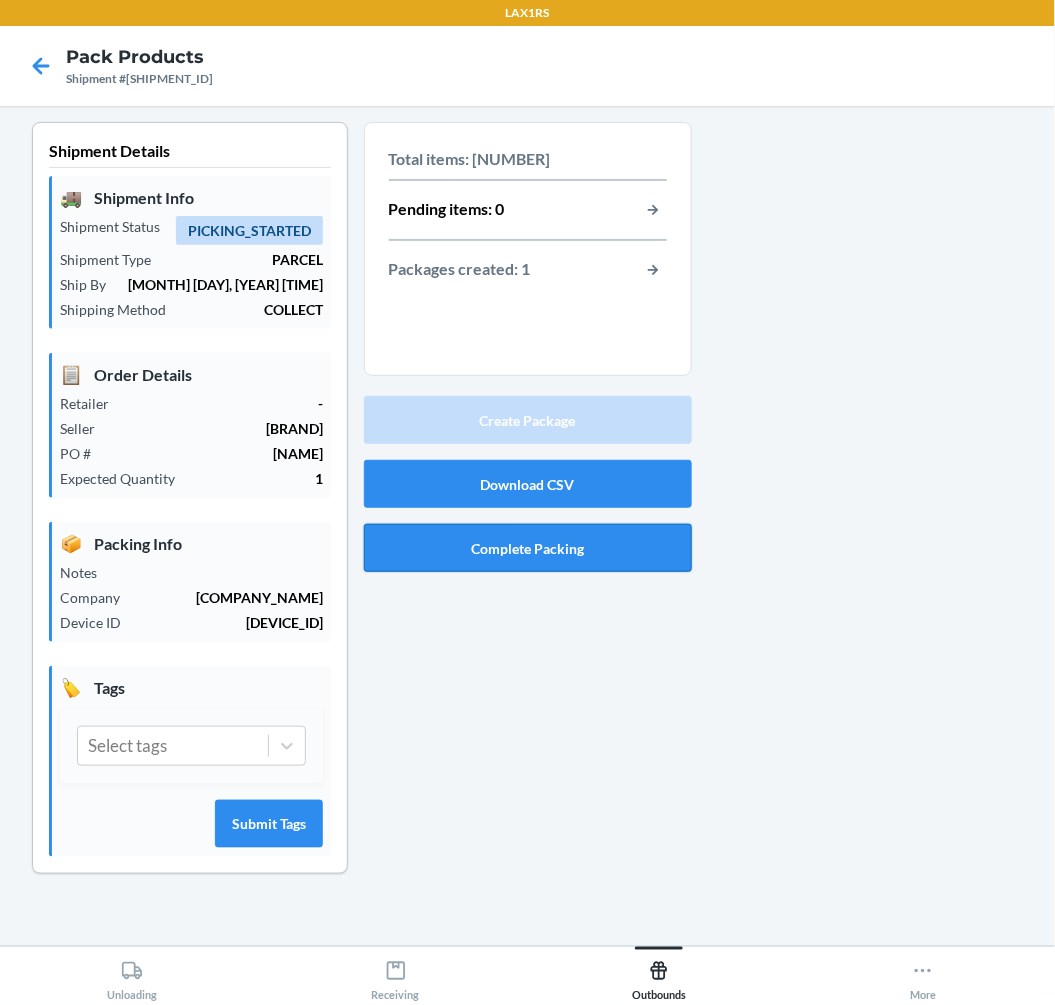 click on "Complete Packing" at bounding box center [528, 548] 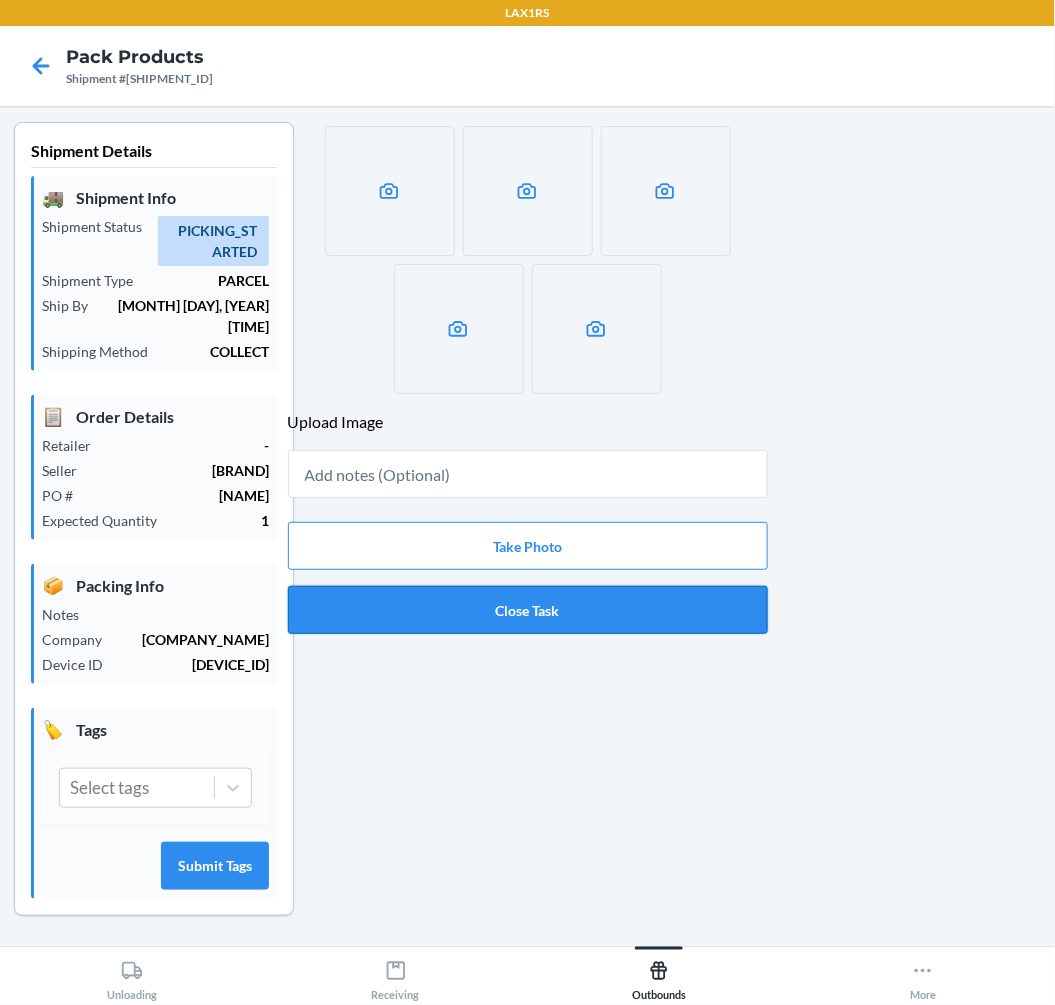 click on "Close Task" at bounding box center (528, 610) 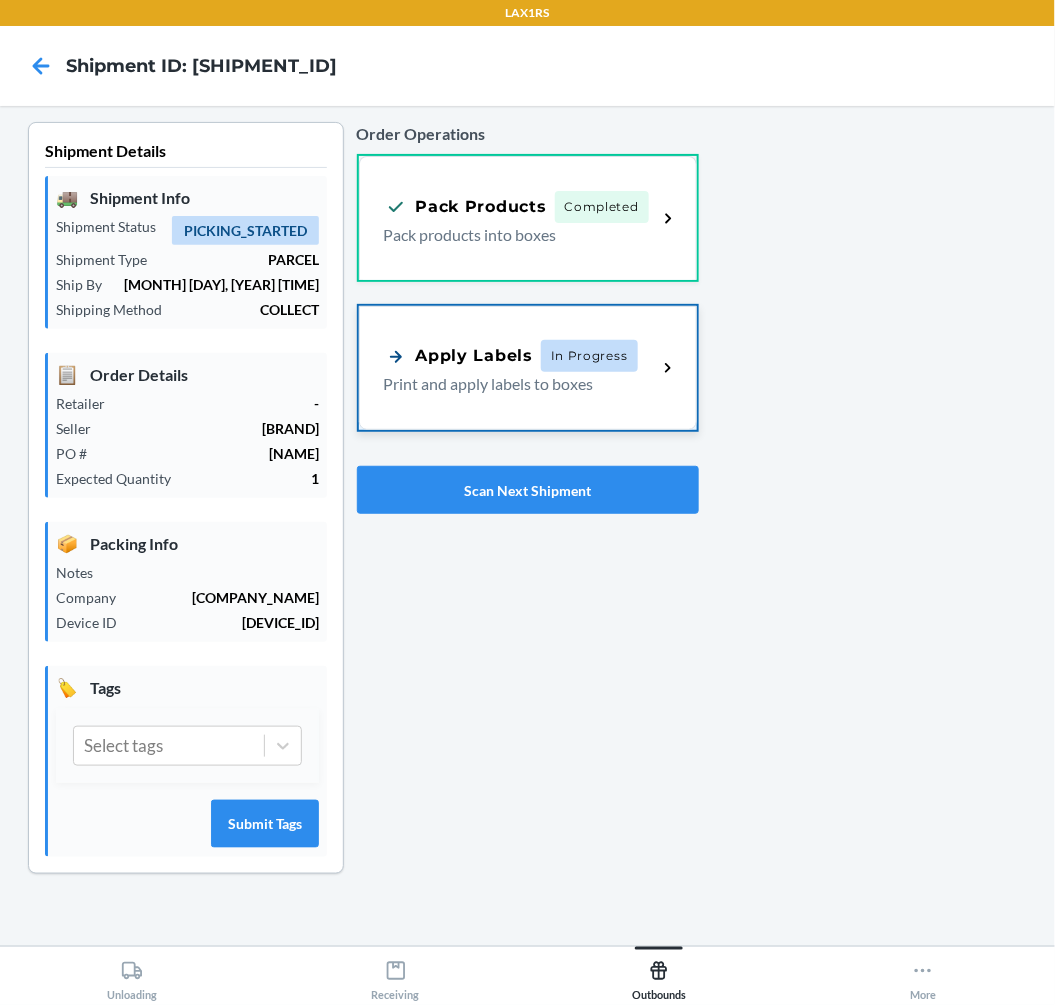 click 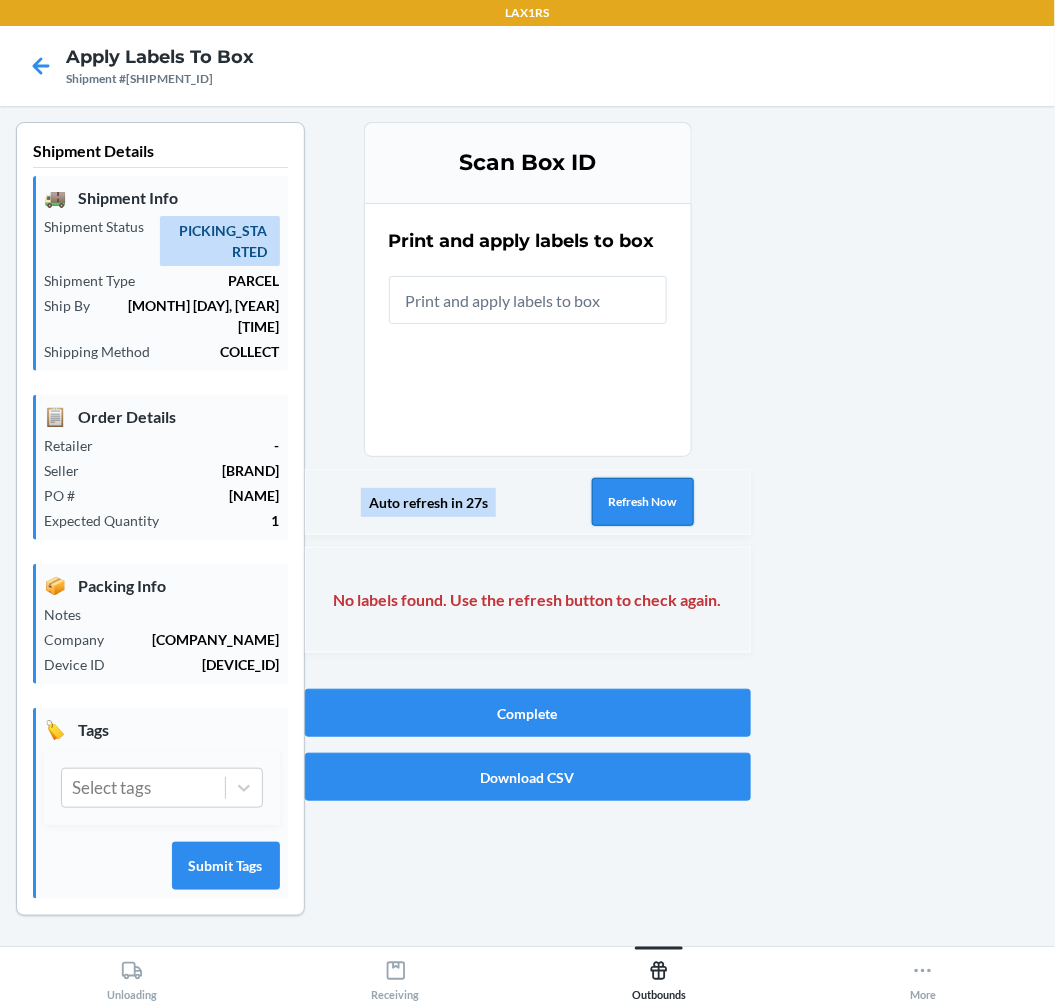 click on "Refresh Now" at bounding box center [643, 502] 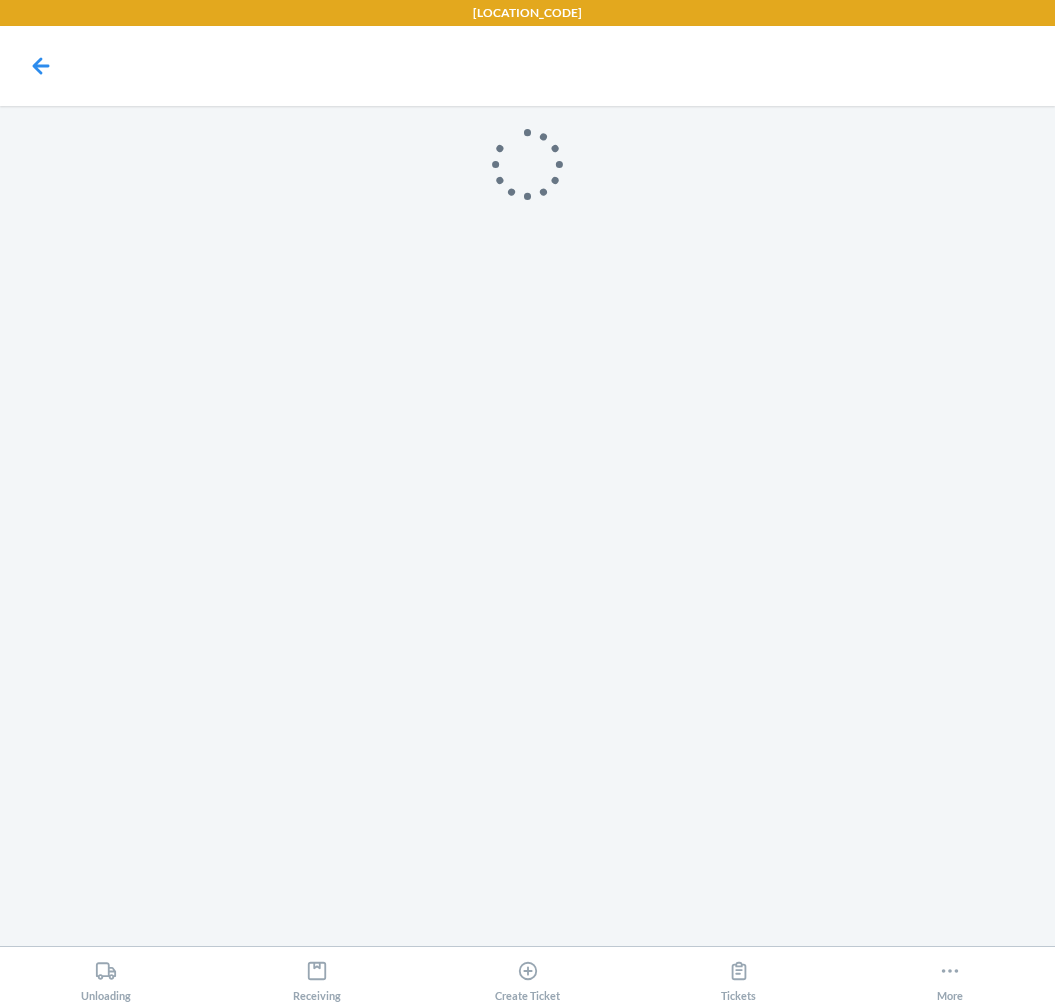 scroll, scrollTop: 0, scrollLeft: 0, axis: both 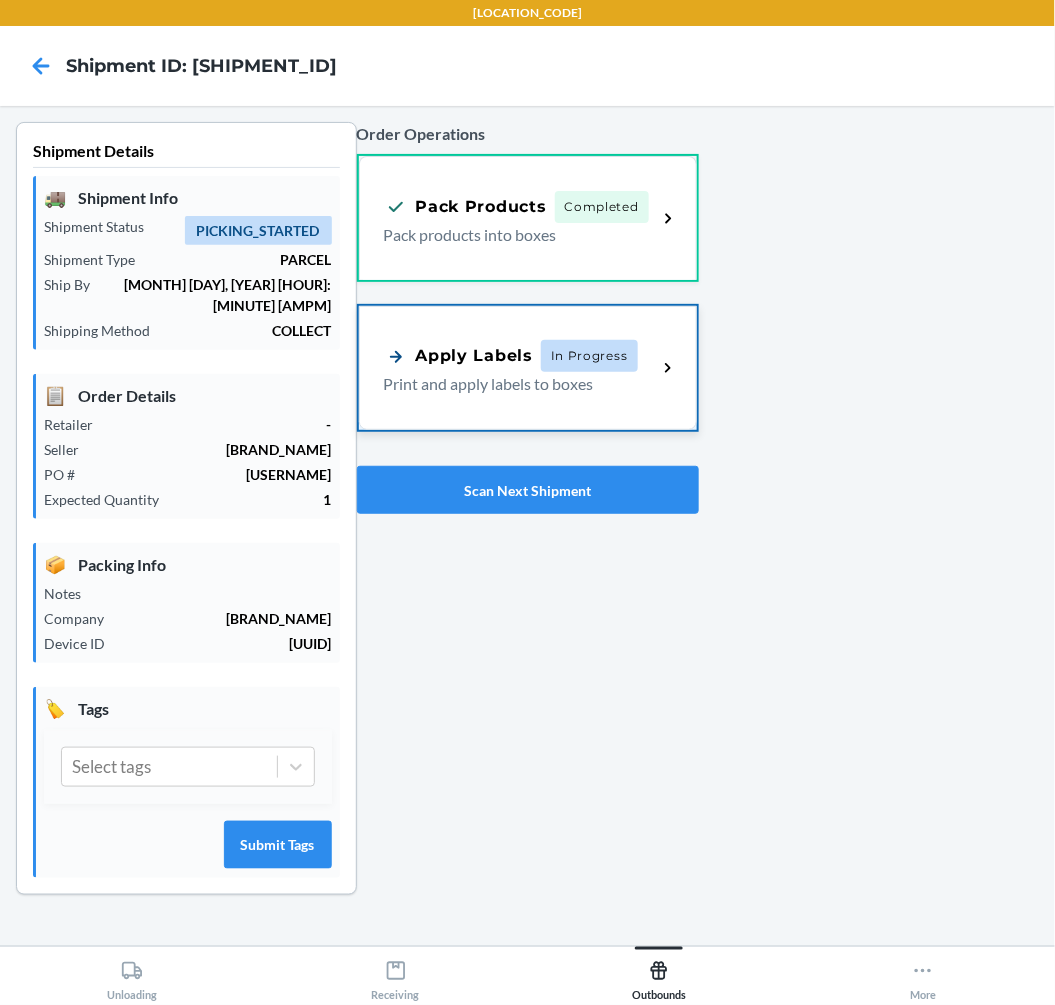 click on "Print and apply labels to boxes" at bounding box center (513, 384) 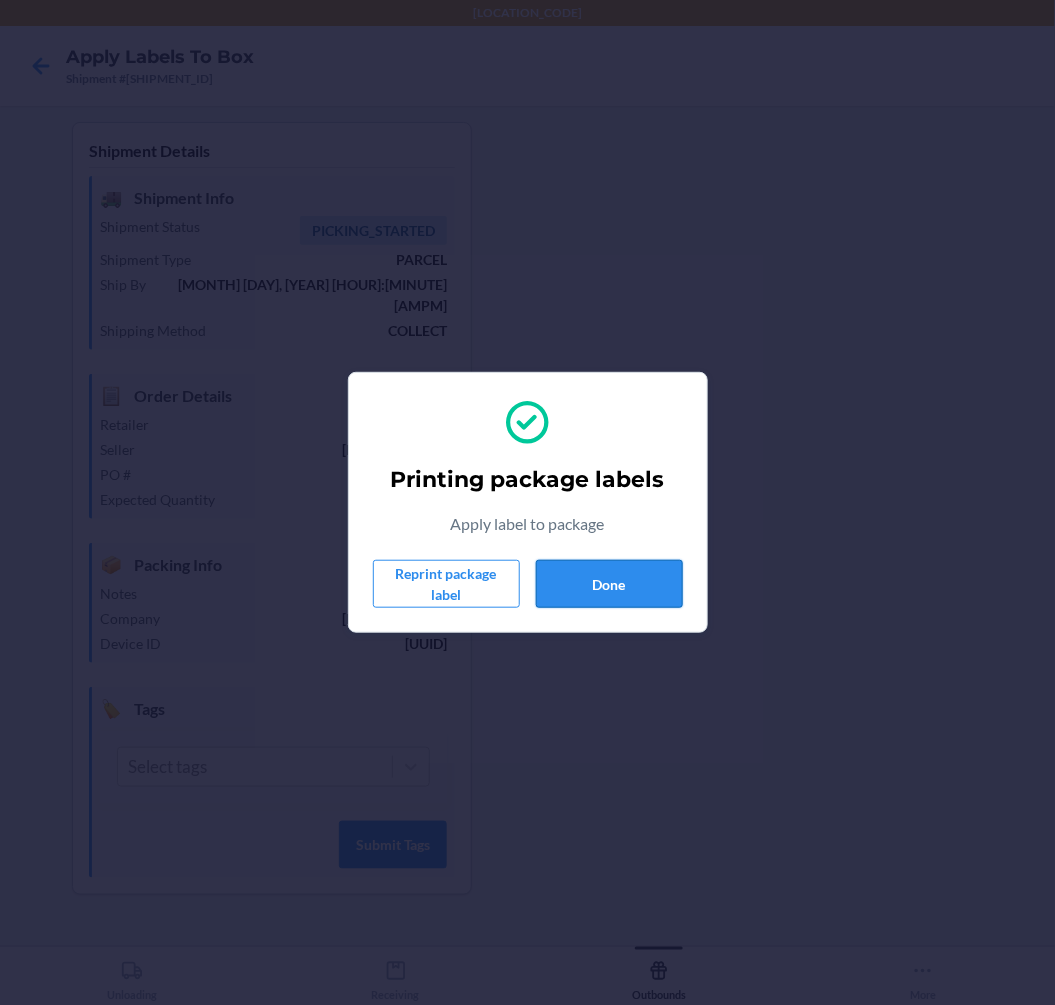 click on "Done" at bounding box center (609, 584) 